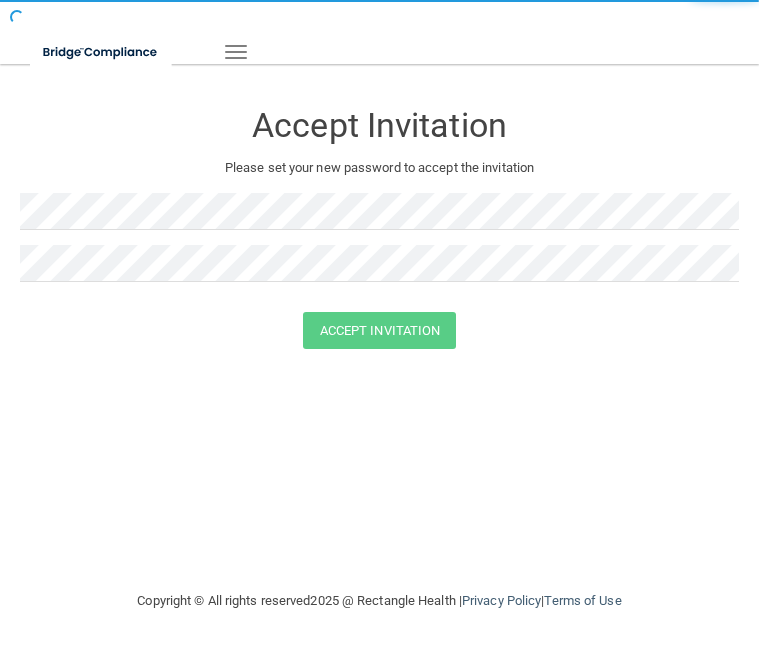 scroll, scrollTop: 0, scrollLeft: 0, axis: both 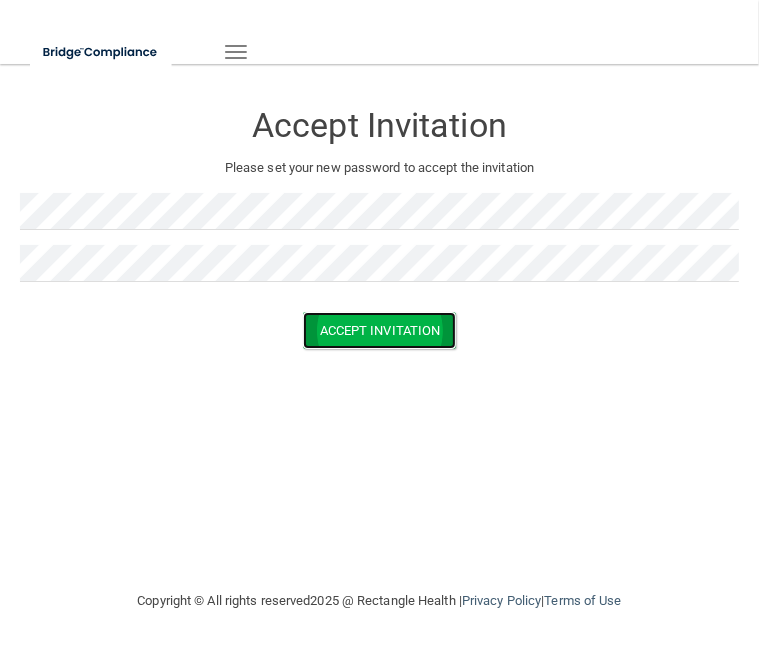 click on "Accept Invitation" at bounding box center [380, 330] 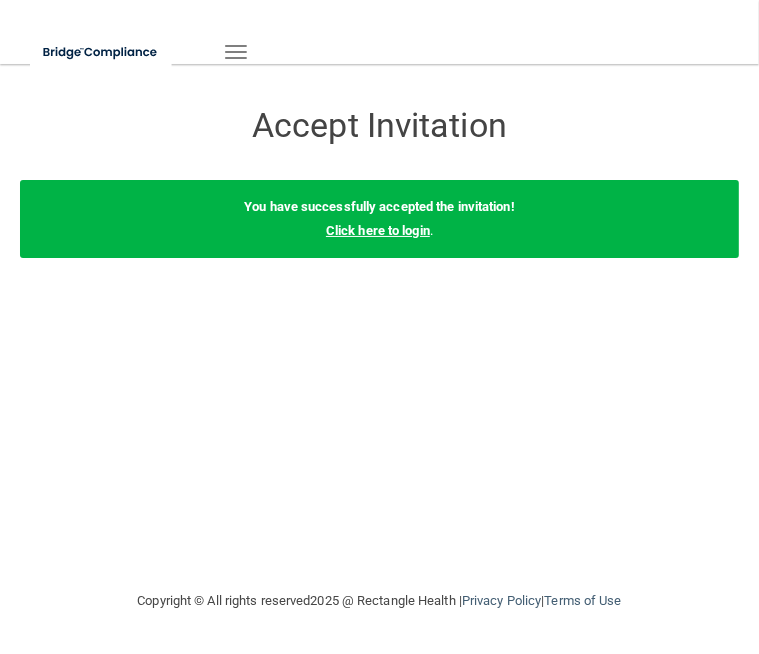 click on "Click here to login" at bounding box center (378, 230) 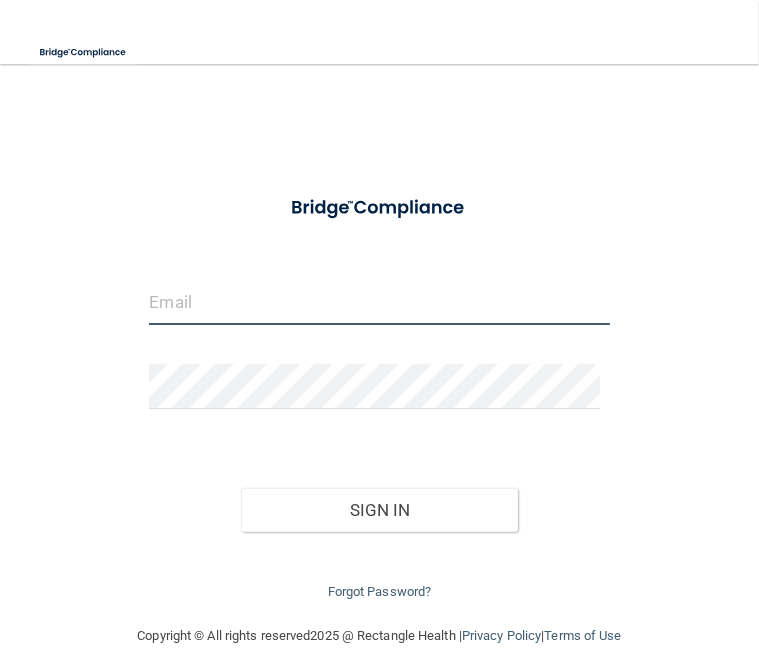 click at bounding box center (379, 302) 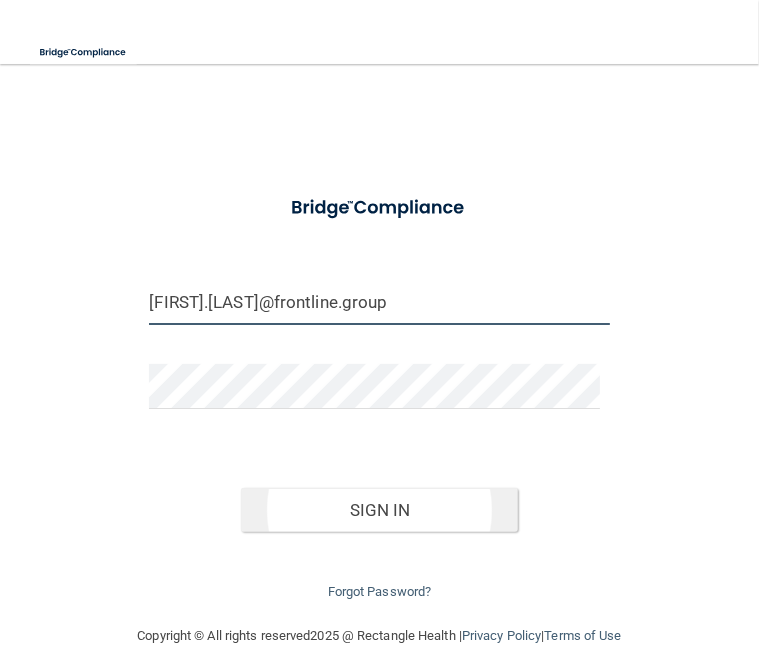 type on "[EMAIL]" 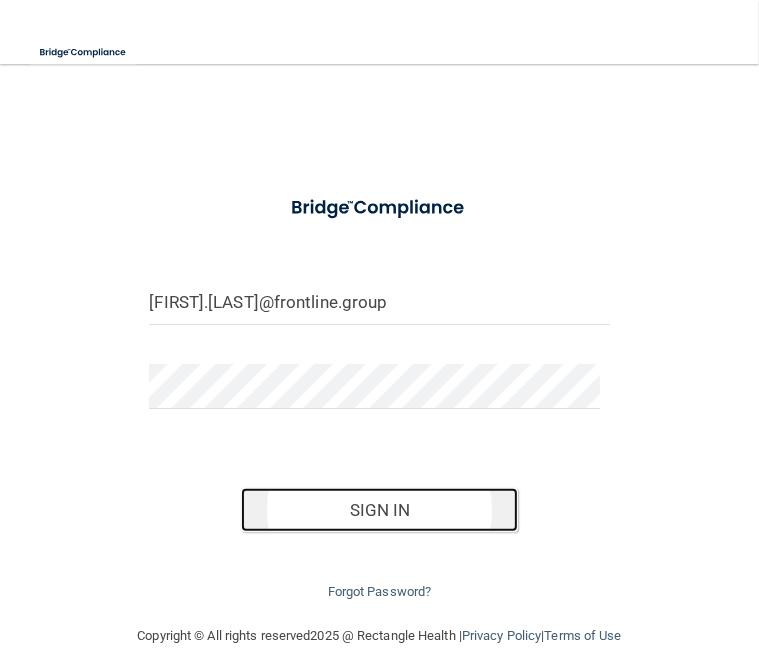 click on "Sign In" at bounding box center (379, 510) 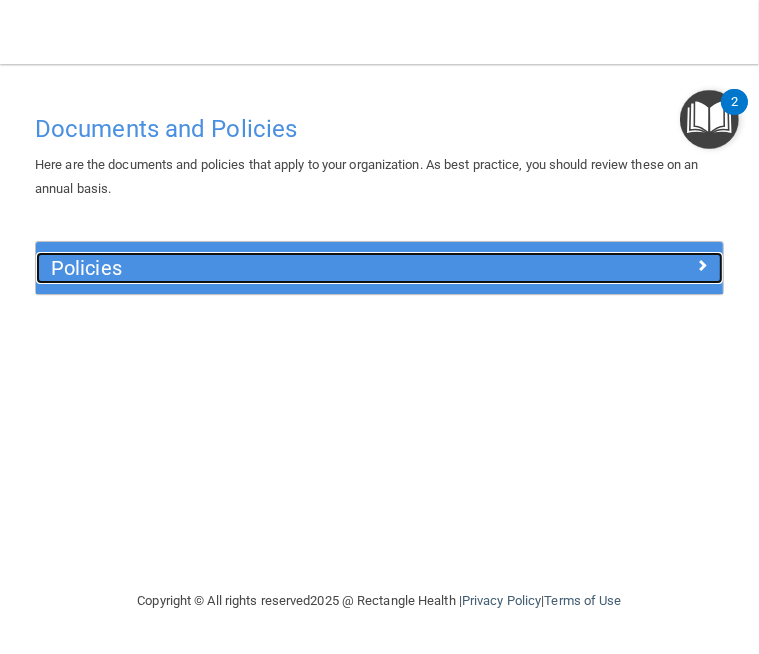 click at bounding box center (637, 264) 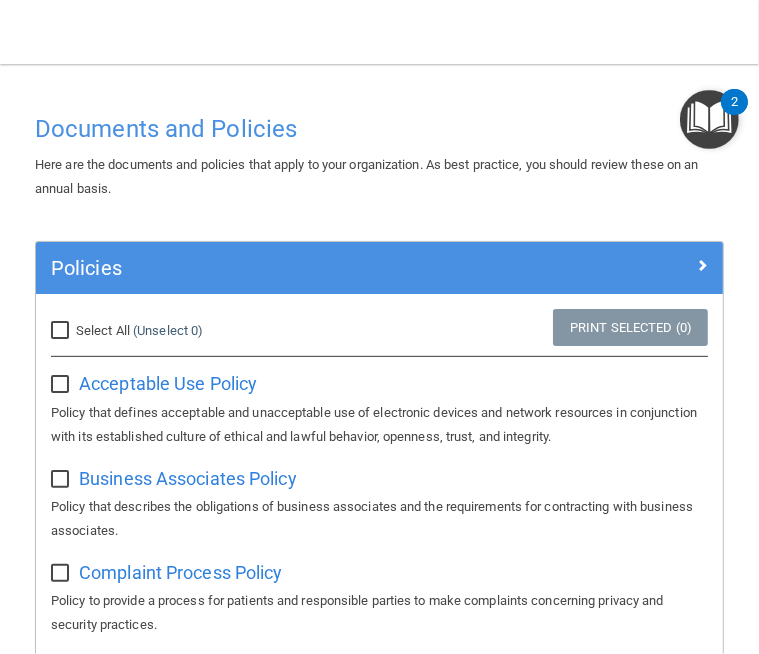 click on "Select All   (Unselect 0)    Unselect All" at bounding box center (62, 331) 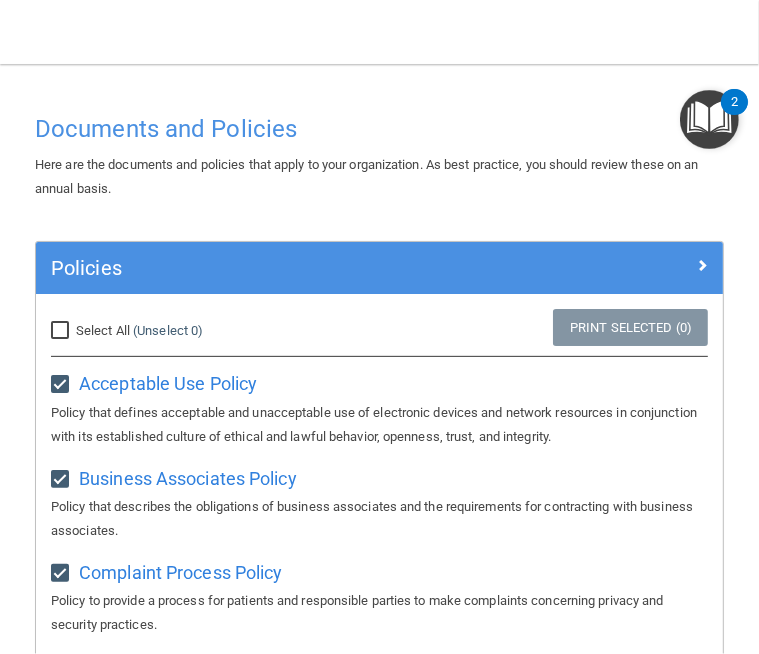 checkbox on "true" 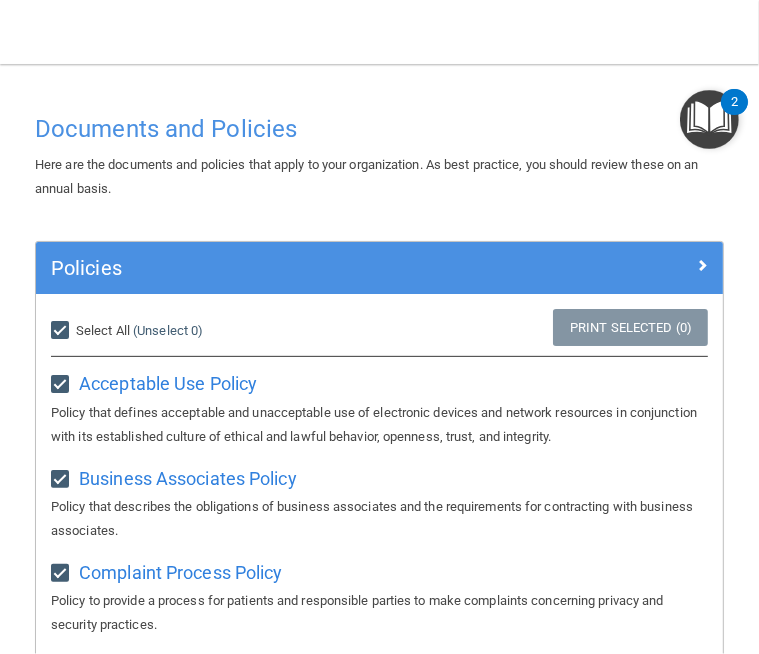 checkbox on "true" 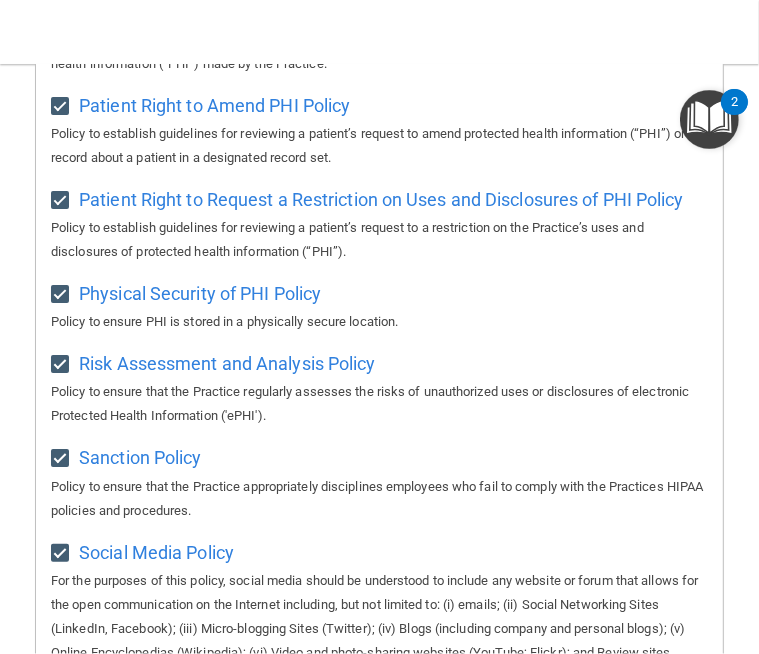 scroll, scrollTop: 0, scrollLeft: 0, axis: both 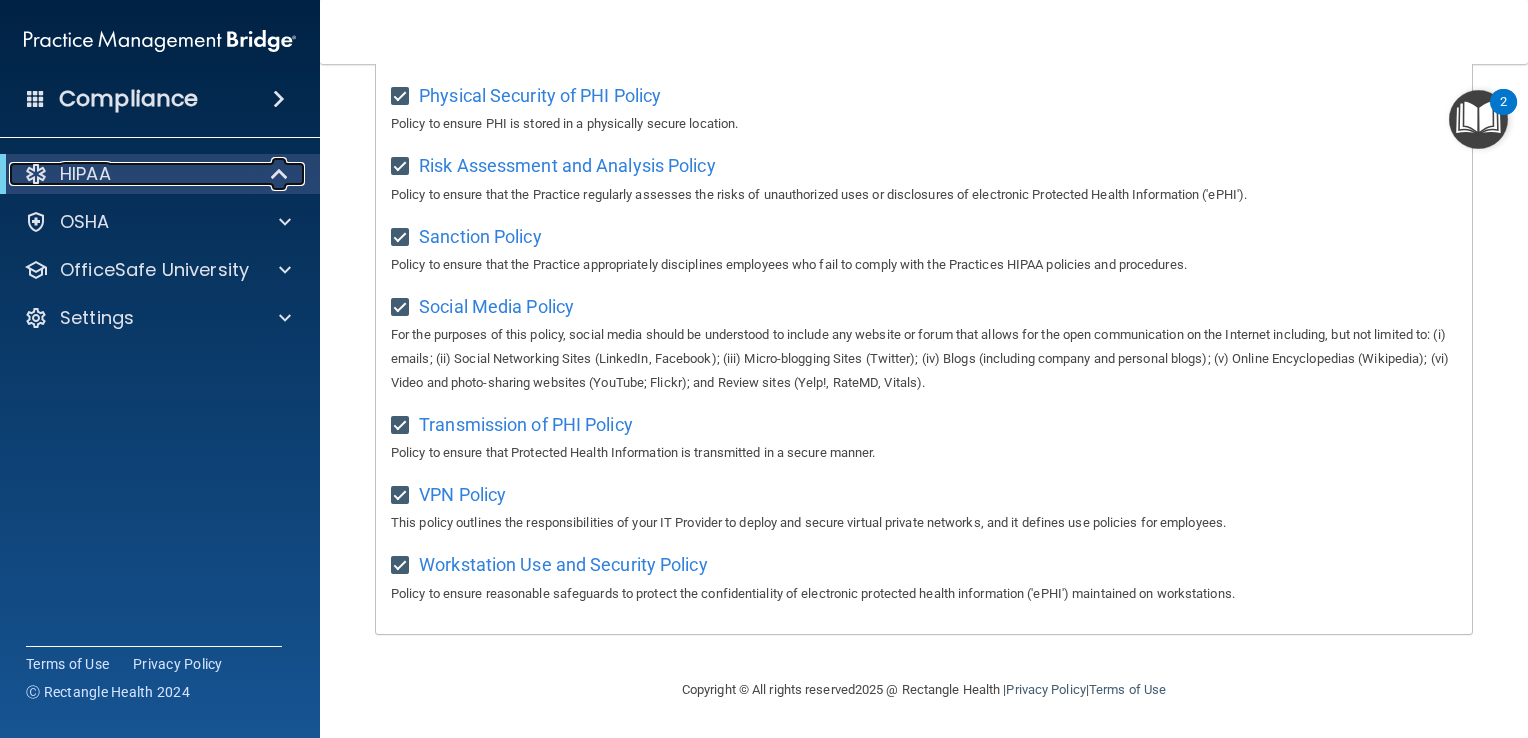 click on "HIPAA" at bounding box center (132, 174) 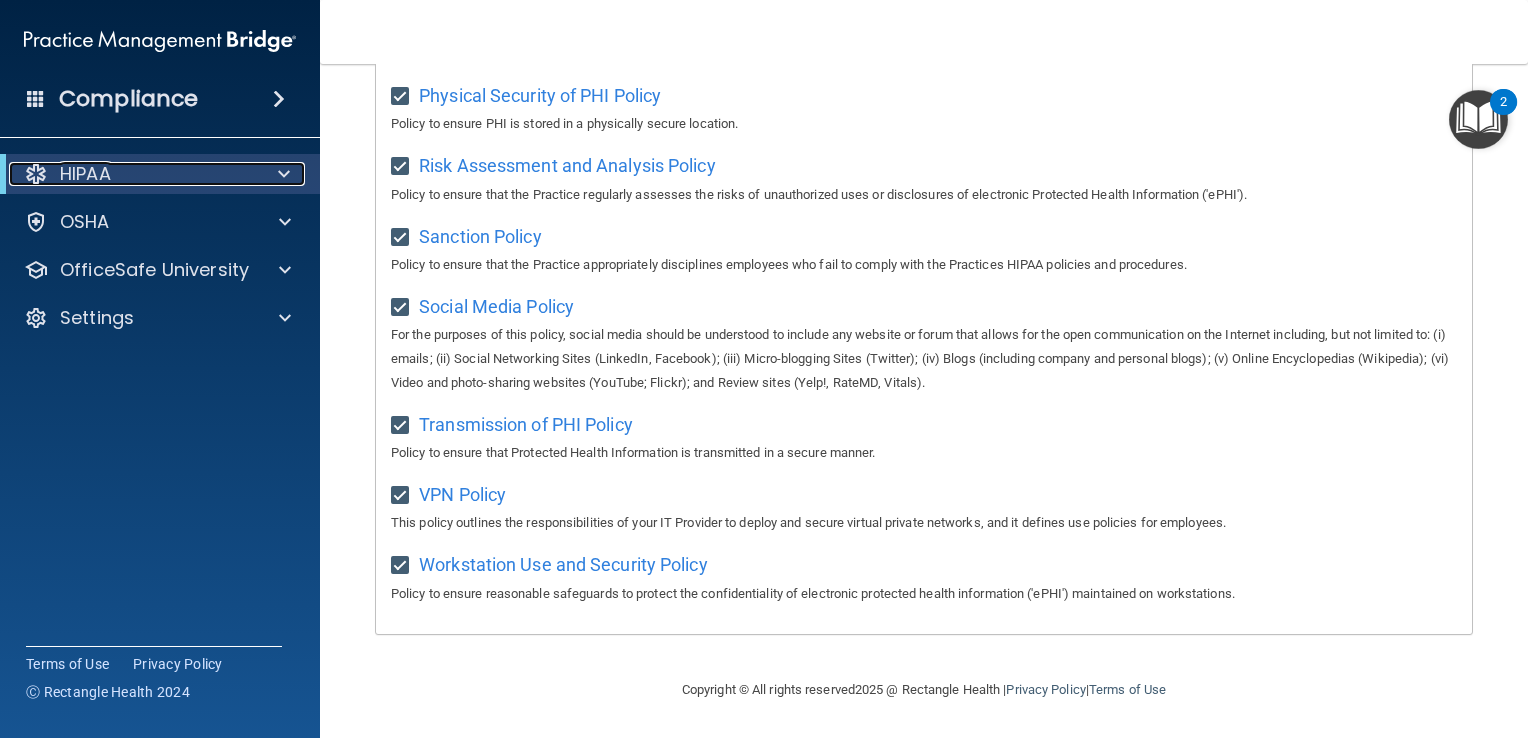 click at bounding box center [280, 174] 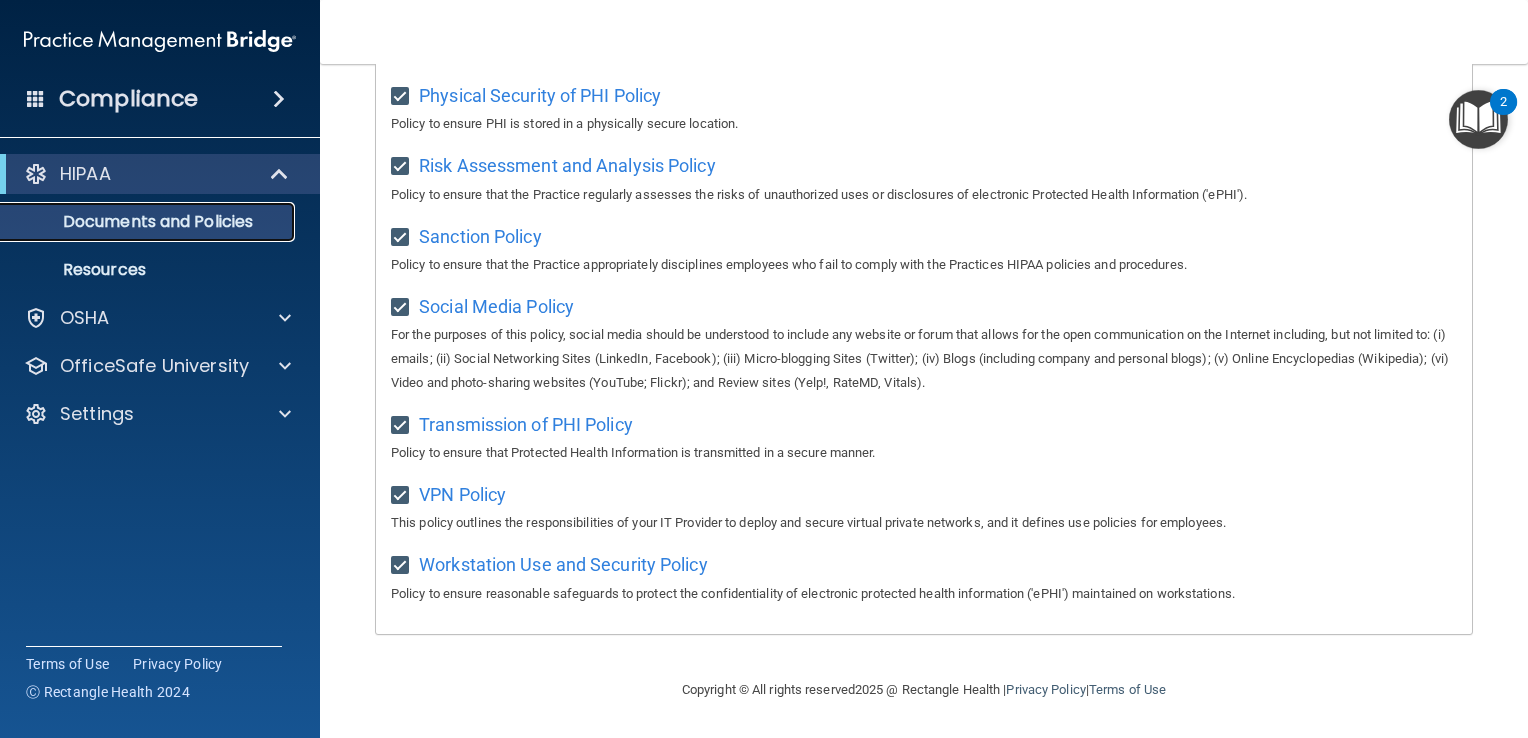 click on "Documents and Policies" at bounding box center [149, 222] 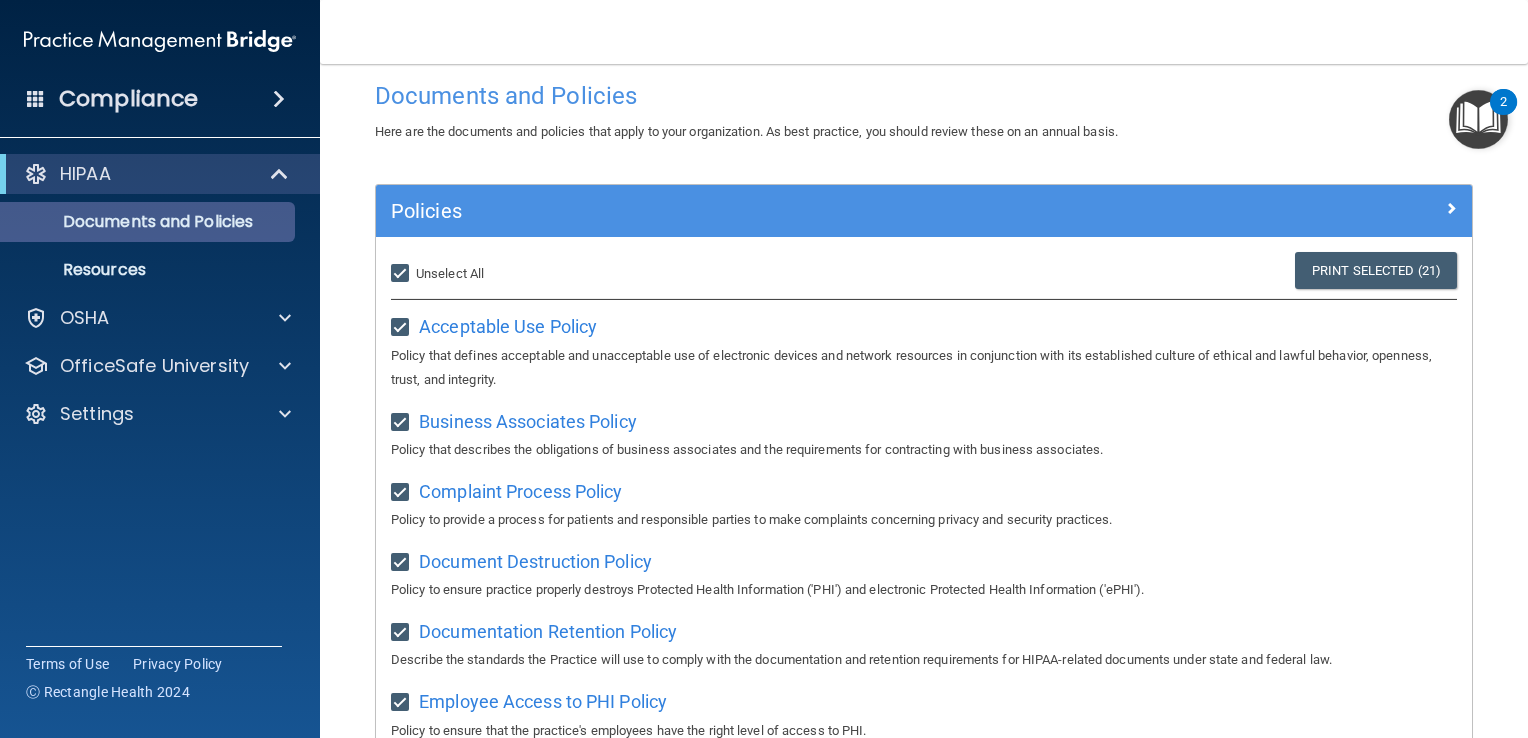 scroll, scrollTop: 0, scrollLeft: 0, axis: both 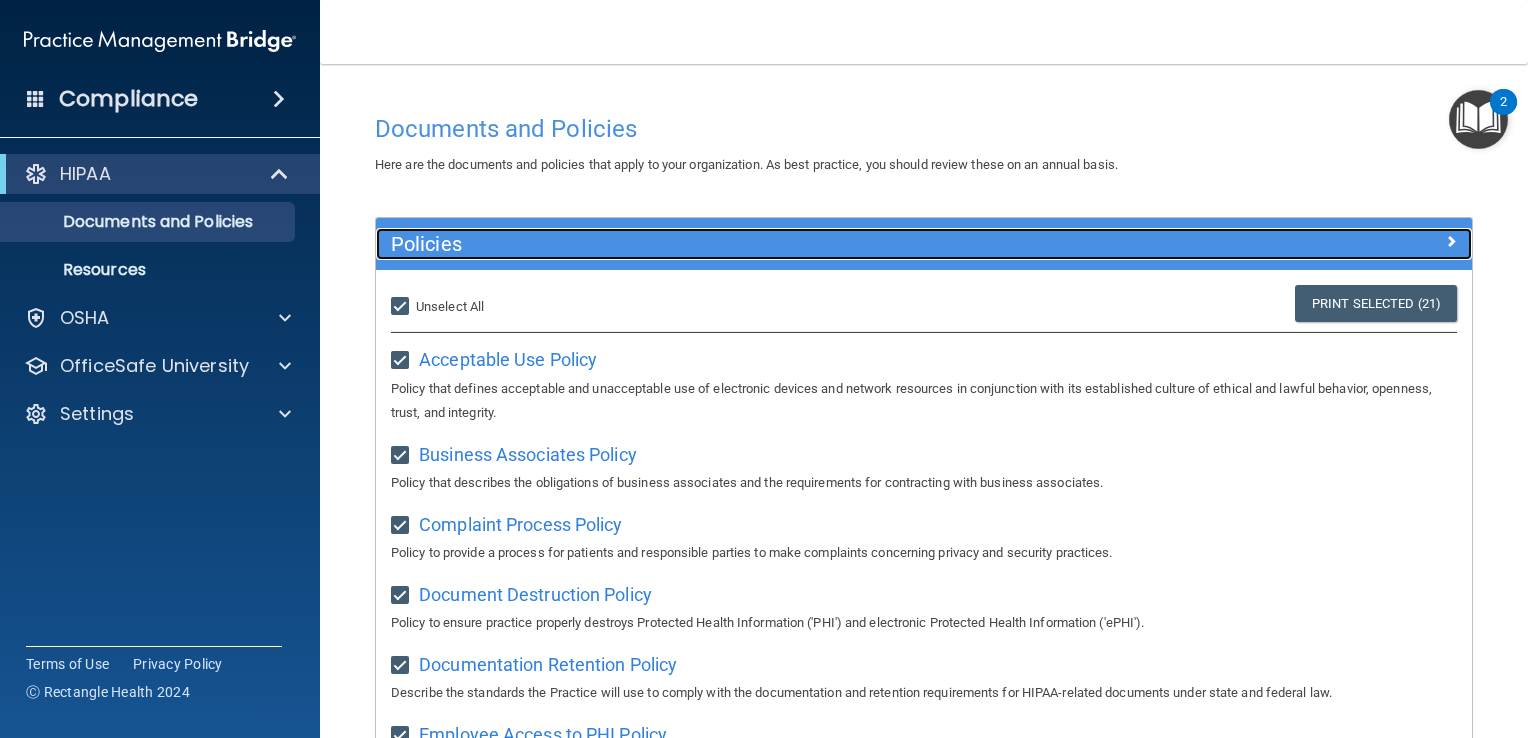 click at bounding box center (1451, 241) 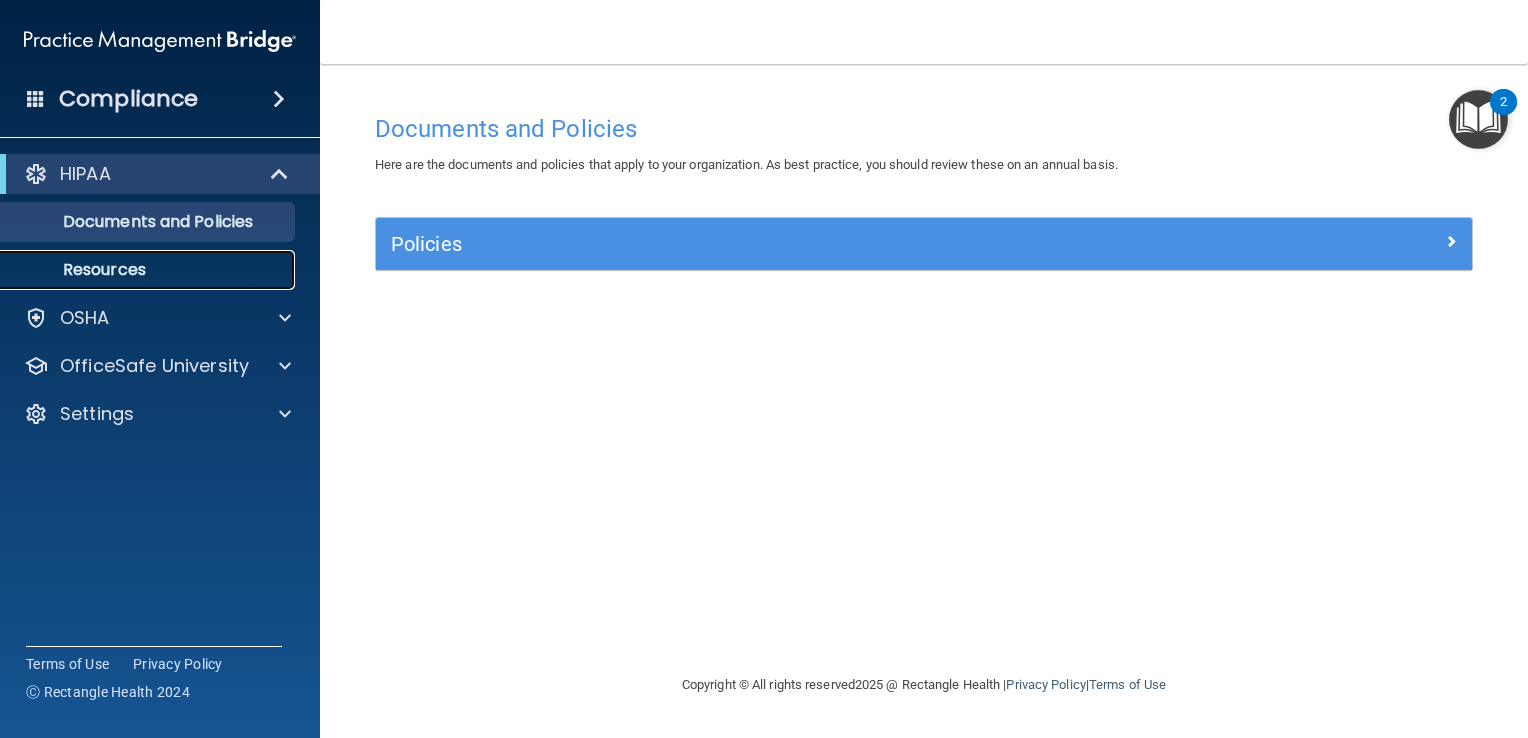 click on "Resources" at bounding box center (137, 270) 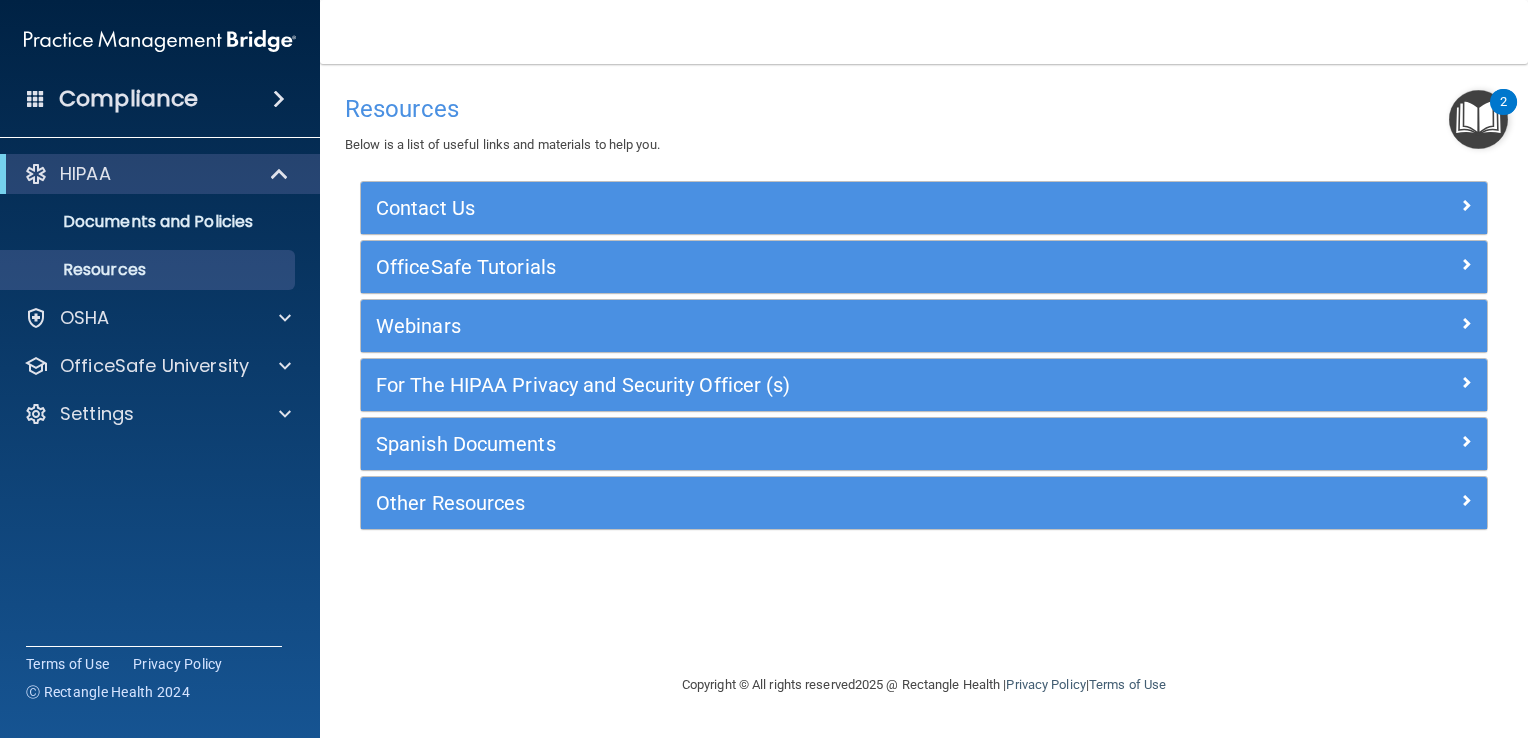 click on "Compliance" at bounding box center [160, 99] 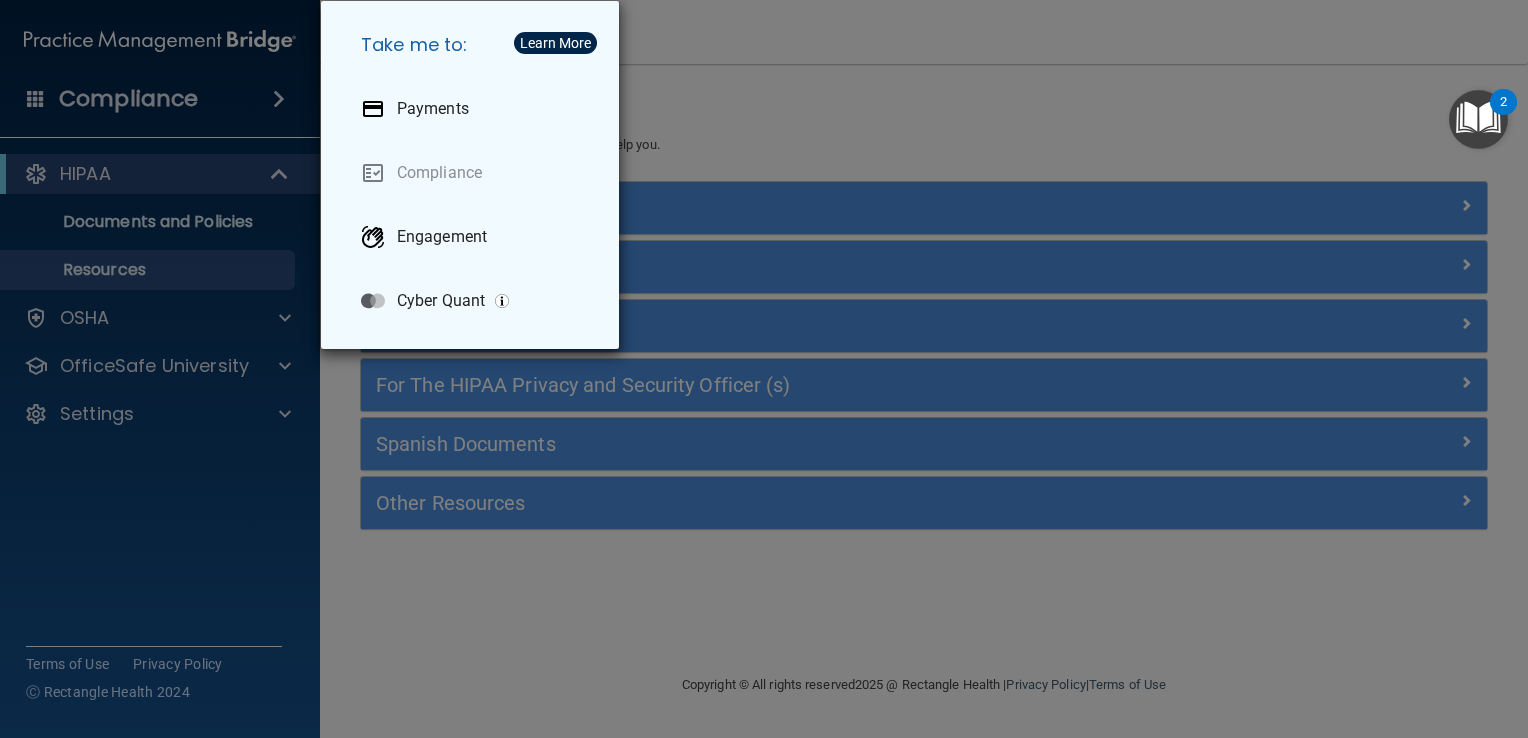 click on "Take me to:             Payments                   Compliance                     Engagement                     Cyber Quant" at bounding box center (764, 369) 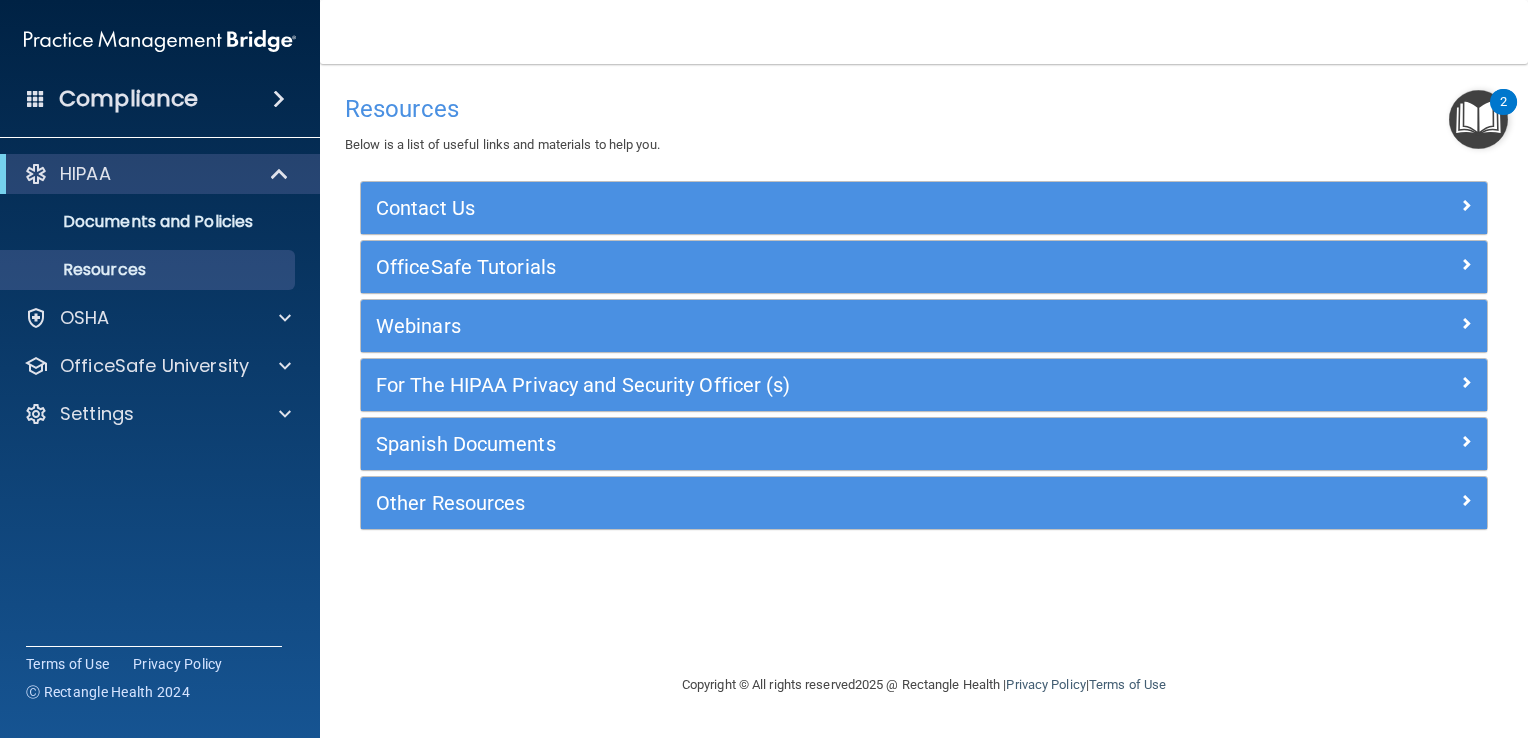 click on "Compliance" at bounding box center (160, 99) 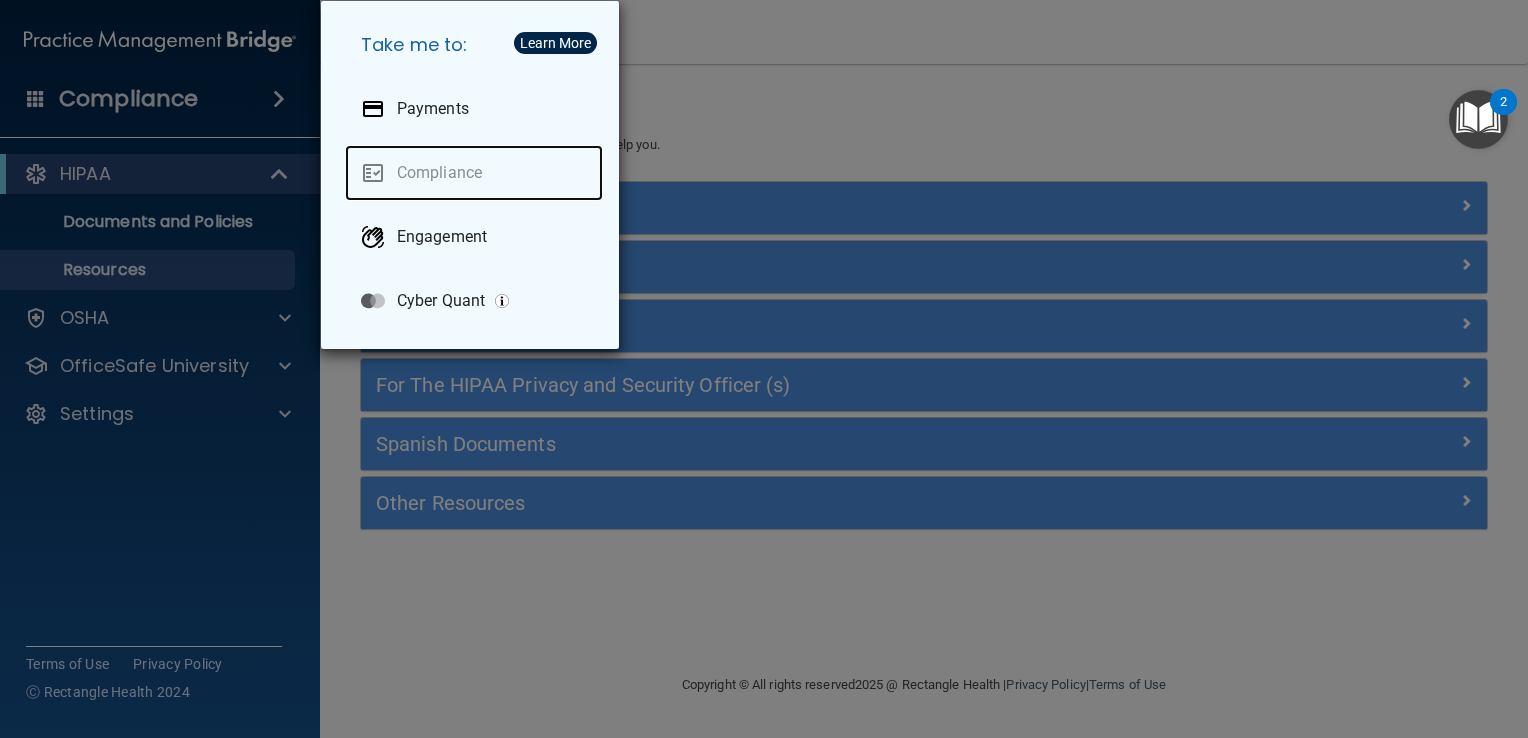 click on "Compliance" at bounding box center (474, 173) 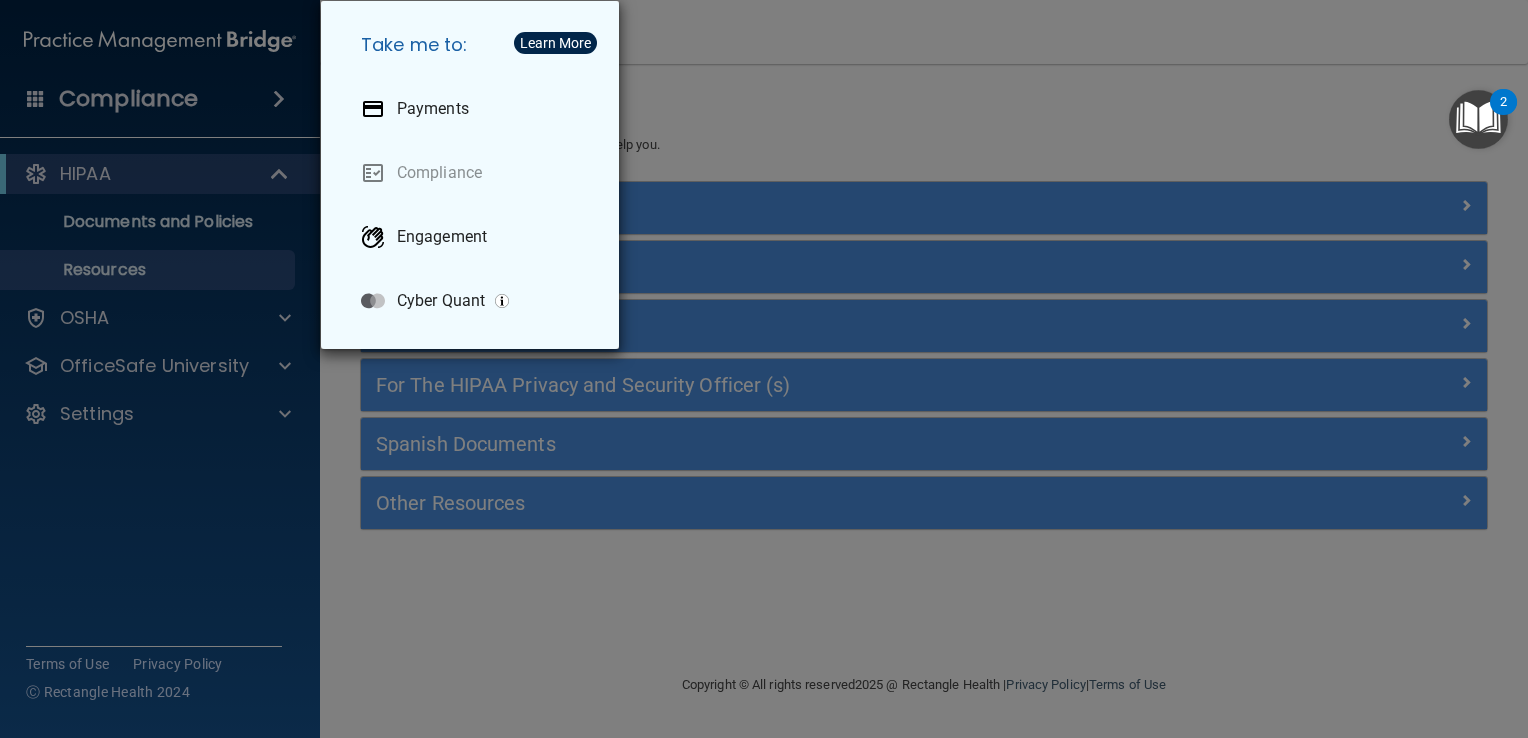 click on "Take me to:             Payments                   Compliance                     Engagement                     Cyber Quant" at bounding box center [764, 369] 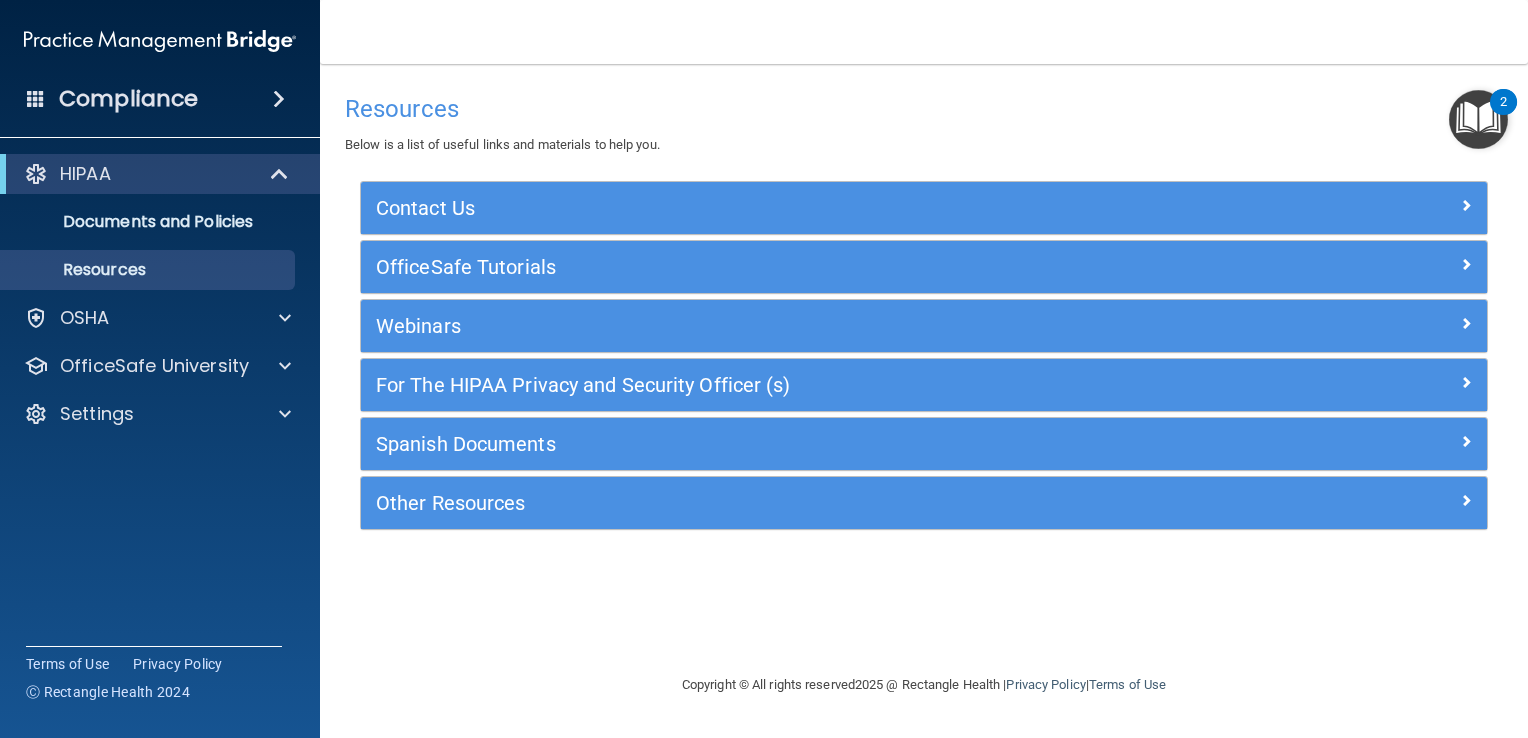 click at bounding box center (1478, 119) 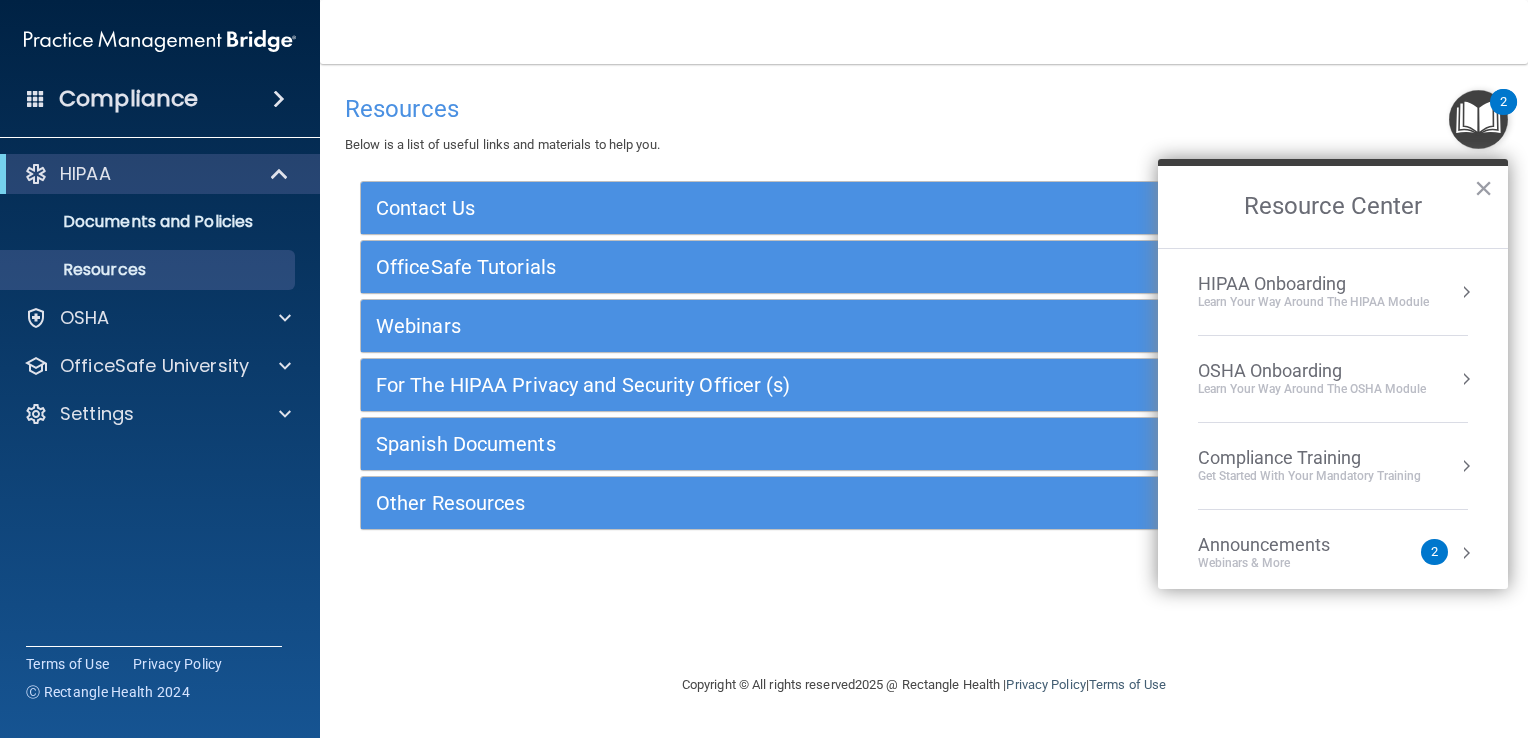 click on "HIPAA Onboarding" at bounding box center (1313, 284) 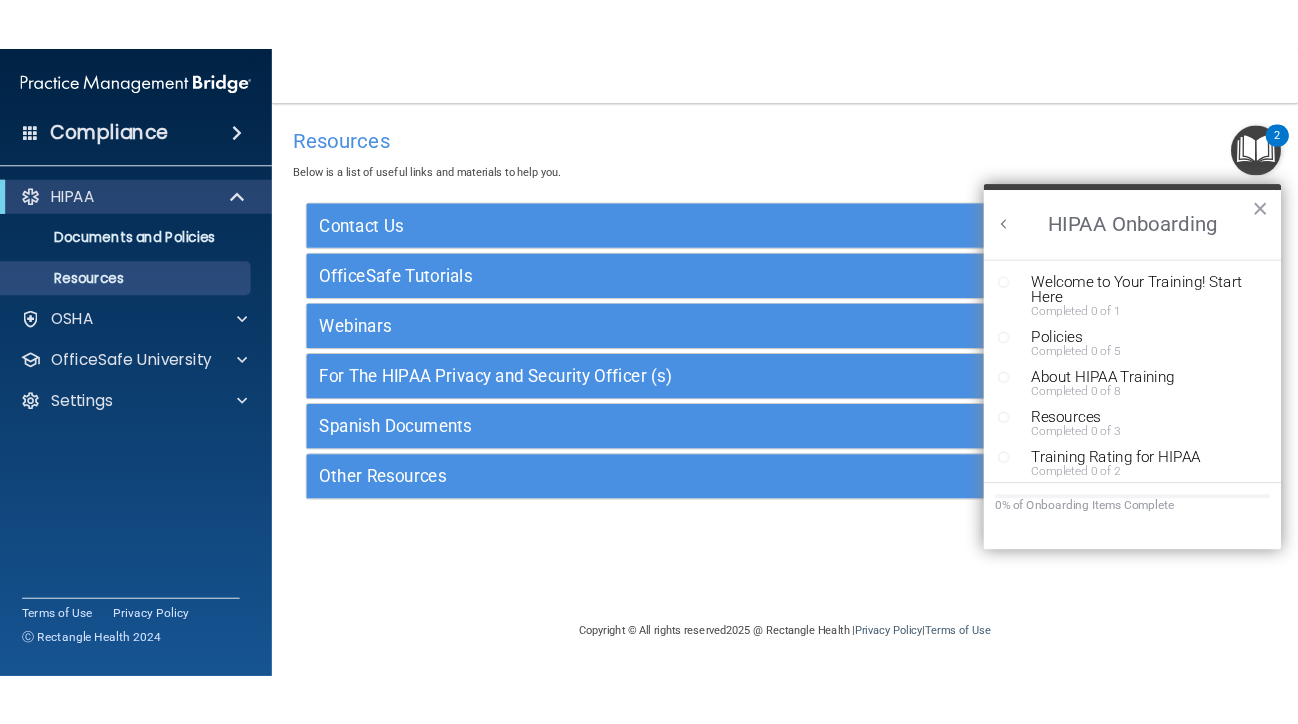 scroll, scrollTop: 0, scrollLeft: 0, axis: both 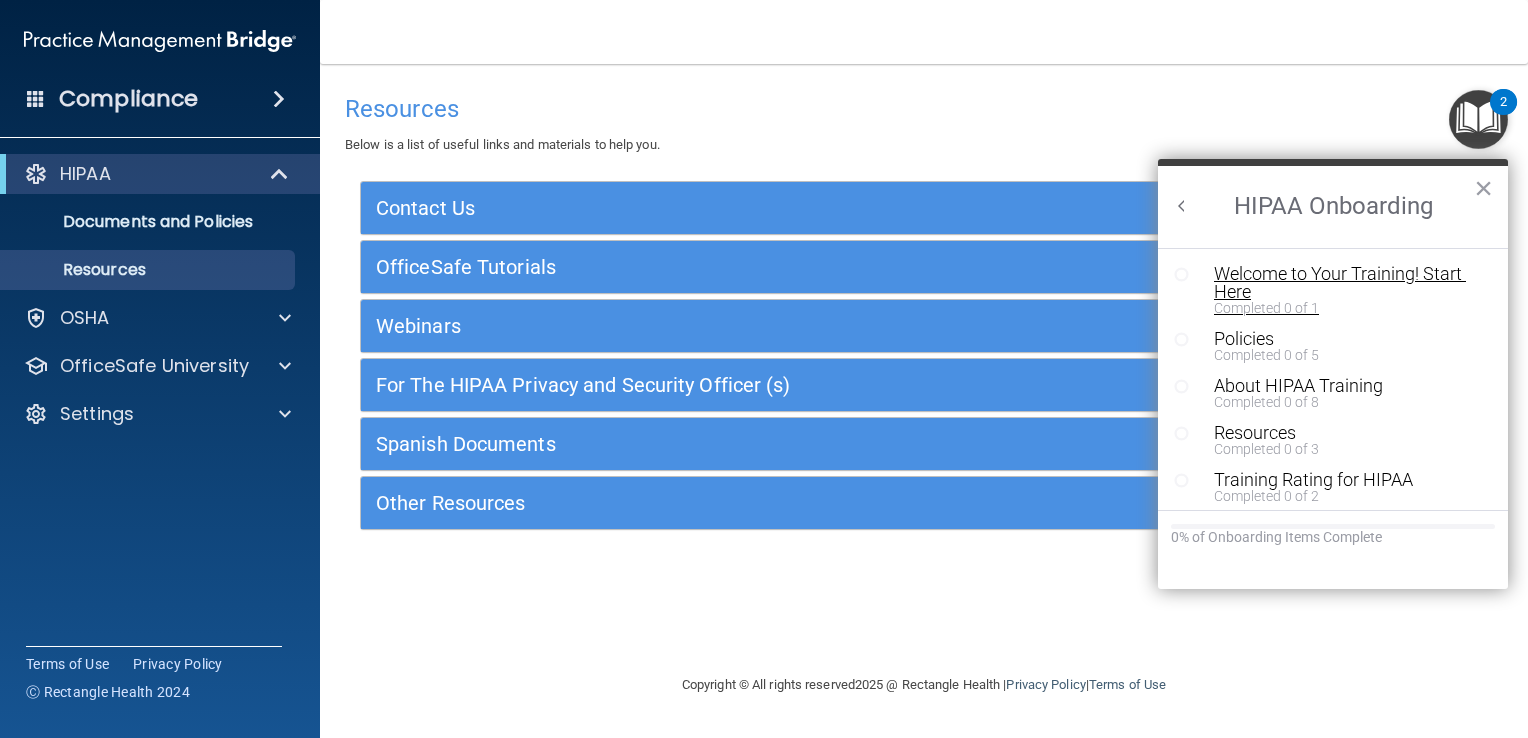 click on "Welcome to Your Training! Start Here" at bounding box center (1340, 283) 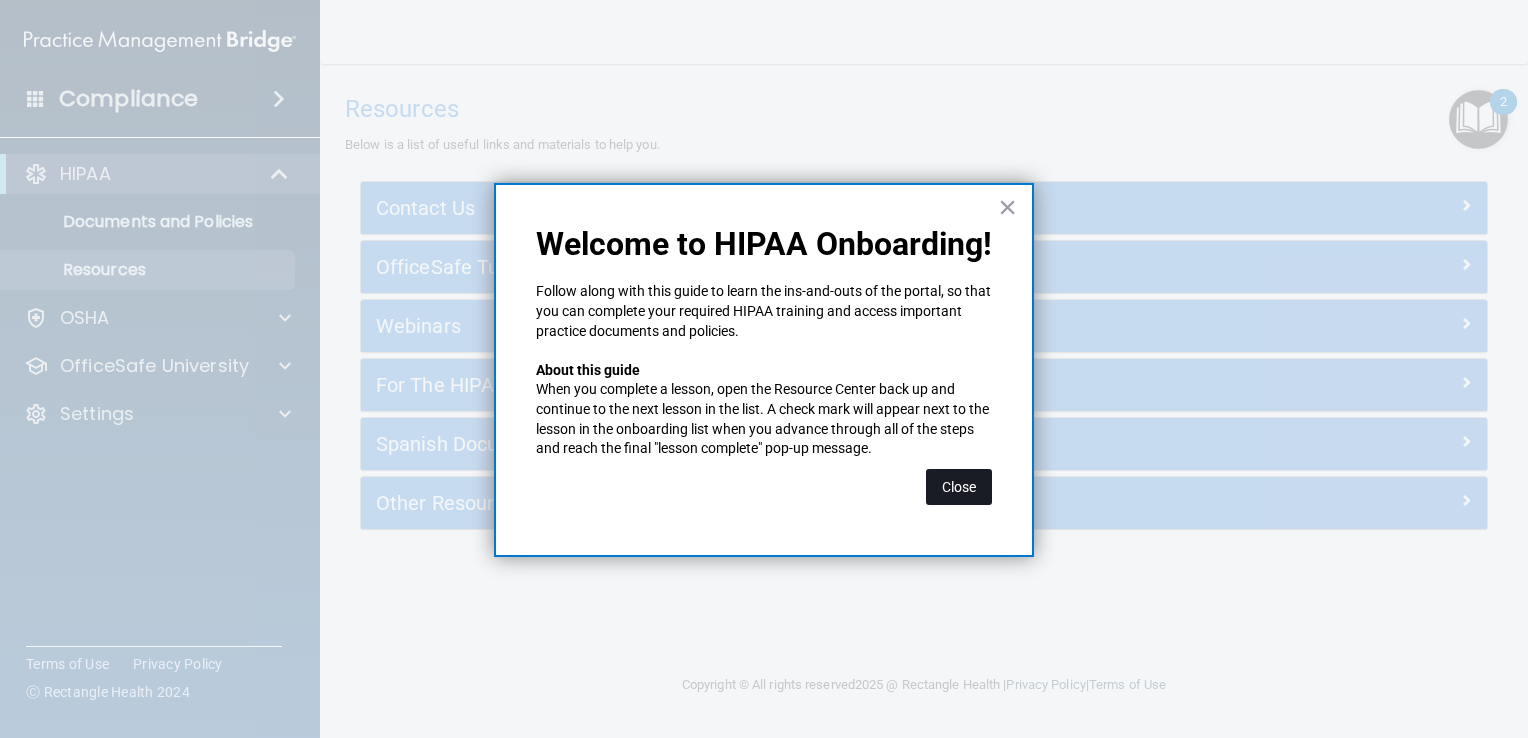 click on "Close" at bounding box center (959, 487) 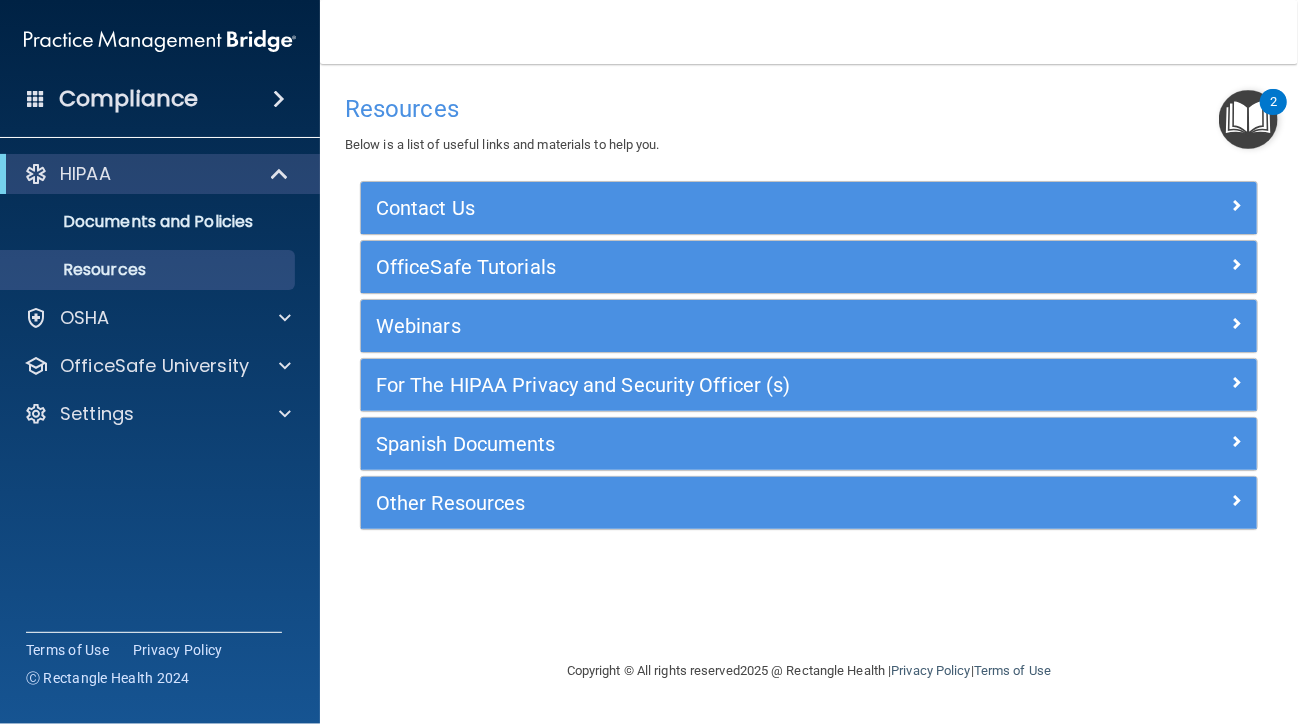 click on "Toggle navigation                                                                                                     Nicole Diaz   nicole.diaz@frontline.group                            Manage My Enterprise              Frontline Call Center     Manage My Location" at bounding box center [809, 32] 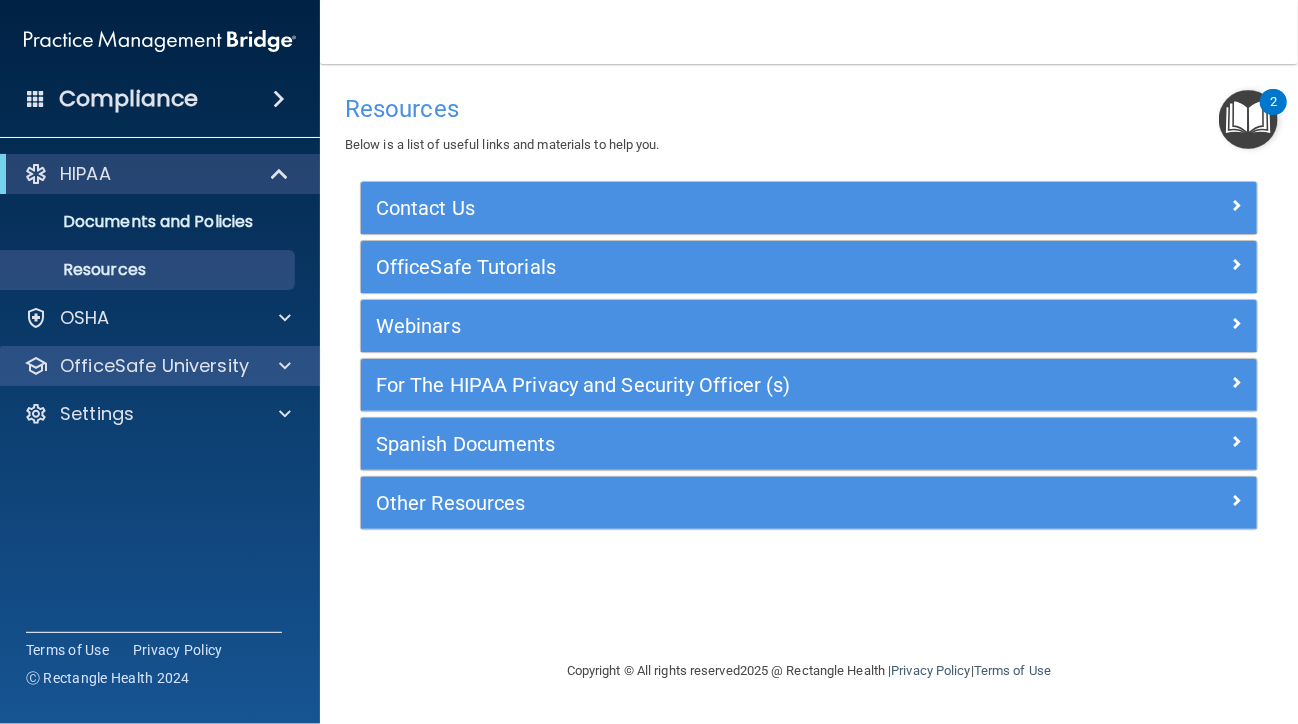 click on "OfficeSafe University" at bounding box center (160, 366) 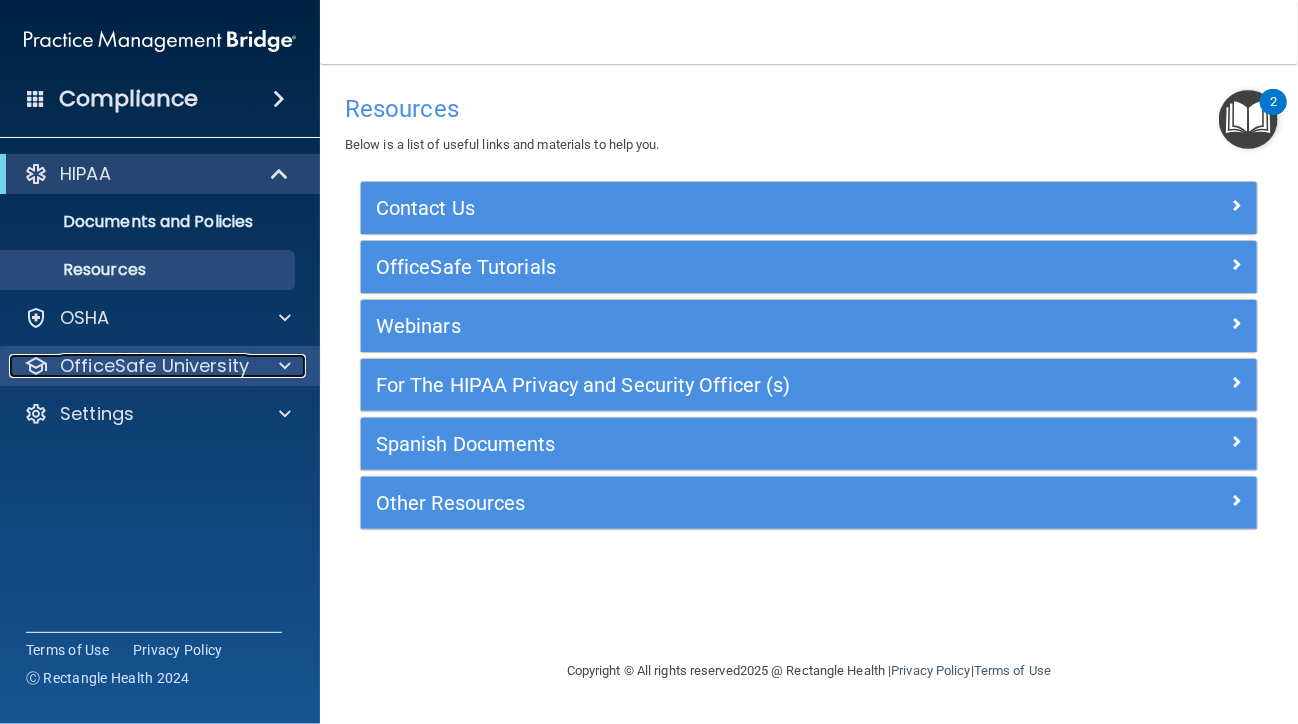 click at bounding box center [285, 366] 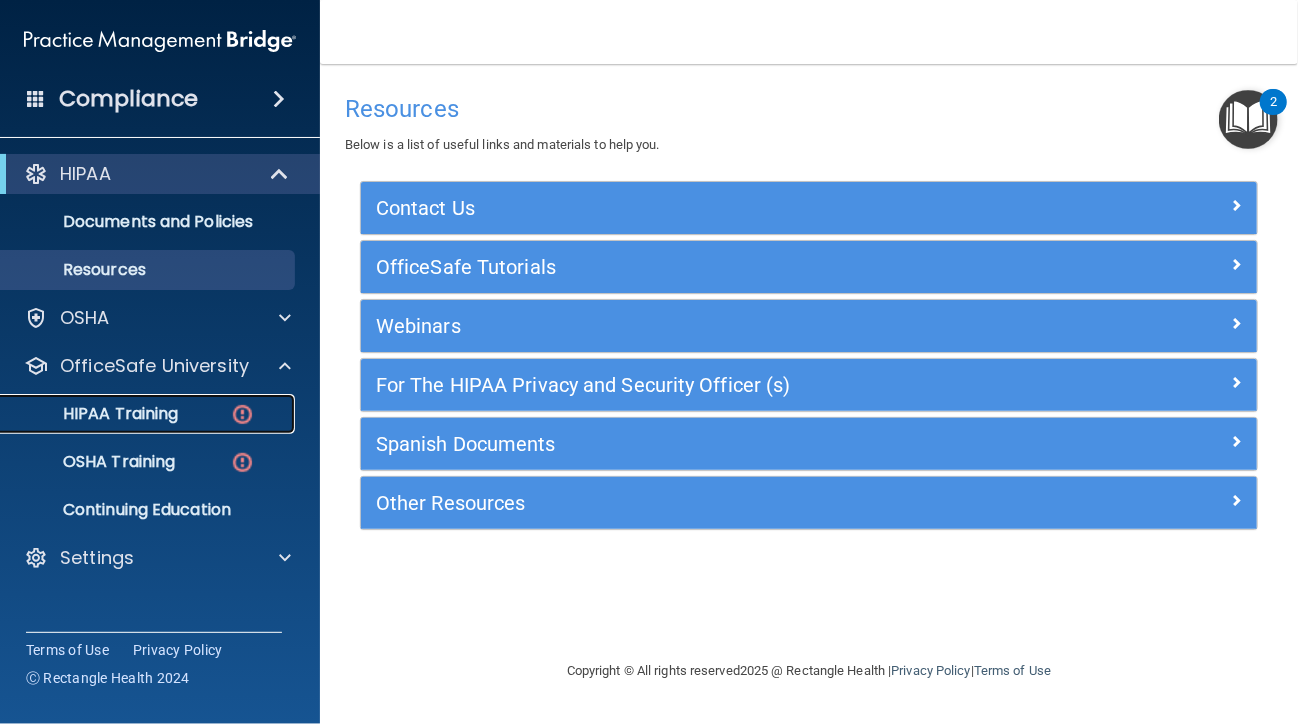 click on "HIPAA Training" at bounding box center [149, 414] 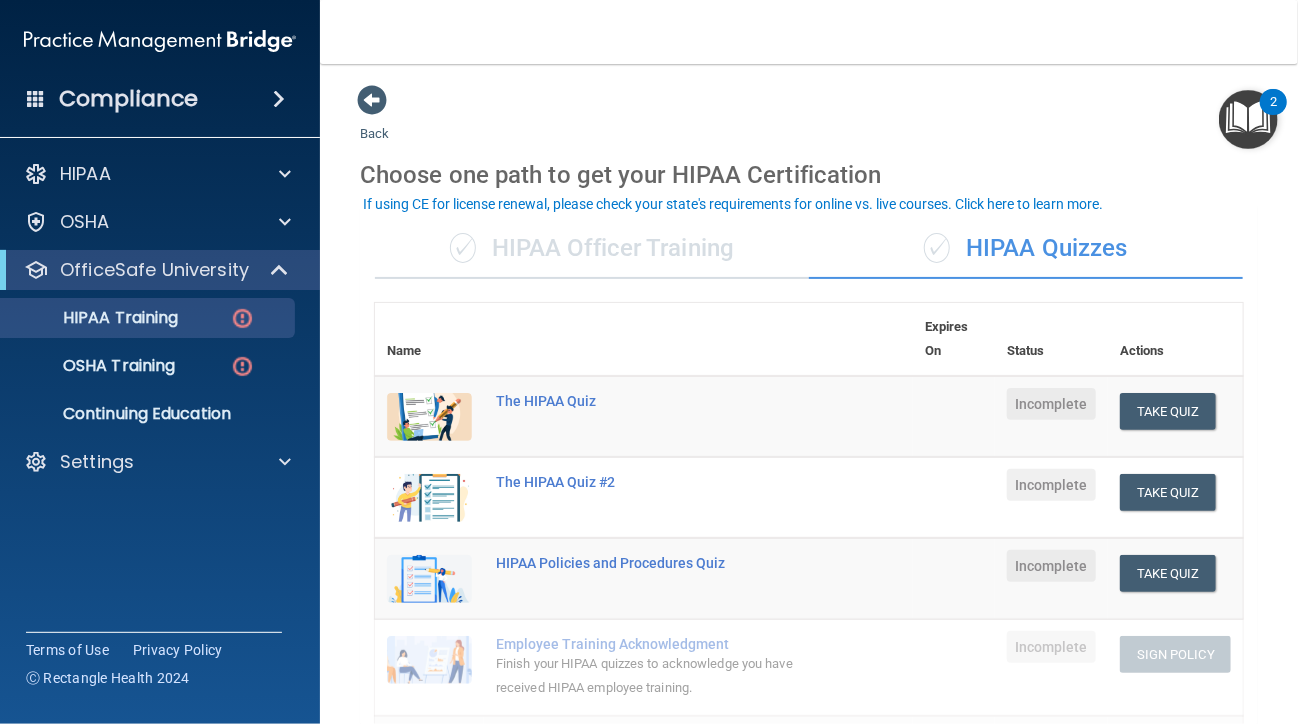 click on "✓   HIPAA Quizzes" at bounding box center (1026, 249) 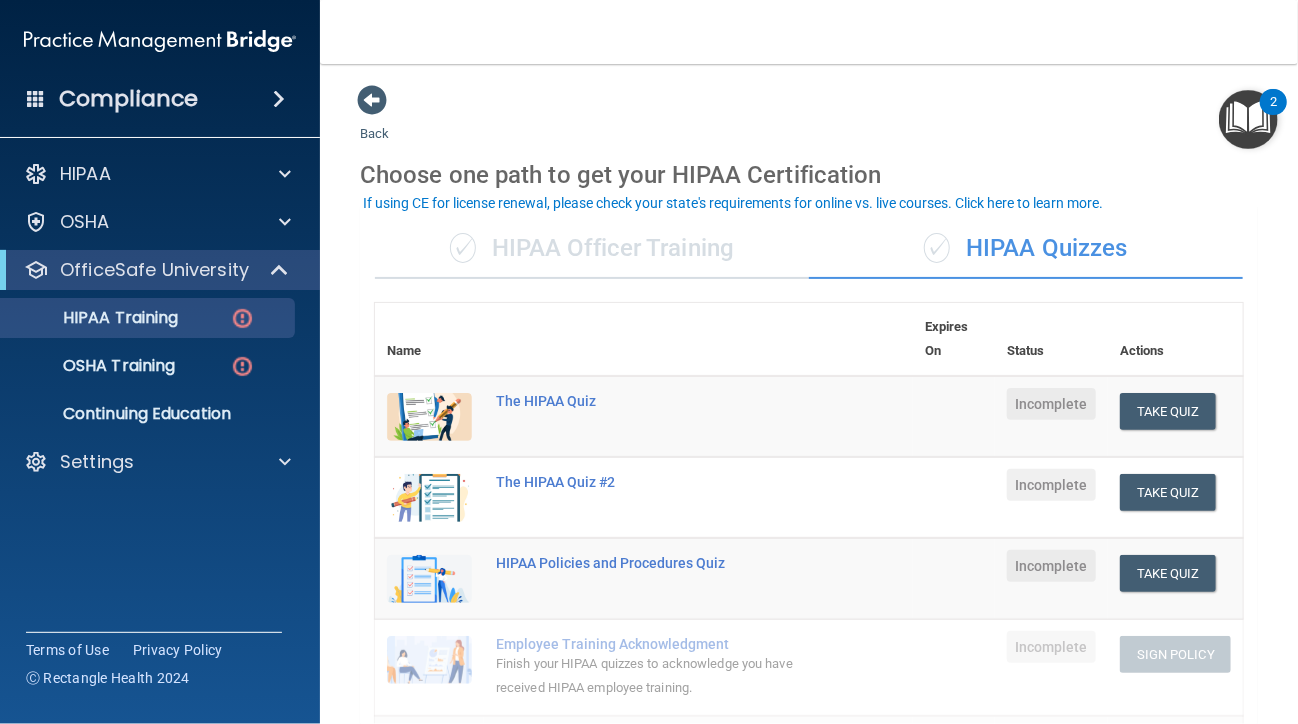 scroll, scrollTop: 118, scrollLeft: 0, axis: vertical 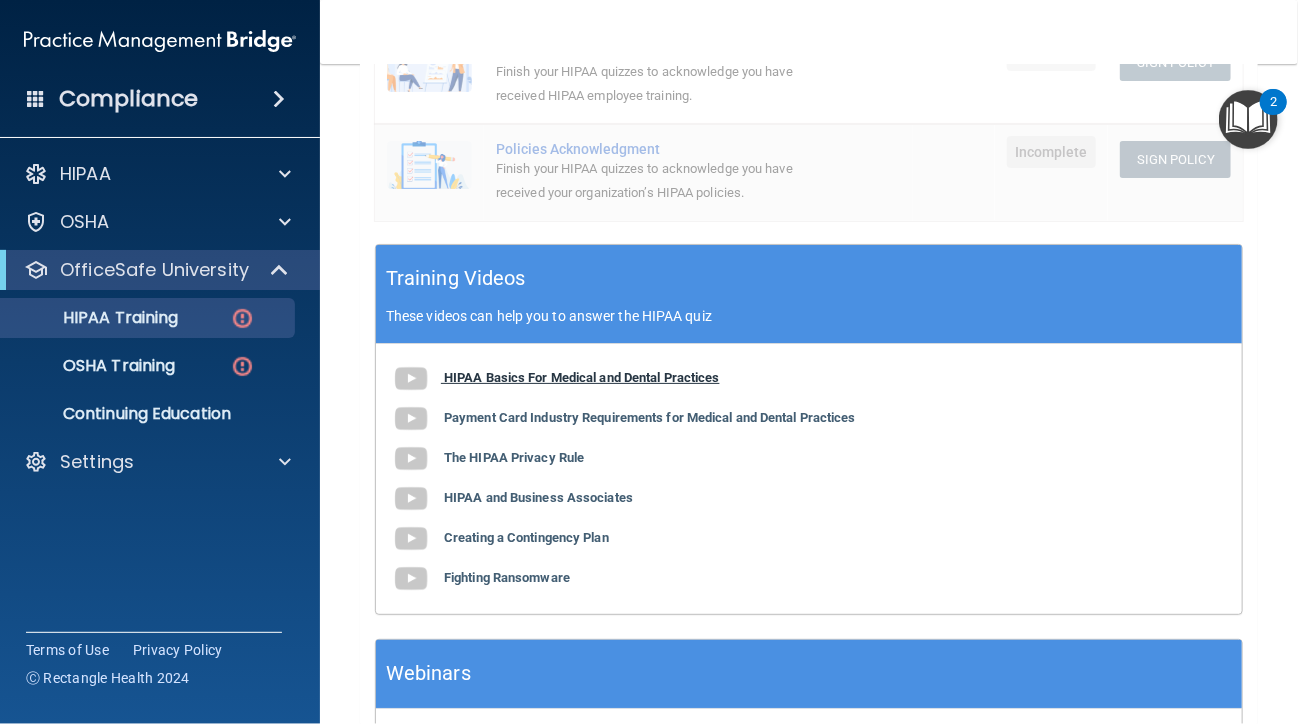 click on "HIPAA Basics For Medical and Dental Practices" at bounding box center (582, 377) 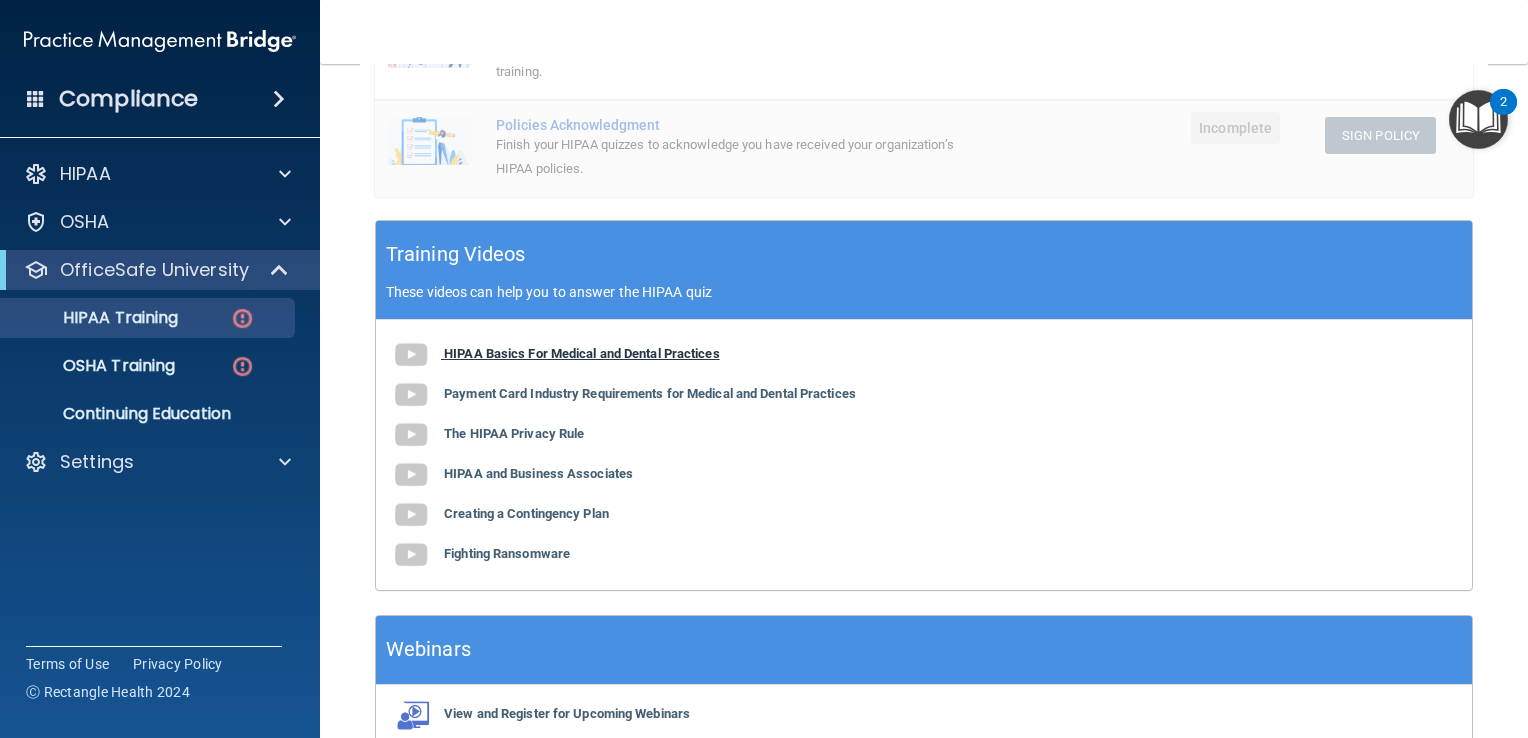 scroll, scrollTop: 568, scrollLeft: 0, axis: vertical 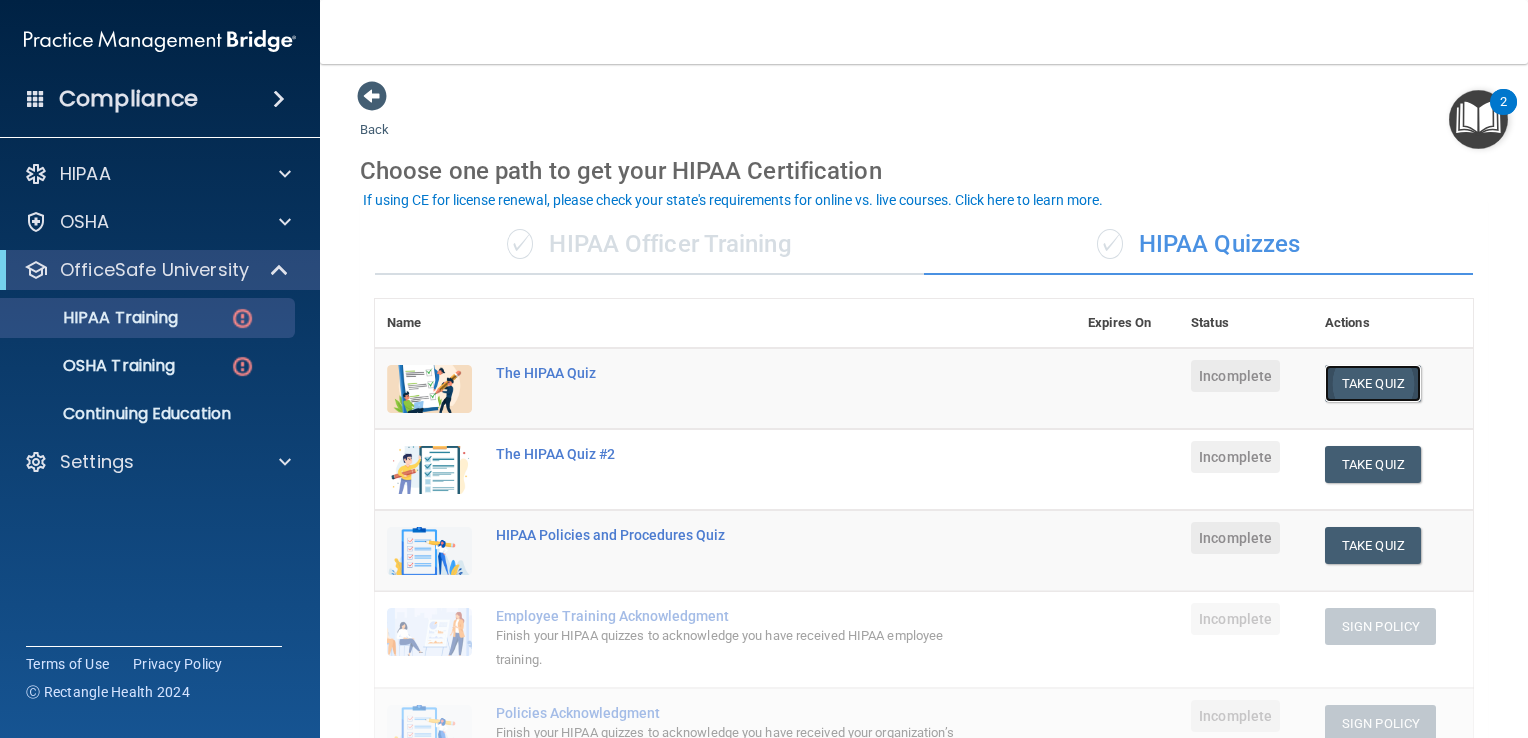 click on "Take Quiz" at bounding box center [1373, 383] 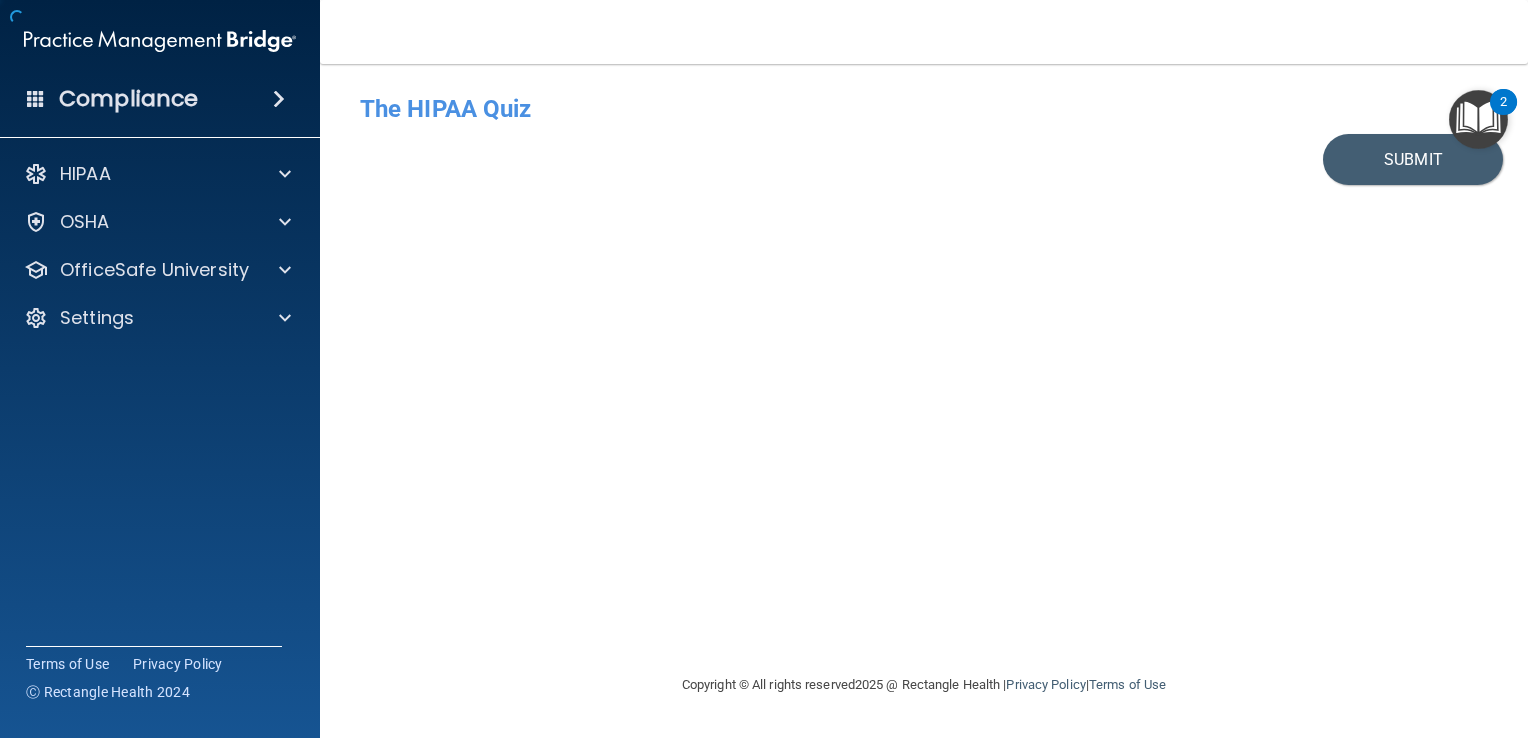 scroll, scrollTop: 0, scrollLeft: 0, axis: both 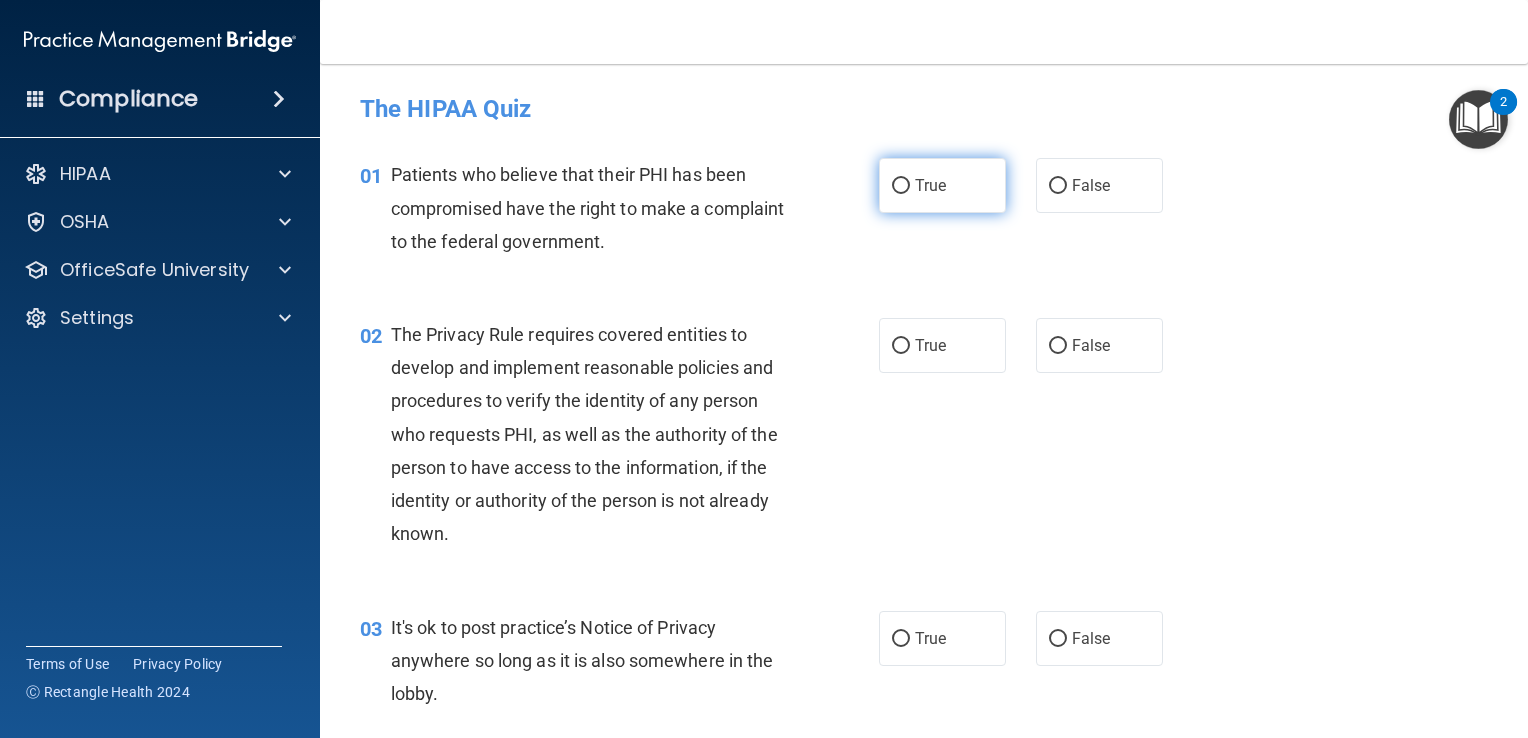 click on "True" at bounding box center (942, 185) 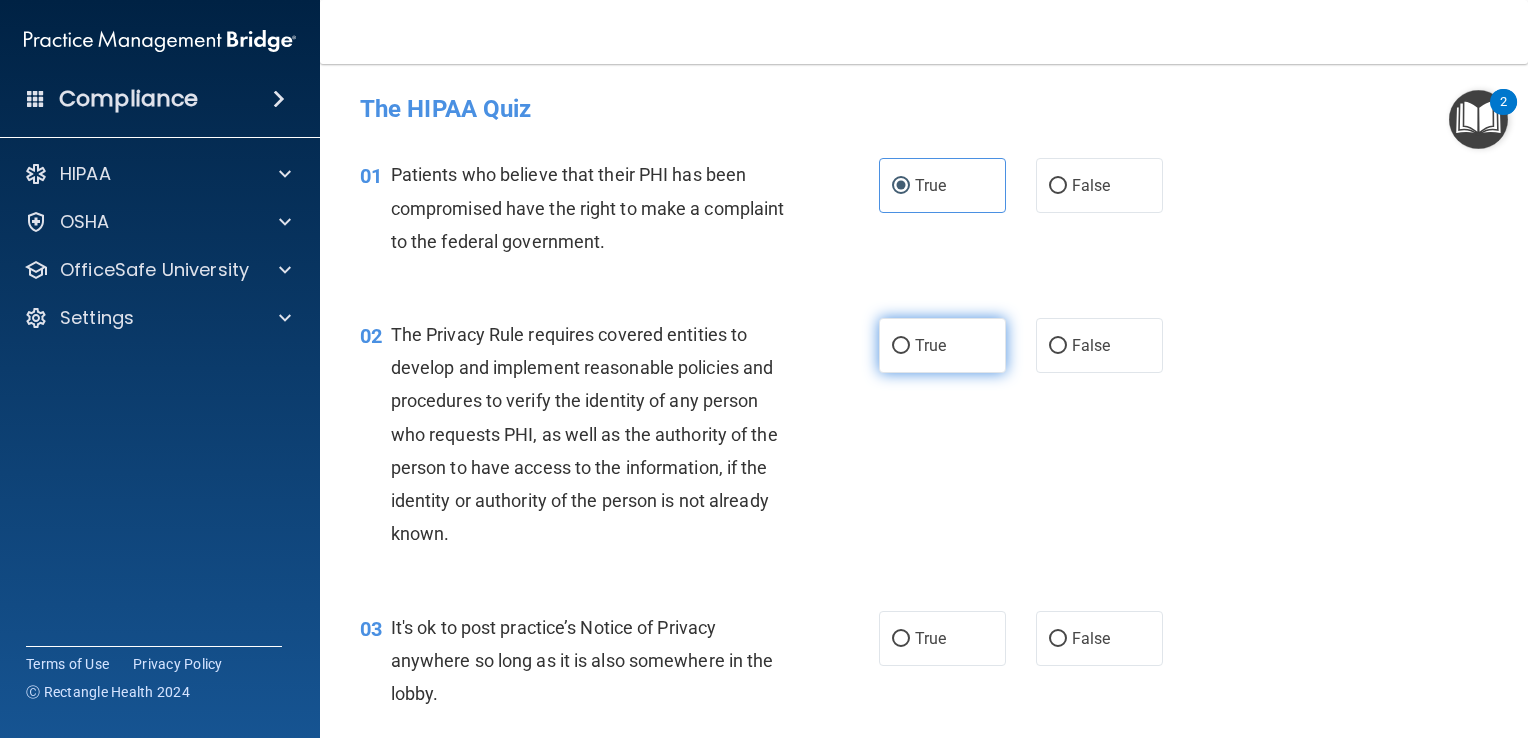 click on "True" at bounding box center [942, 345] 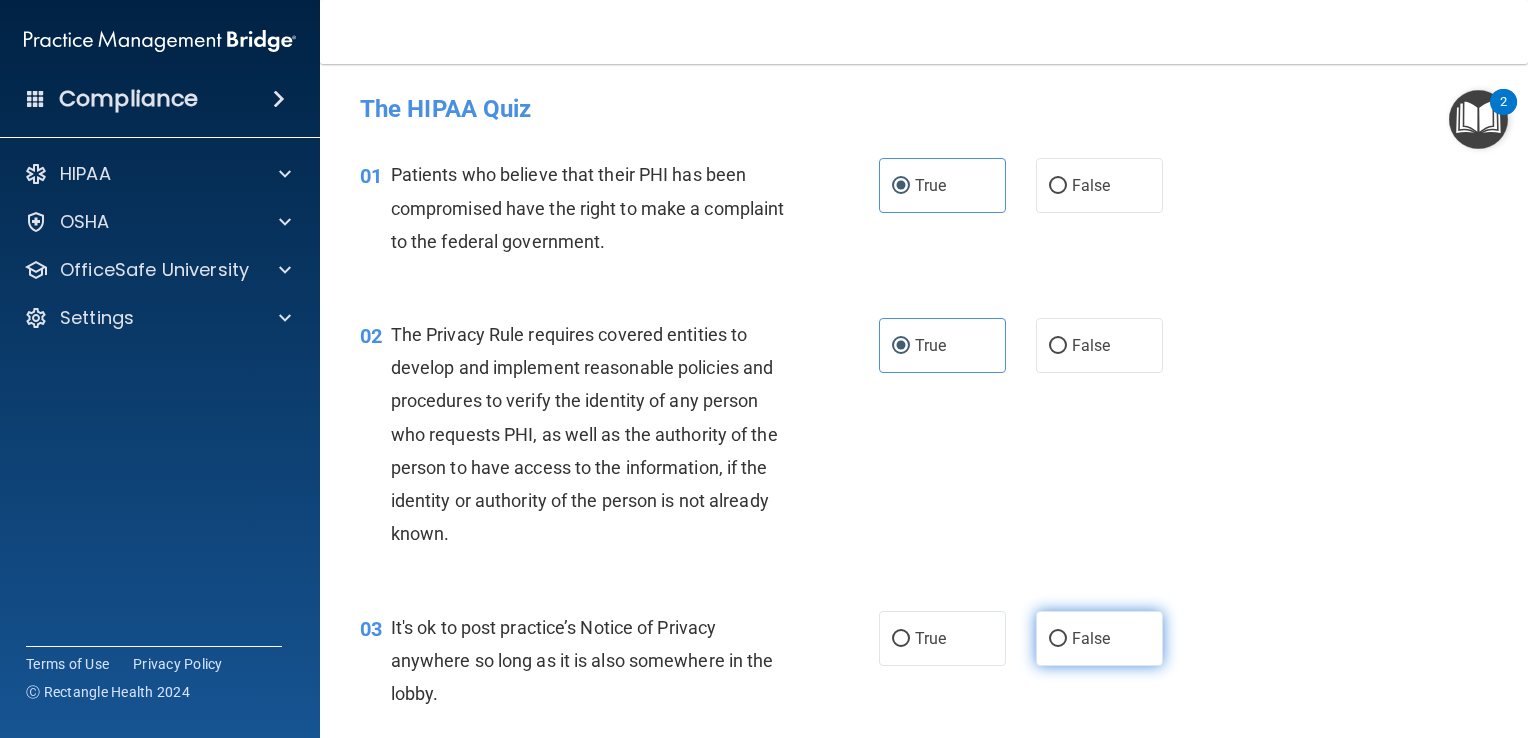 click on "False" at bounding box center [1099, 638] 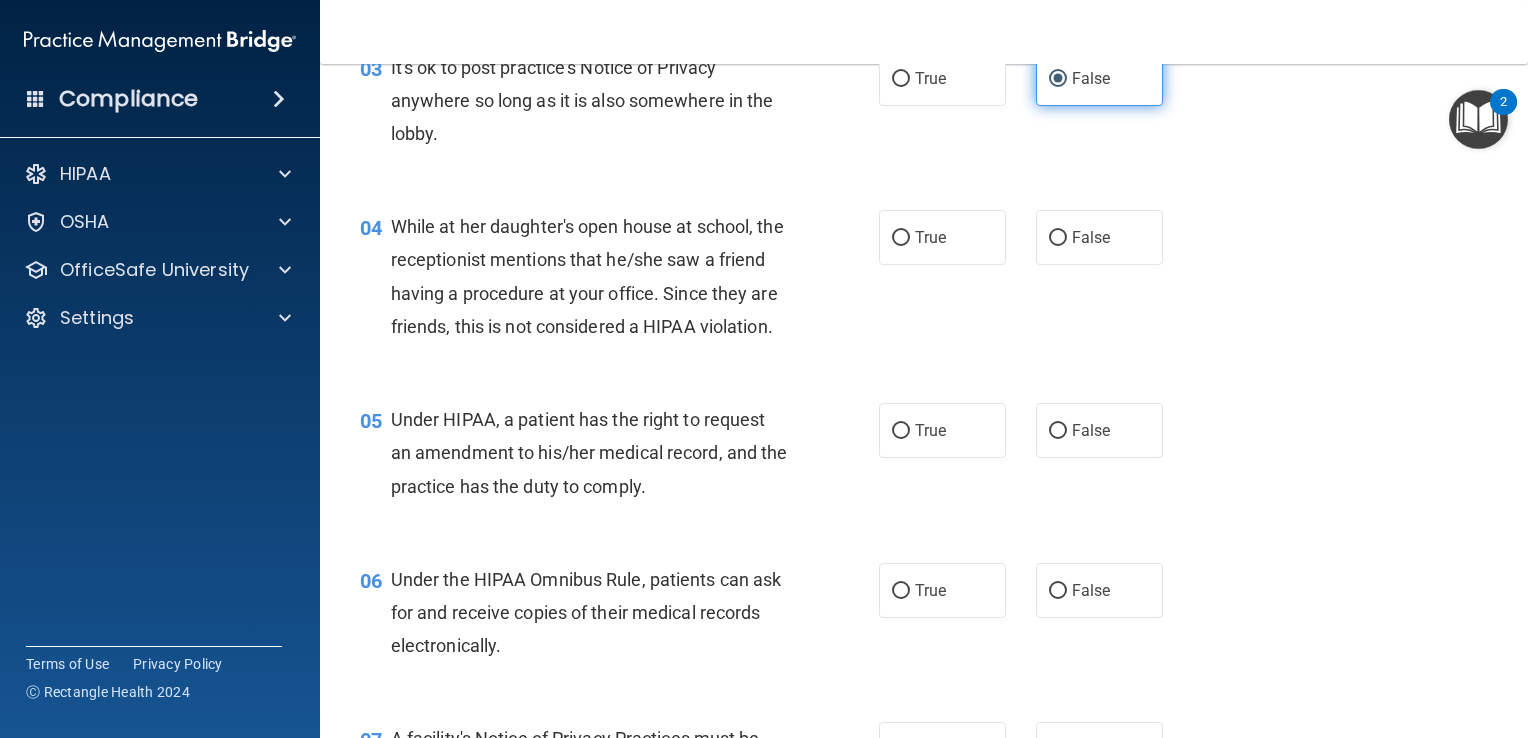 scroll, scrollTop: 561, scrollLeft: 0, axis: vertical 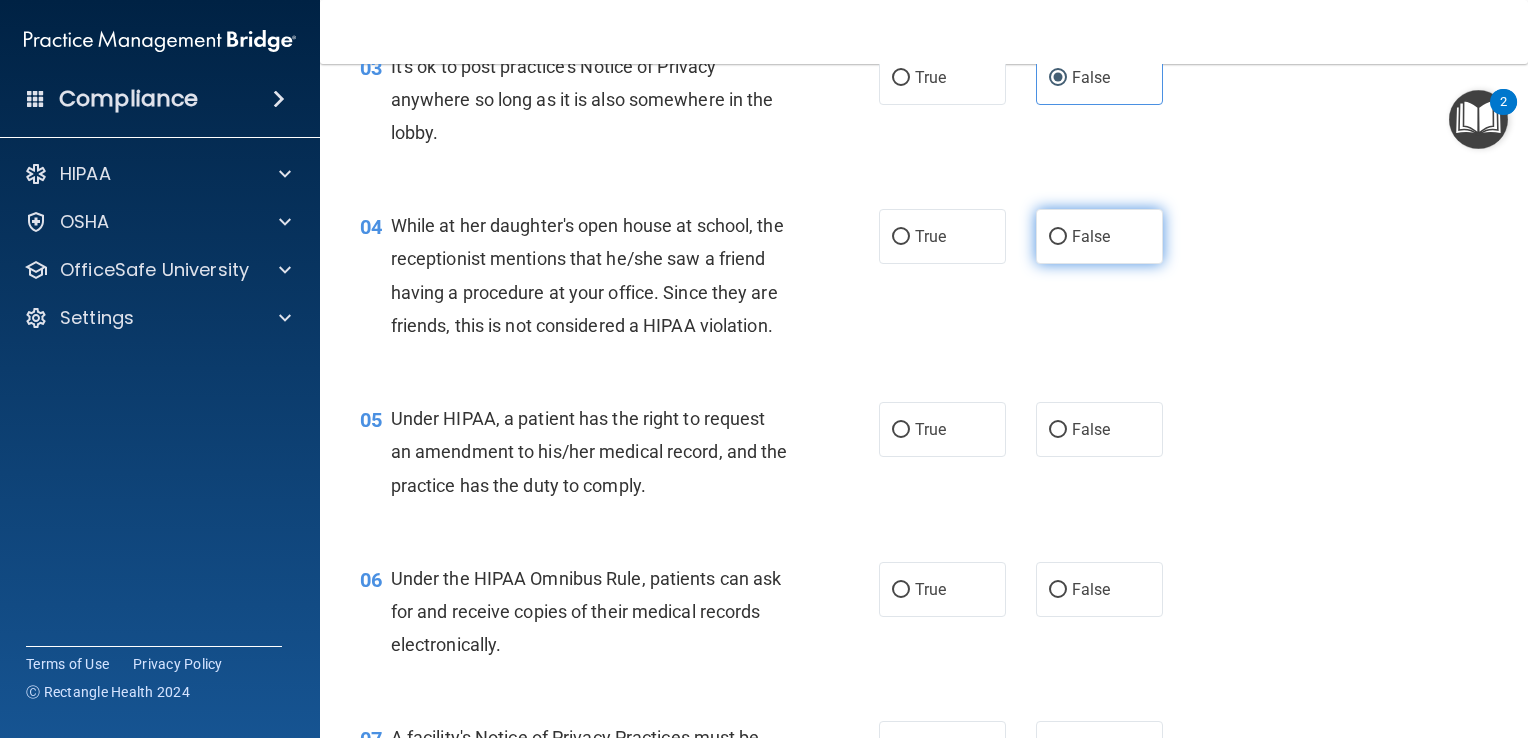 click on "False" at bounding box center (1099, 236) 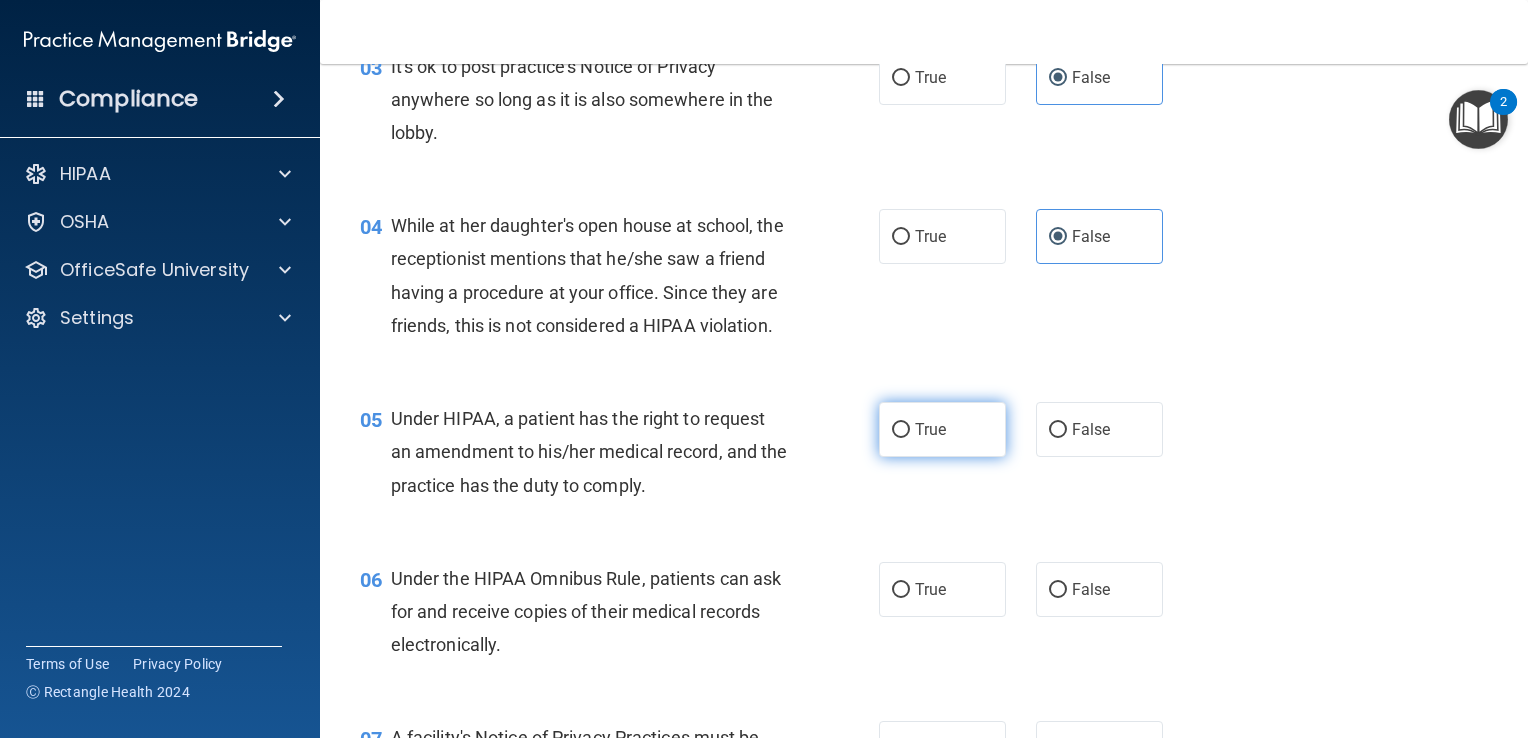 click on "True" at bounding box center (930, 429) 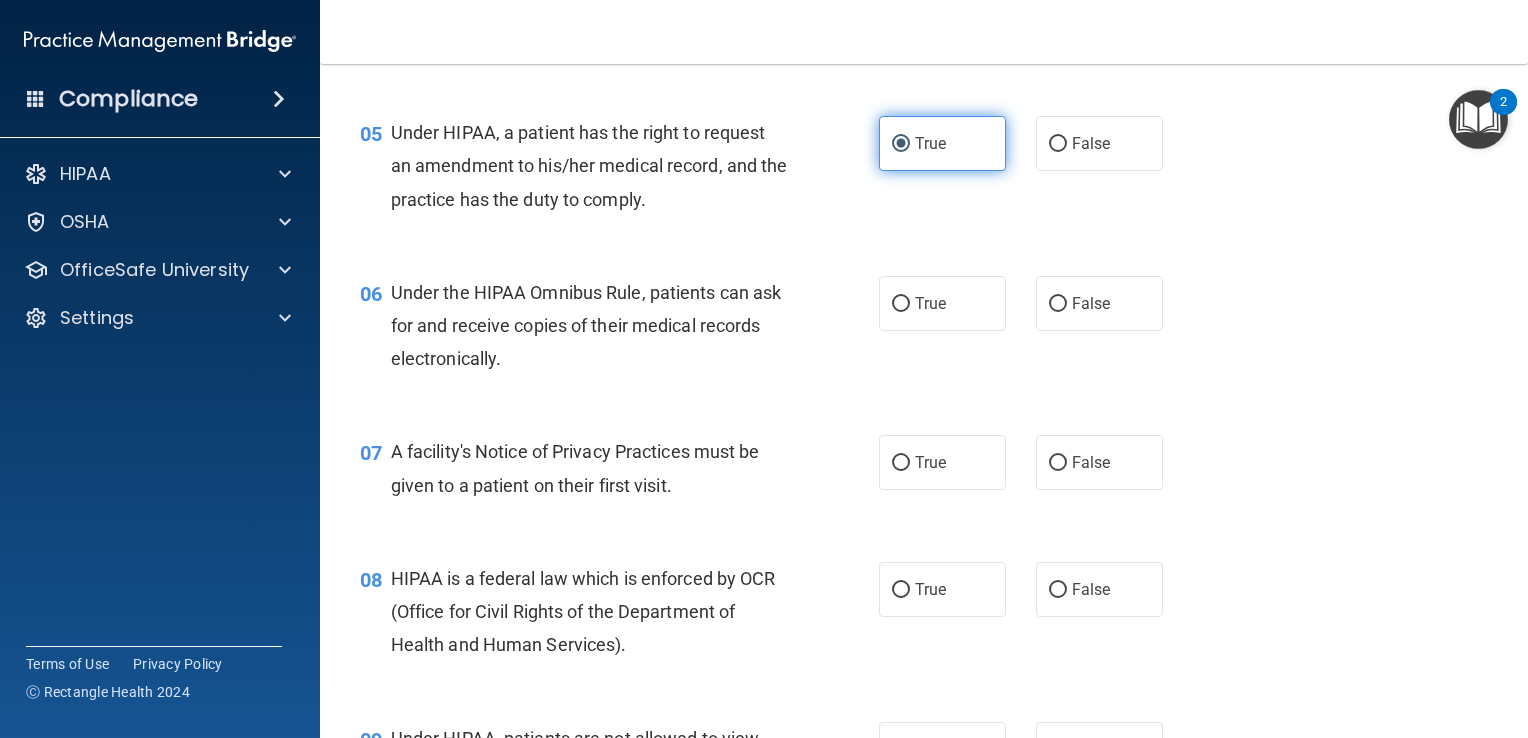 scroll, scrollTop: 846, scrollLeft: 0, axis: vertical 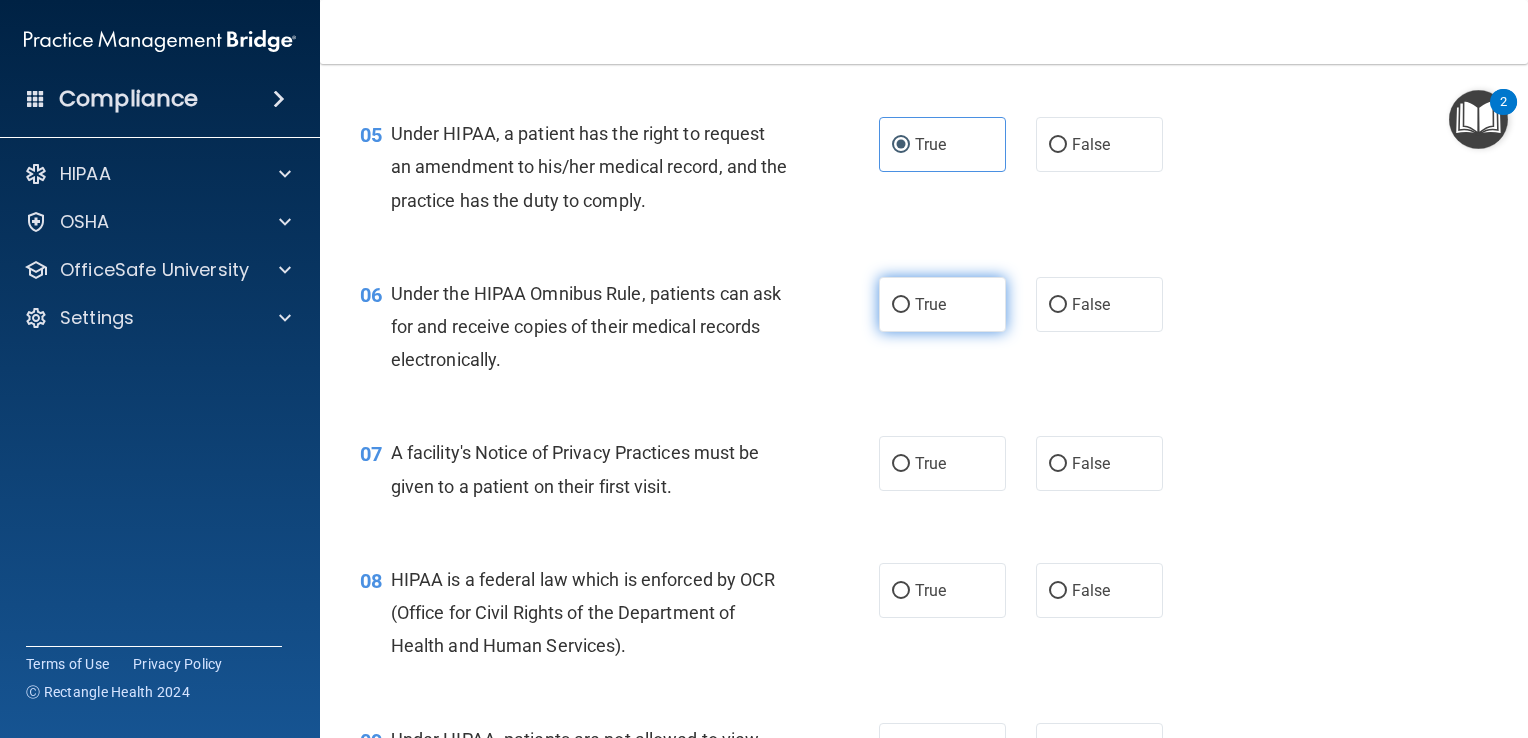 click on "True" at bounding box center [942, 304] 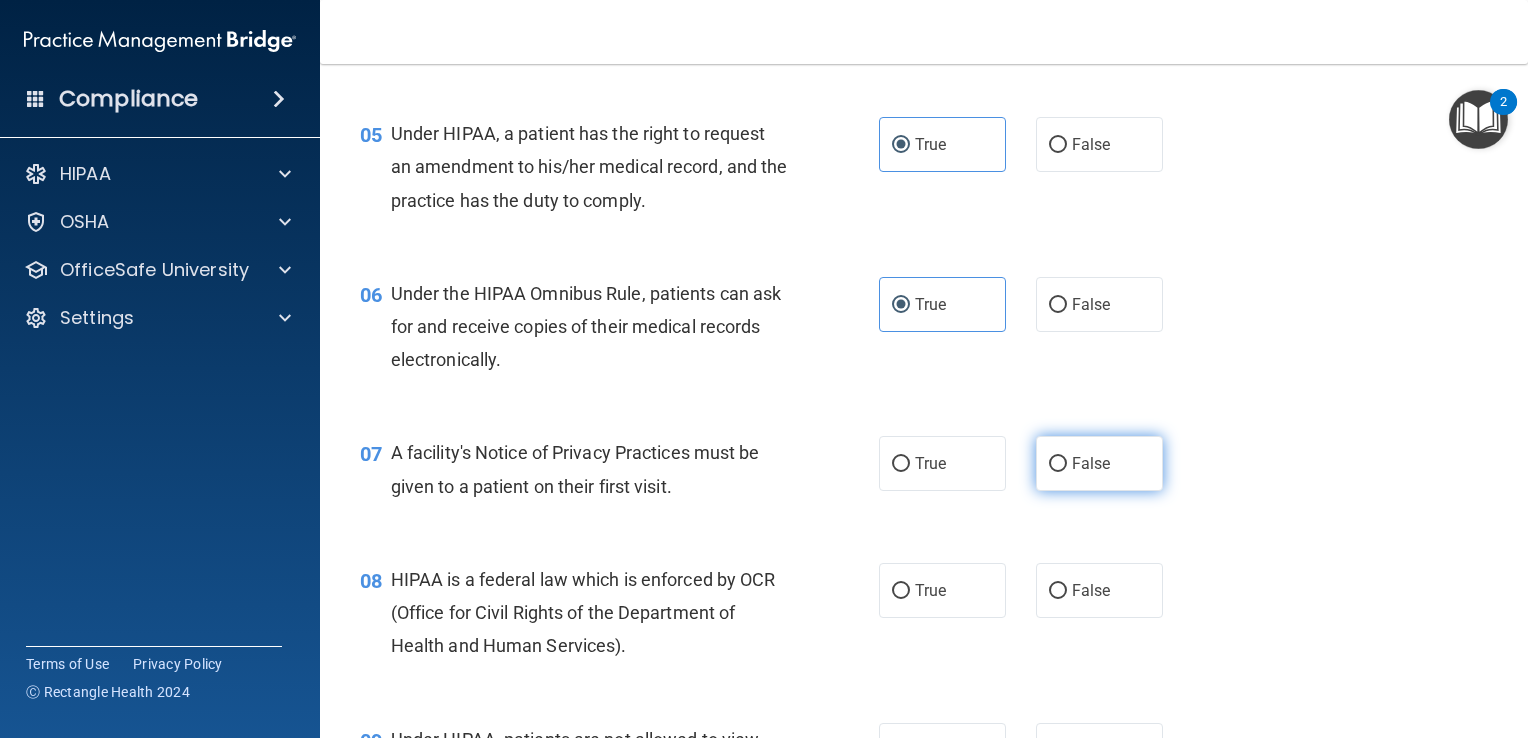 click on "False" at bounding box center [1058, 464] 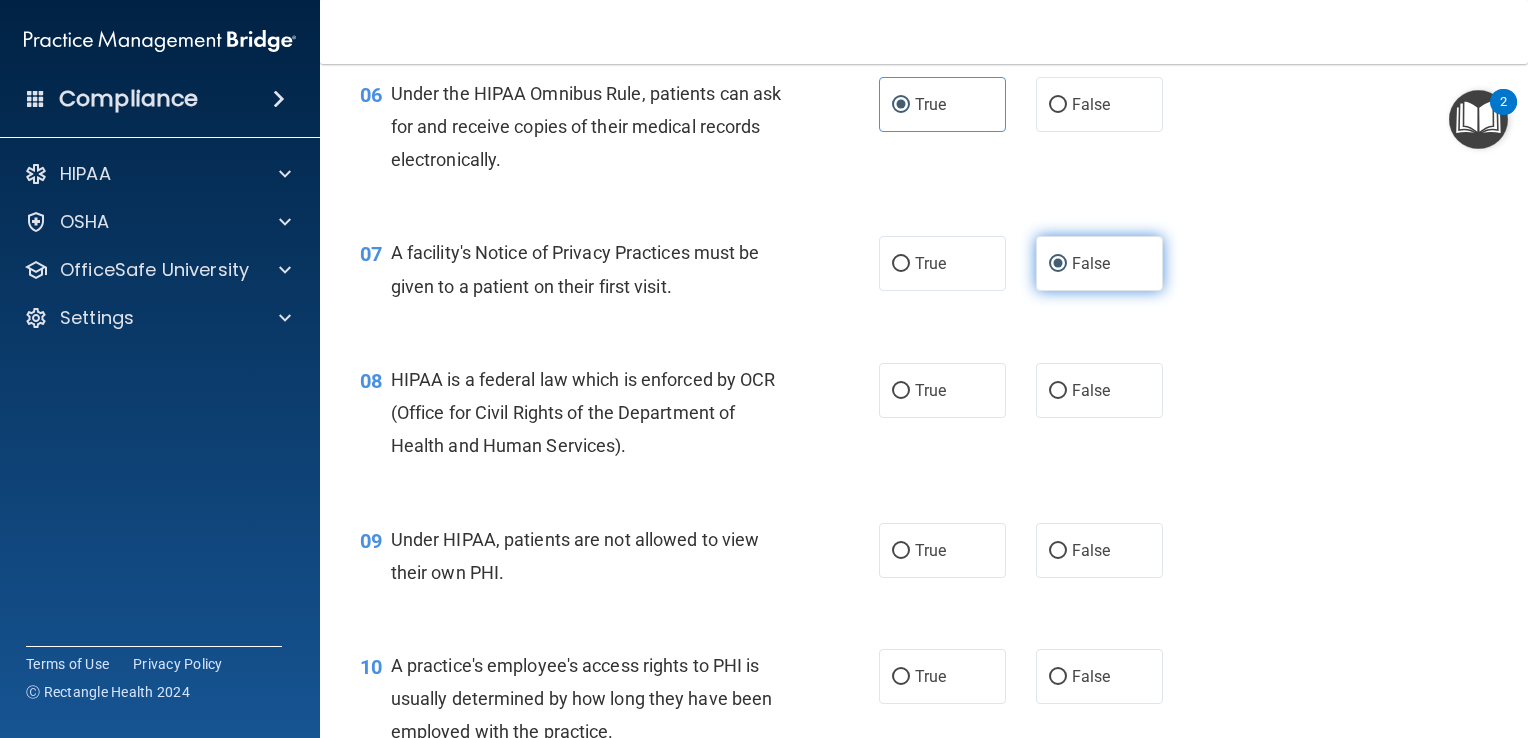 scroll, scrollTop: 1071, scrollLeft: 0, axis: vertical 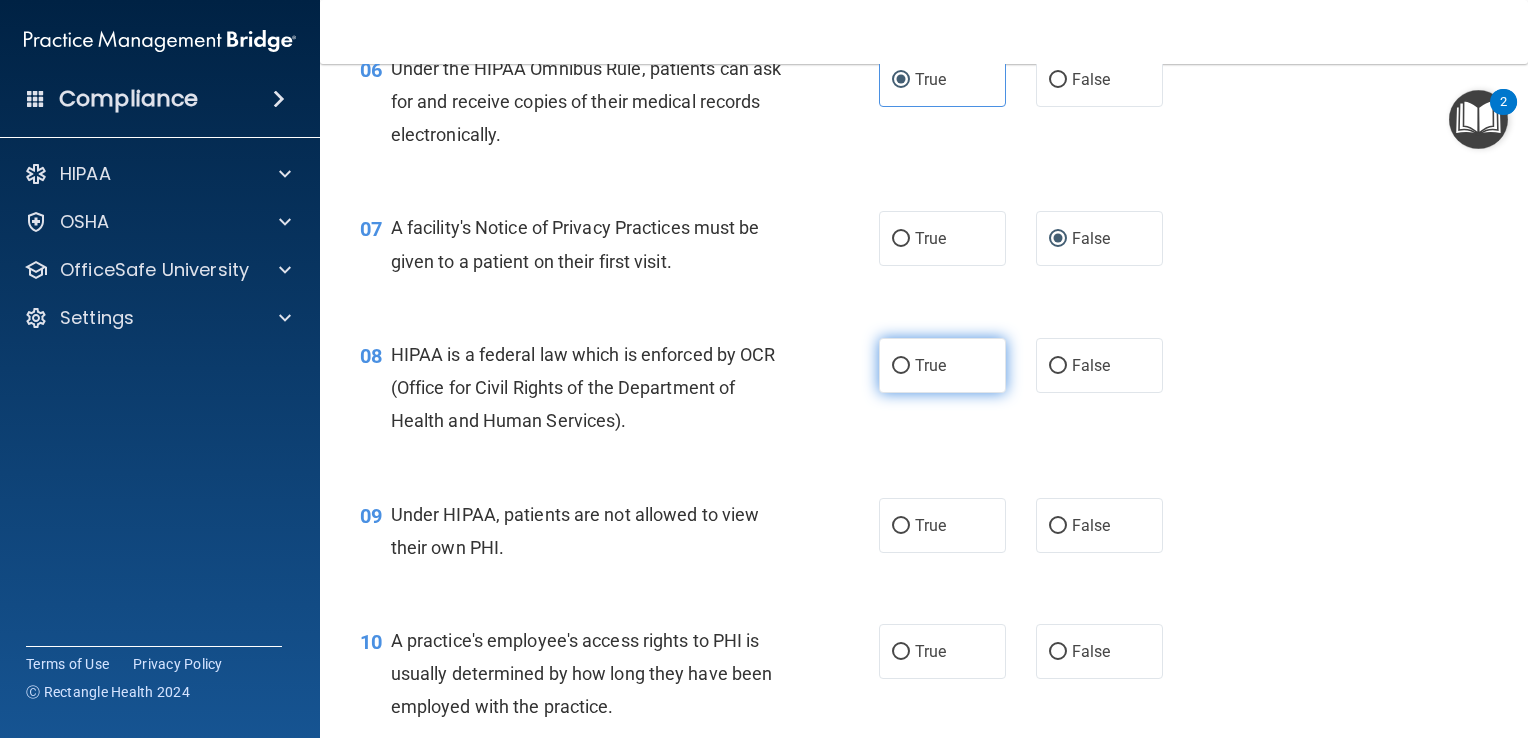 click on "True" at bounding box center [901, 366] 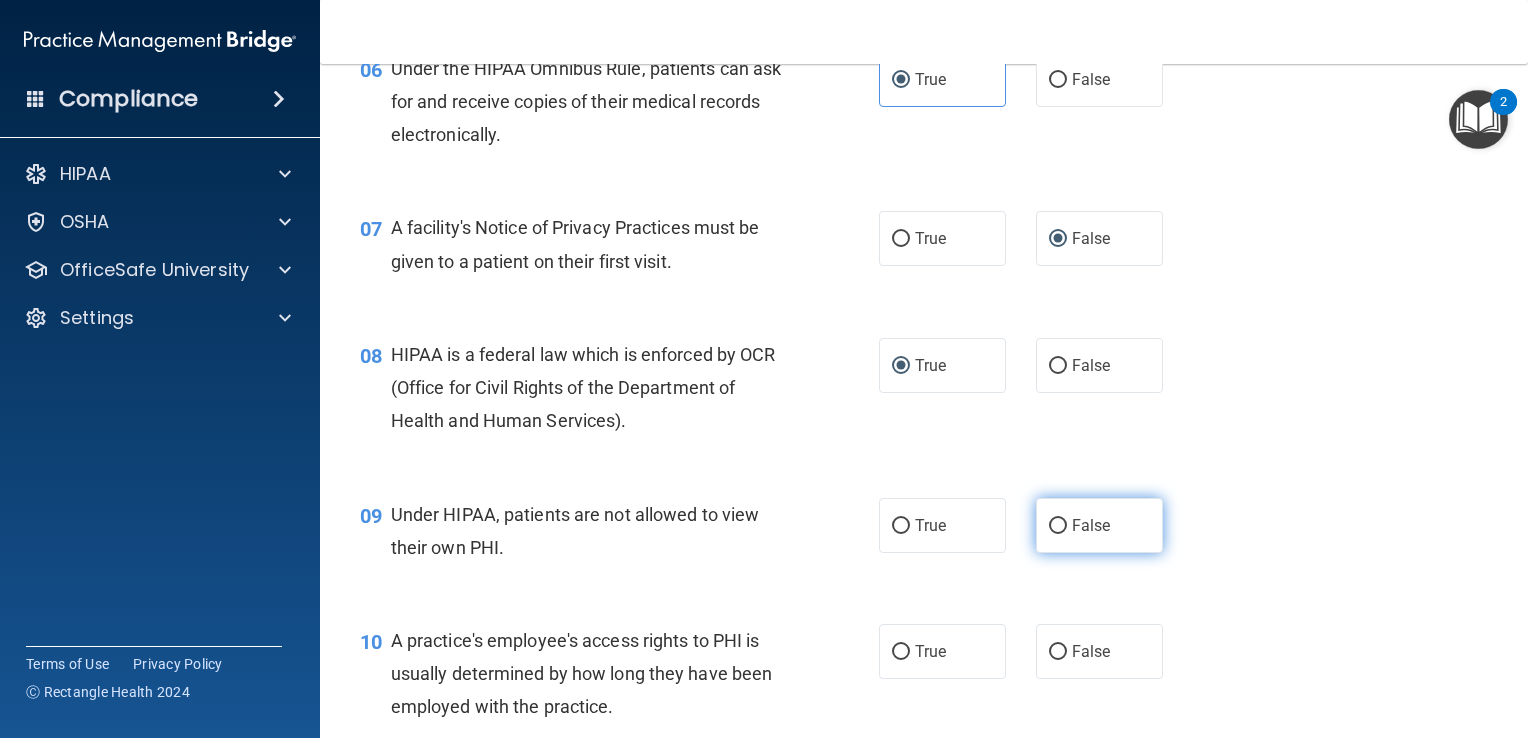 click on "False" at bounding box center (1058, 526) 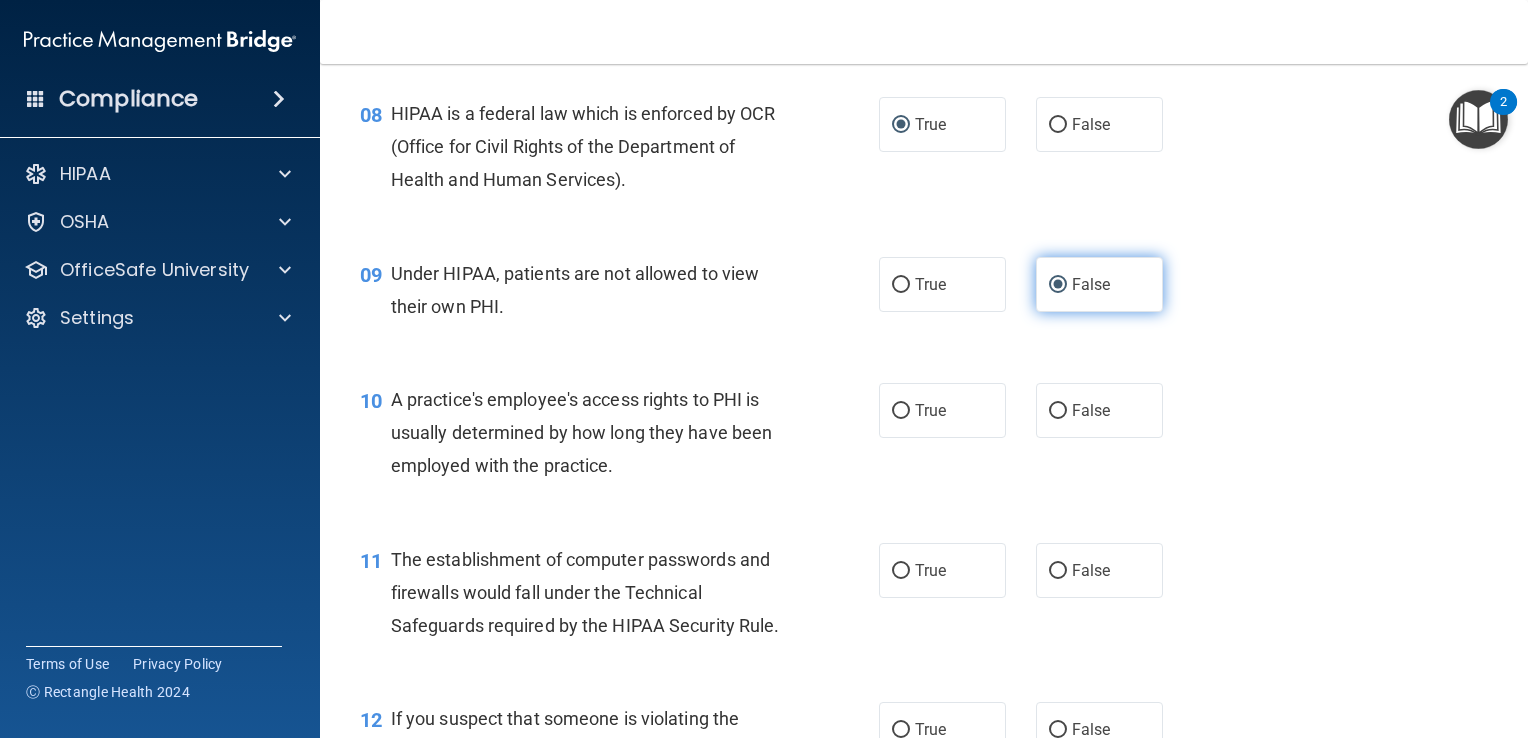 scroll, scrollTop: 1408, scrollLeft: 0, axis: vertical 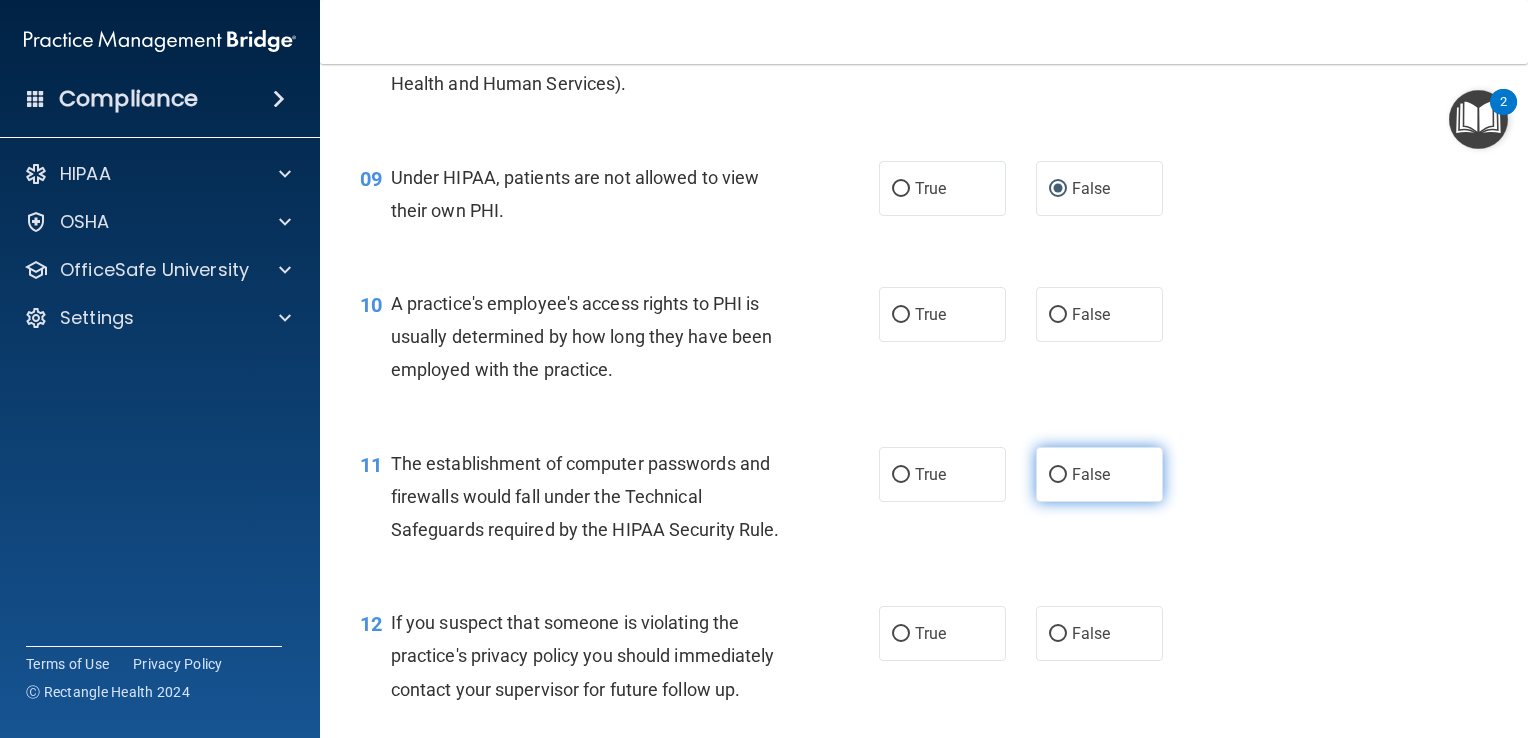 click on "False" at bounding box center (1091, 474) 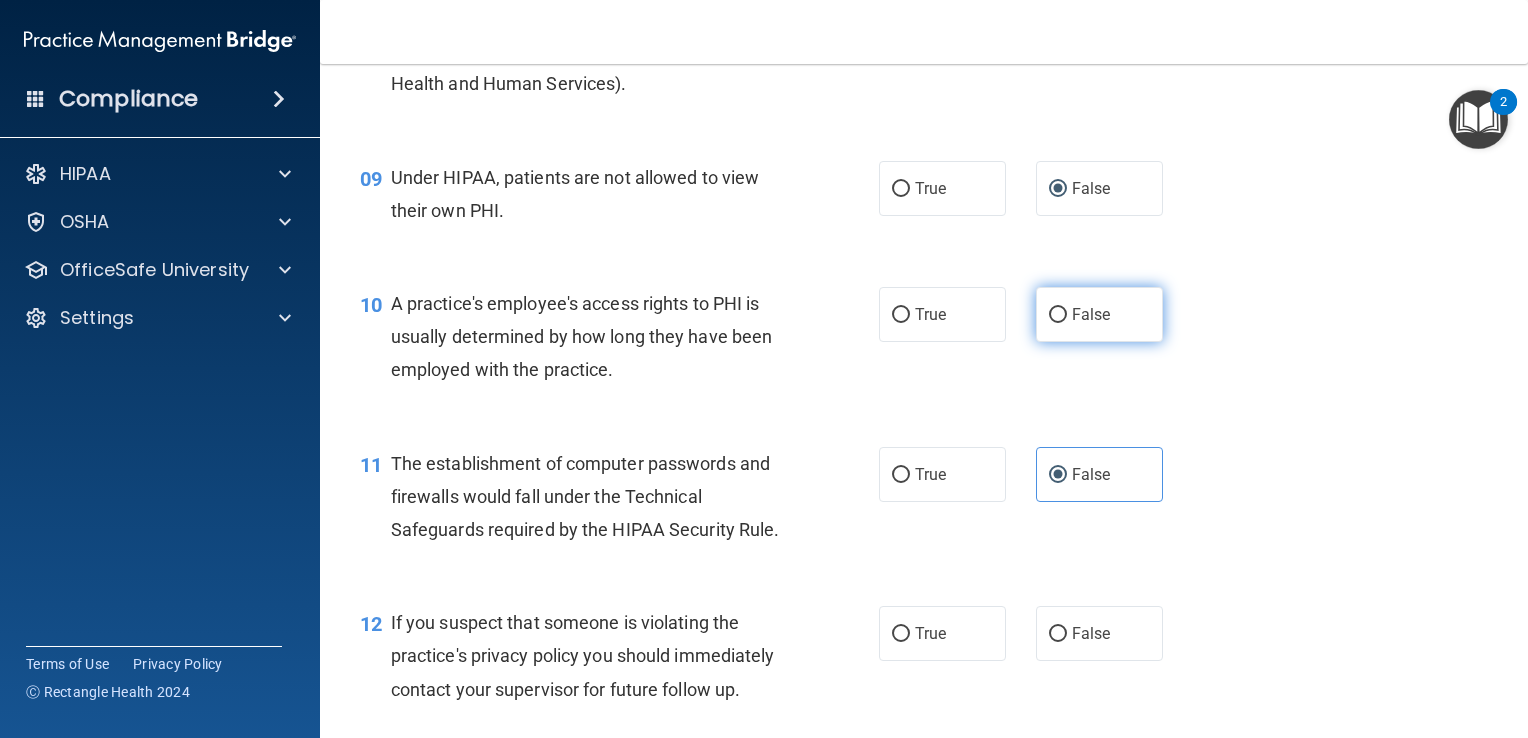 click on "False" at bounding box center (1099, 314) 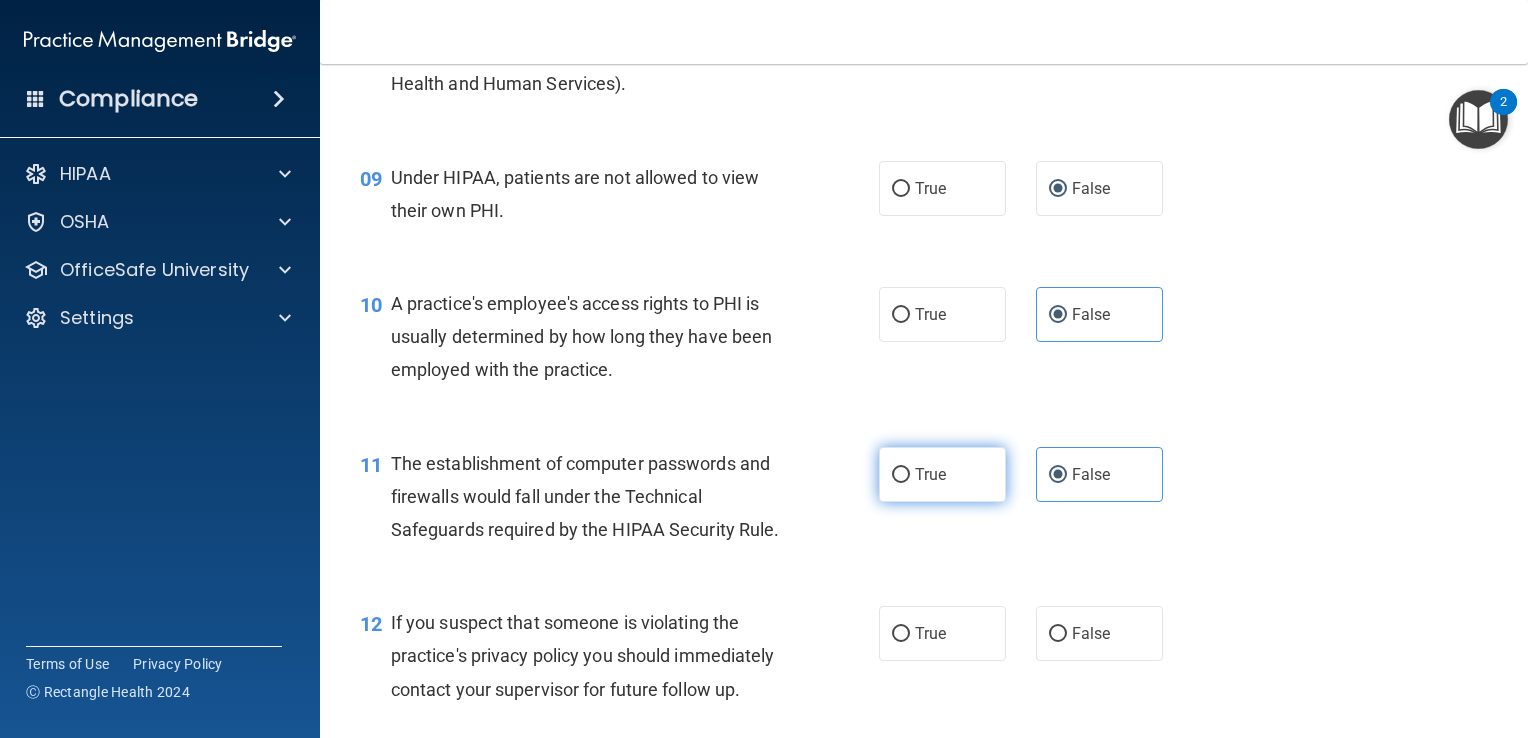 click on "True" at bounding box center (930, 474) 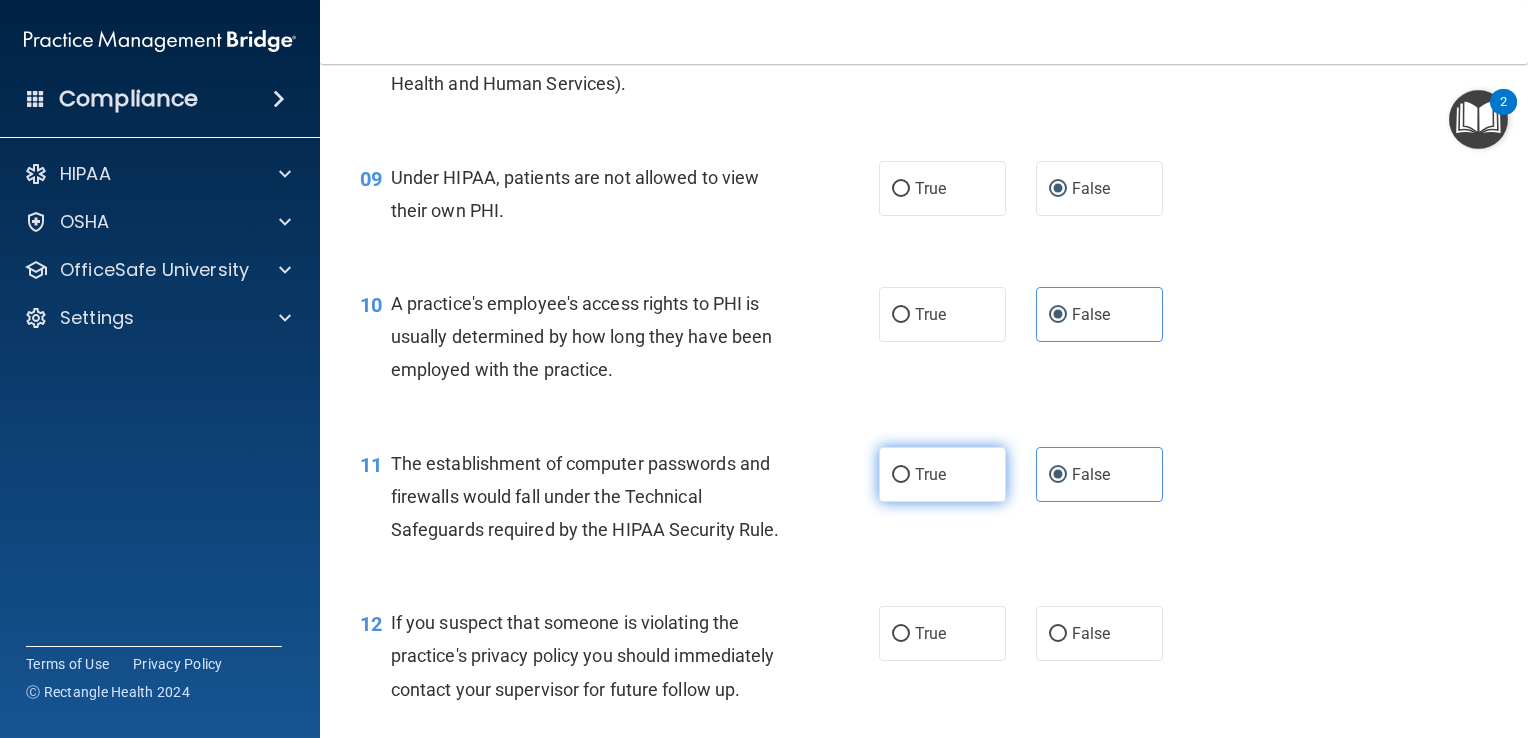 radio on "true" 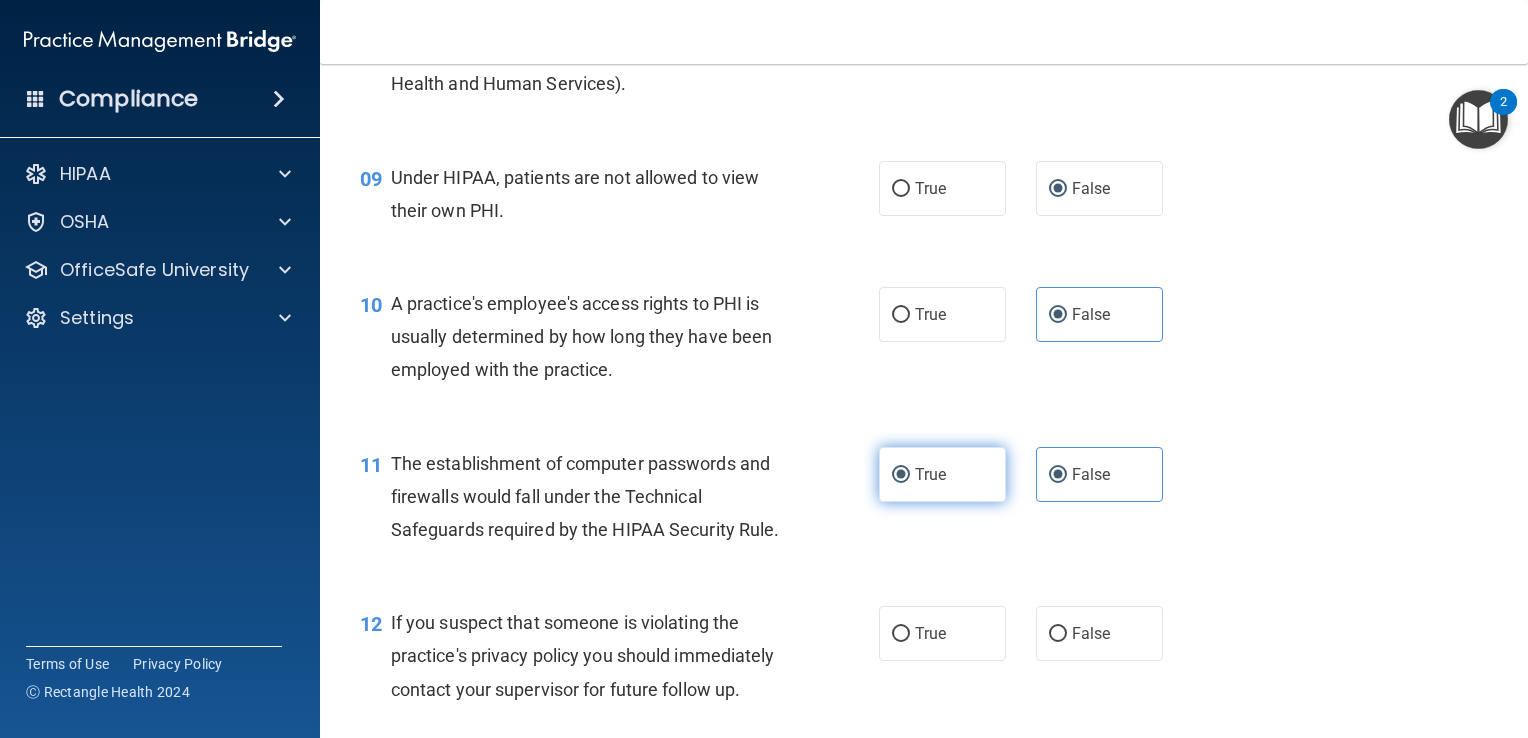 radio on "false" 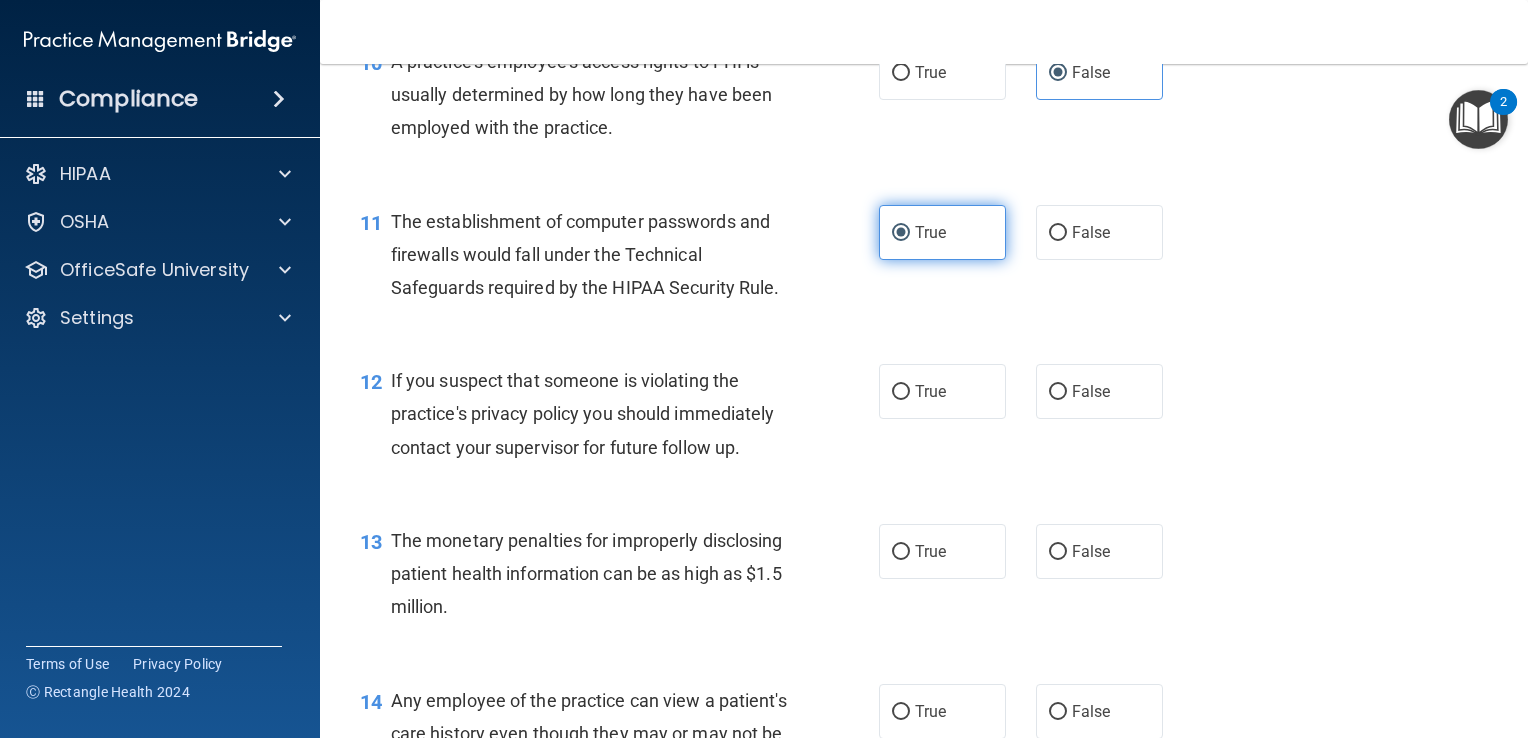 scroll, scrollTop: 1654, scrollLeft: 0, axis: vertical 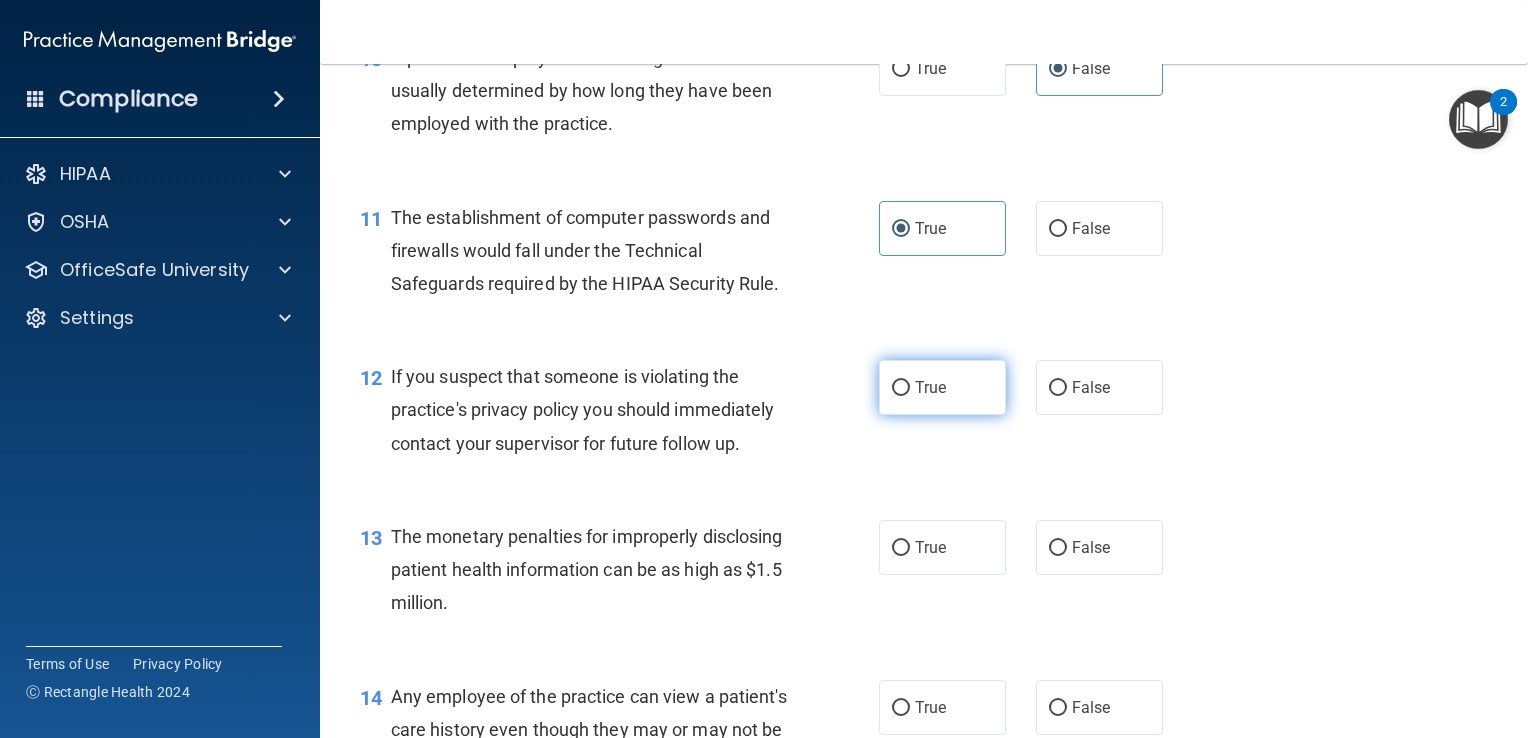 click on "True" at bounding box center (930, 387) 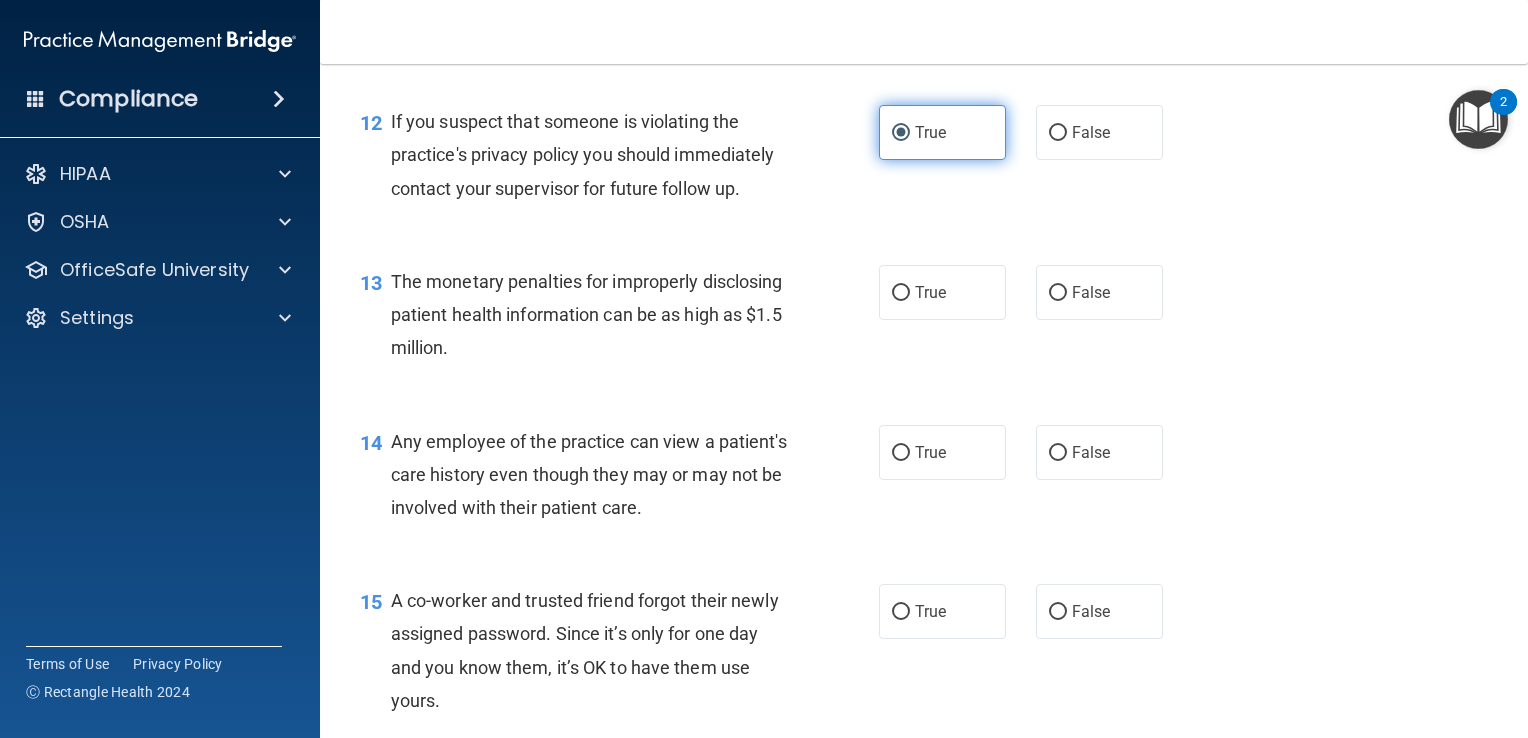 scroll, scrollTop: 1925, scrollLeft: 0, axis: vertical 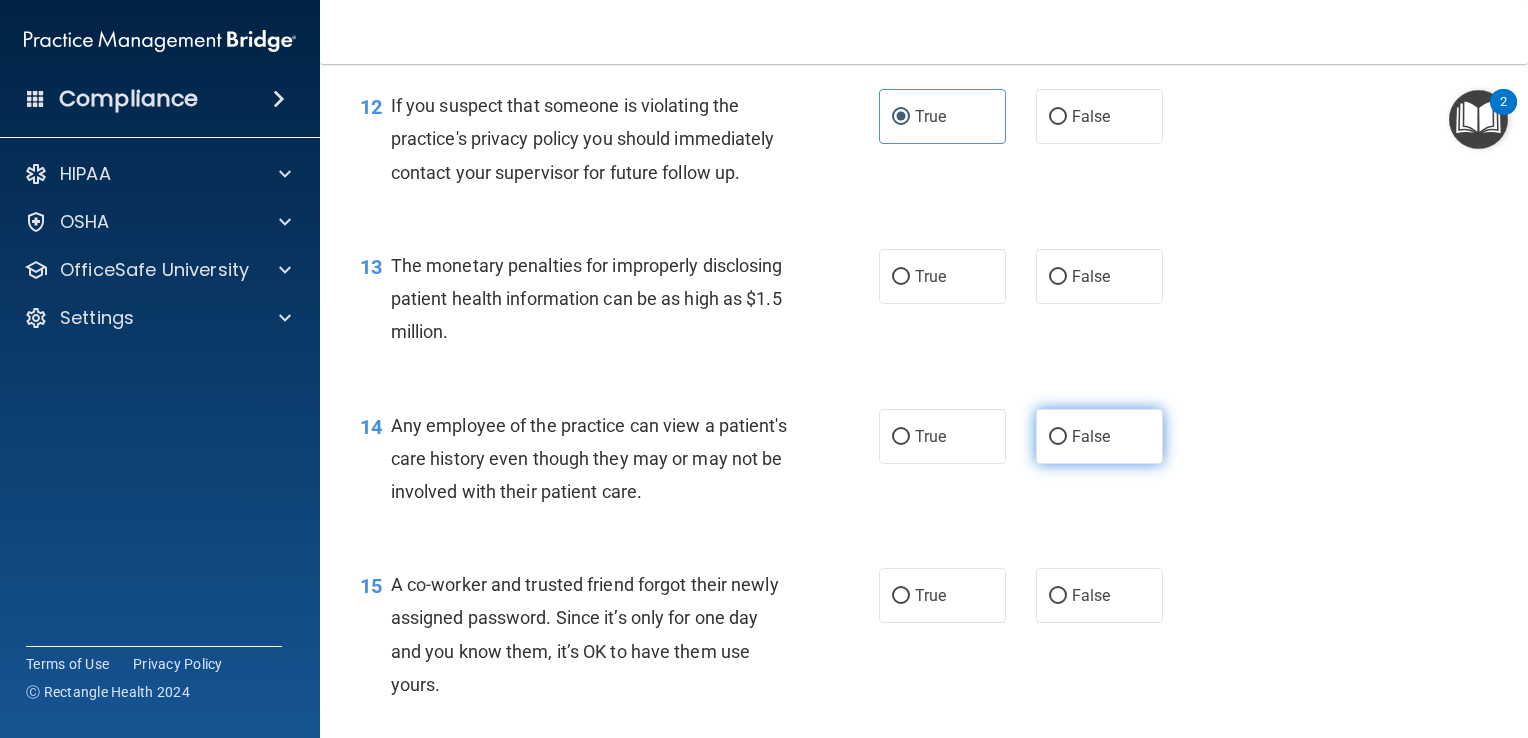 click on "False" at bounding box center (1099, 436) 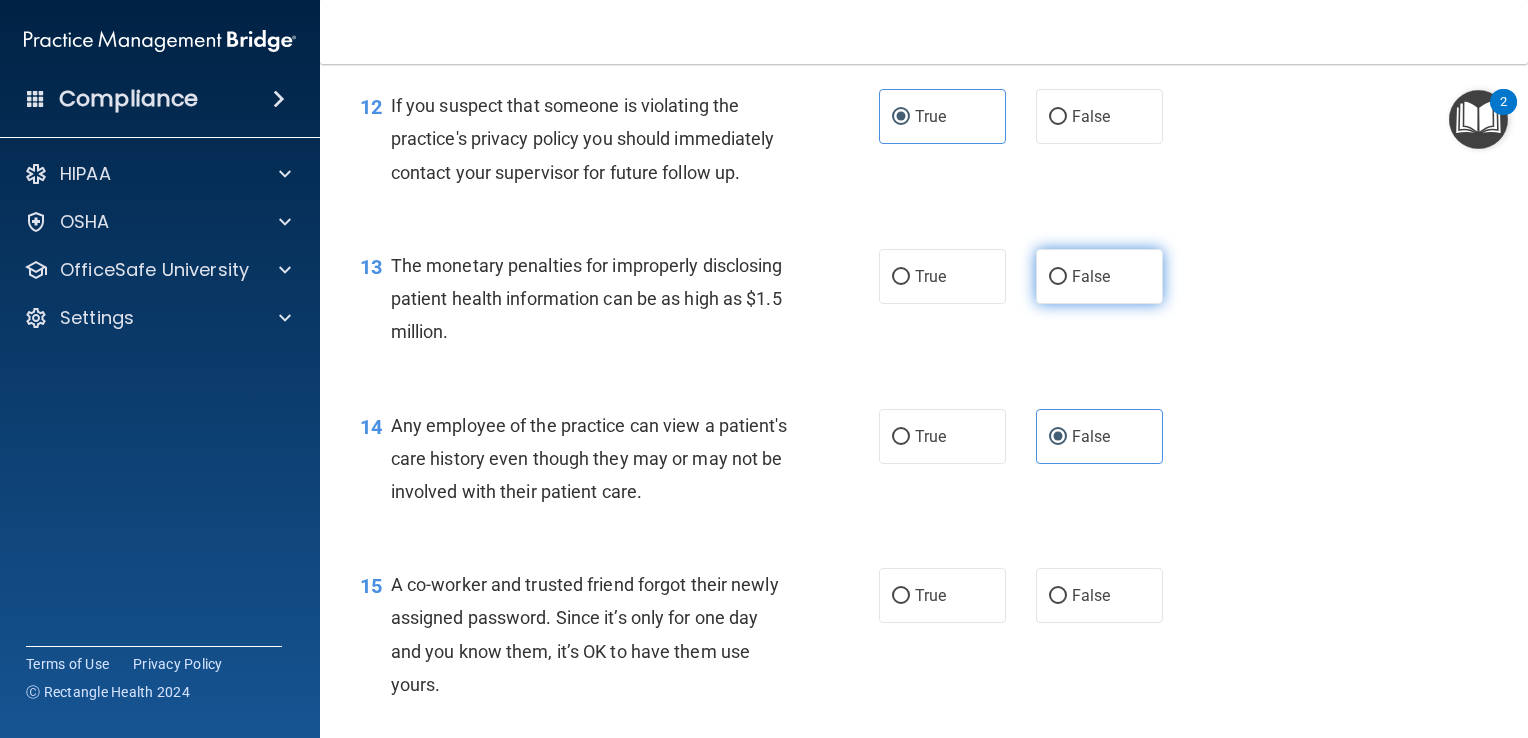 click on "False" at bounding box center [1058, 277] 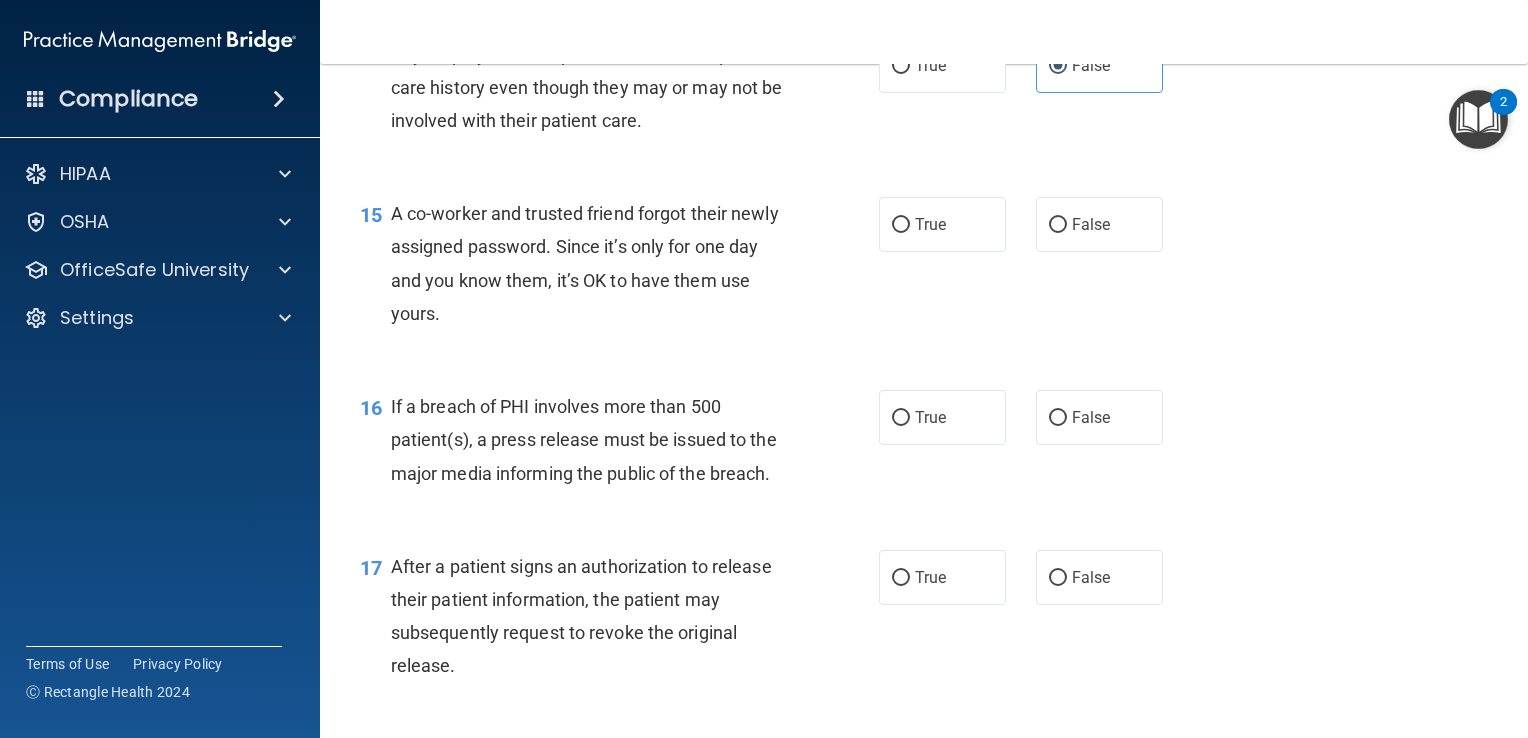 scroll, scrollTop: 2346, scrollLeft: 0, axis: vertical 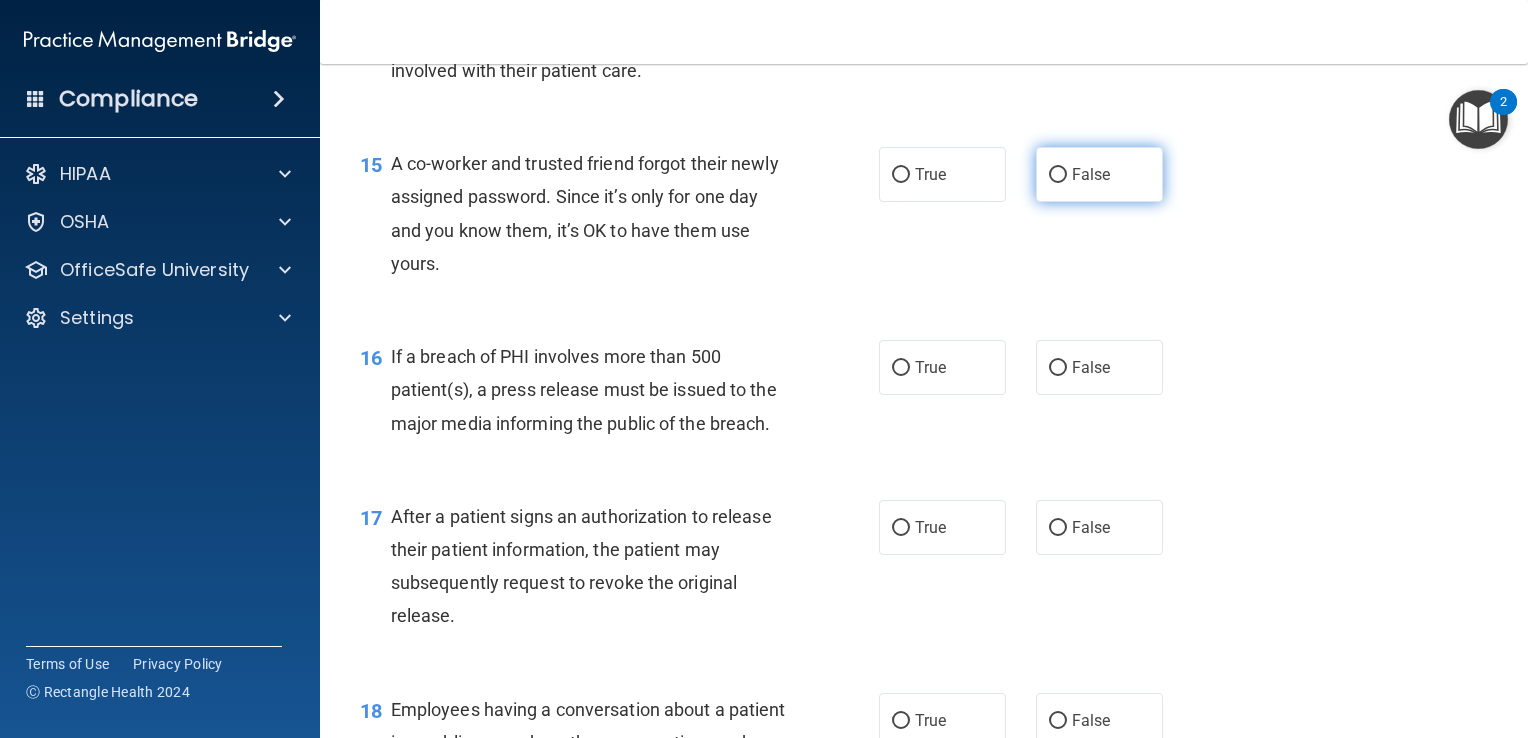 click on "False" at bounding box center [1058, 175] 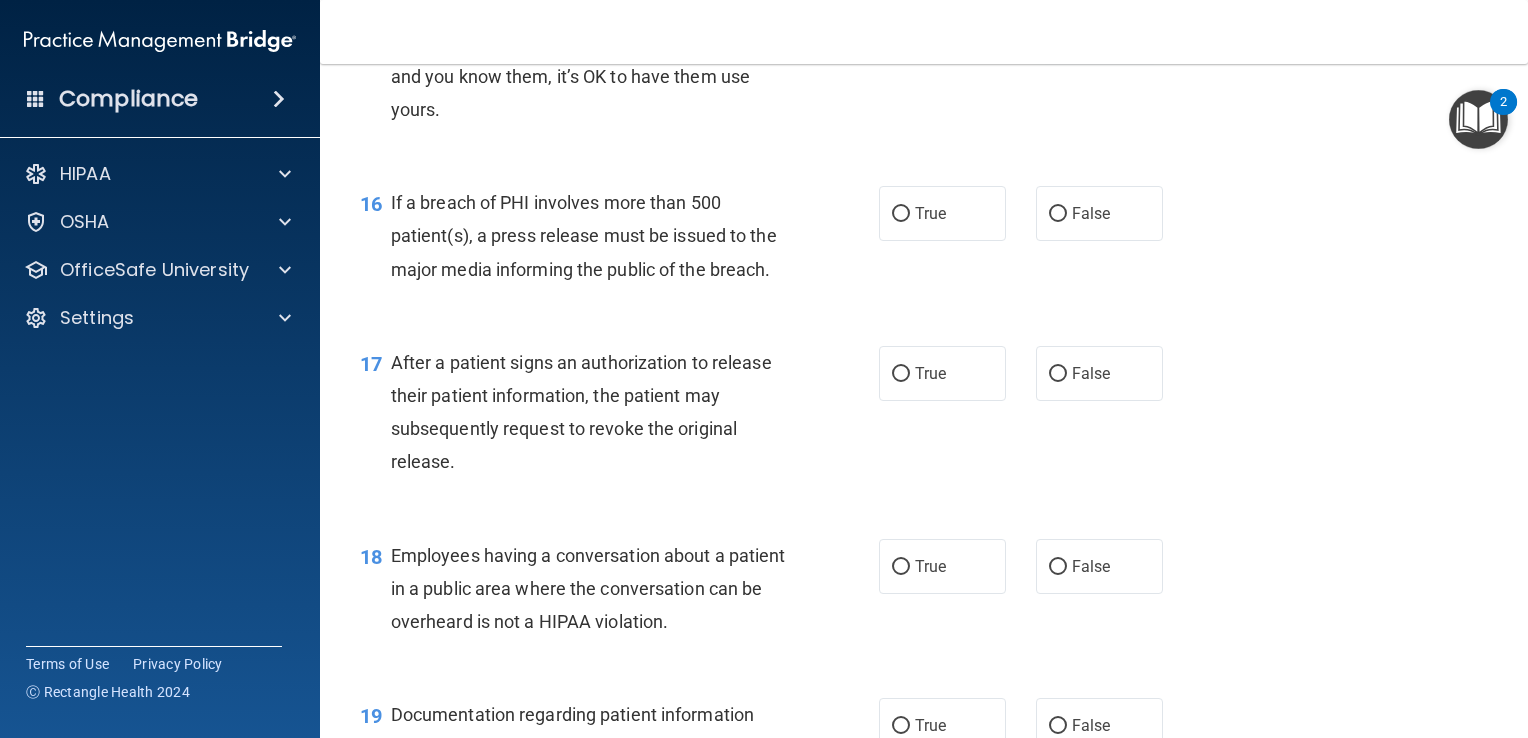 scroll, scrollTop: 2502, scrollLeft: 0, axis: vertical 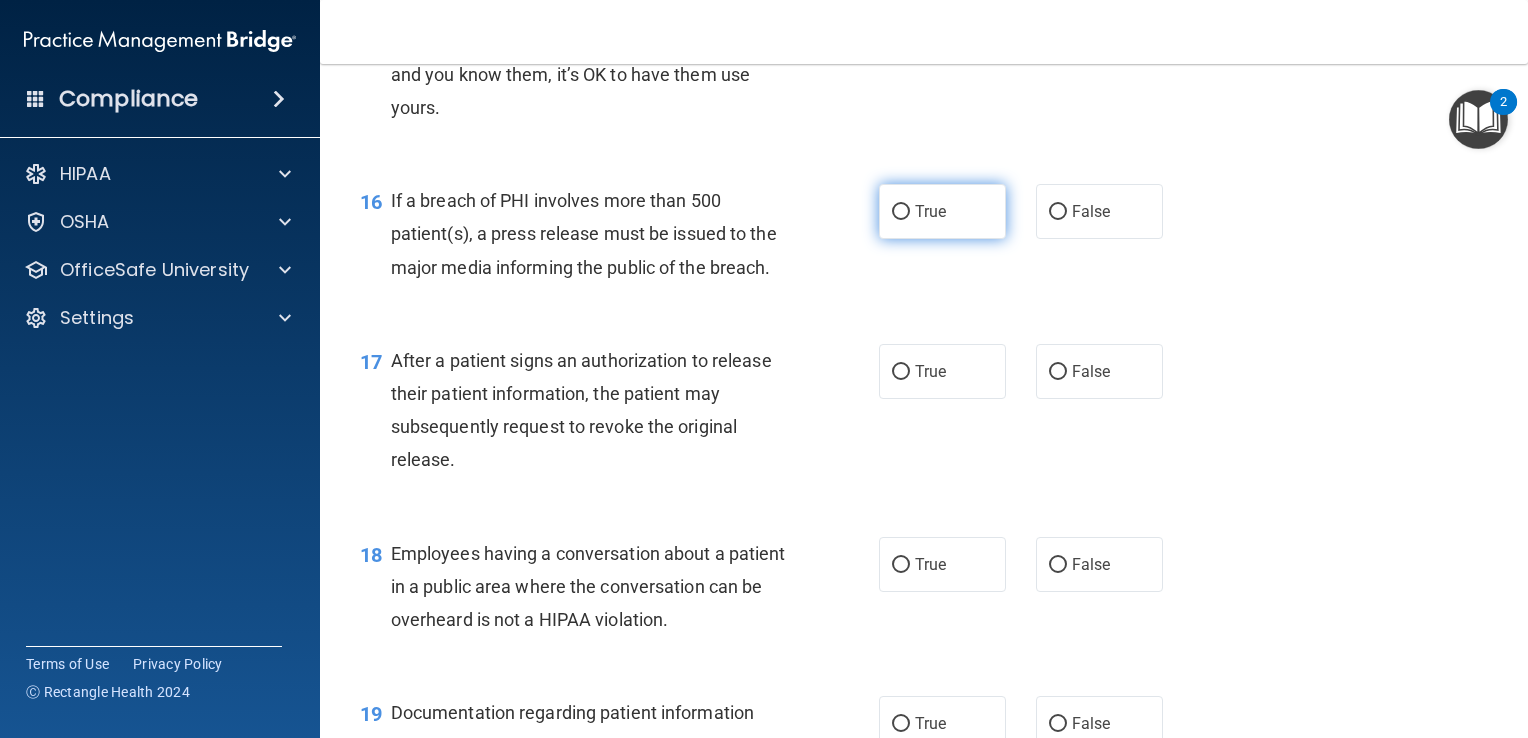 click on "True" at bounding box center (930, 211) 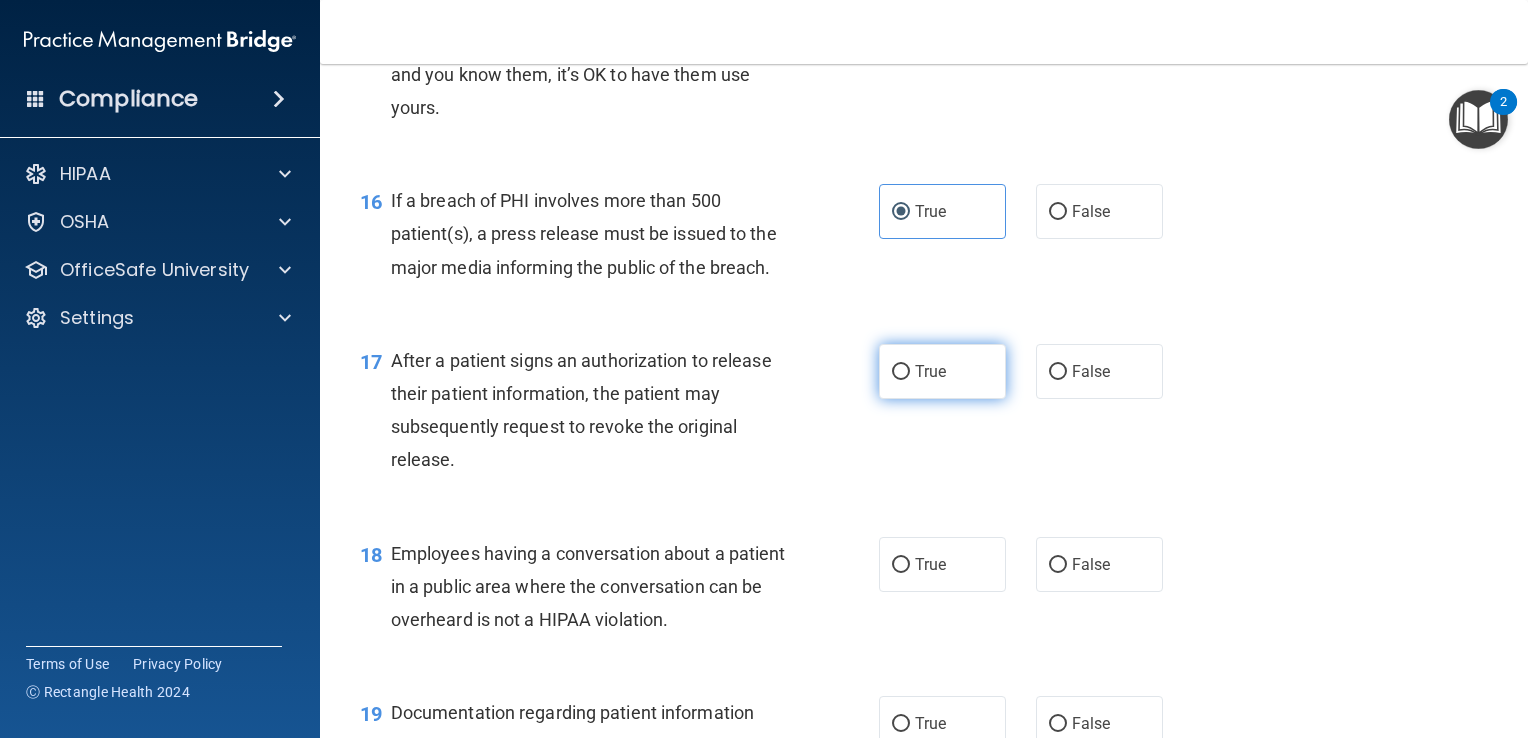 click on "True" at bounding box center [930, 371] 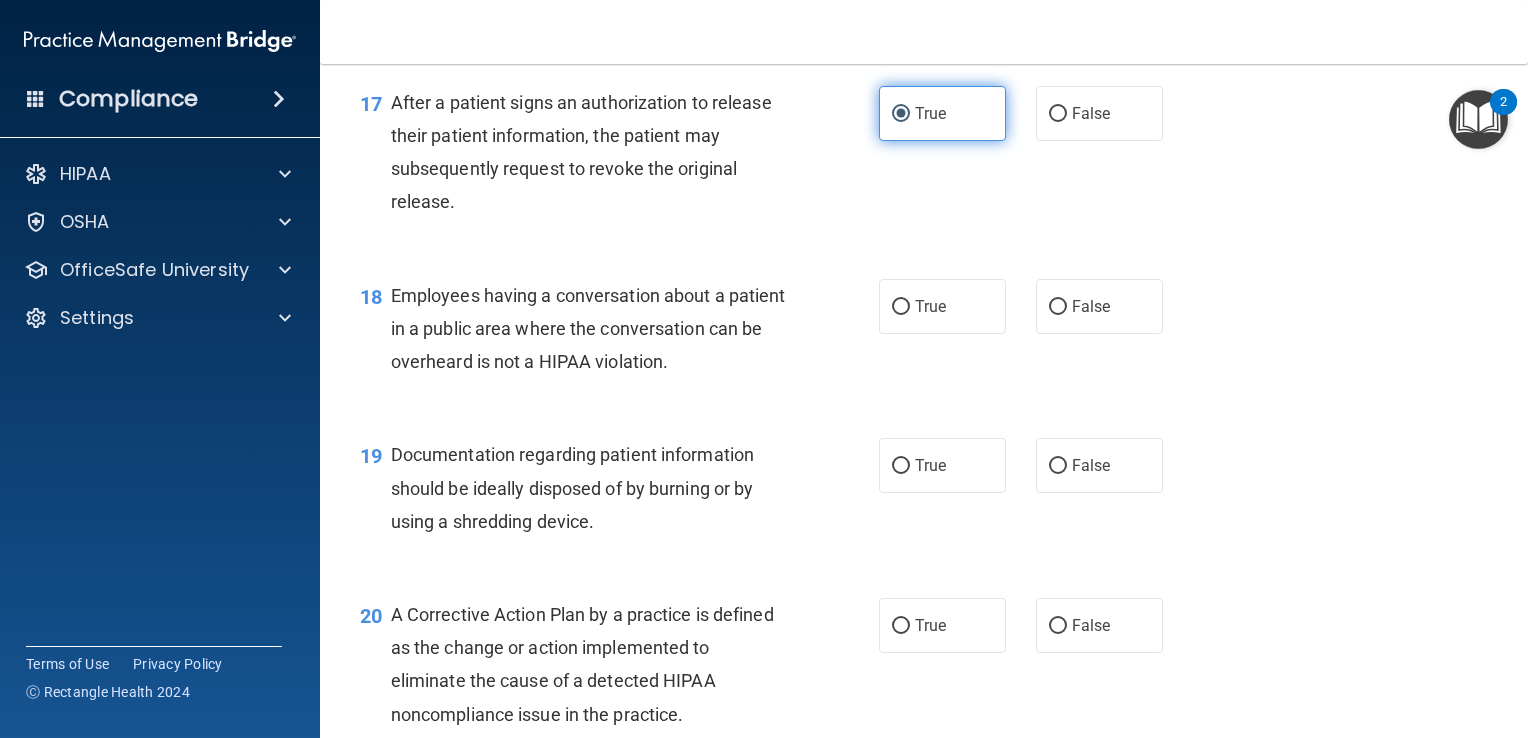 scroll, scrollTop: 2772, scrollLeft: 0, axis: vertical 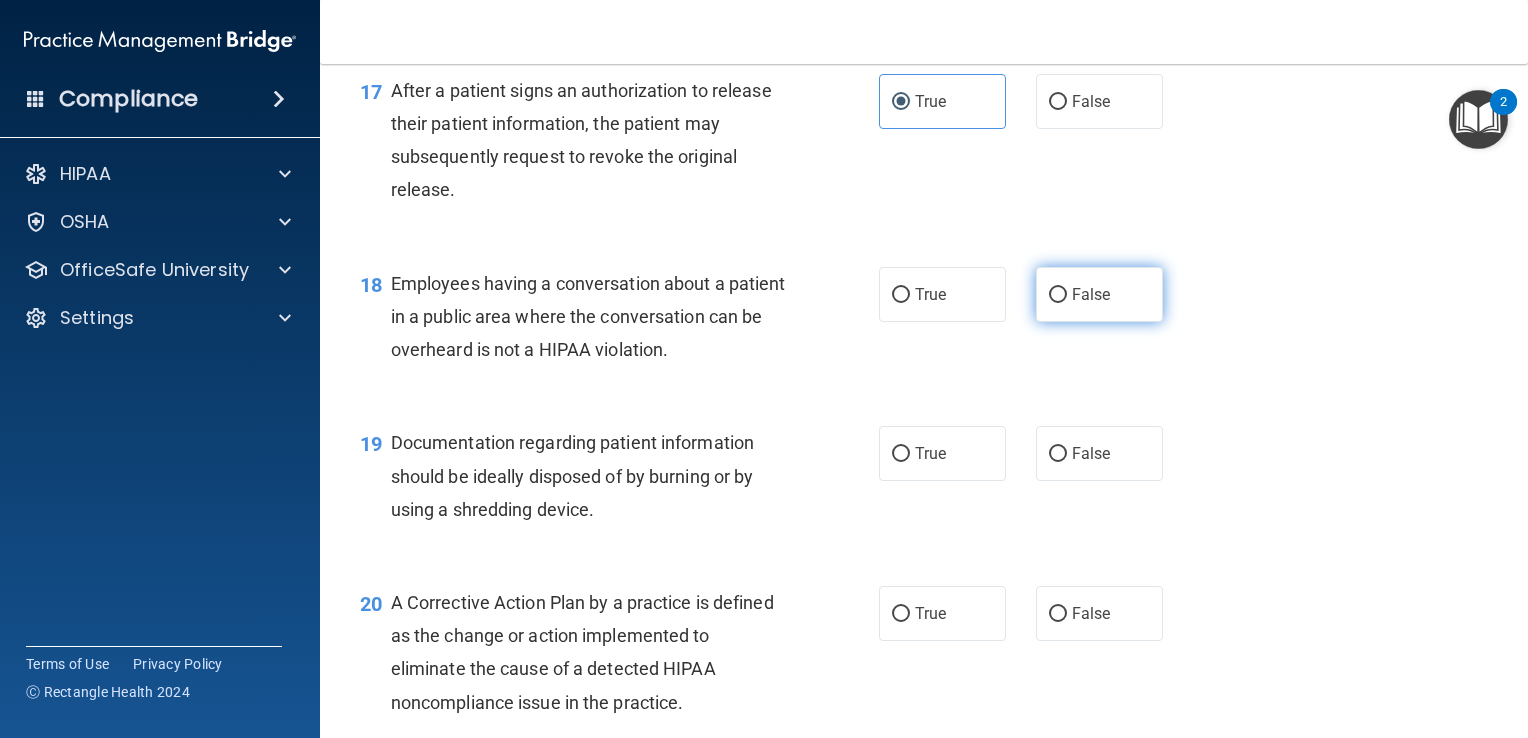 click on "False" at bounding box center [1099, 294] 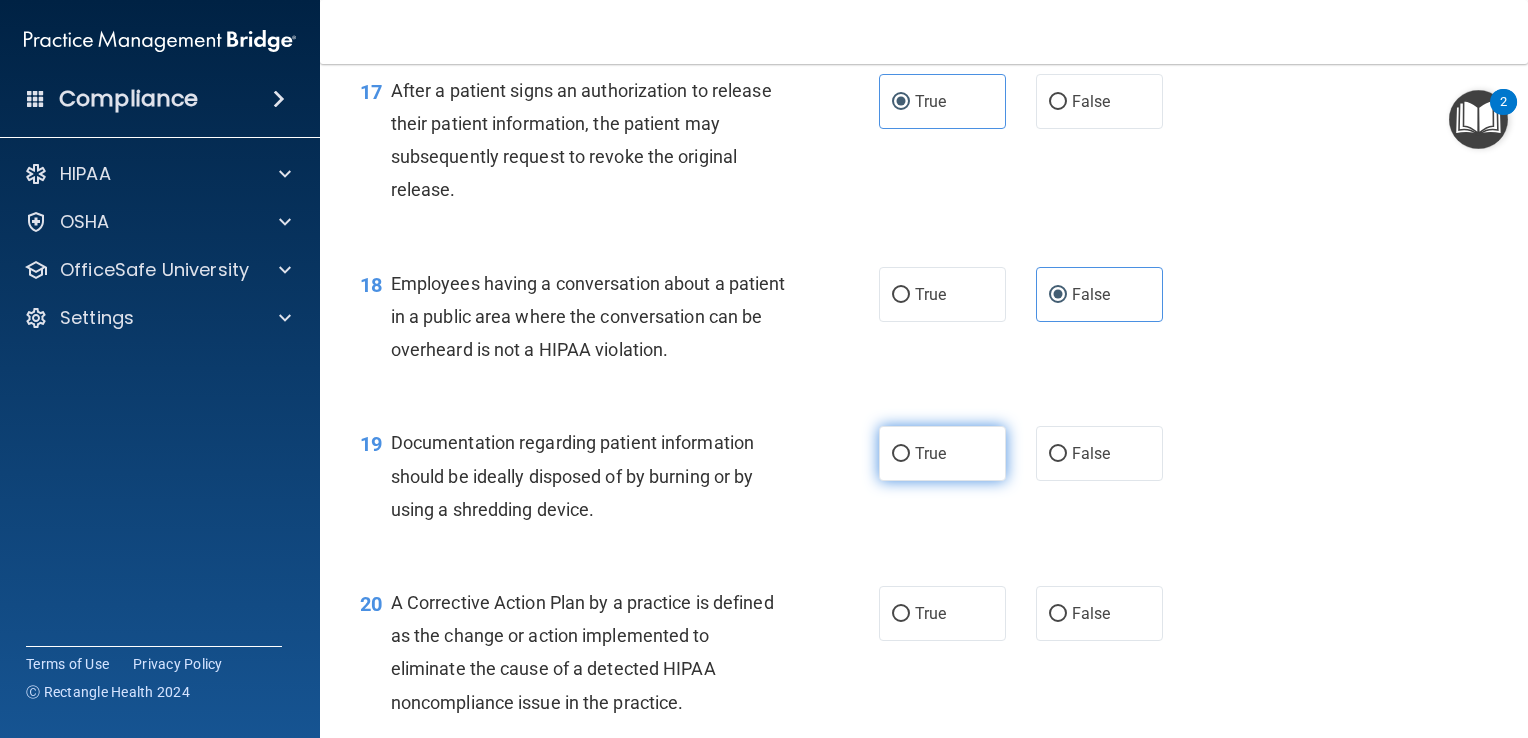 click on "True" at bounding box center [942, 453] 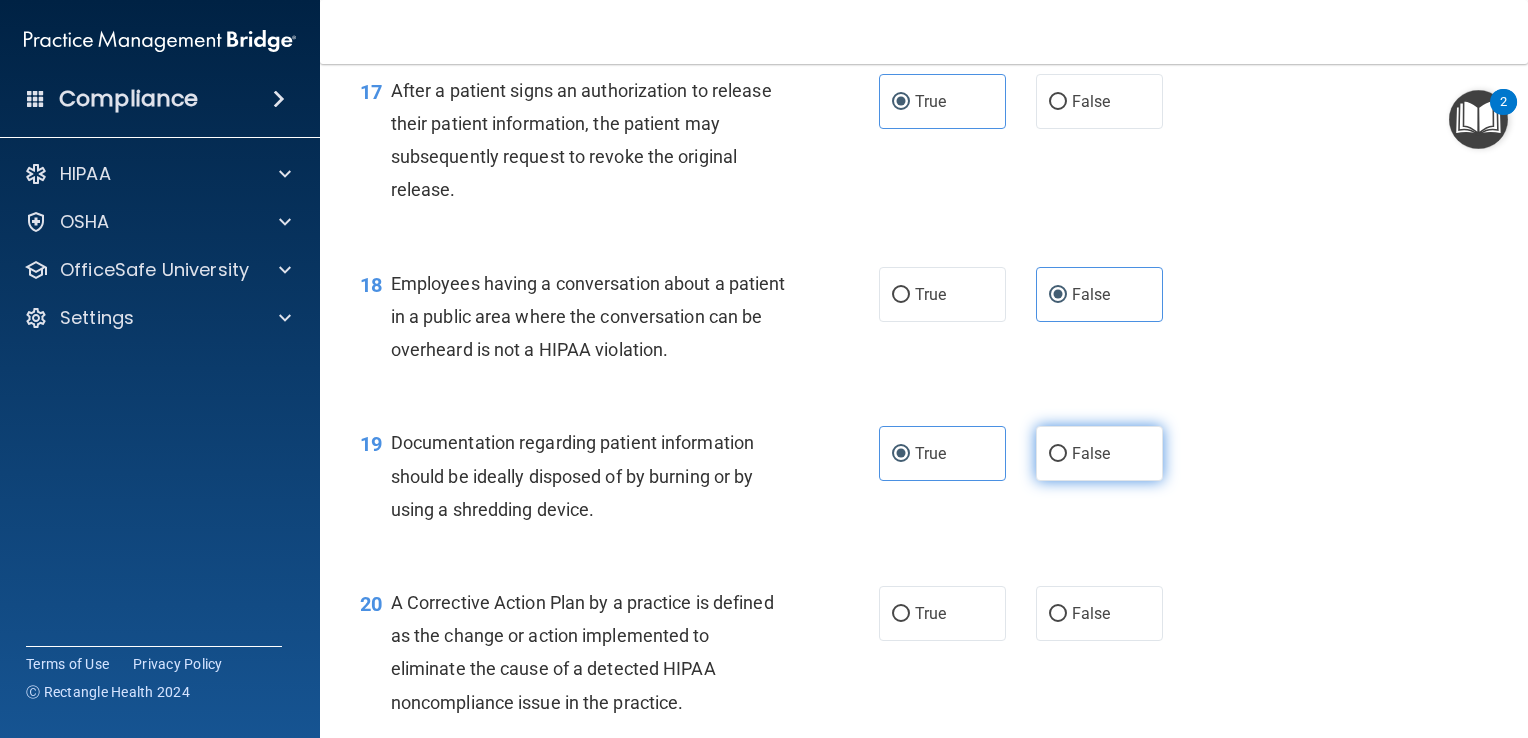 click on "False" at bounding box center [1058, 454] 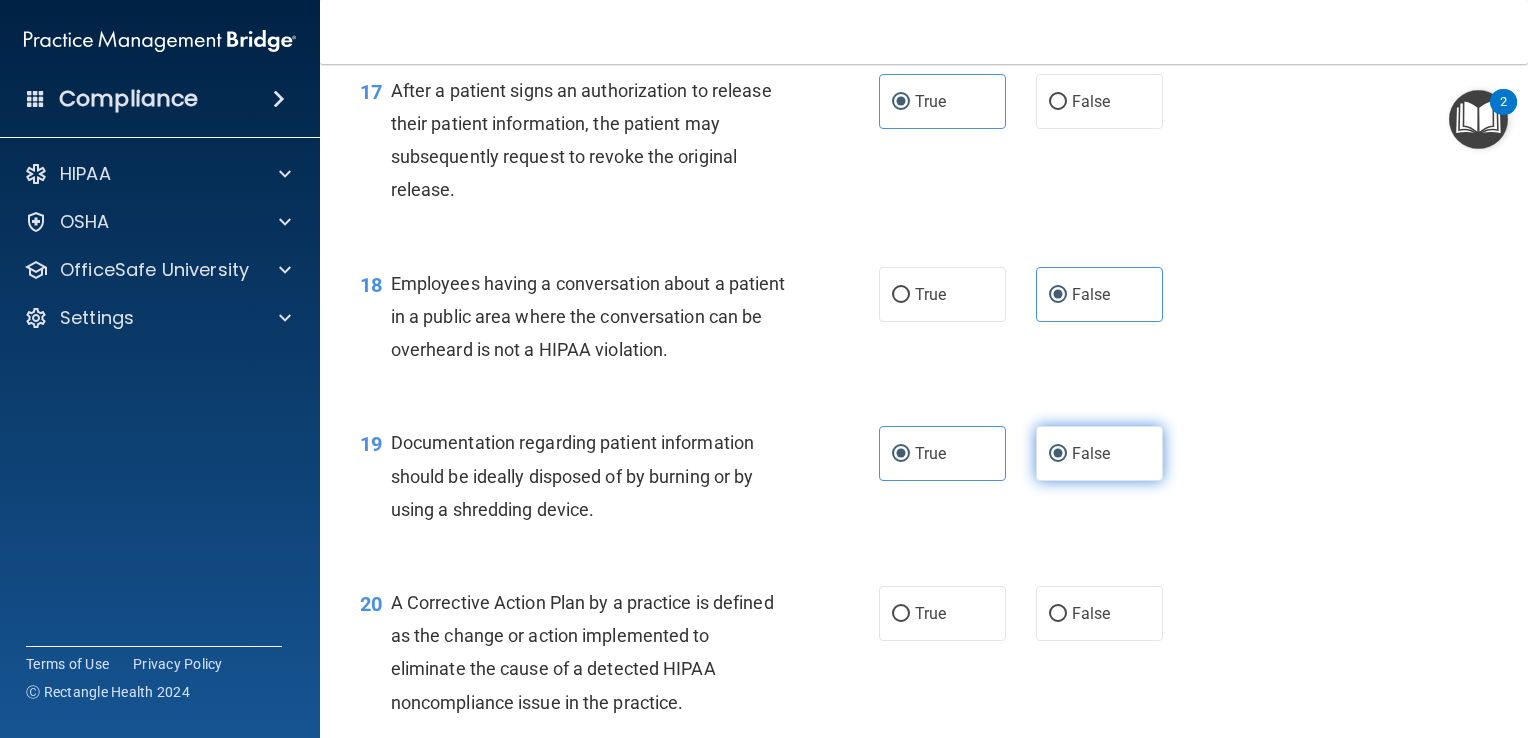 radio on "false" 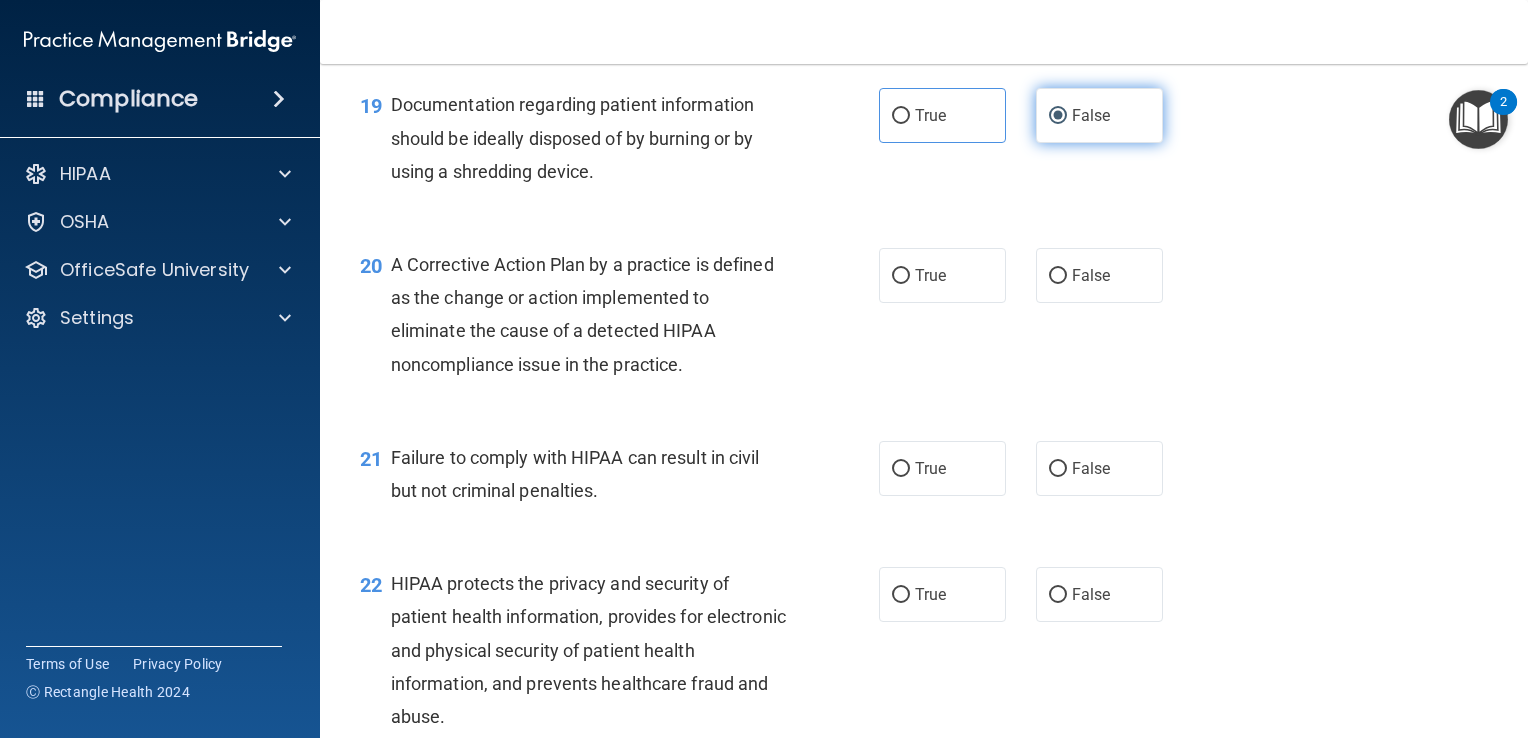 scroll, scrollTop: 3129, scrollLeft: 0, axis: vertical 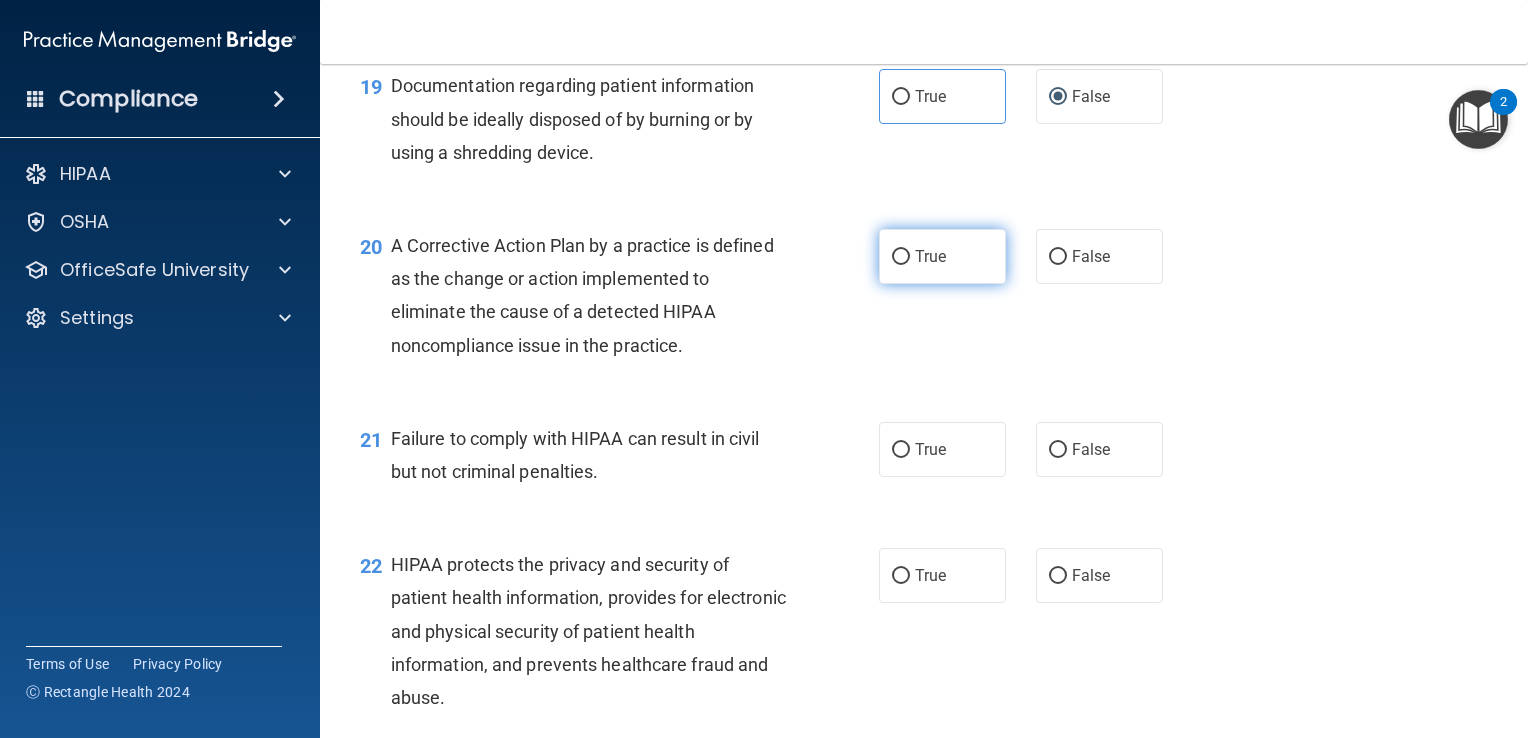 click on "True" at bounding box center [942, 256] 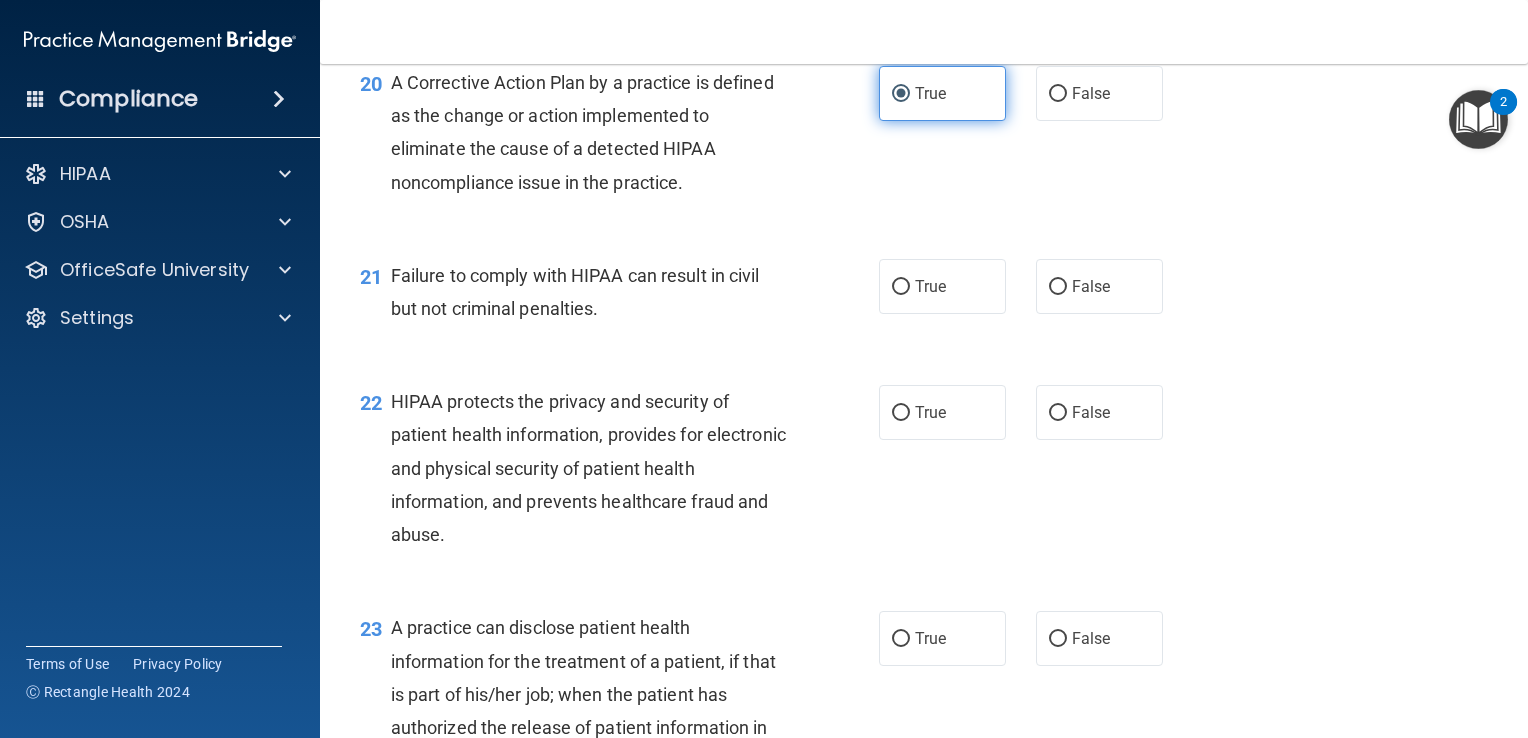 scroll, scrollTop: 3292, scrollLeft: 0, axis: vertical 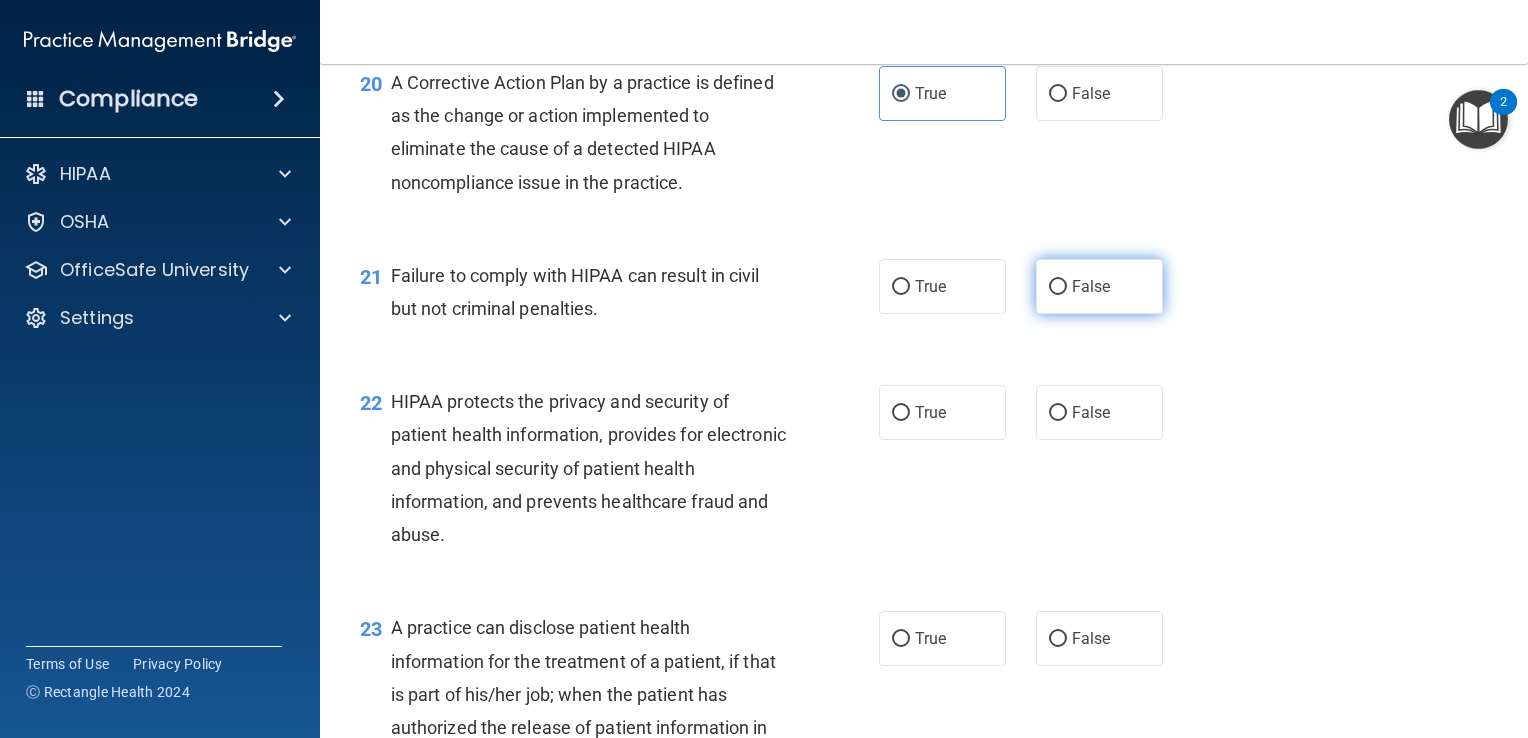 click on "False" at bounding box center (1099, 286) 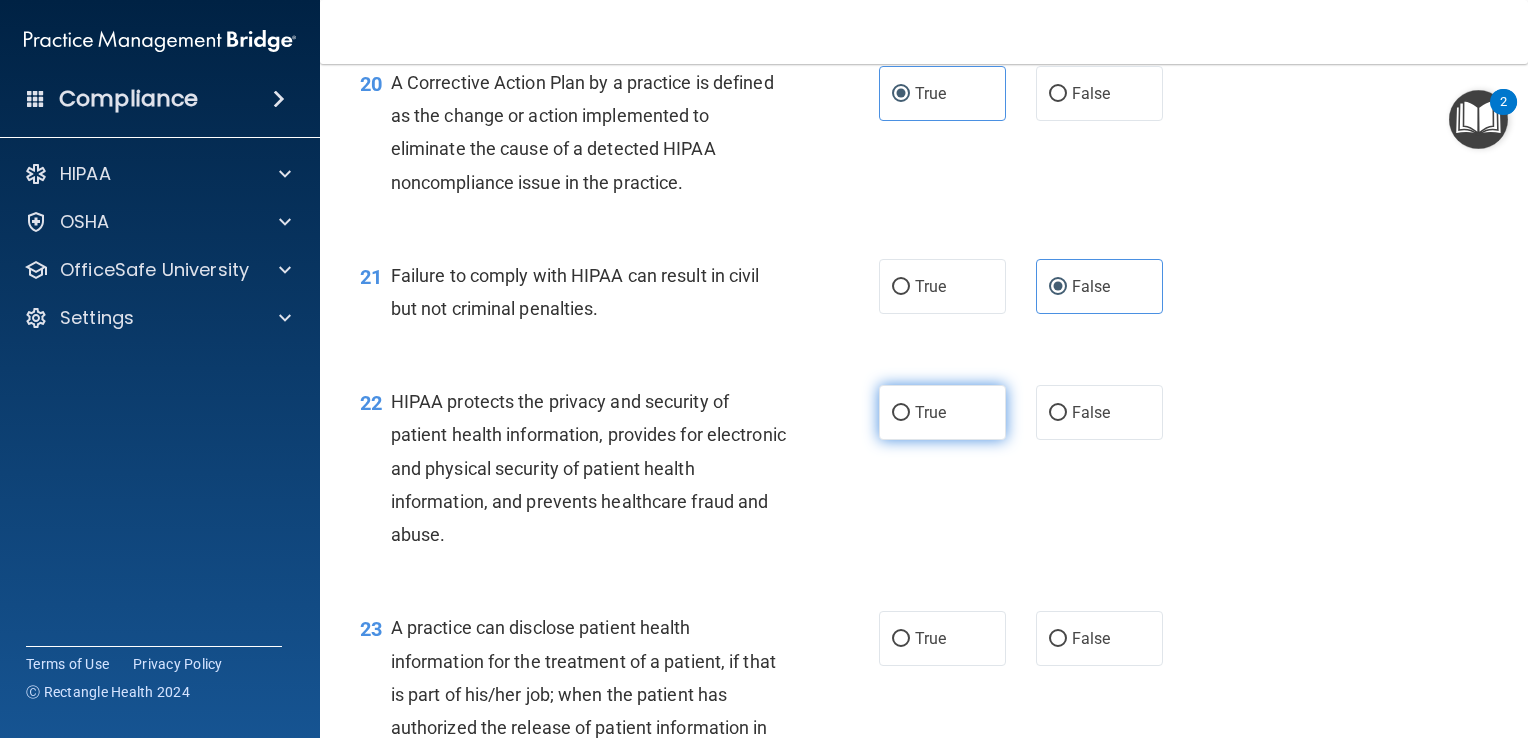 click on "True" at bounding box center (942, 412) 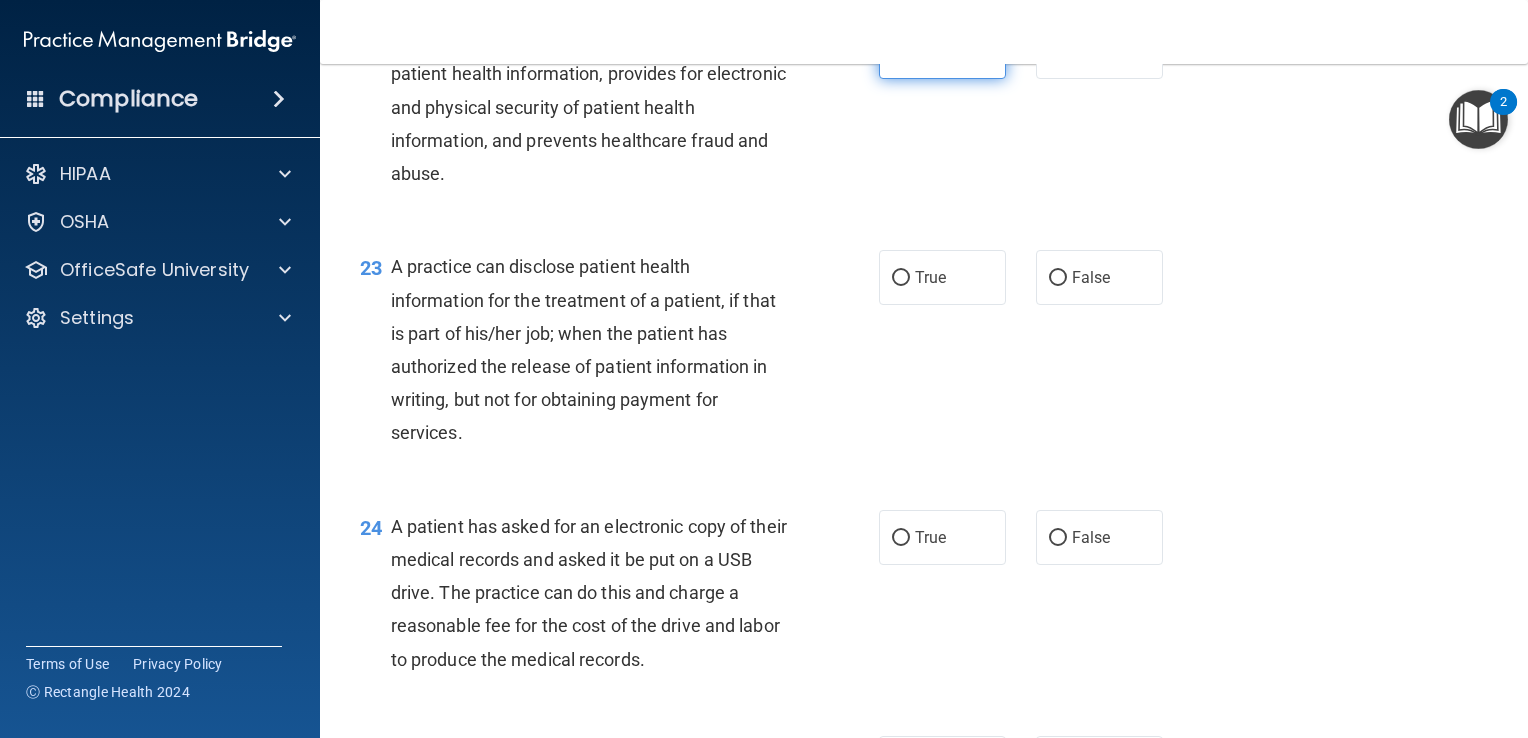 scroll, scrollTop: 3654, scrollLeft: 0, axis: vertical 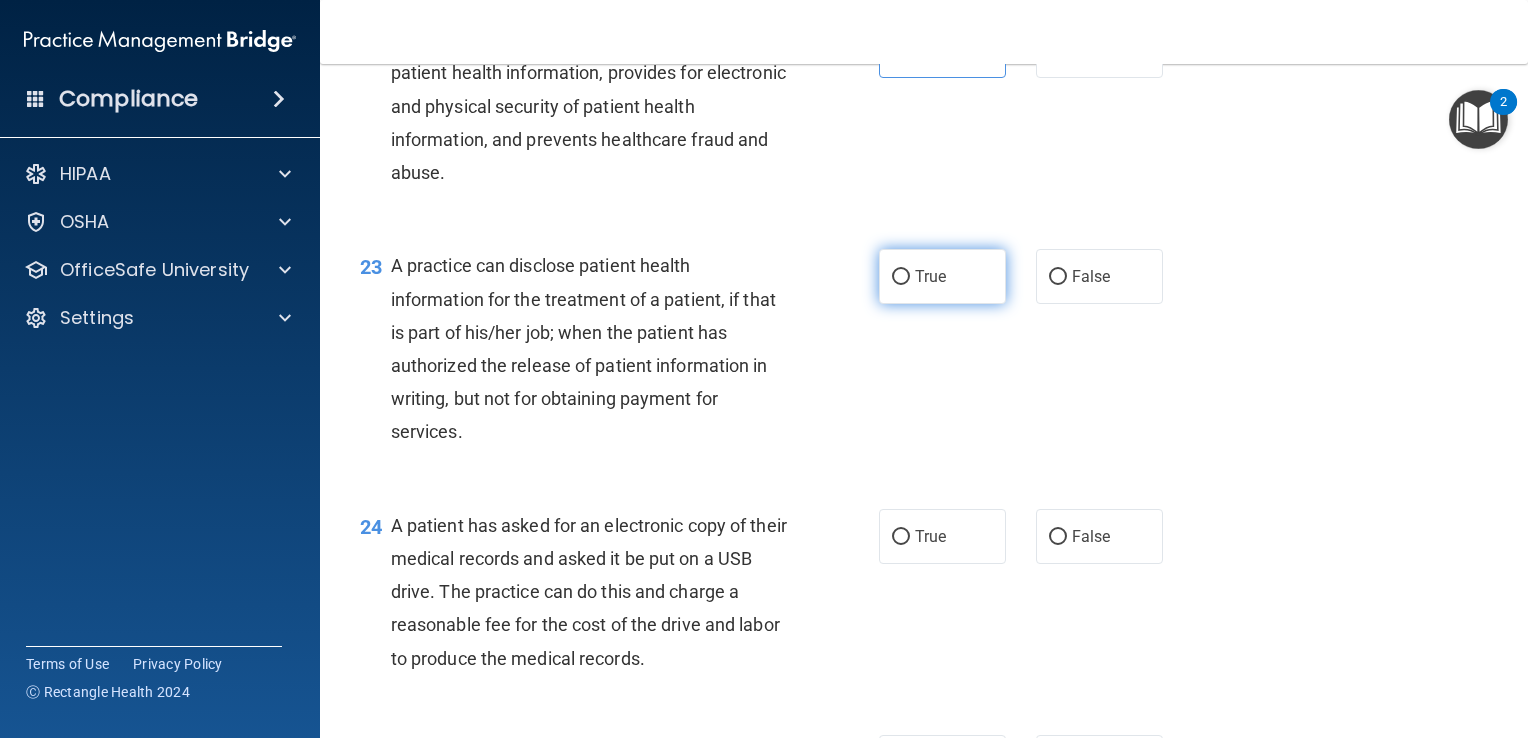click on "True" at bounding box center [942, 276] 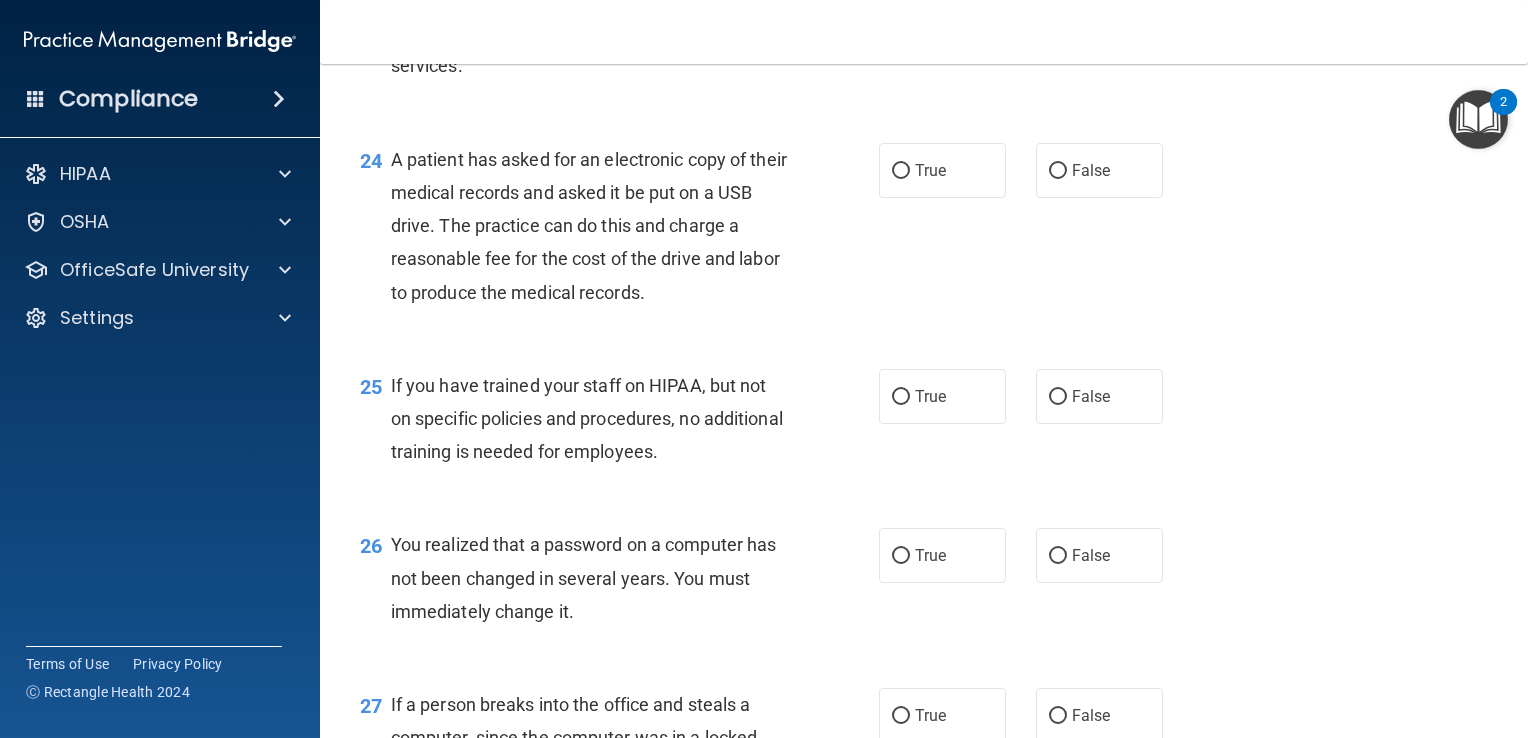 scroll, scrollTop: 4020, scrollLeft: 0, axis: vertical 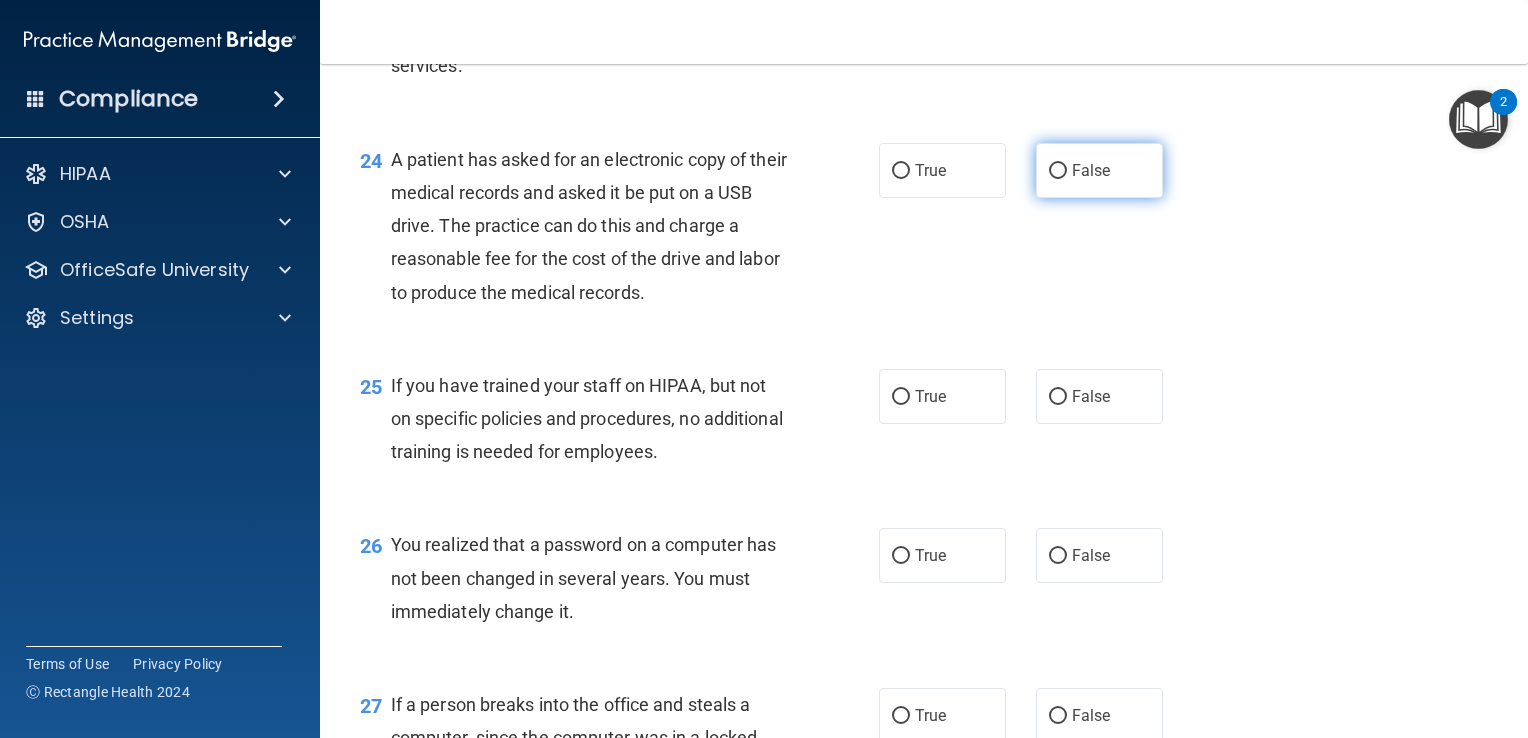 click on "False" at bounding box center (1099, 170) 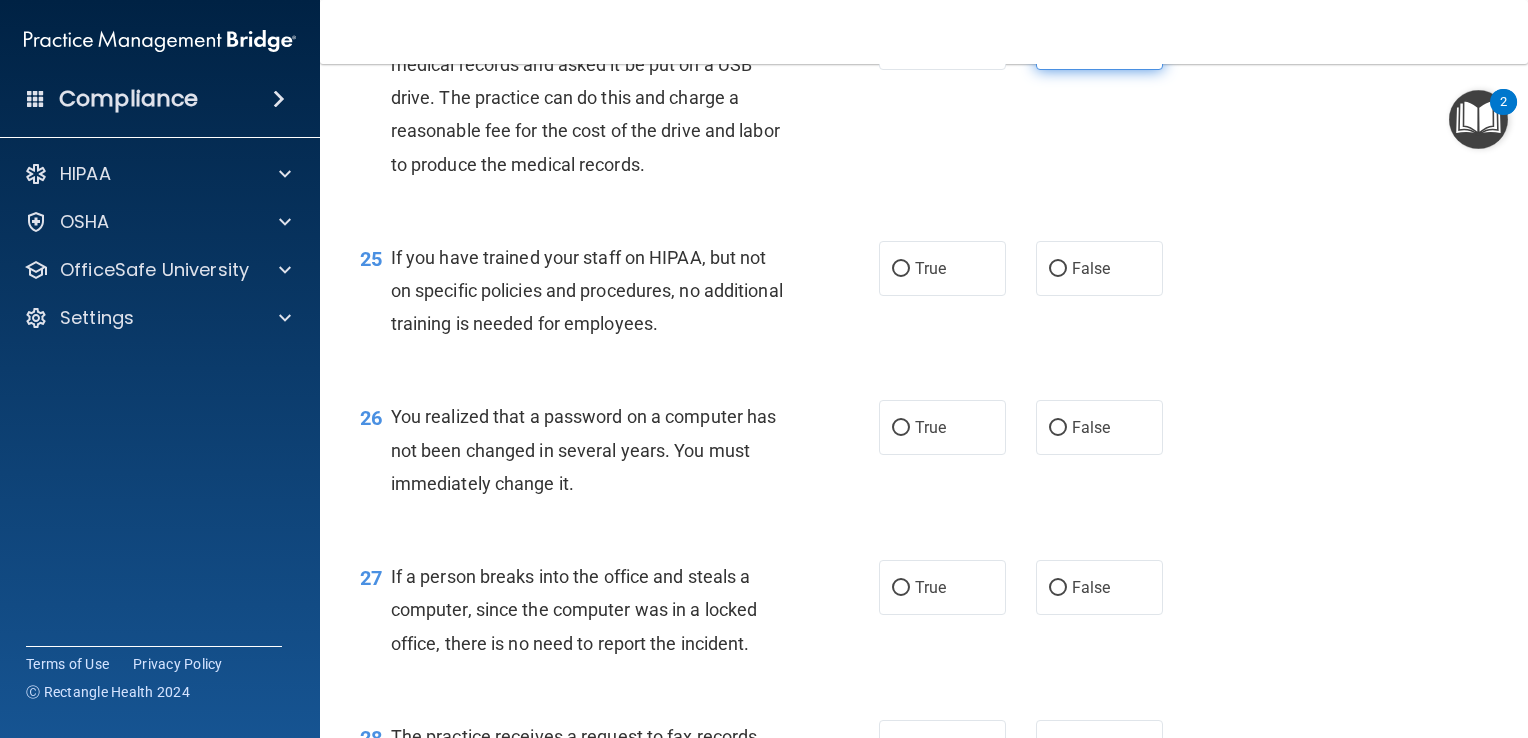 scroll, scrollTop: 4154, scrollLeft: 0, axis: vertical 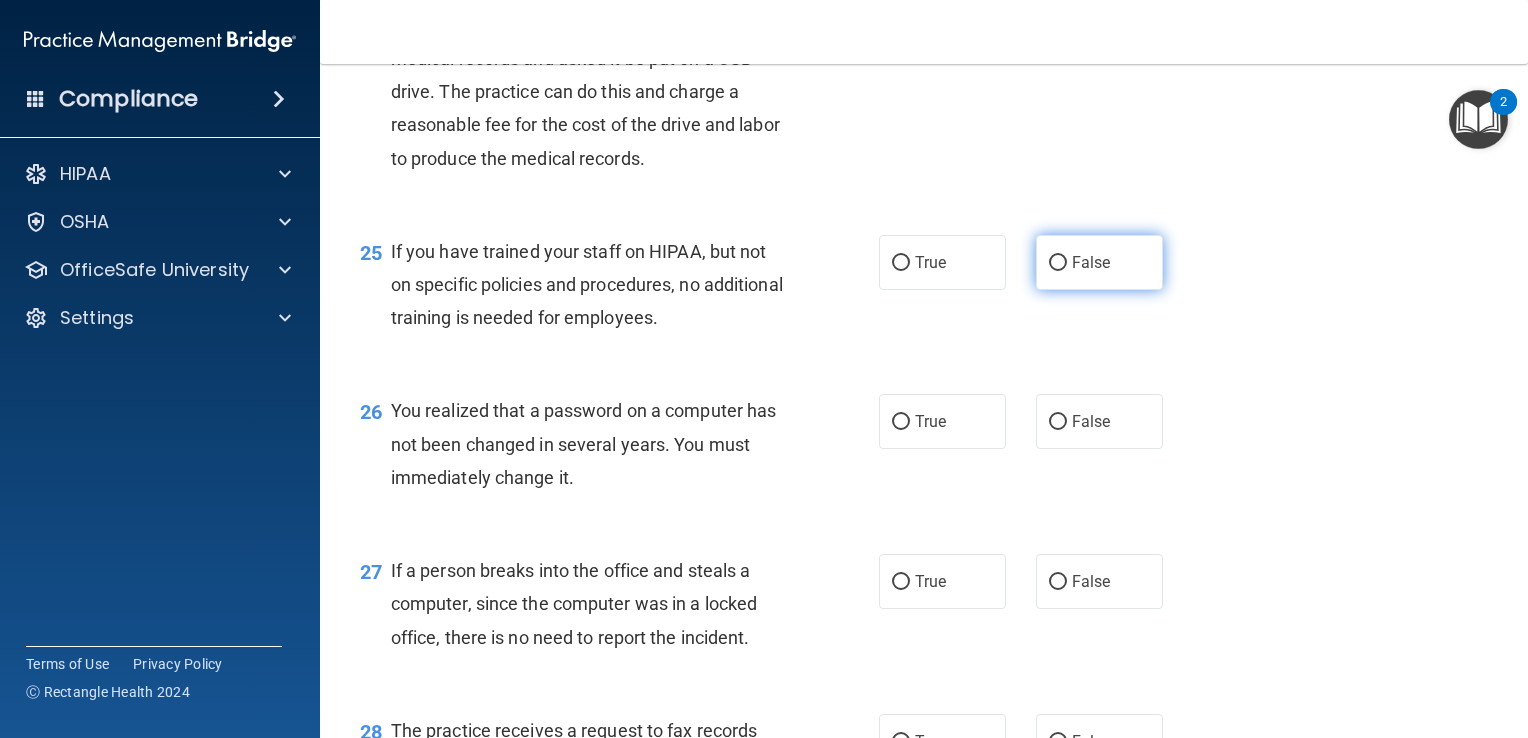 click on "False" at bounding box center [1099, 262] 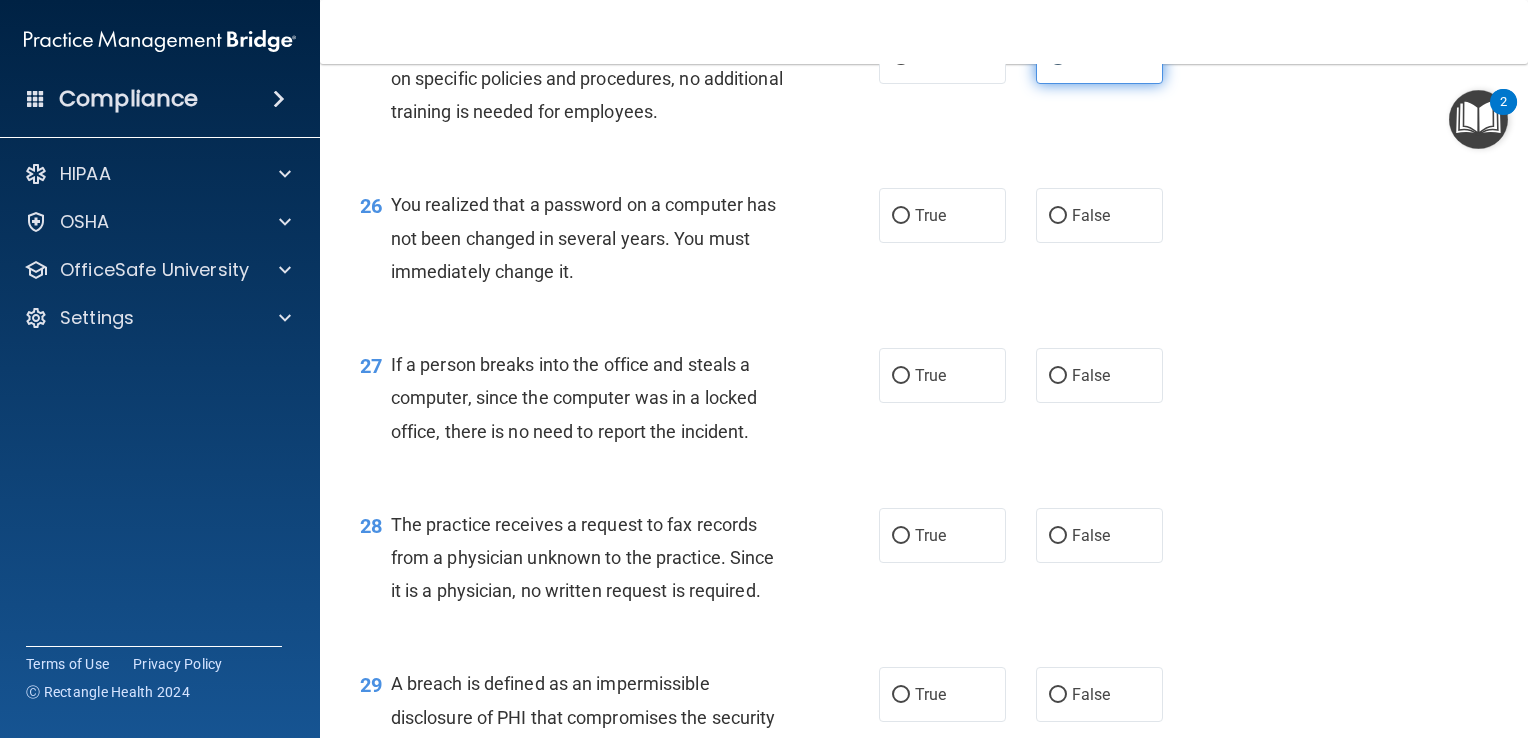 scroll, scrollTop: 4361, scrollLeft: 0, axis: vertical 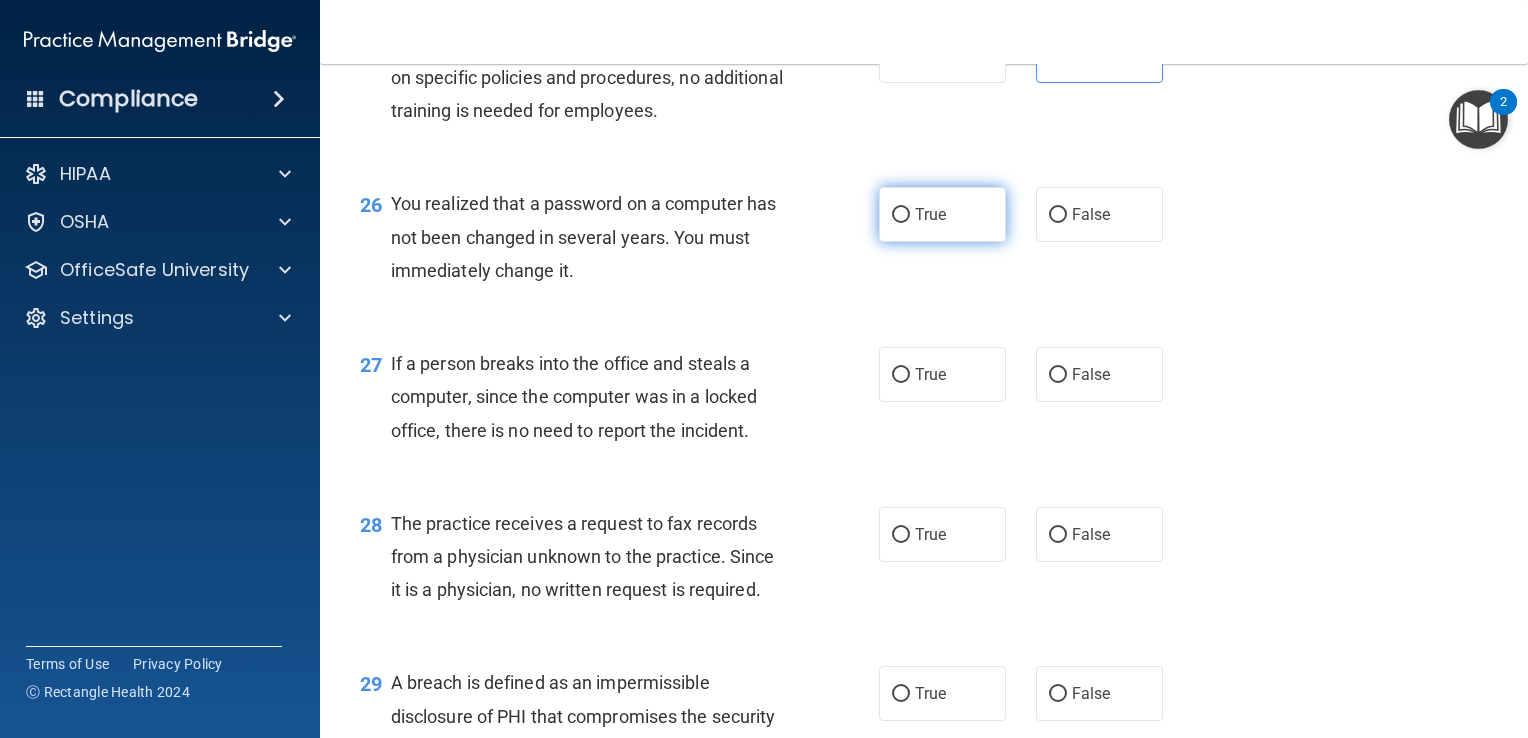click on "True" at bounding box center (930, 214) 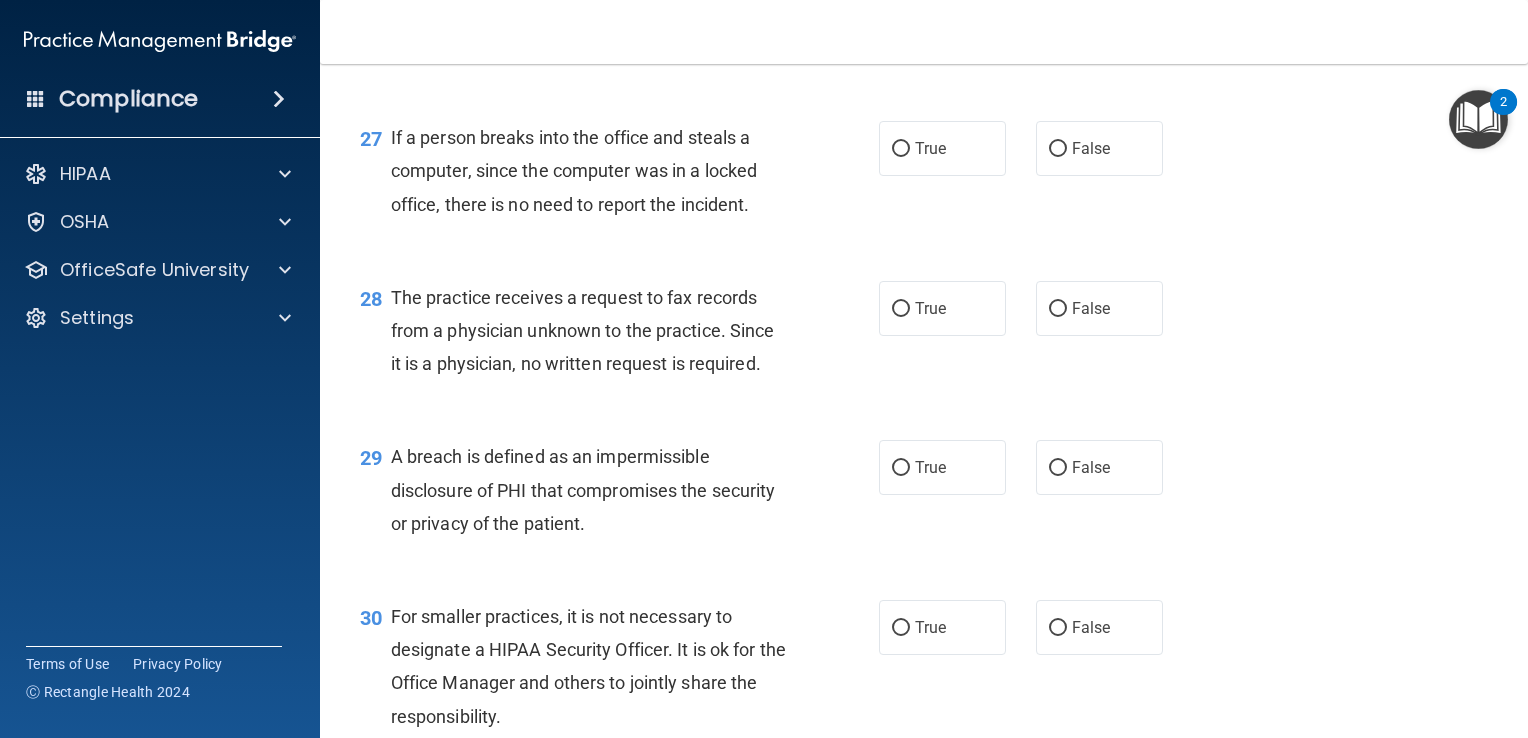 scroll, scrollTop: 4588, scrollLeft: 0, axis: vertical 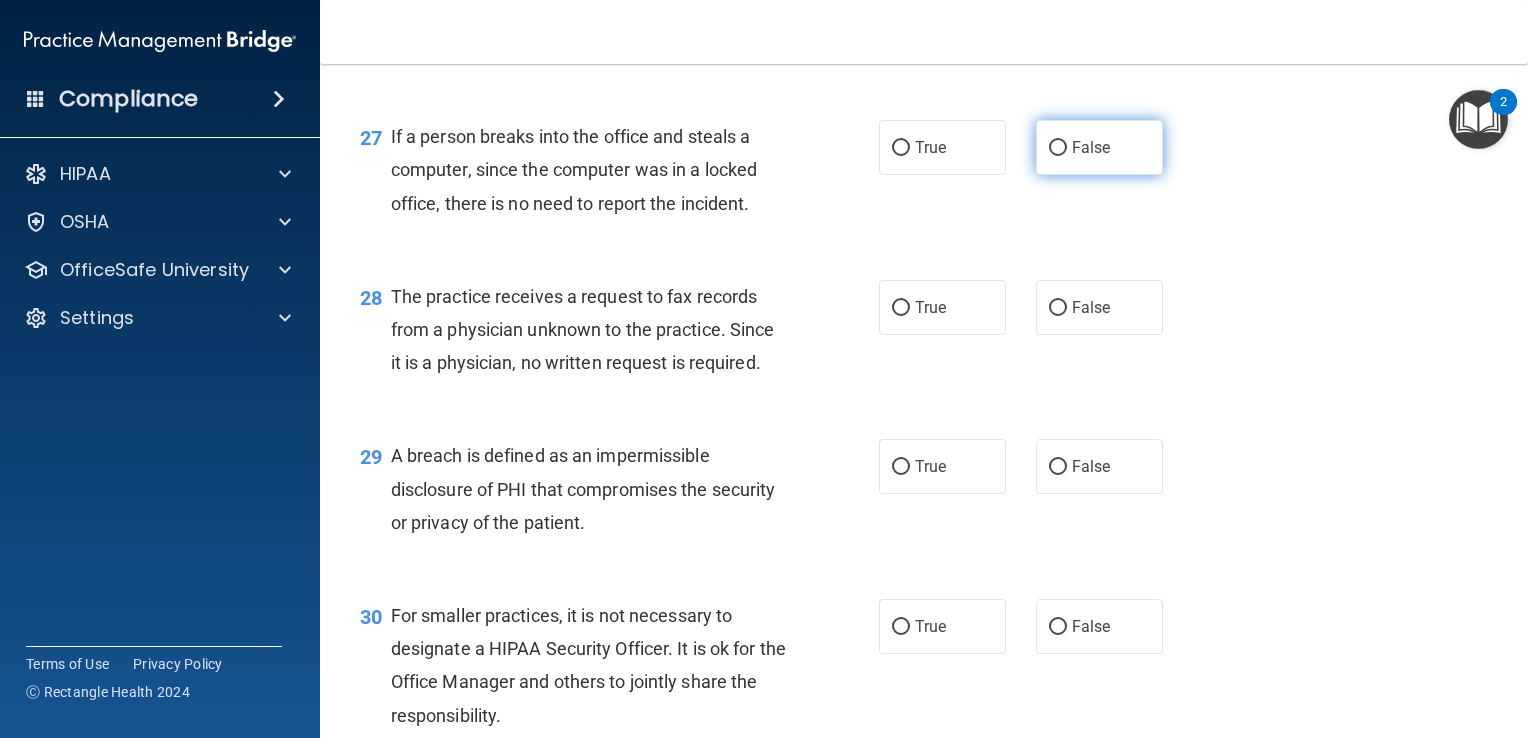 click on "False" at bounding box center (1091, 147) 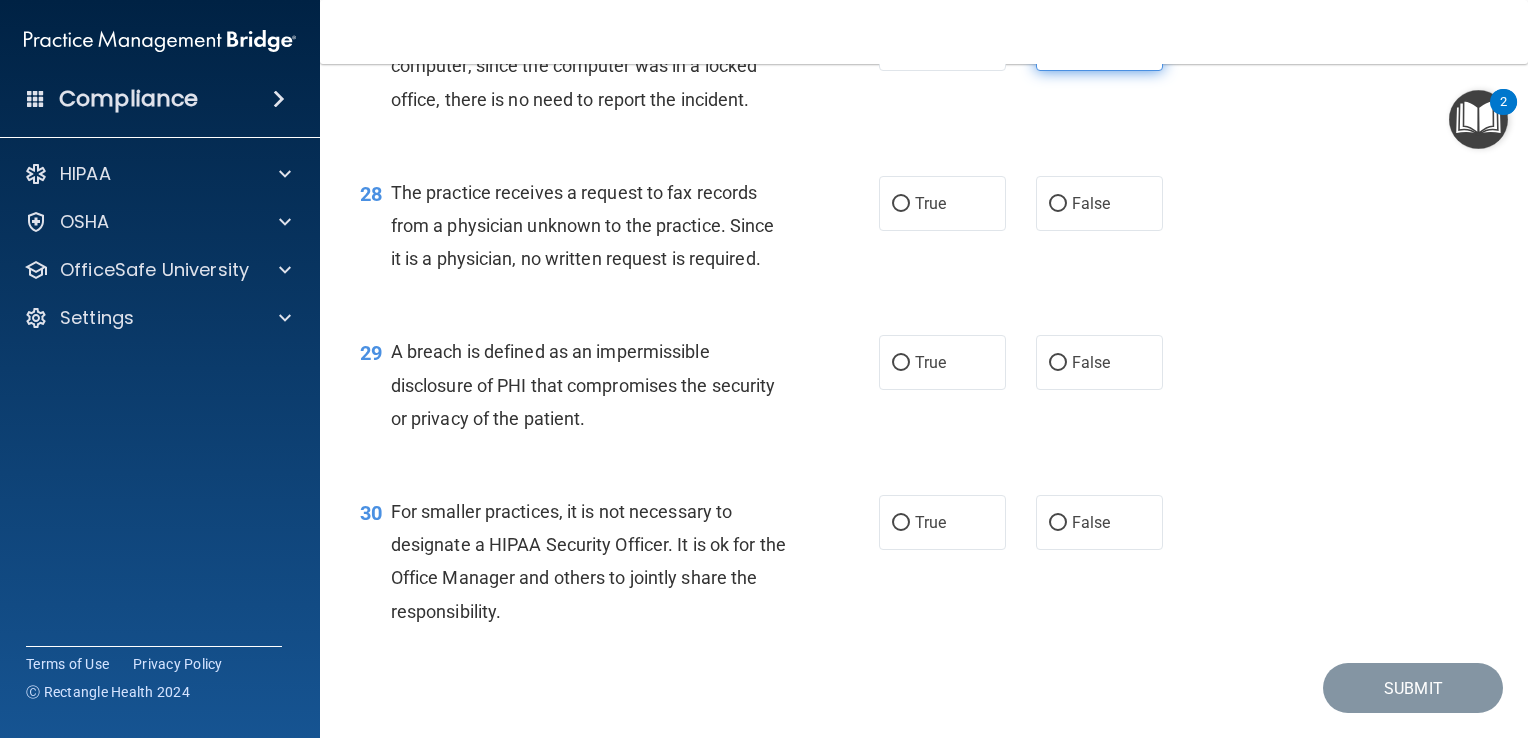 scroll, scrollTop: 4695, scrollLeft: 0, axis: vertical 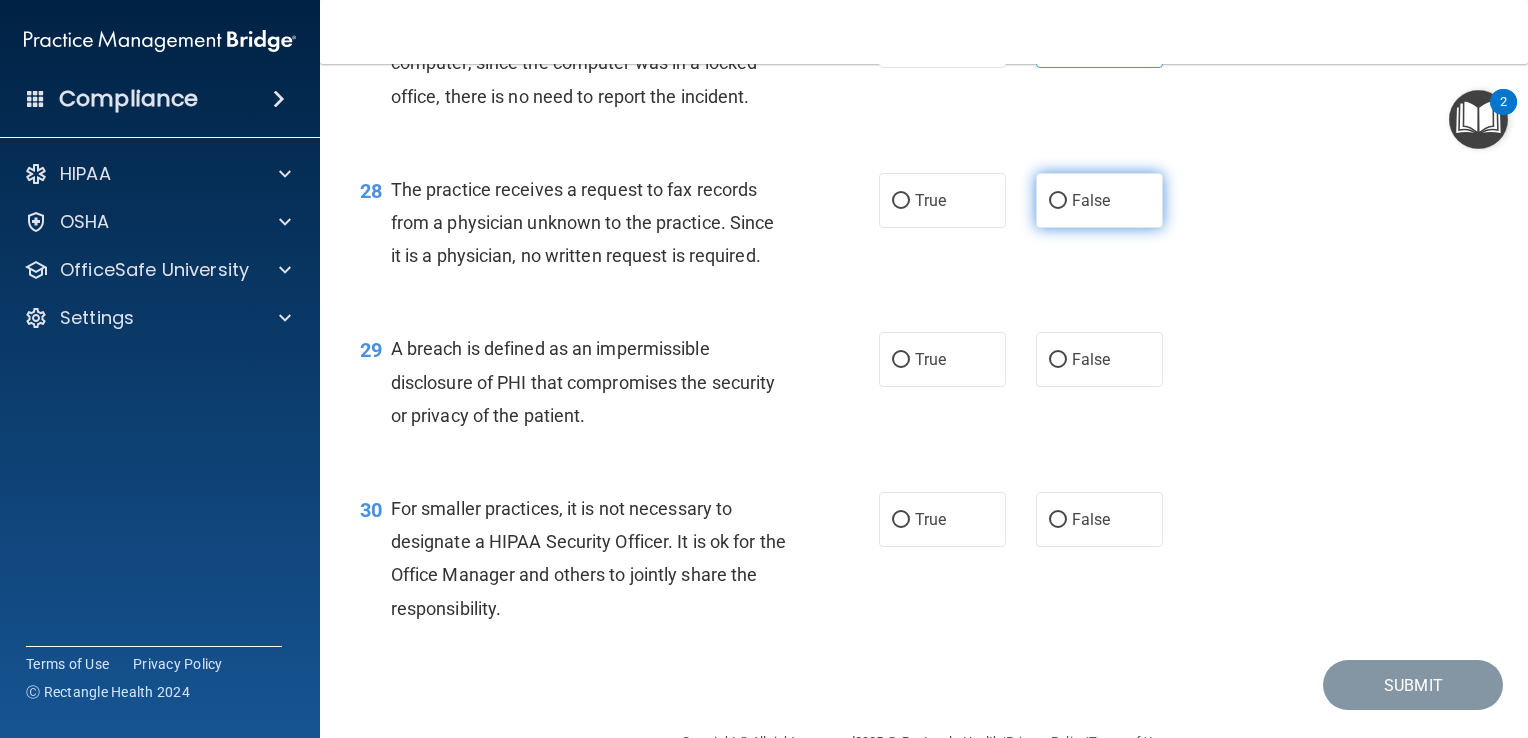 click on "False" at bounding box center (1099, 200) 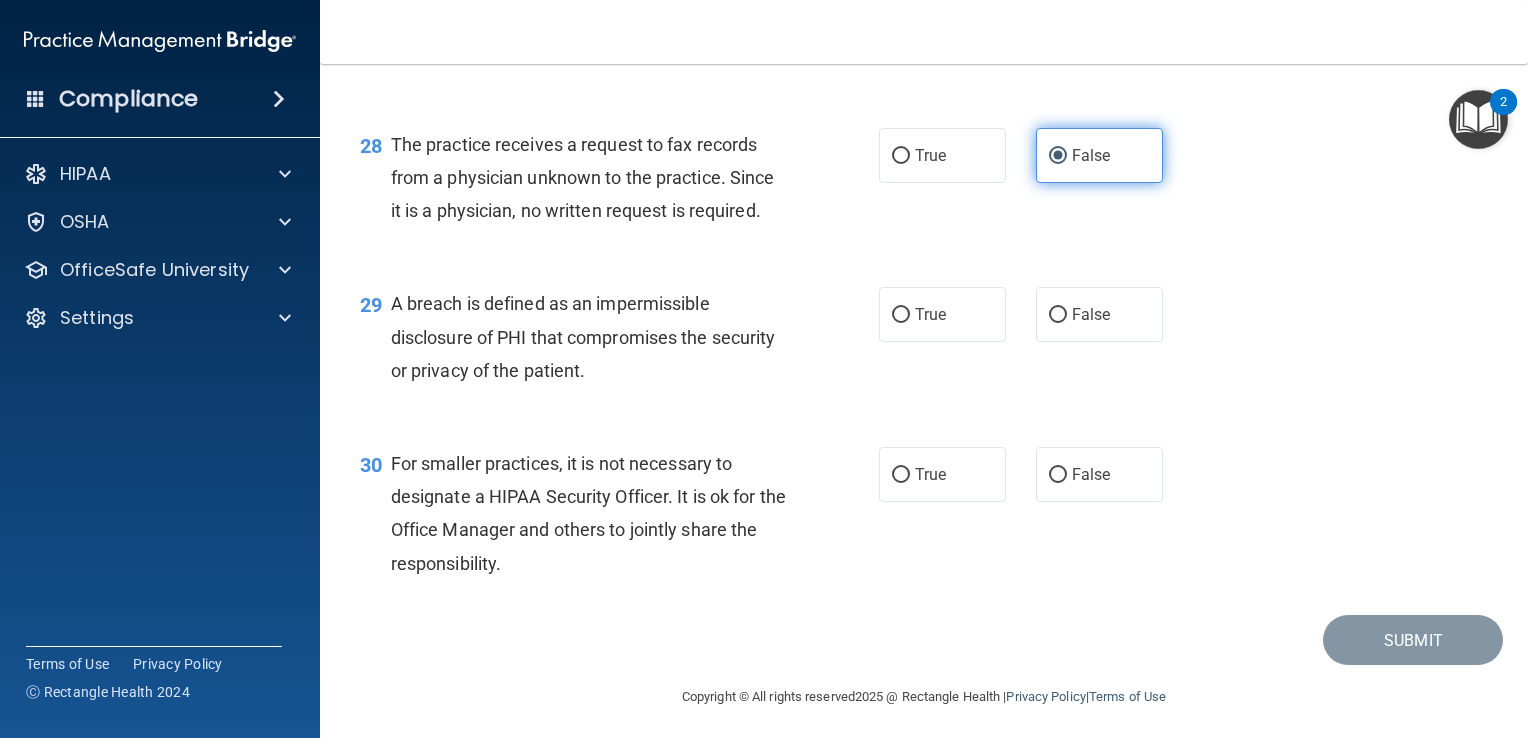 scroll, scrollTop: 4780, scrollLeft: 0, axis: vertical 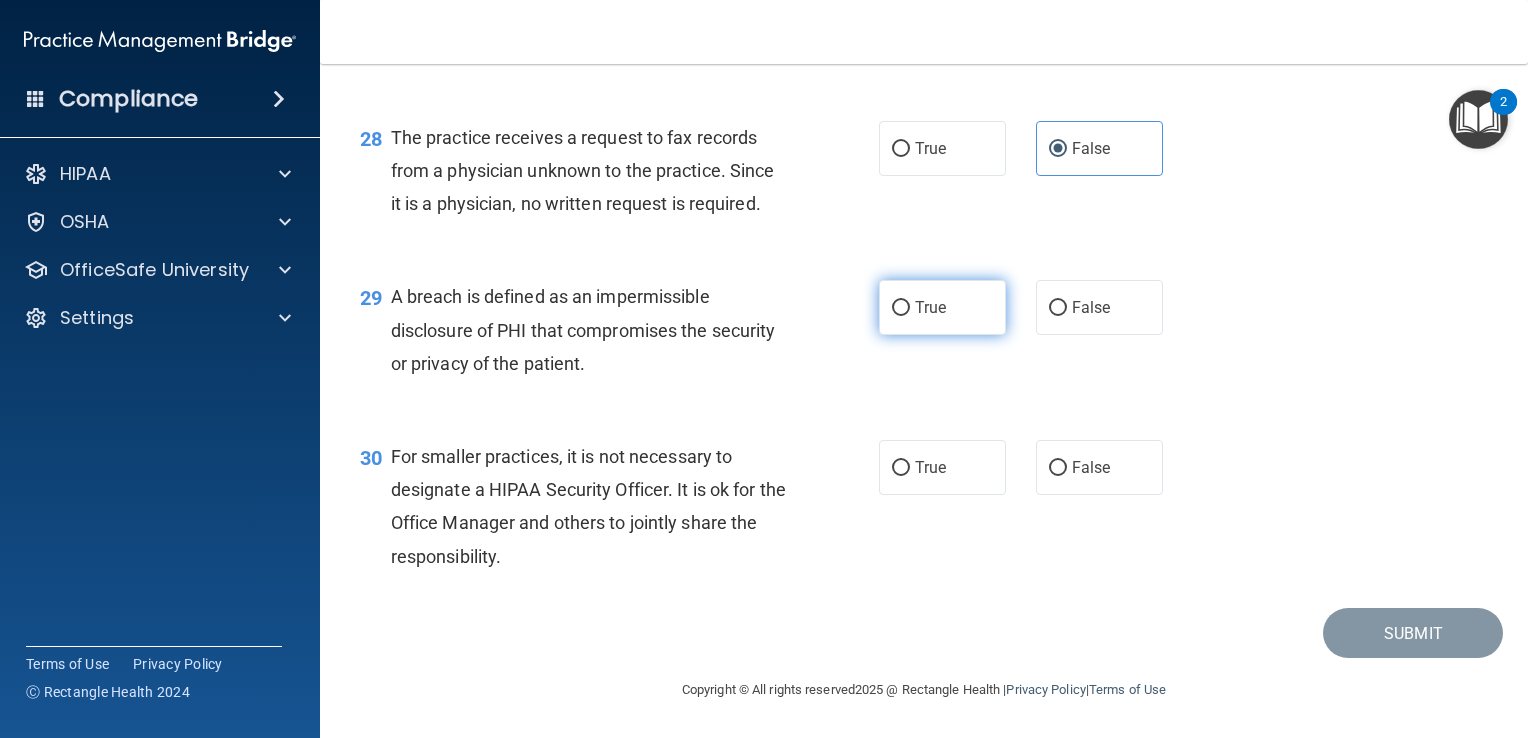 click on "True" at bounding box center (901, 308) 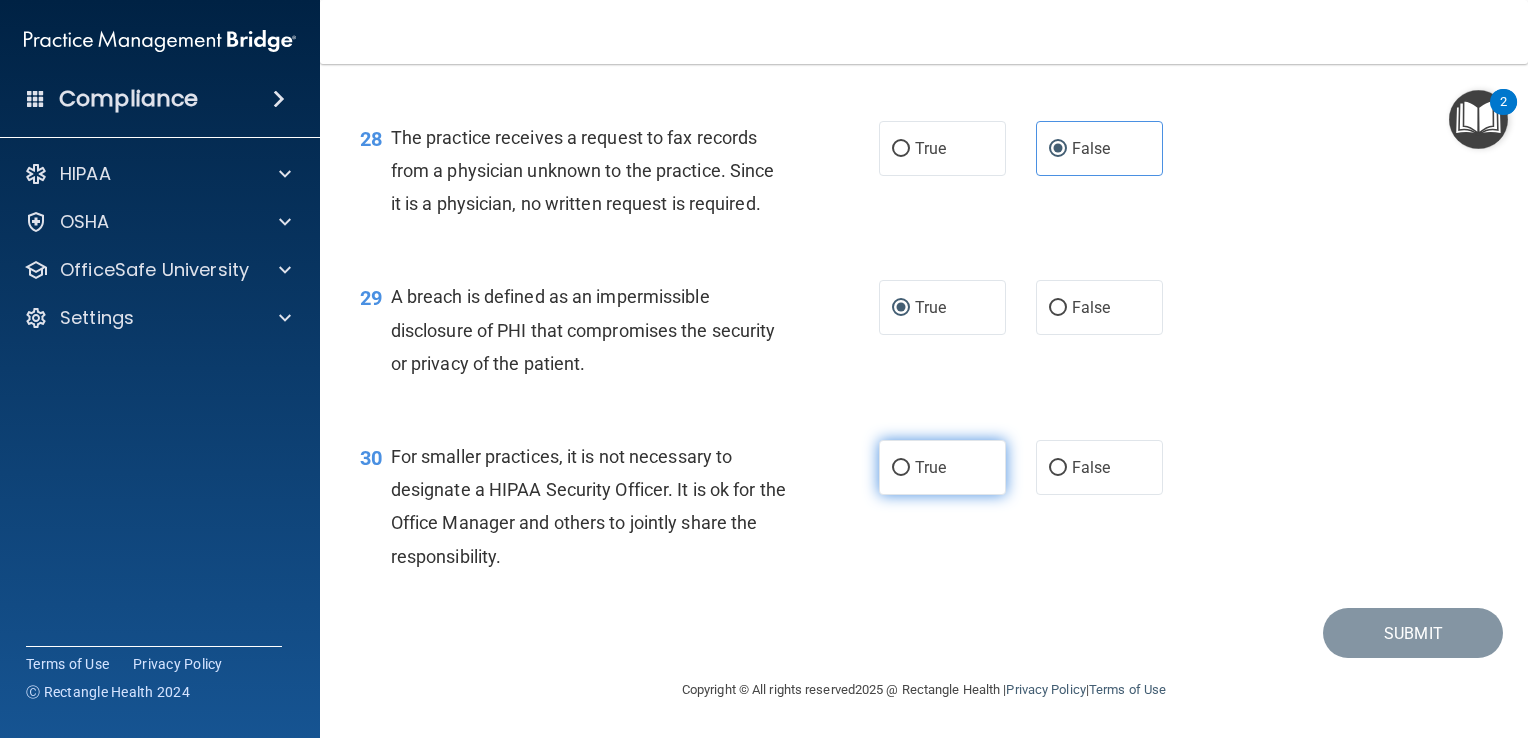 click on "True" at bounding box center [930, 467] 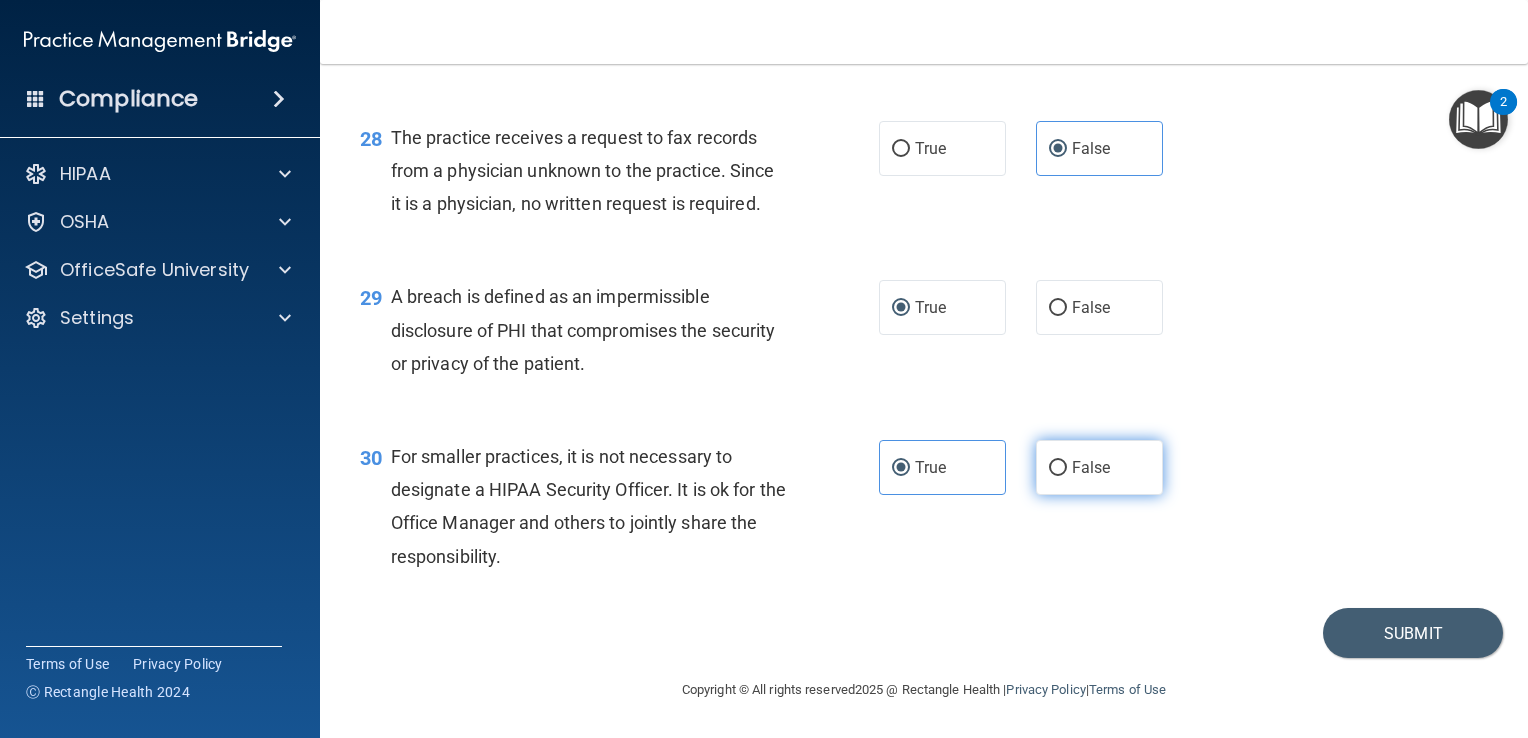 click on "False" at bounding box center [1091, 467] 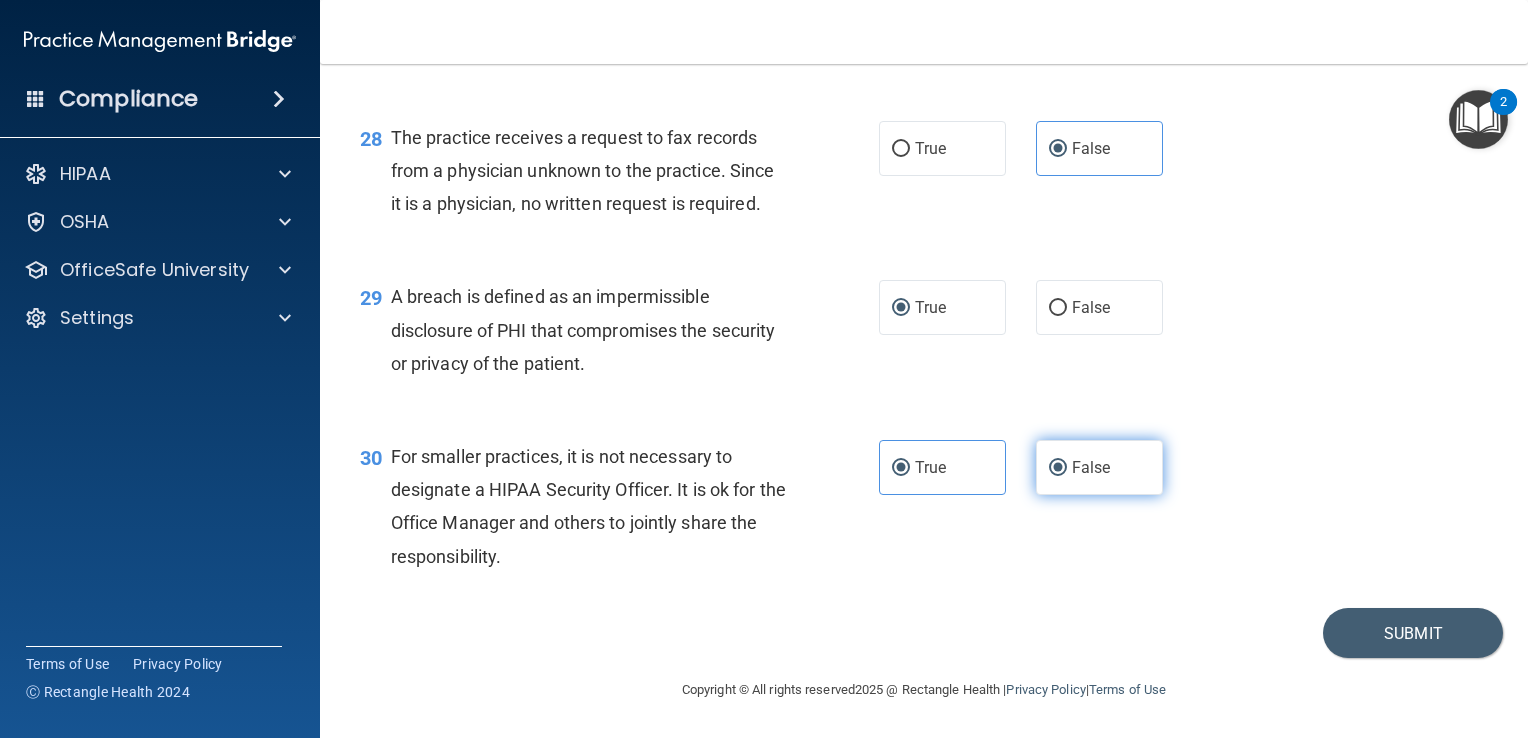 radio on "false" 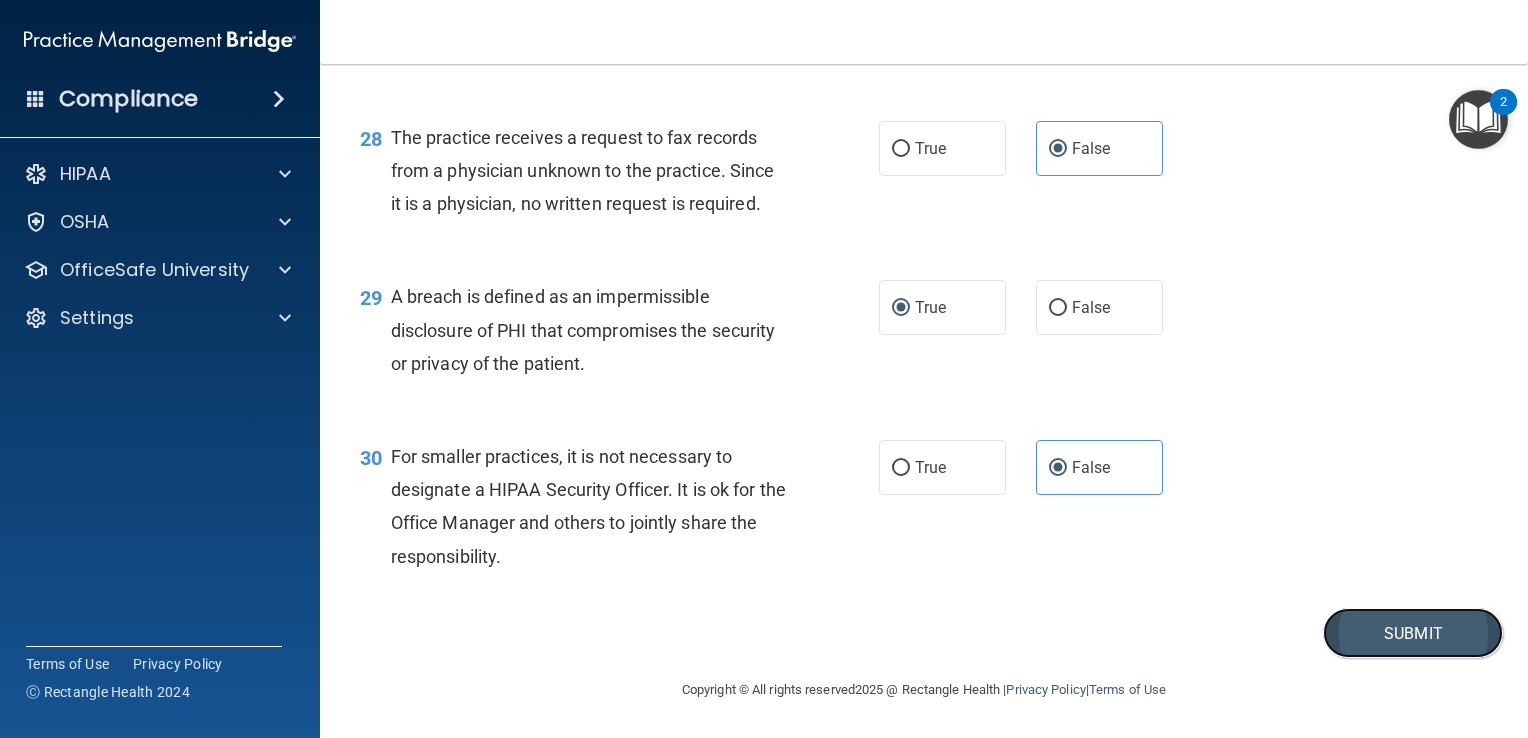 click on "Submit" at bounding box center [1413, 633] 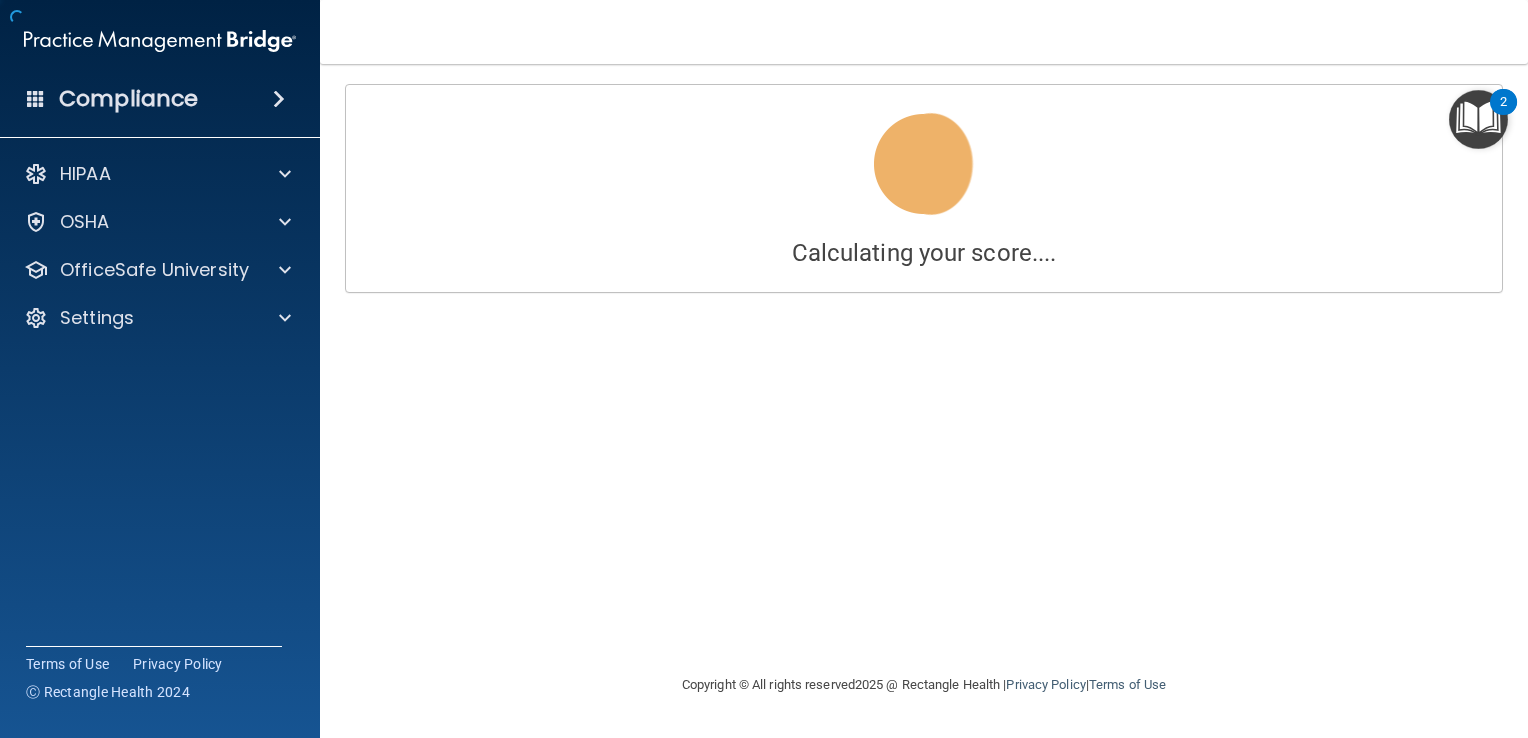 scroll, scrollTop: 0, scrollLeft: 0, axis: both 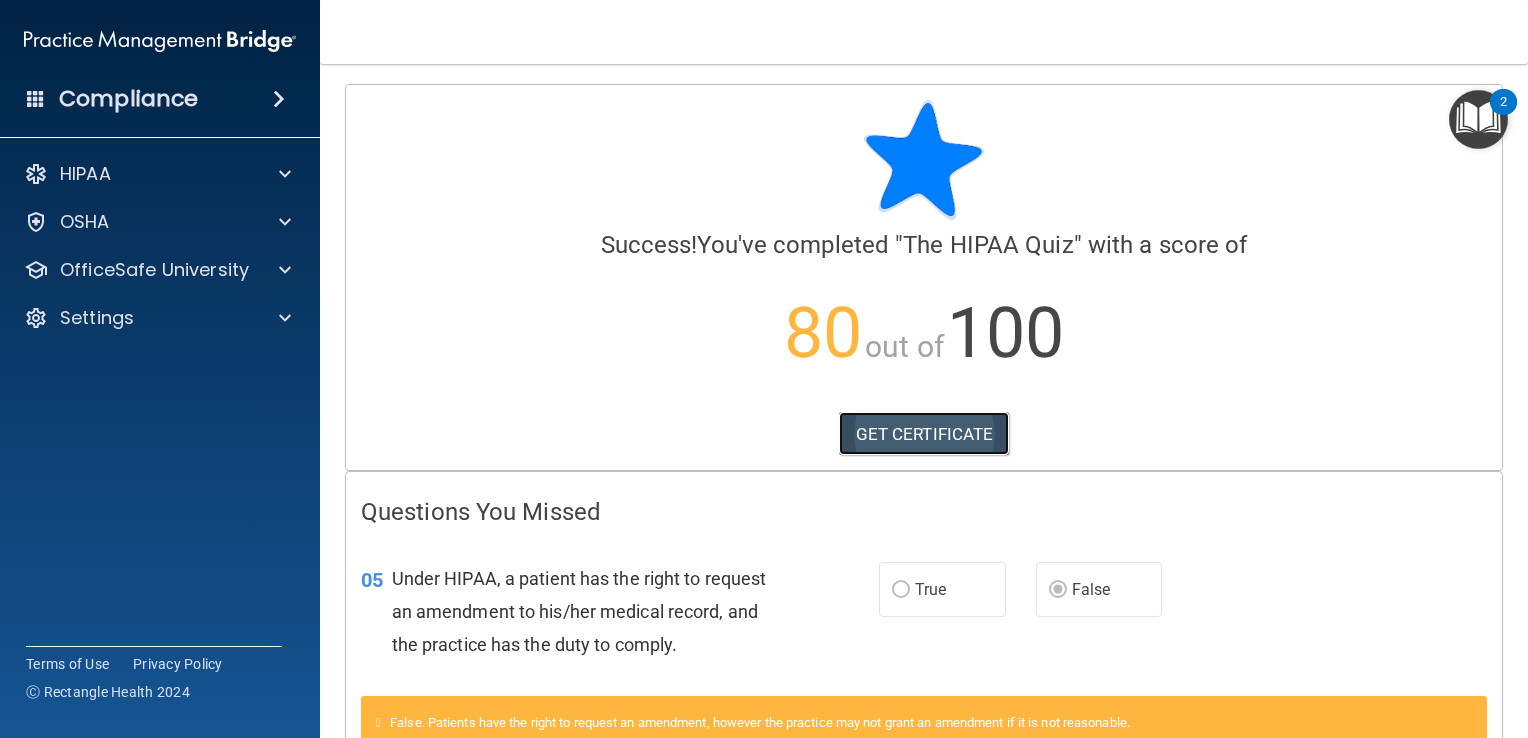 click on "GET CERTIFICATE" at bounding box center [924, 434] 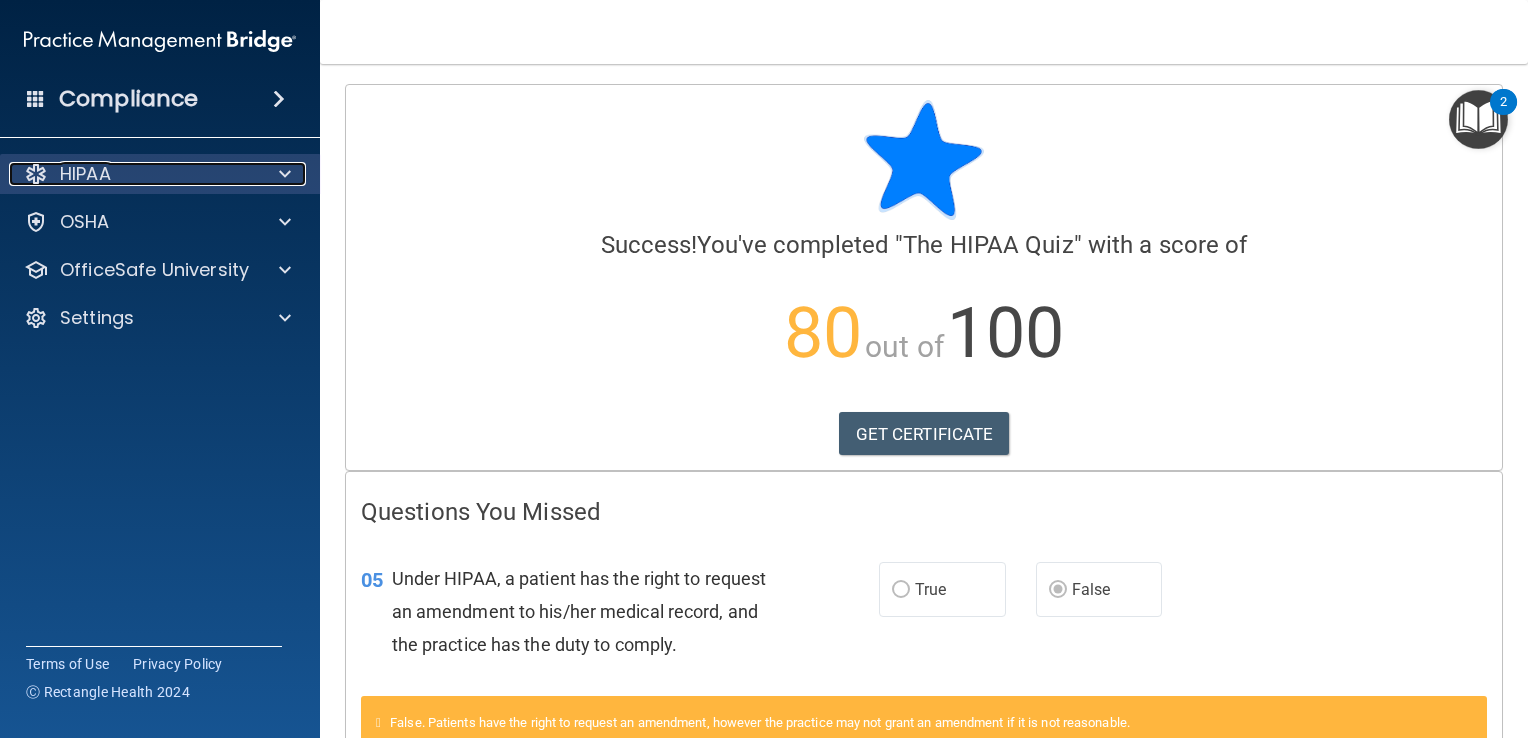 click at bounding box center [282, 174] 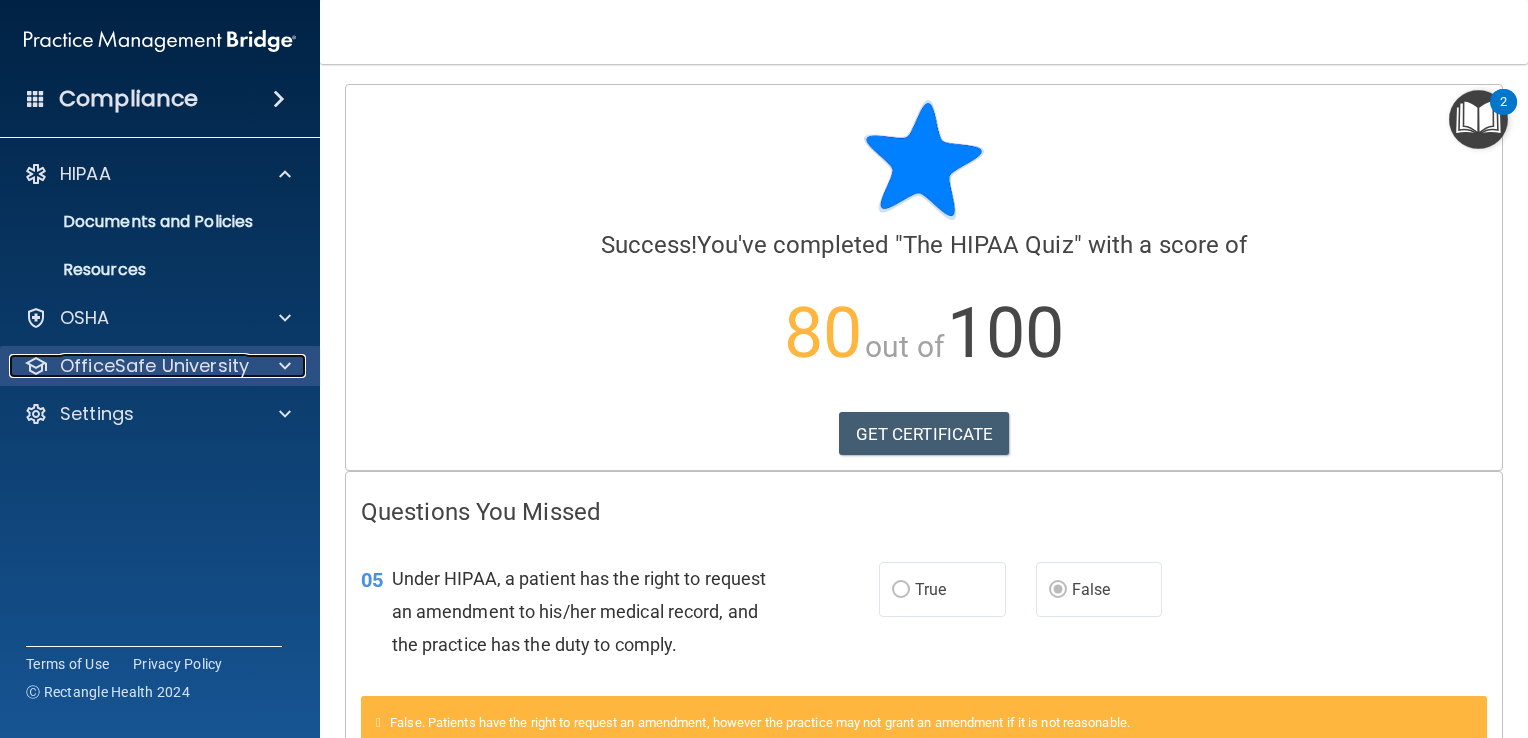 click on "OfficeSafe University" at bounding box center (154, 366) 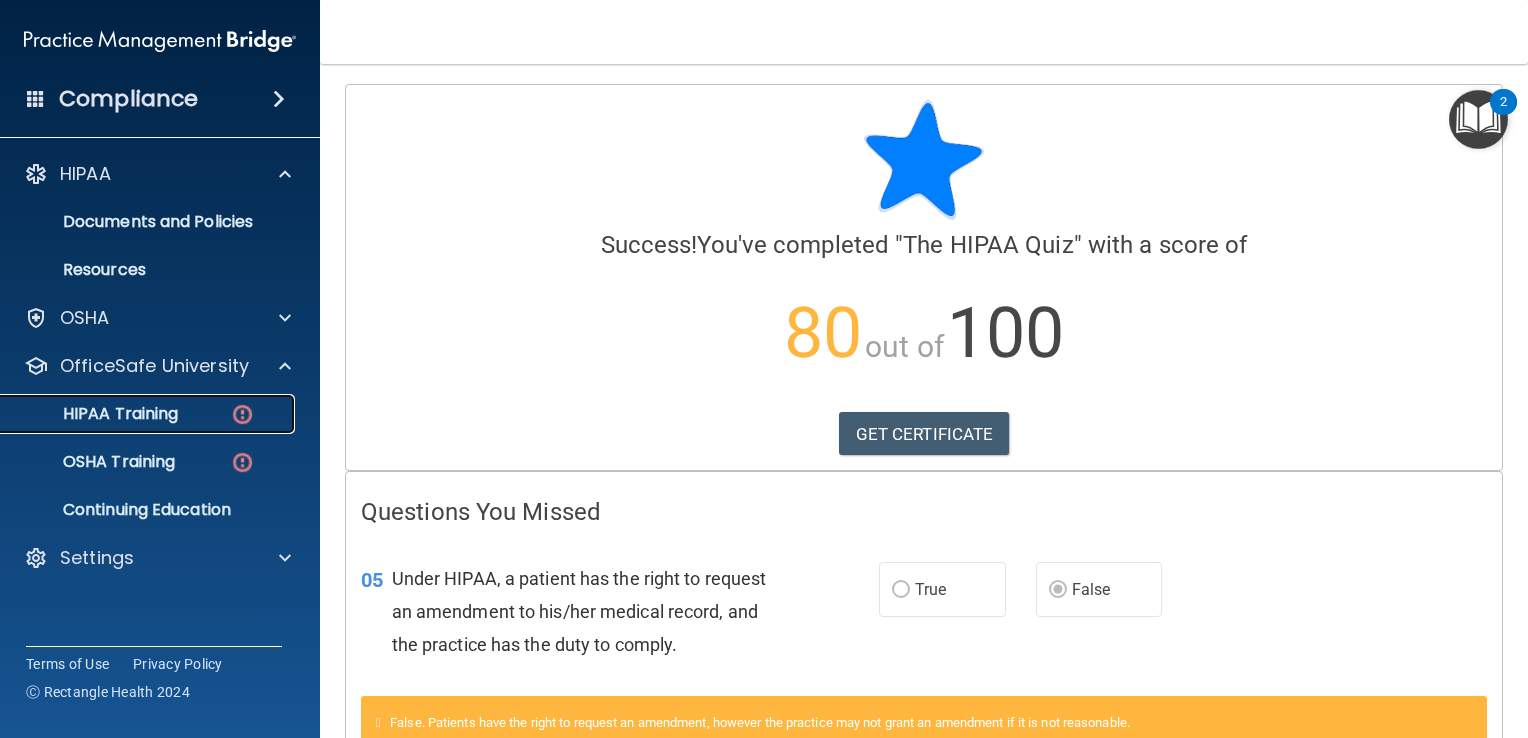 click on "HIPAA Training" at bounding box center [95, 414] 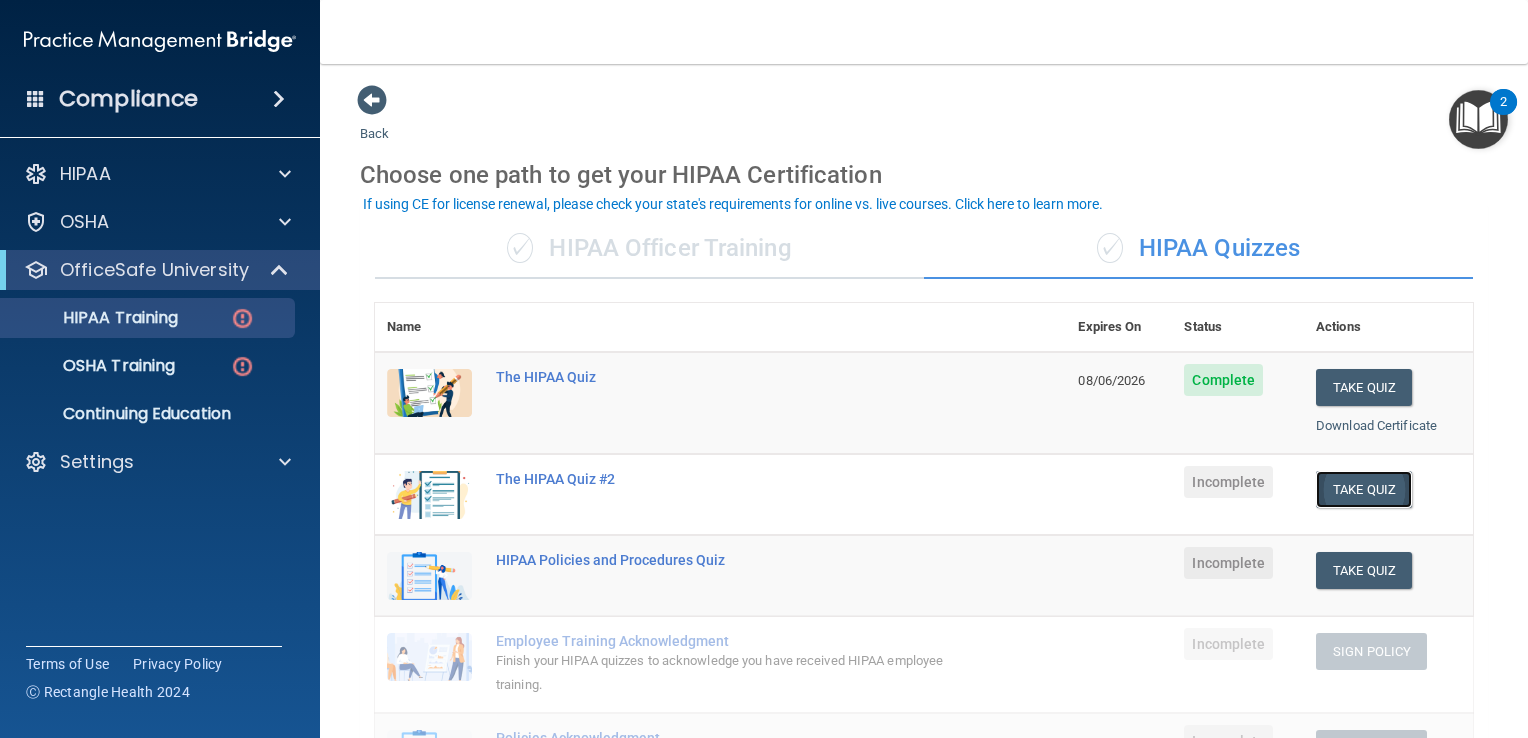 click on "Take Quiz" at bounding box center [1364, 489] 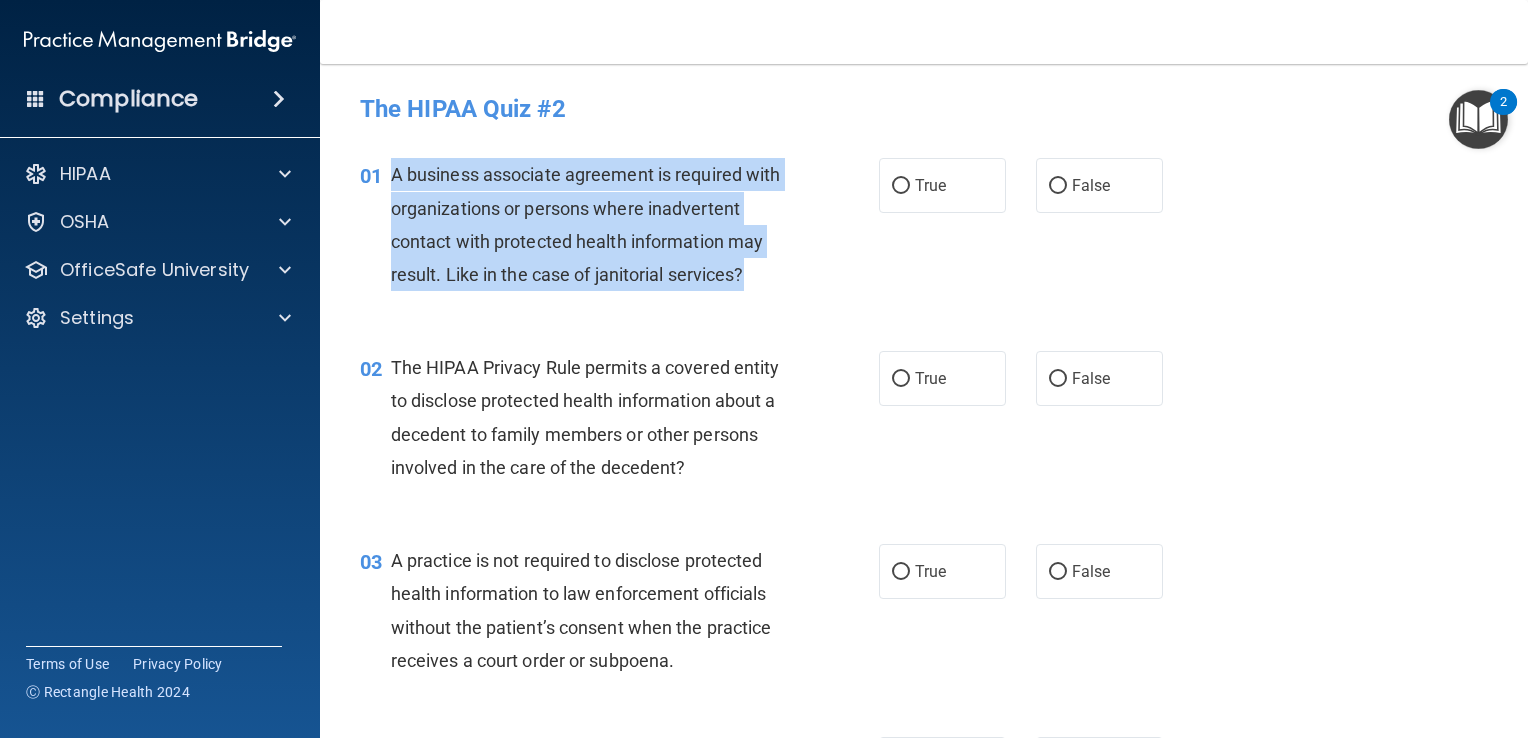 drag, startPoint x: 757, startPoint y: 282, endPoint x: 393, endPoint y: 182, distance: 377.48642 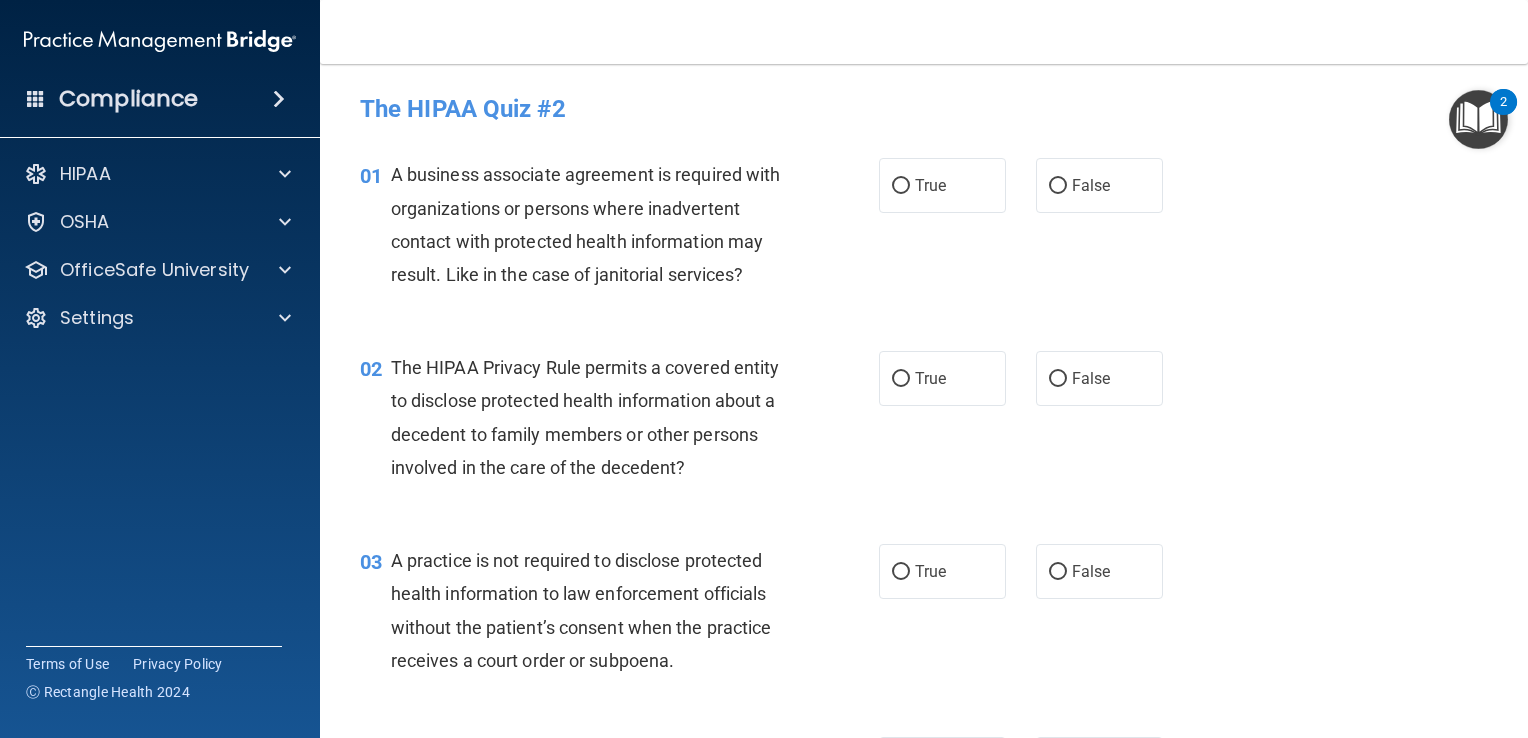 click on "The HIPAA Quiz #2" at bounding box center (924, 108) 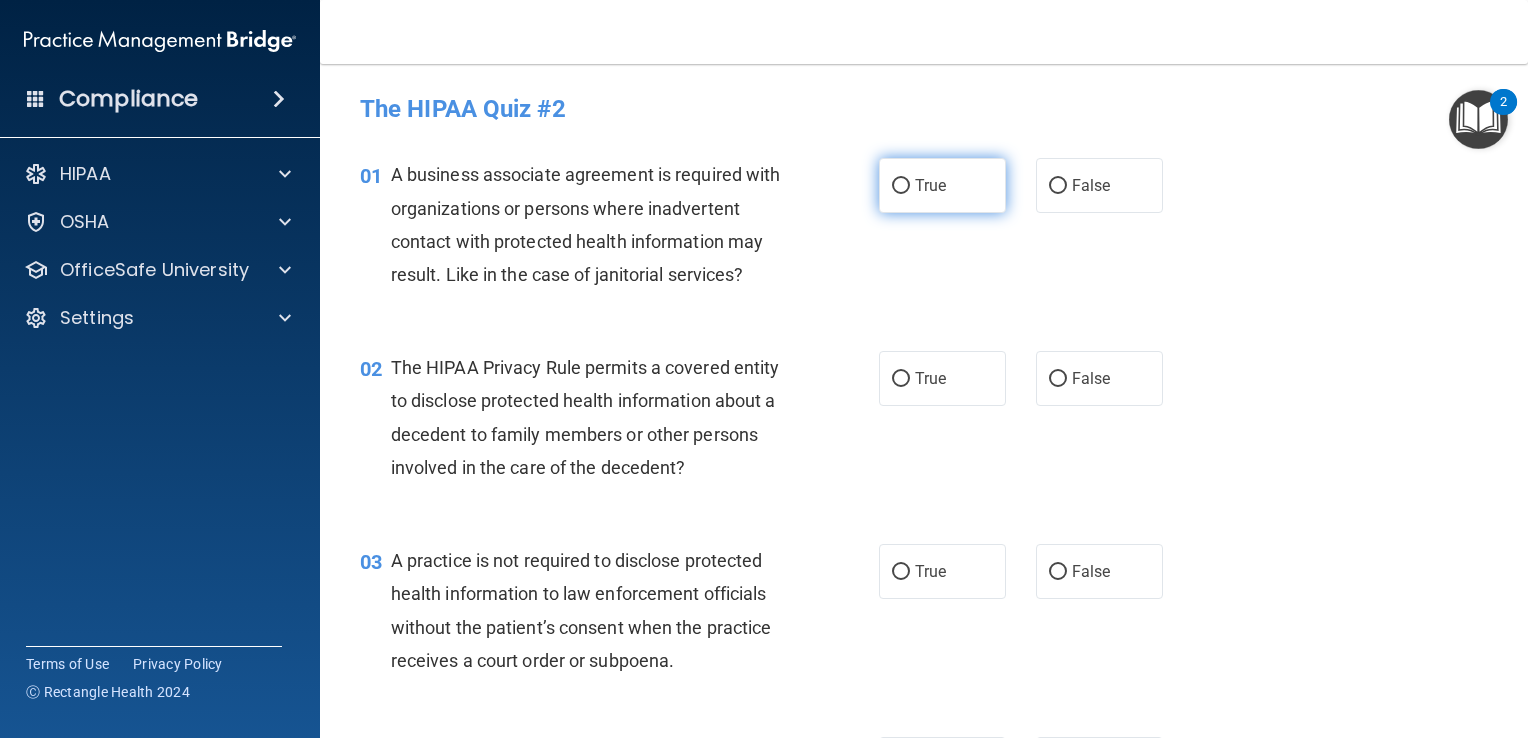 click on "True" at bounding box center [901, 186] 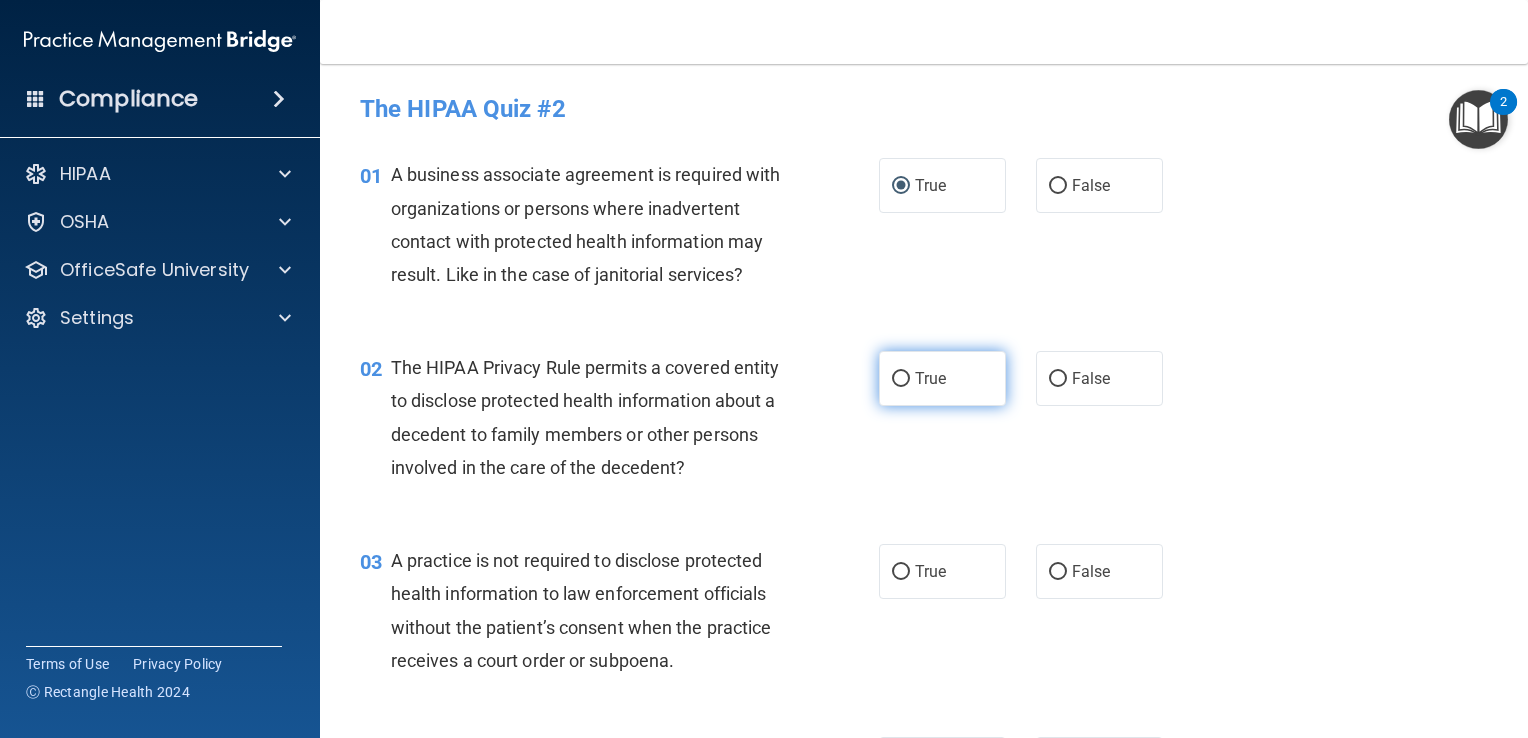 click on "True" at bounding box center (901, 379) 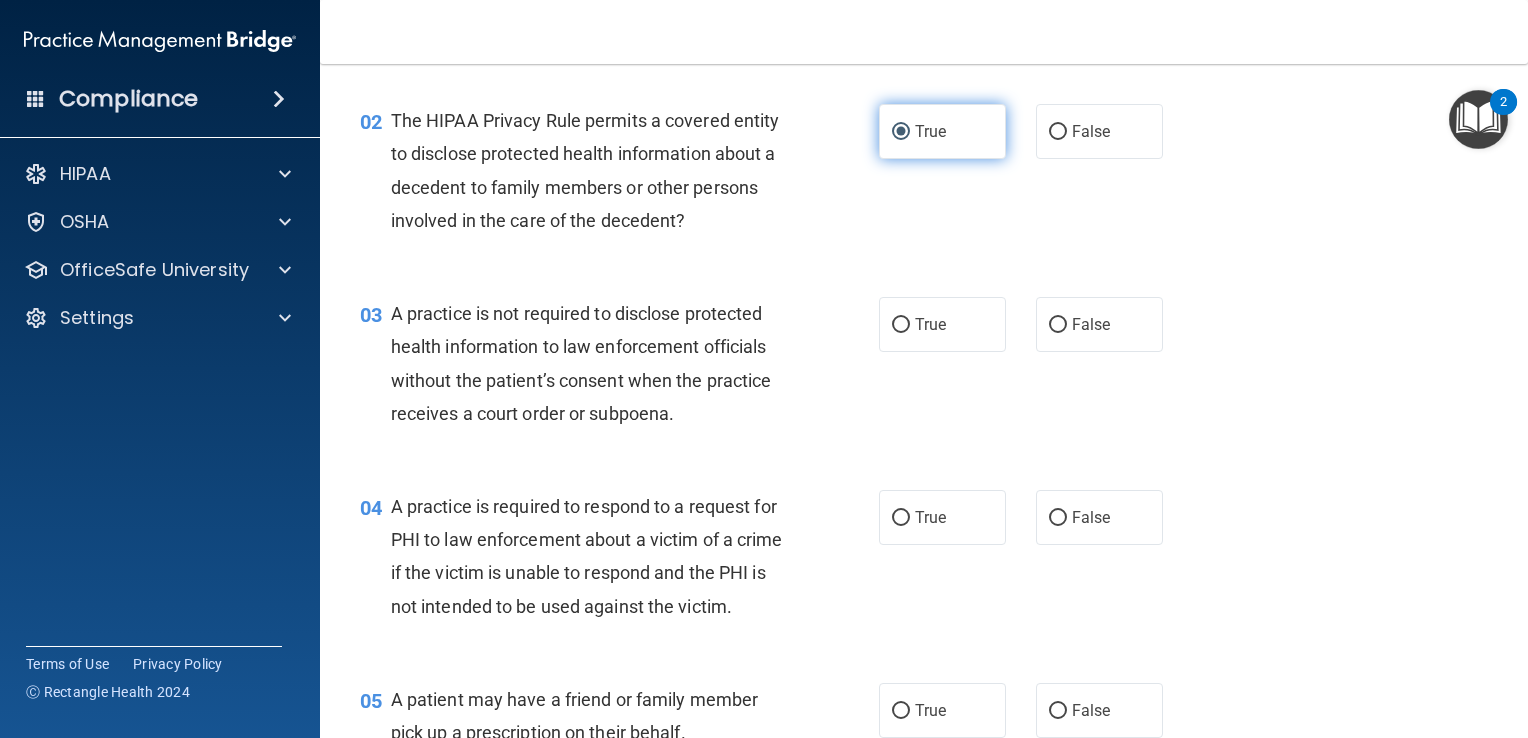 scroll, scrollTop: 334, scrollLeft: 0, axis: vertical 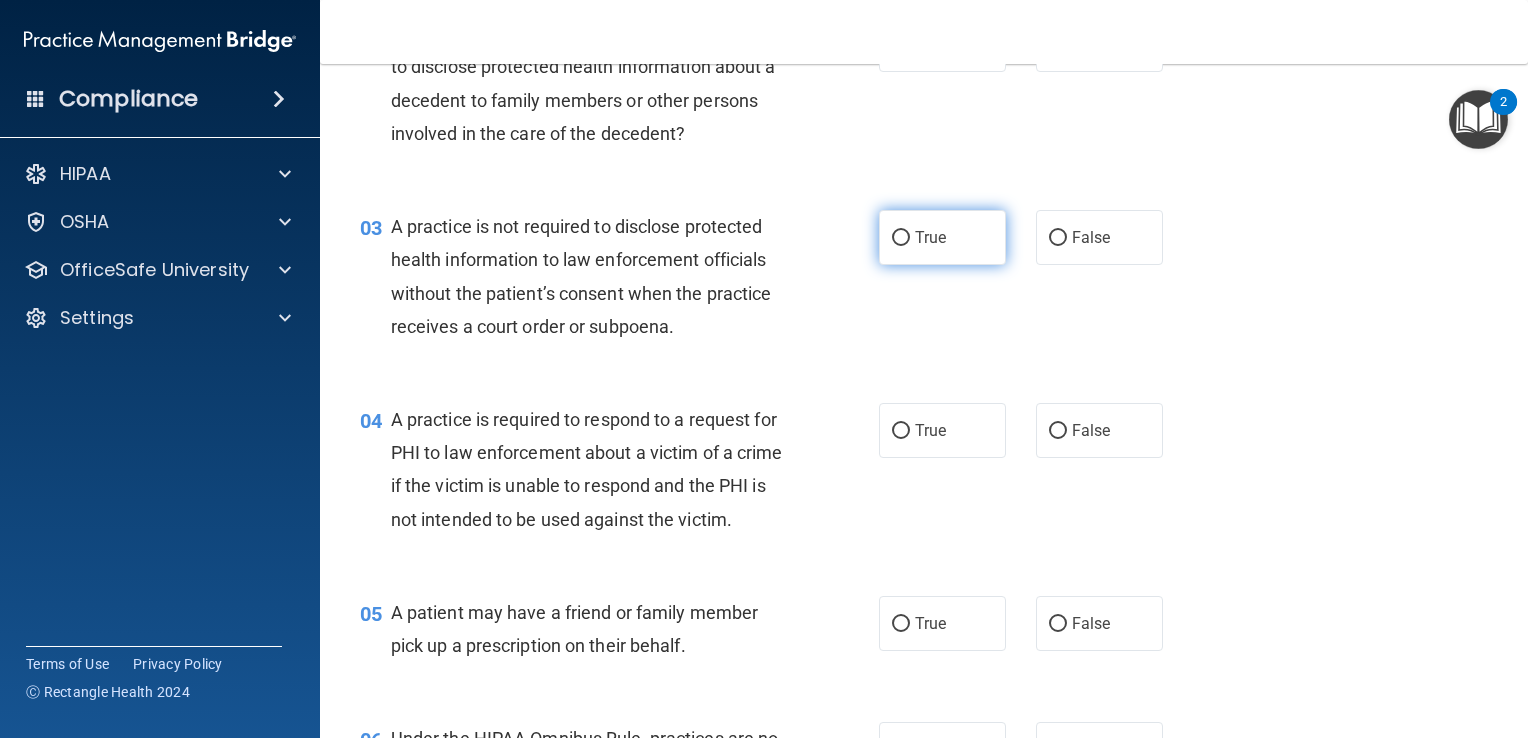 click on "True" at bounding box center [942, 237] 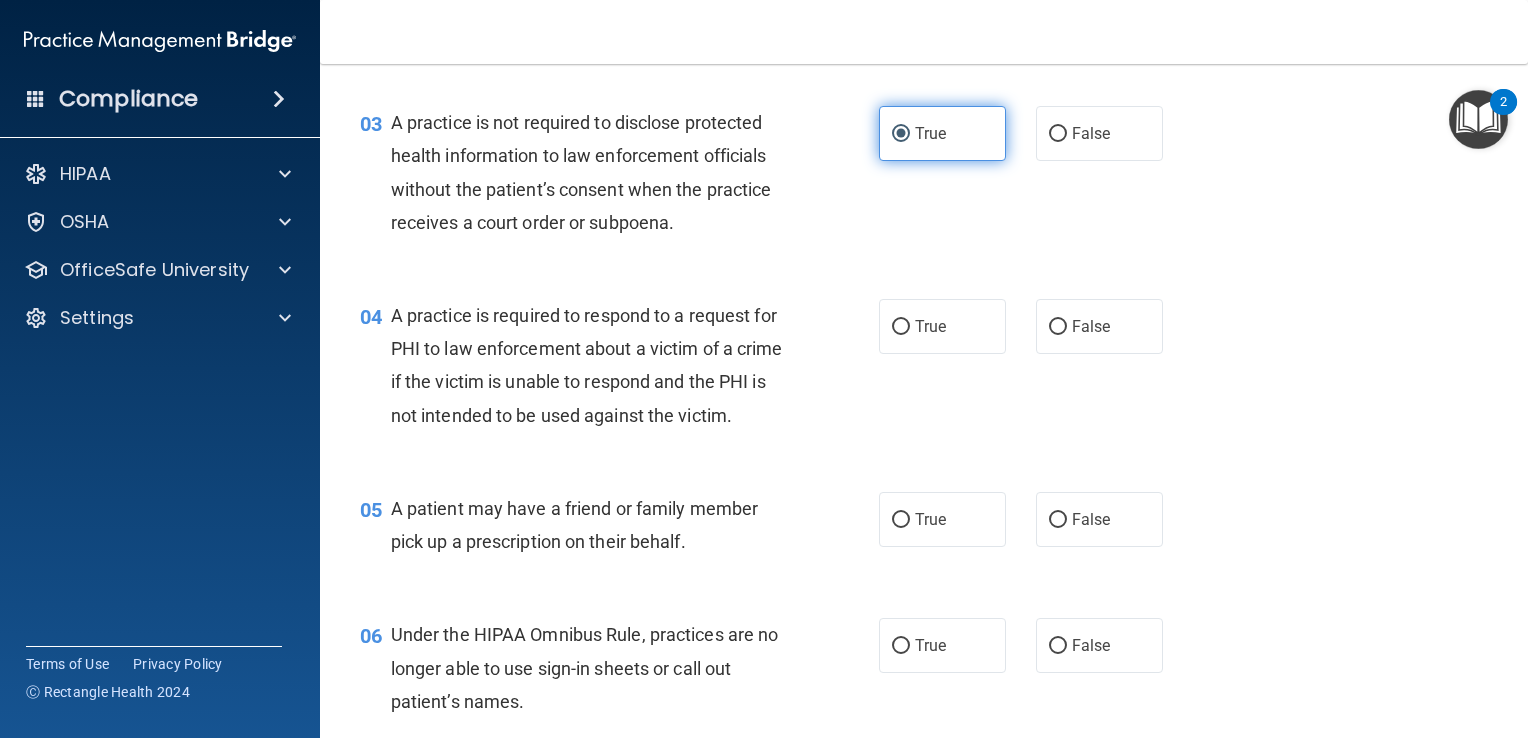 scroll, scrollTop: 439, scrollLeft: 0, axis: vertical 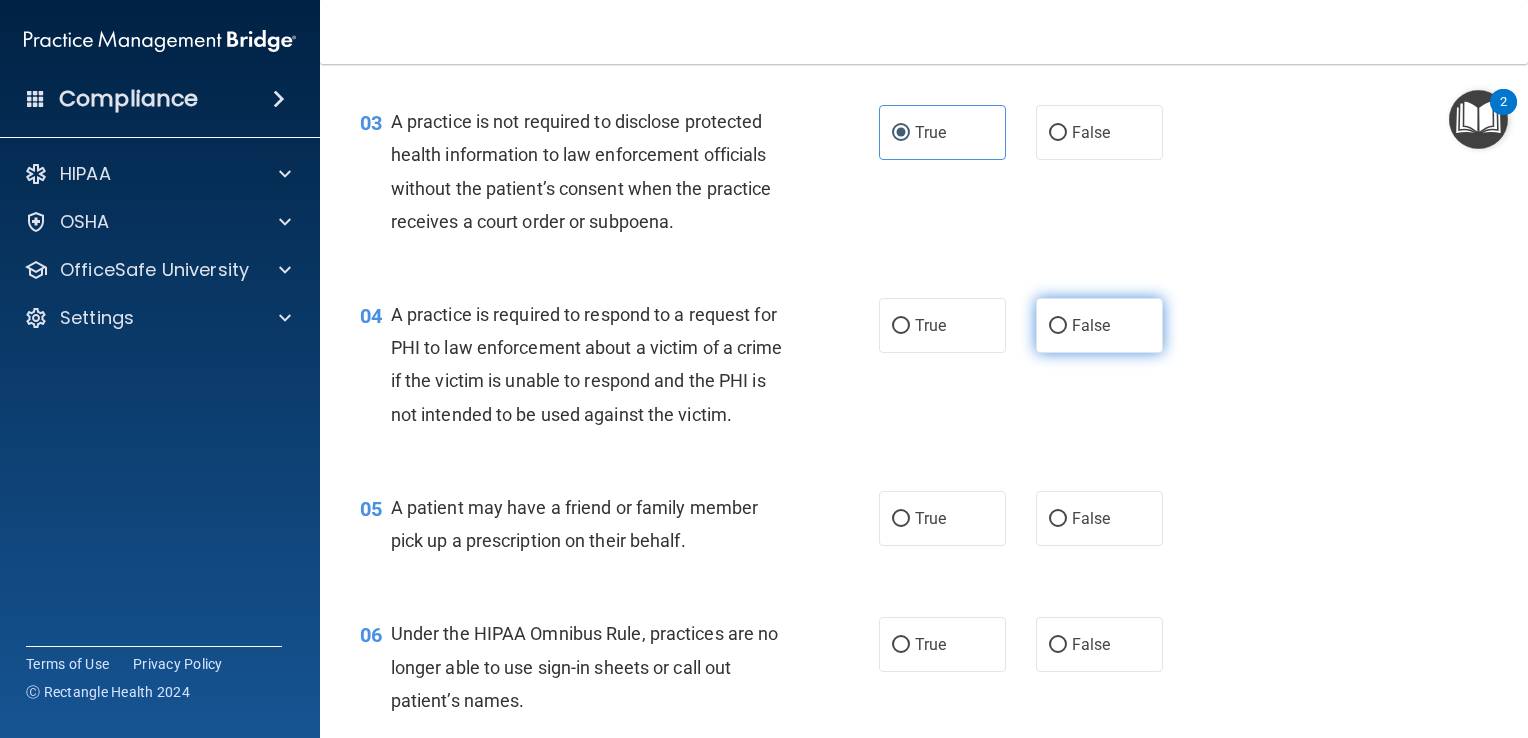 click on "False" at bounding box center [1099, 325] 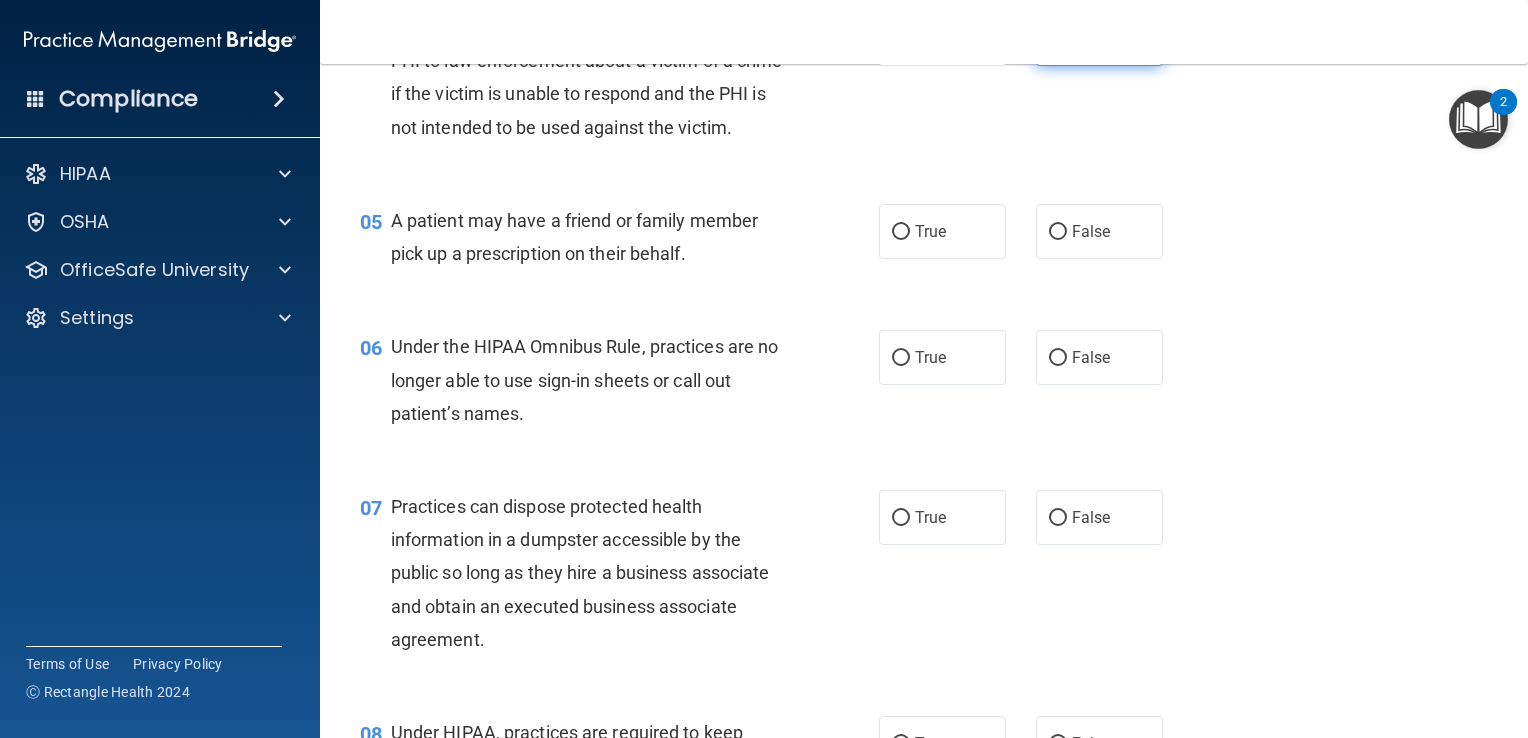 scroll, scrollTop: 728, scrollLeft: 0, axis: vertical 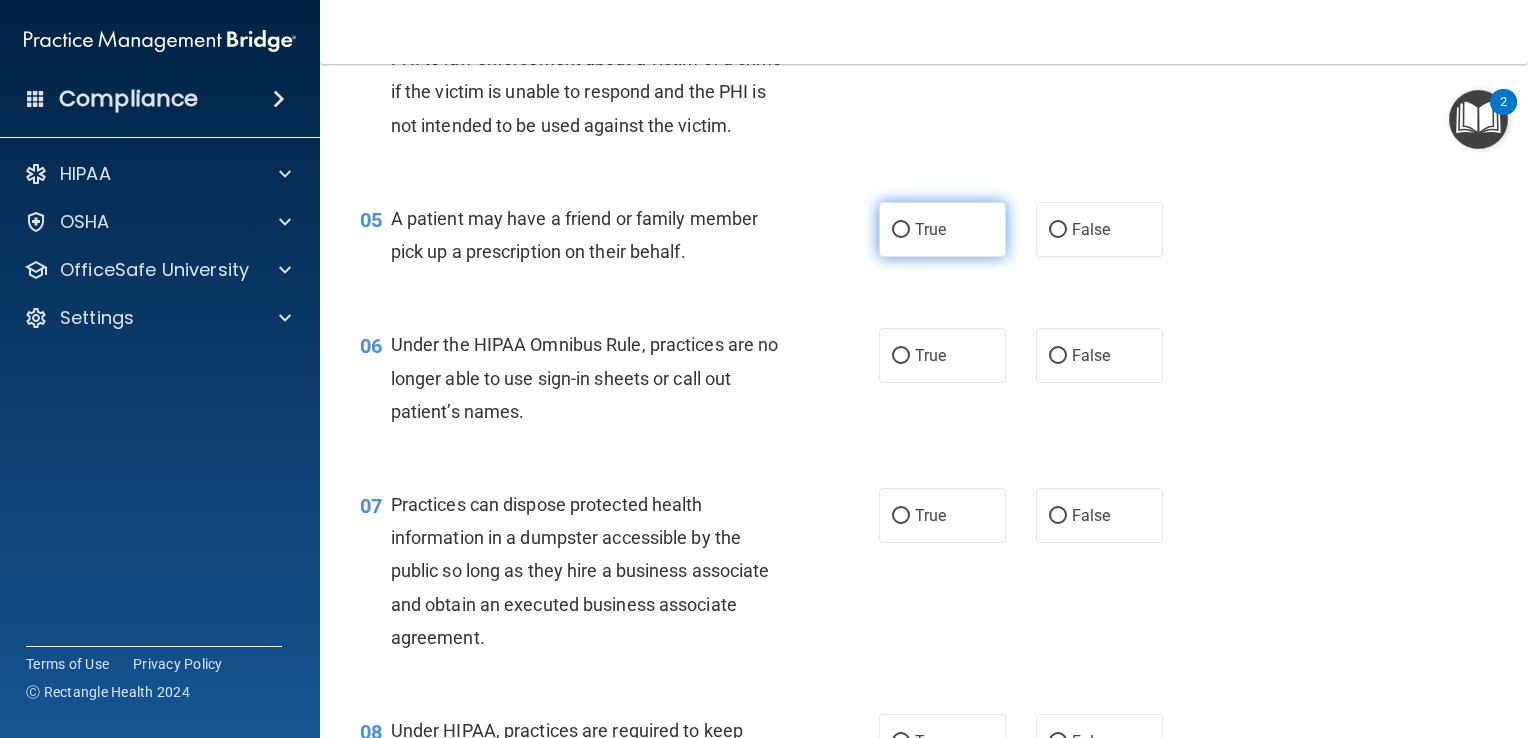 click on "True" at bounding box center (930, 229) 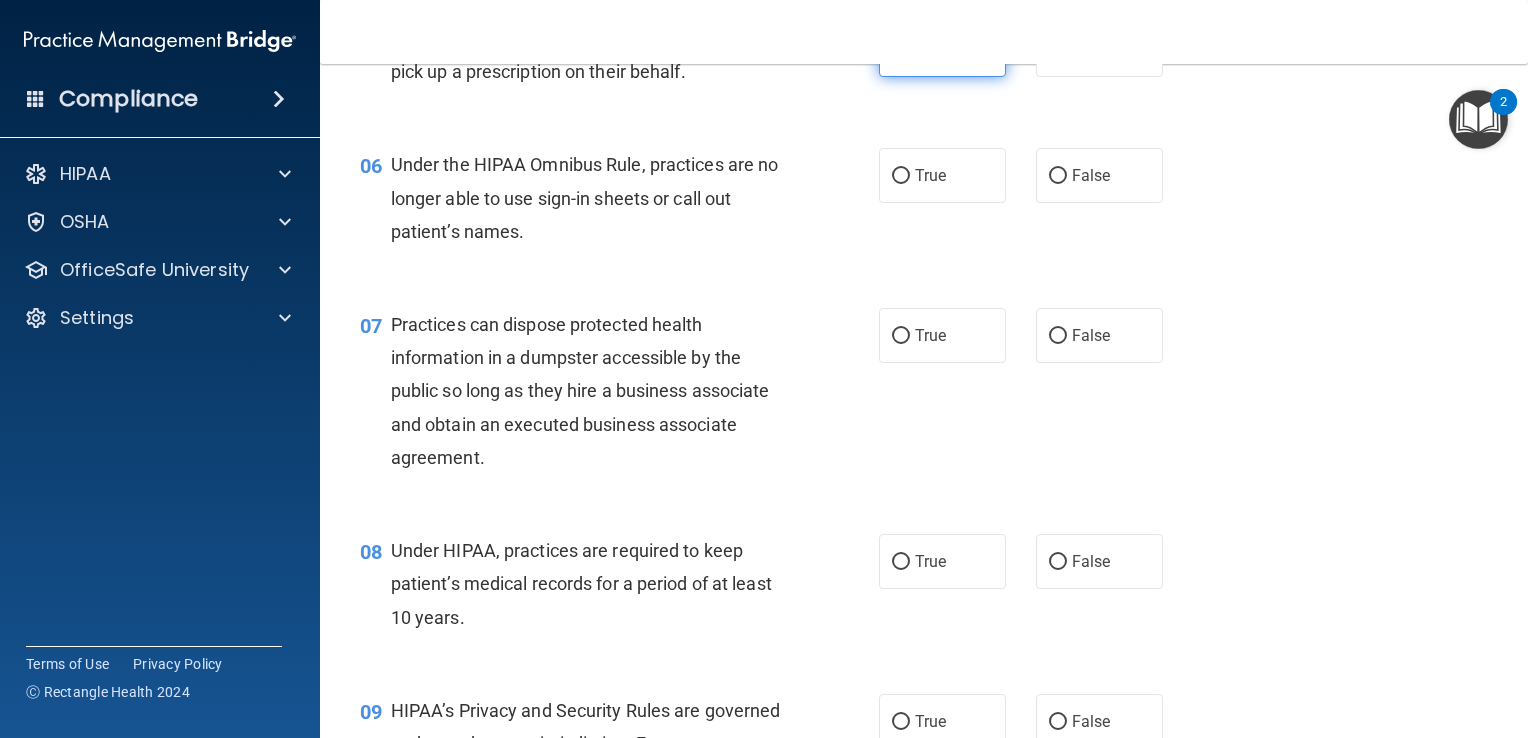 scroll, scrollTop: 916, scrollLeft: 0, axis: vertical 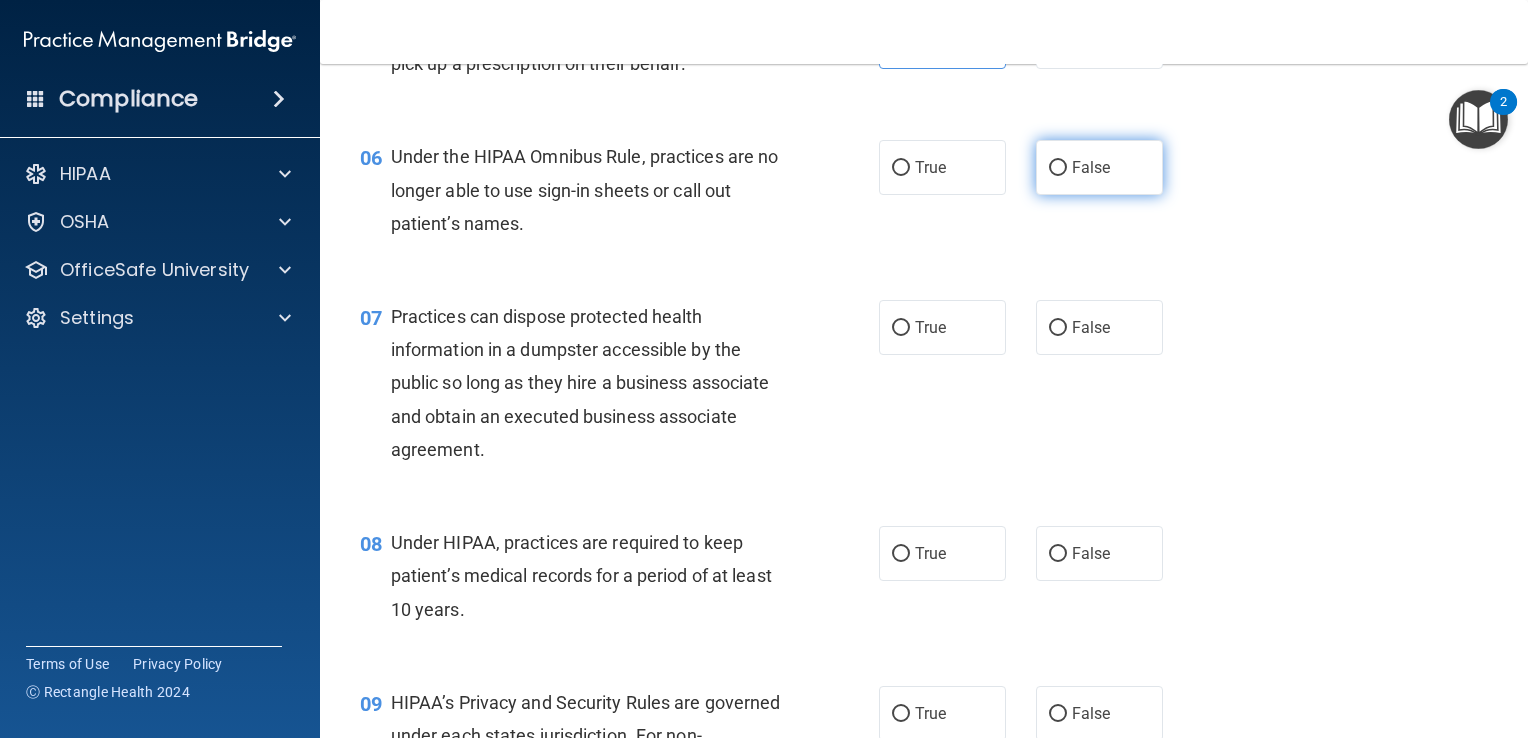 click on "False" at bounding box center [1058, 168] 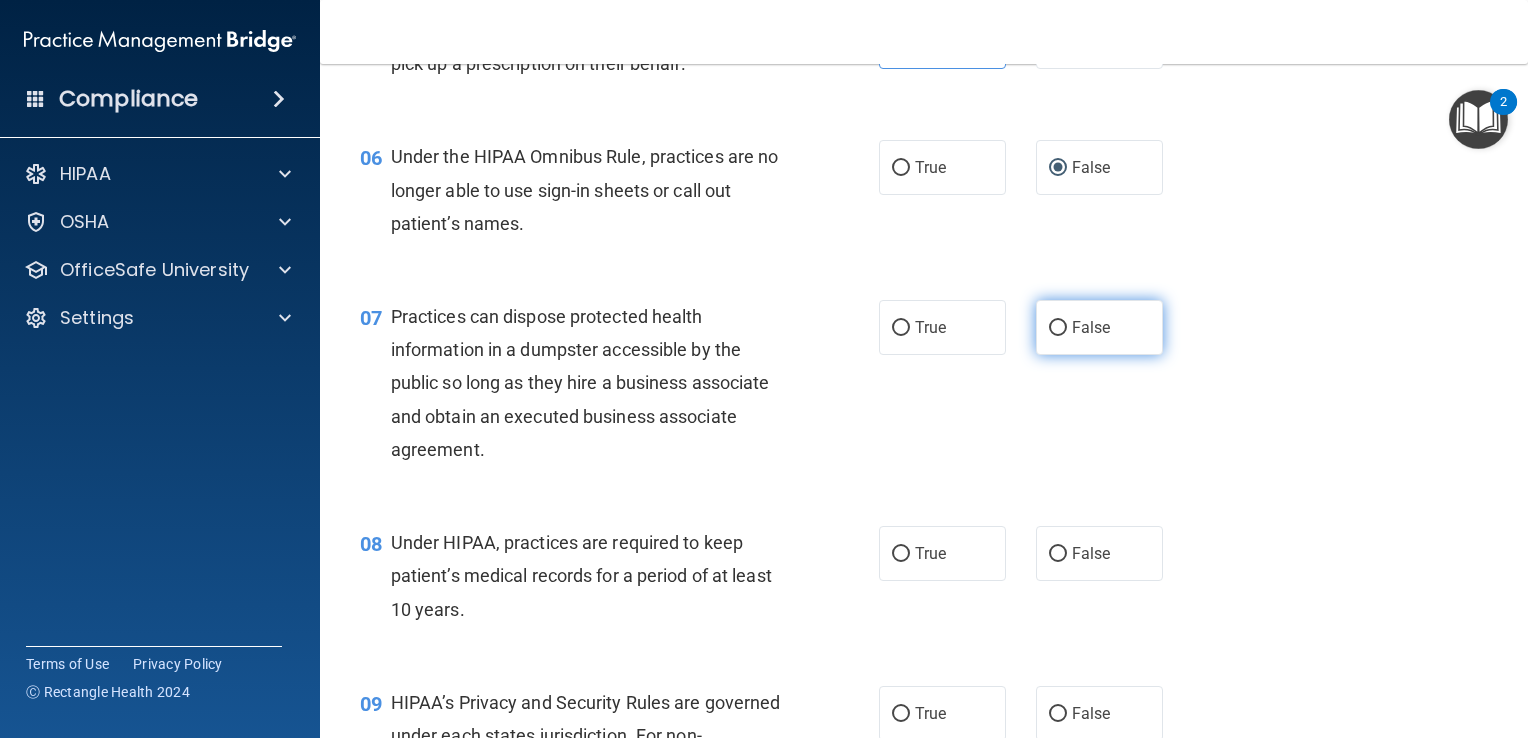 click on "False" at bounding box center [1058, 328] 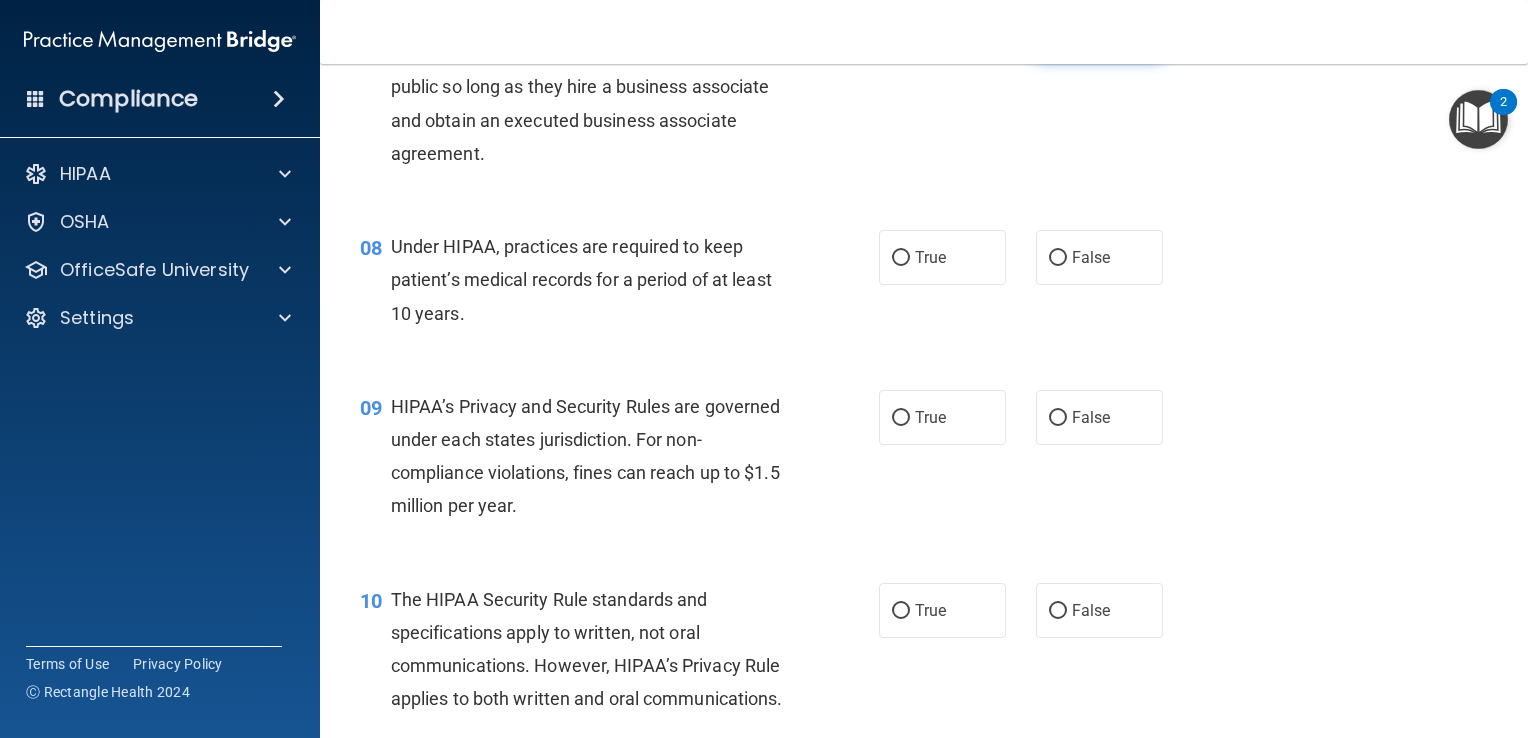 scroll, scrollTop: 1240, scrollLeft: 0, axis: vertical 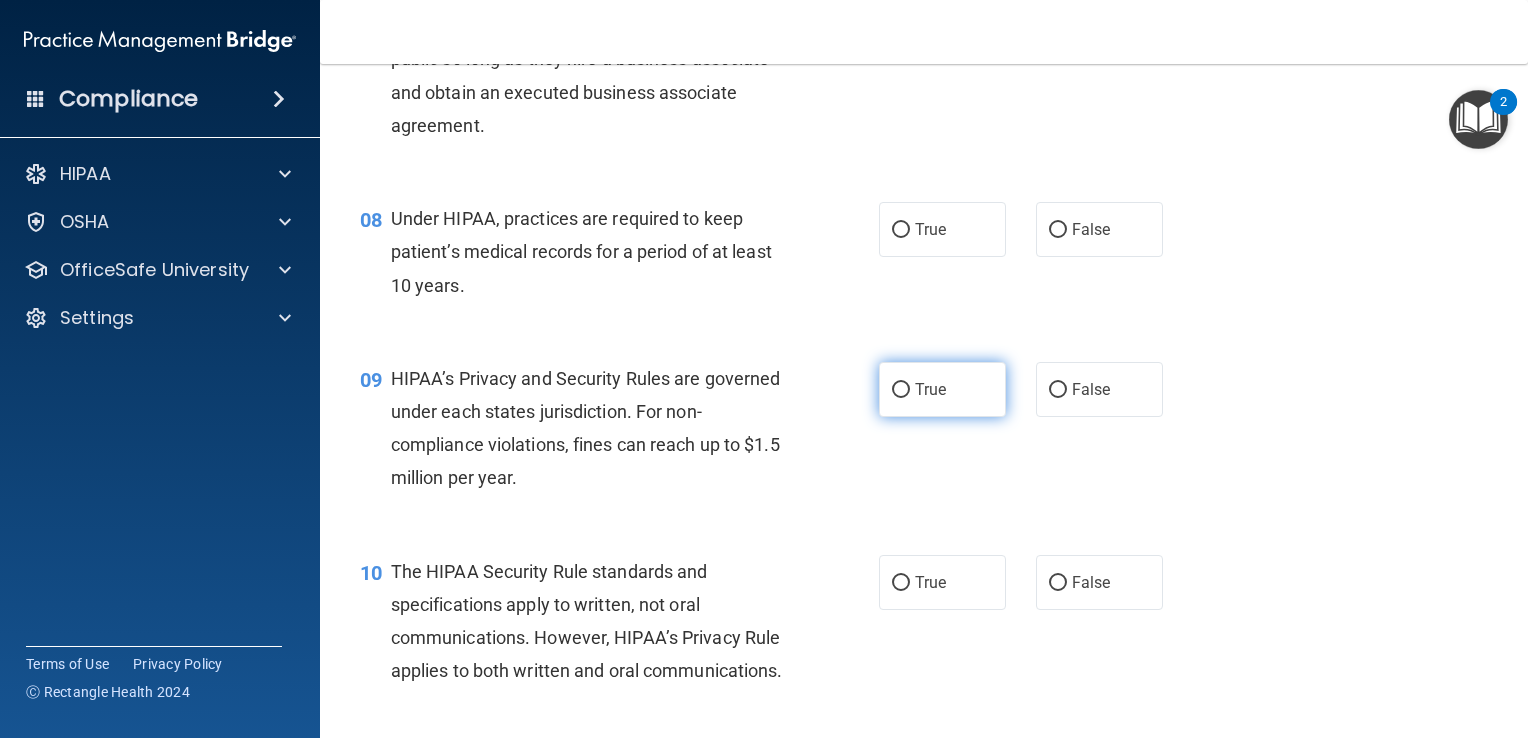 click on "True" at bounding box center (942, 389) 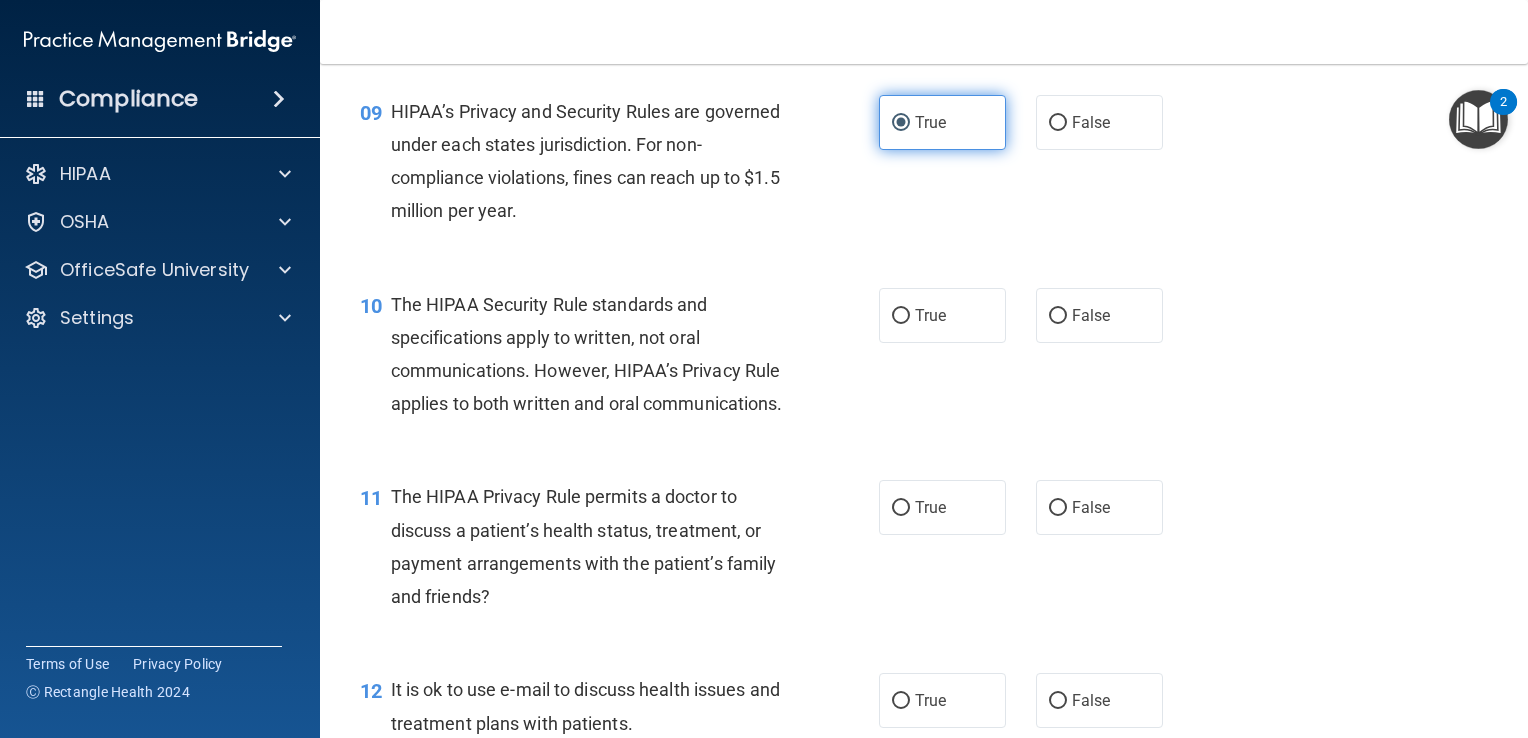 scroll, scrollTop: 1528, scrollLeft: 0, axis: vertical 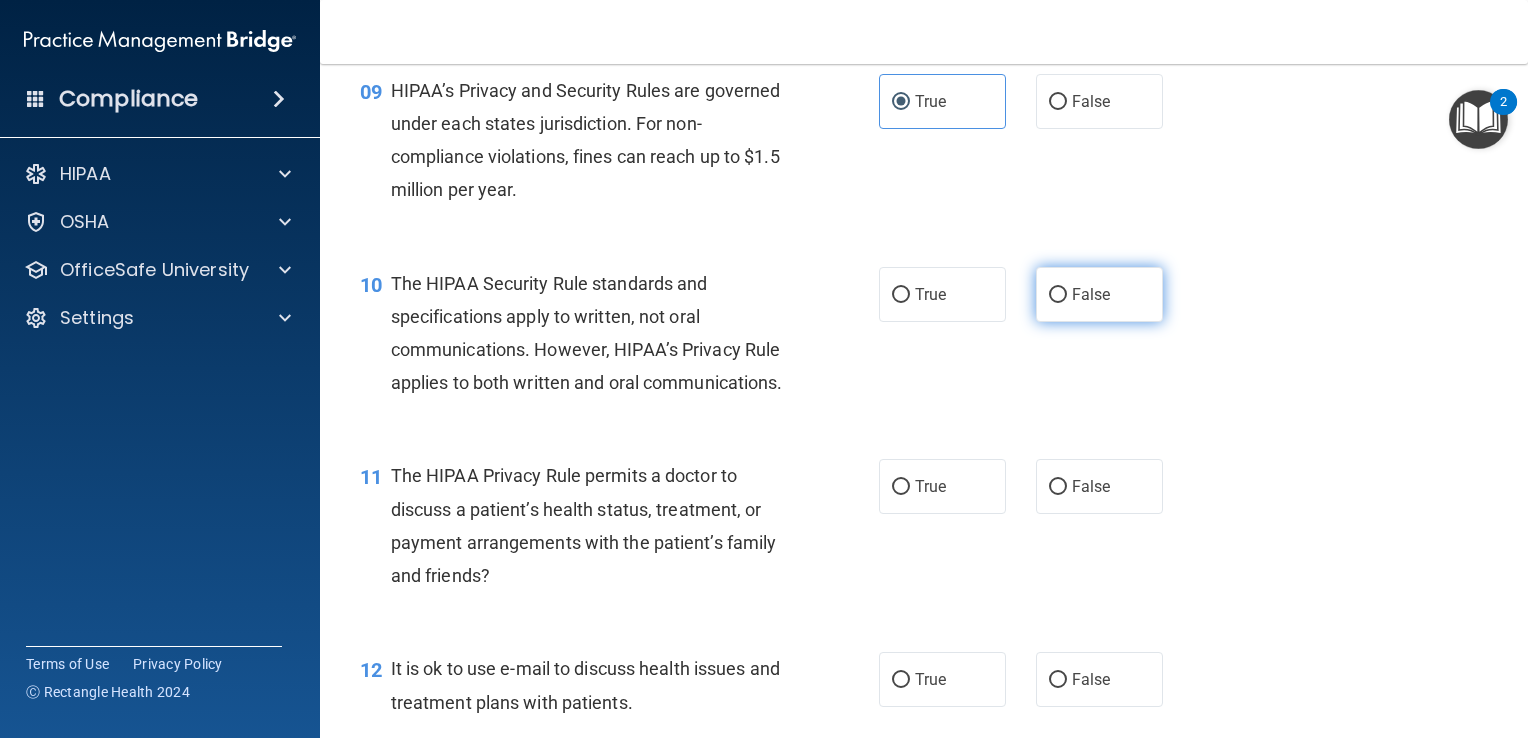click on "False" at bounding box center [1099, 294] 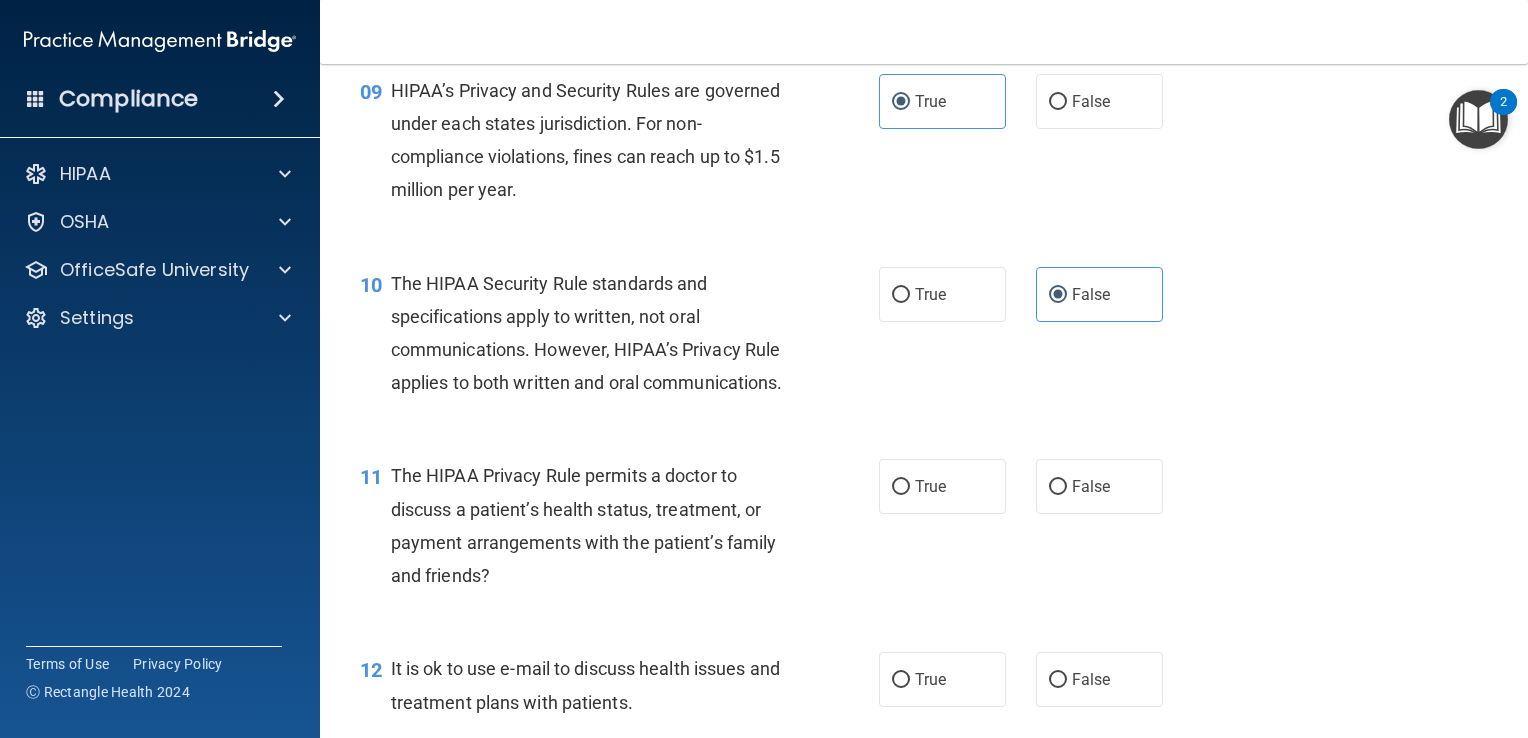 click on "The HIPAA Security Rule standards and specifications apply to written, not oral communications. However, HIPAA’s Privacy Rule applies to both written and oral communications." at bounding box center [587, 333] 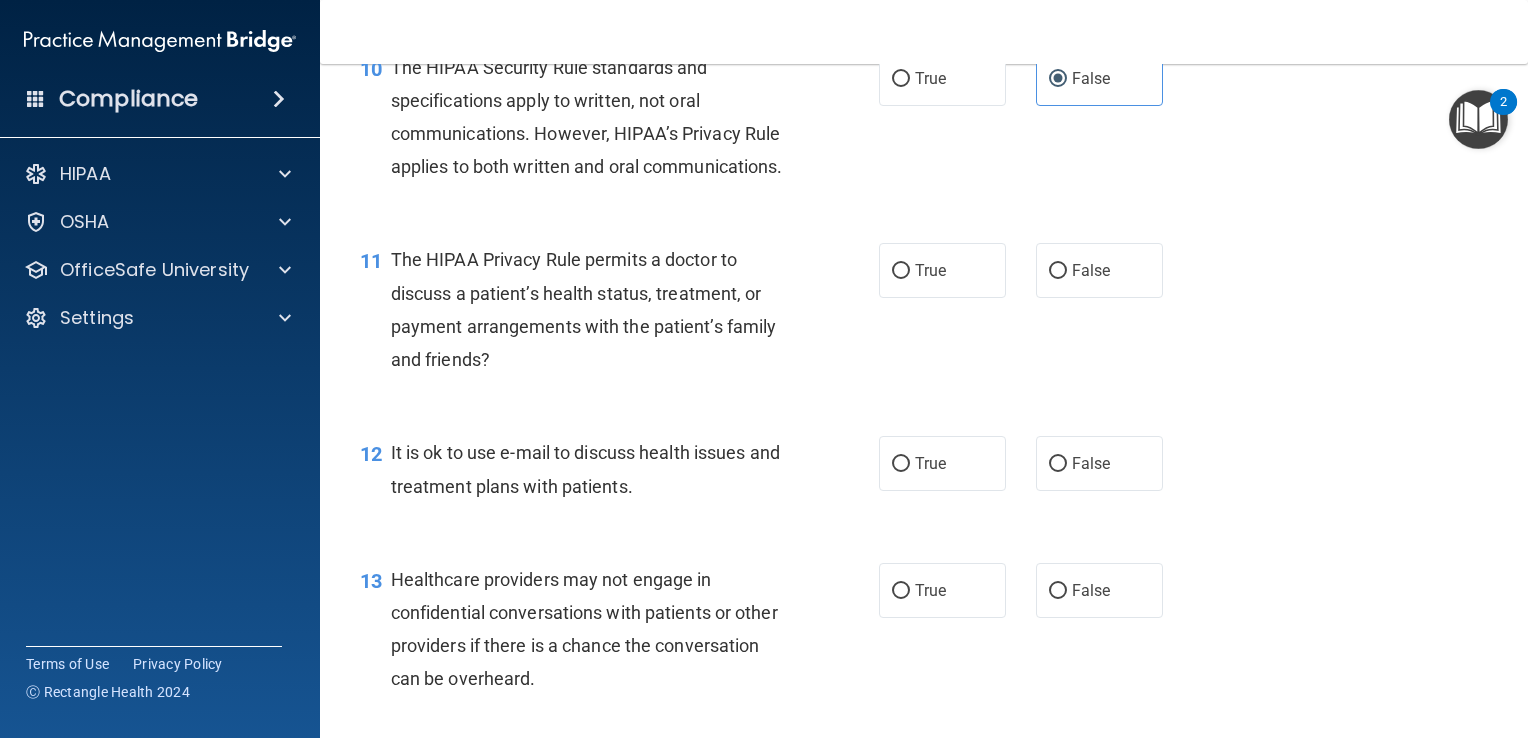 scroll, scrollTop: 1751, scrollLeft: 0, axis: vertical 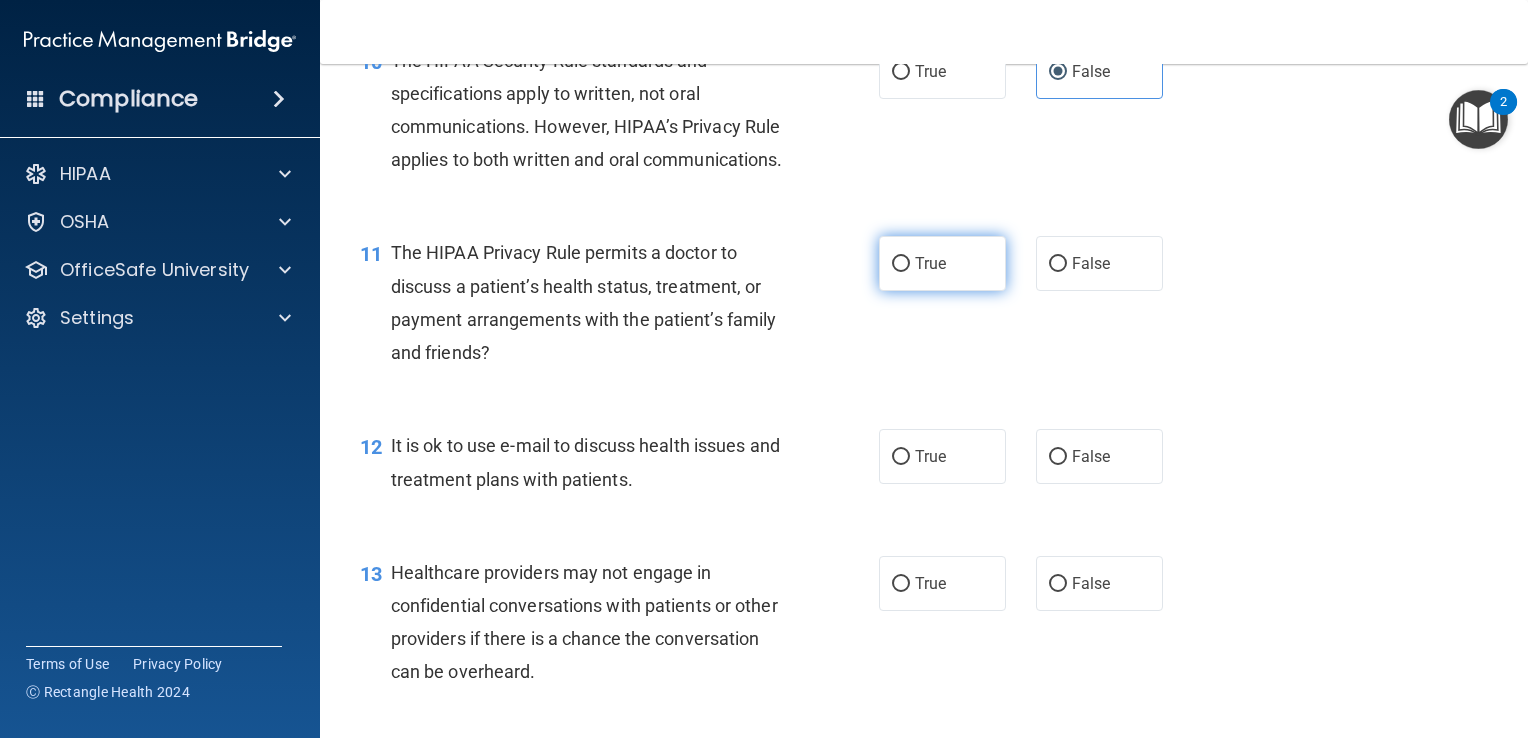 click on "True" at bounding box center [942, 263] 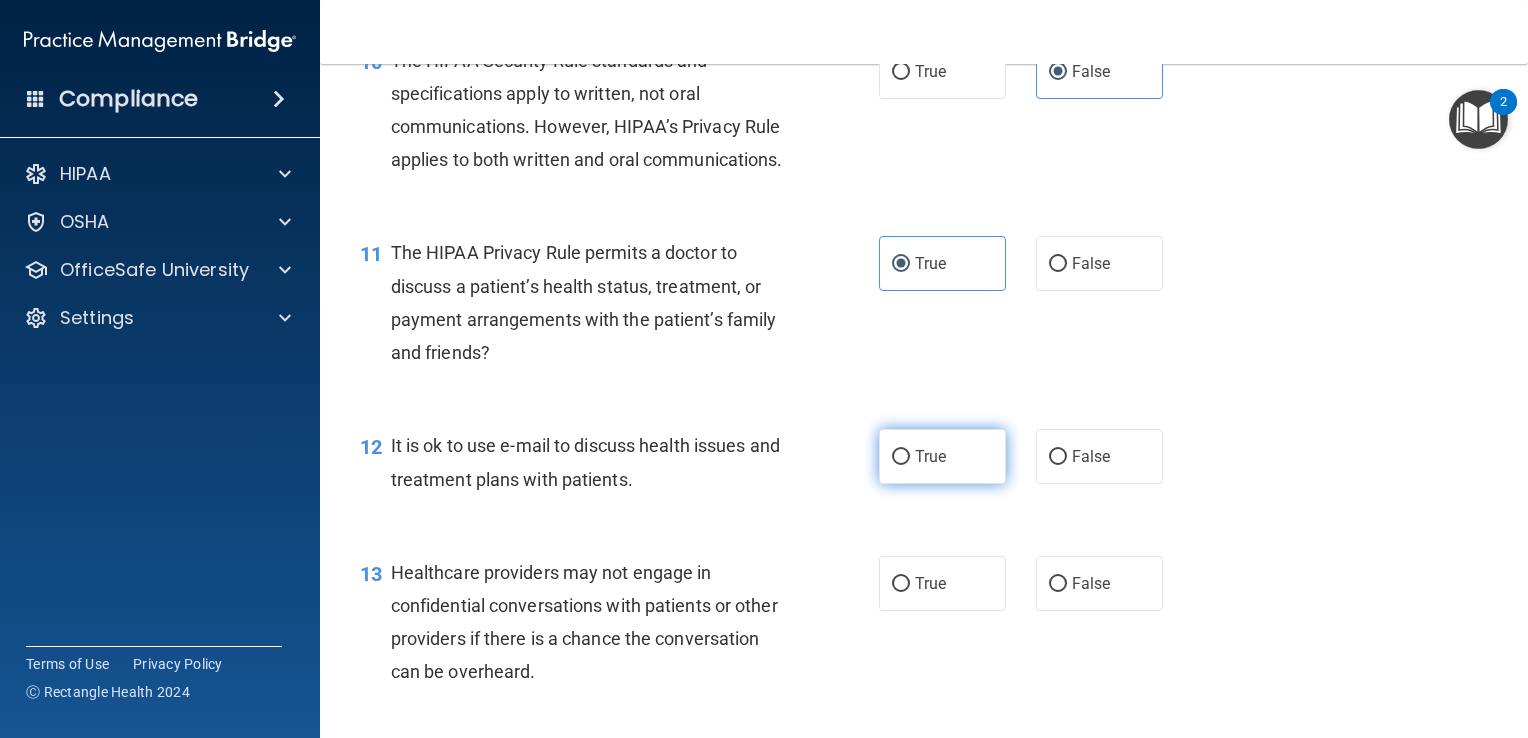 click on "True" at bounding box center [901, 457] 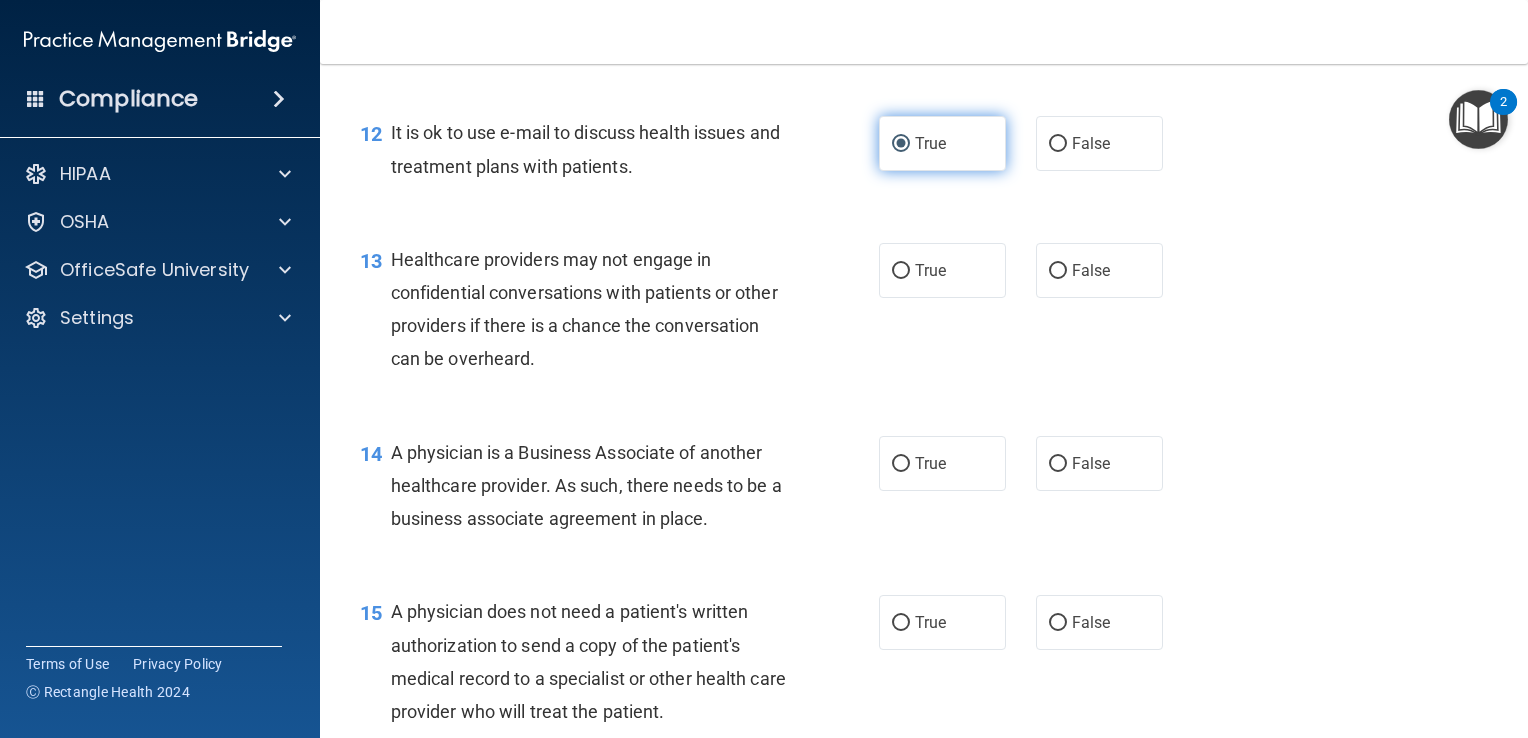 scroll, scrollTop: 2068, scrollLeft: 0, axis: vertical 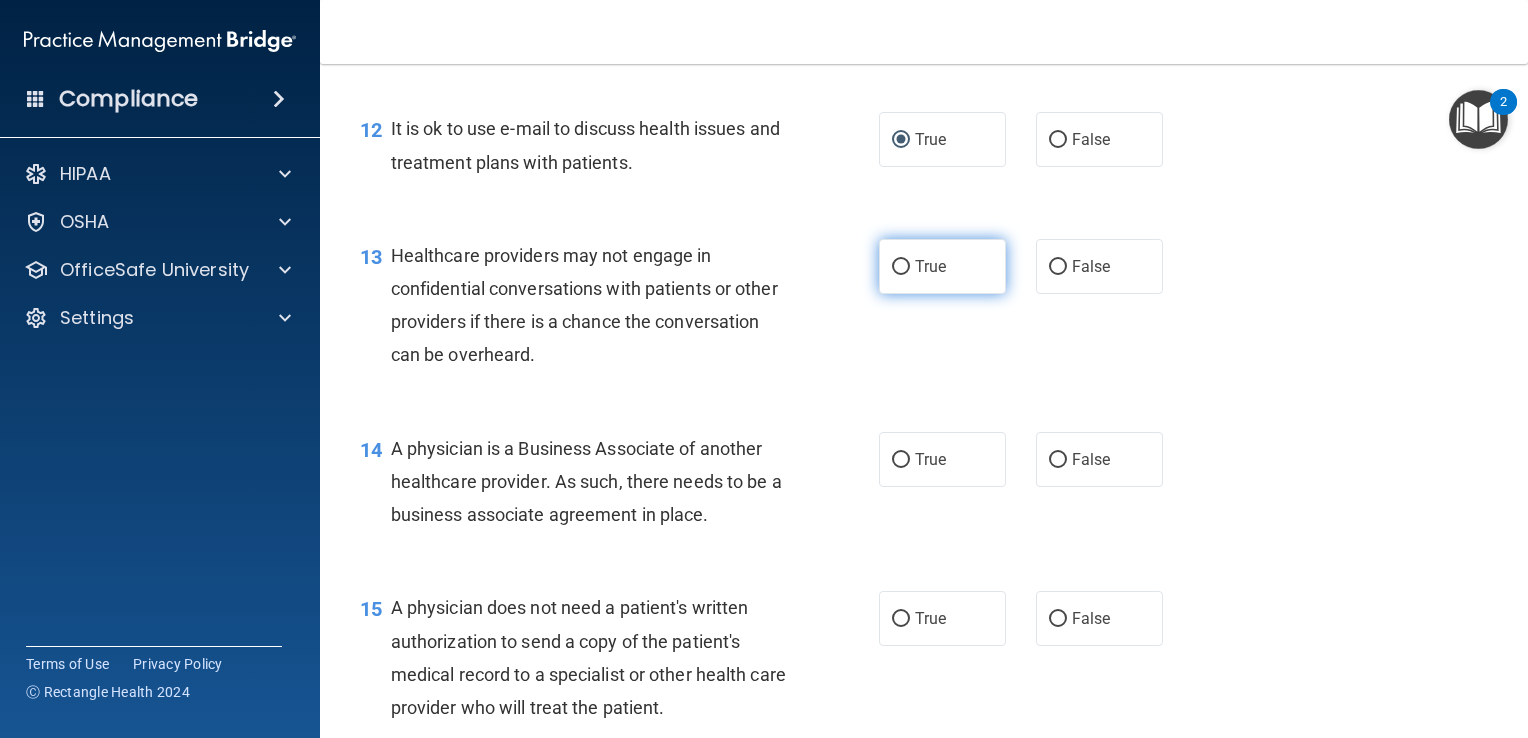 click on "True" at bounding box center [901, 267] 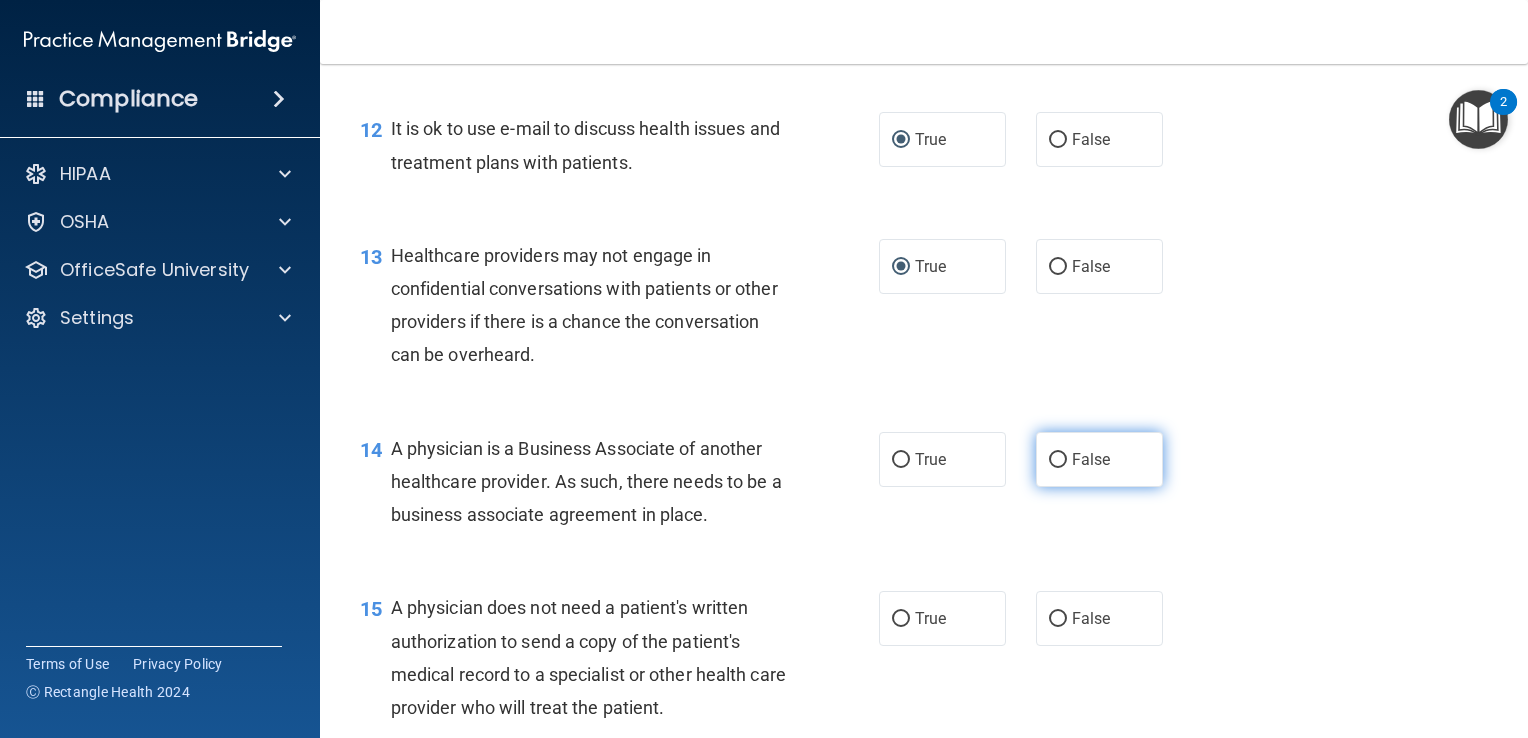 click on "False" at bounding box center (1099, 459) 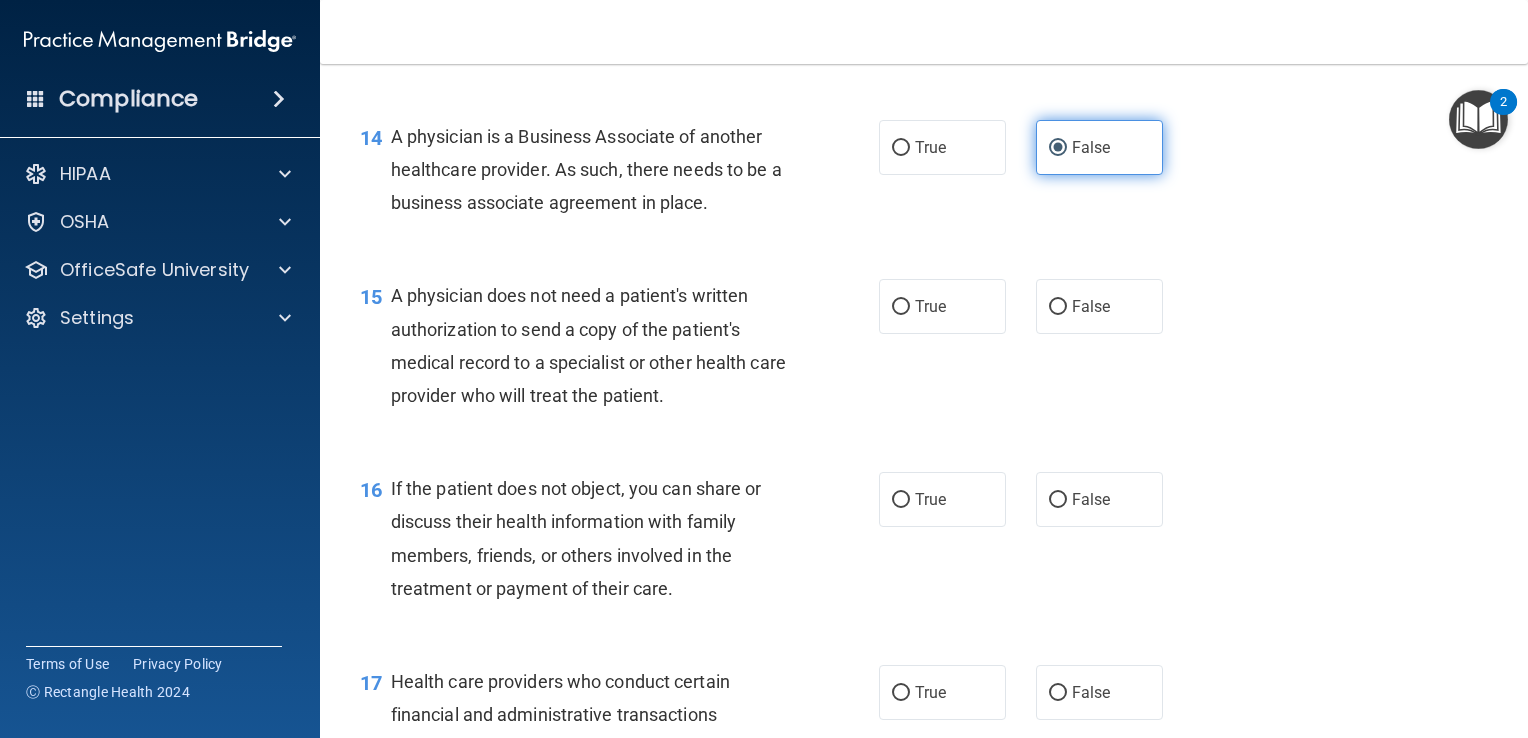 scroll, scrollTop: 2455, scrollLeft: 0, axis: vertical 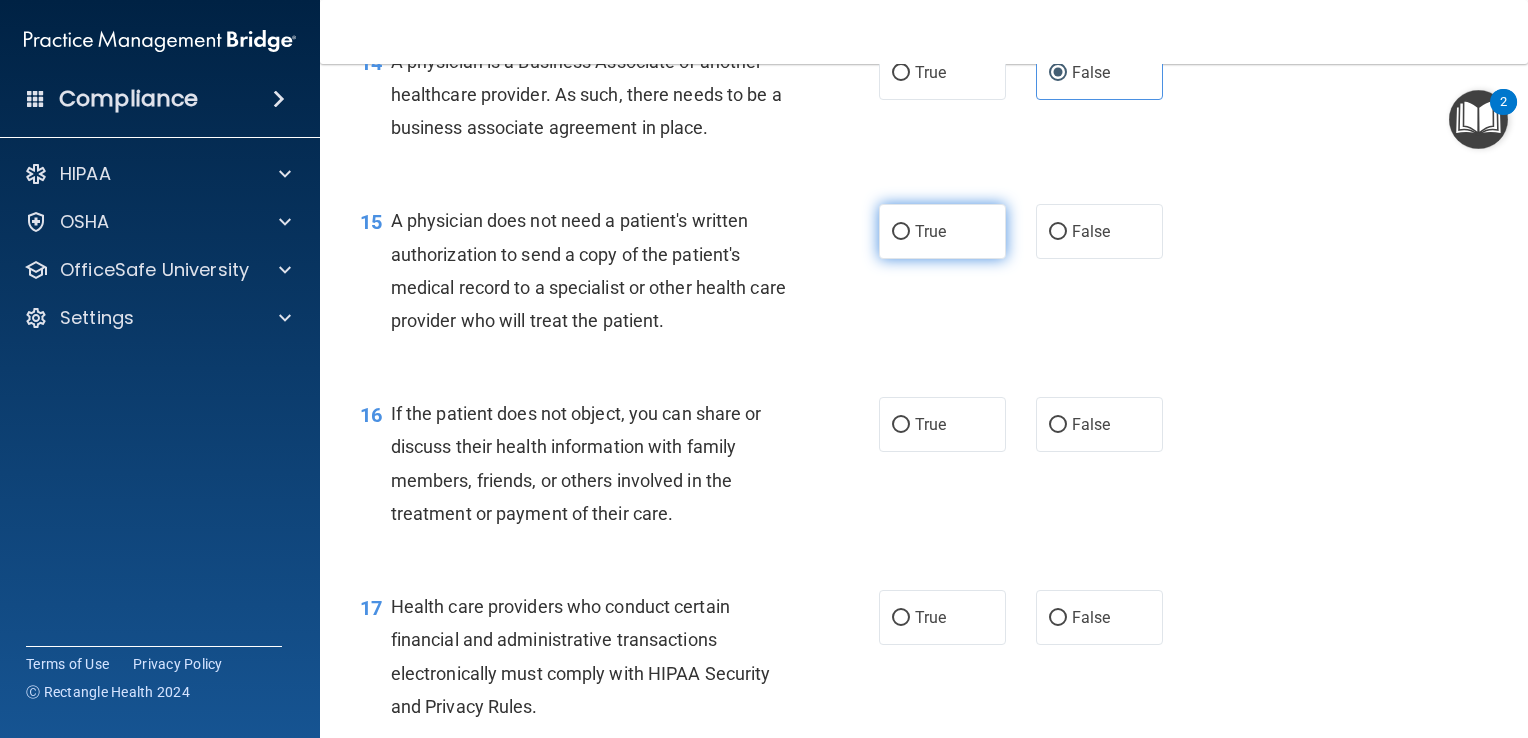 click on "True" at bounding box center [901, 232] 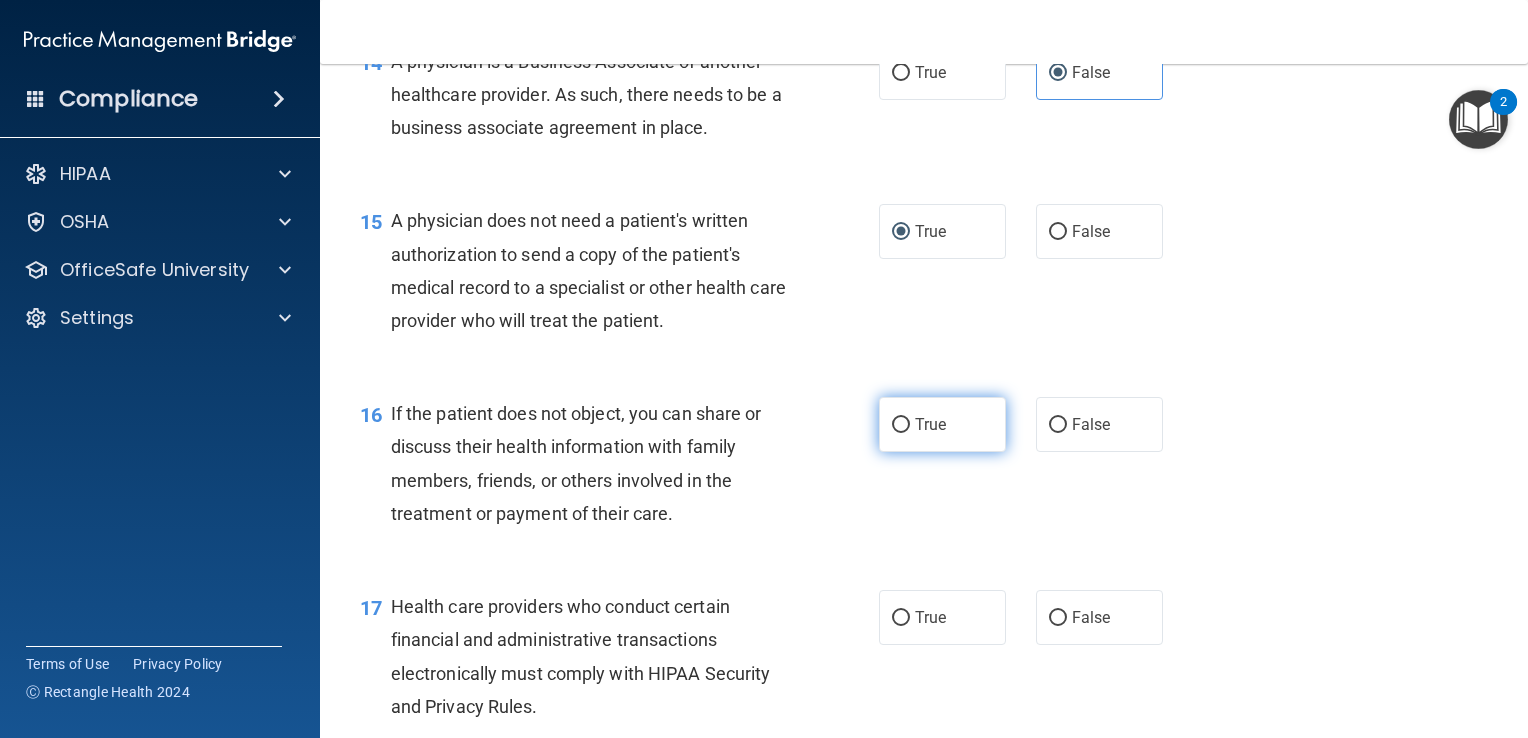 click on "True" at bounding box center (901, 425) 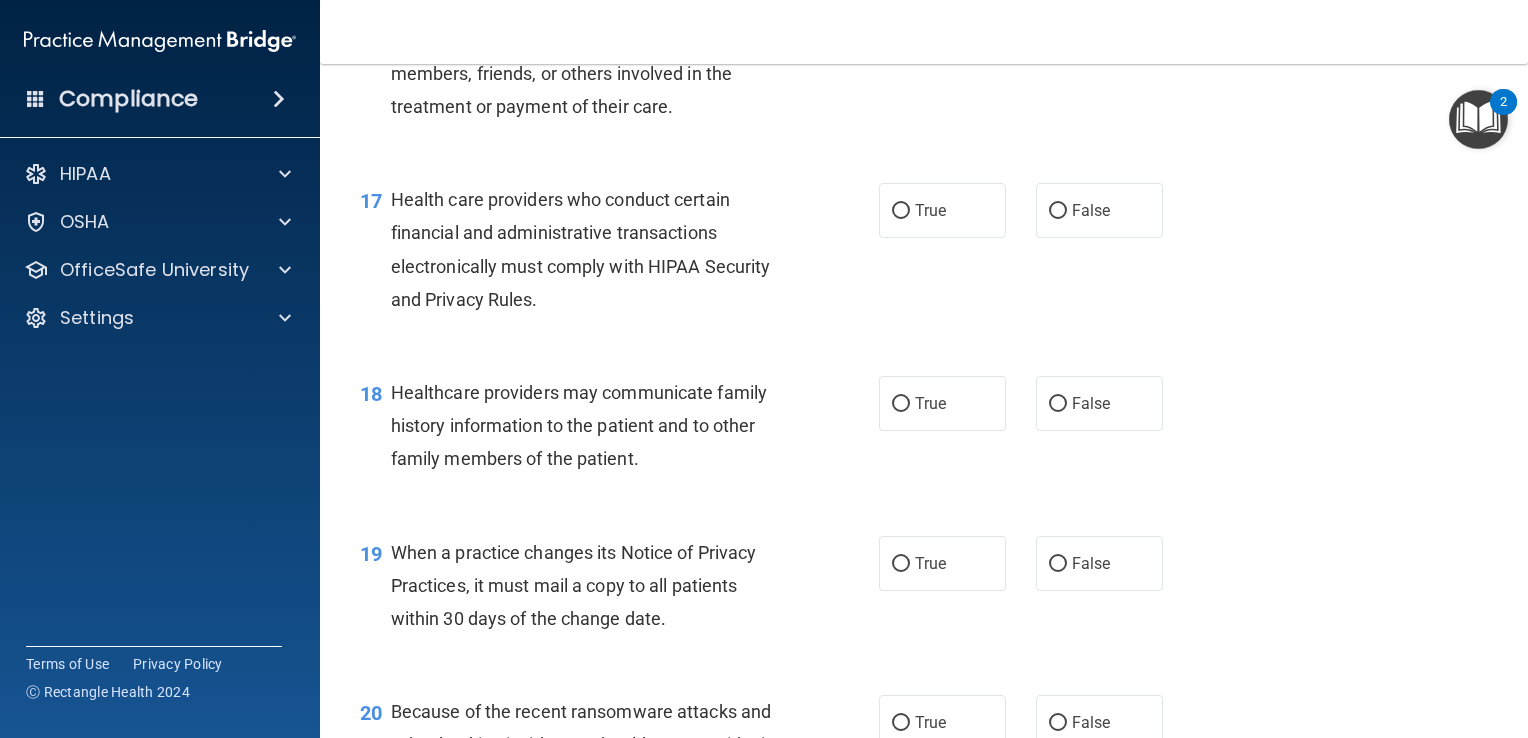 scroll, scrollTop: 2863, scrollLeft: 0, axis: vertical 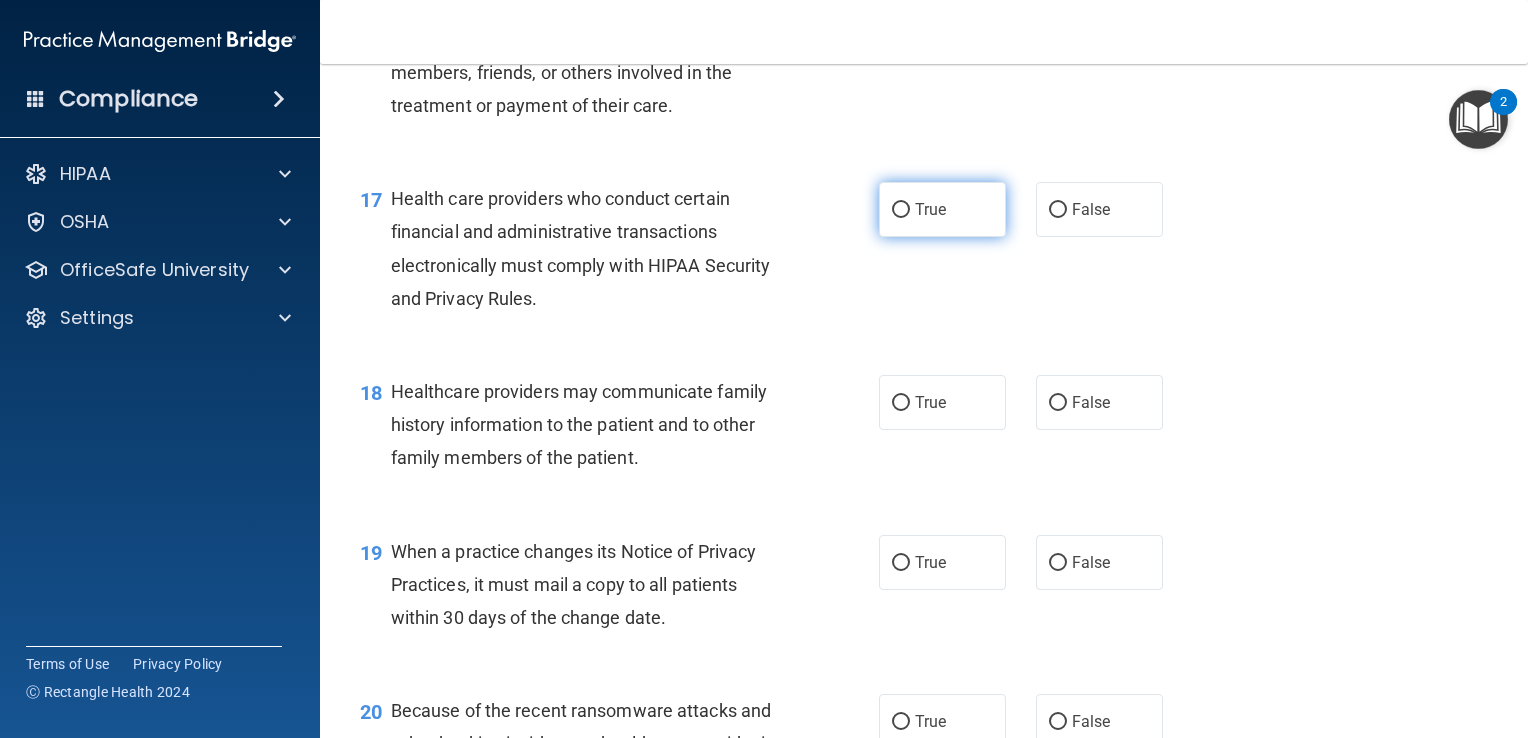 click on "True" at bounding box center [901, 210] 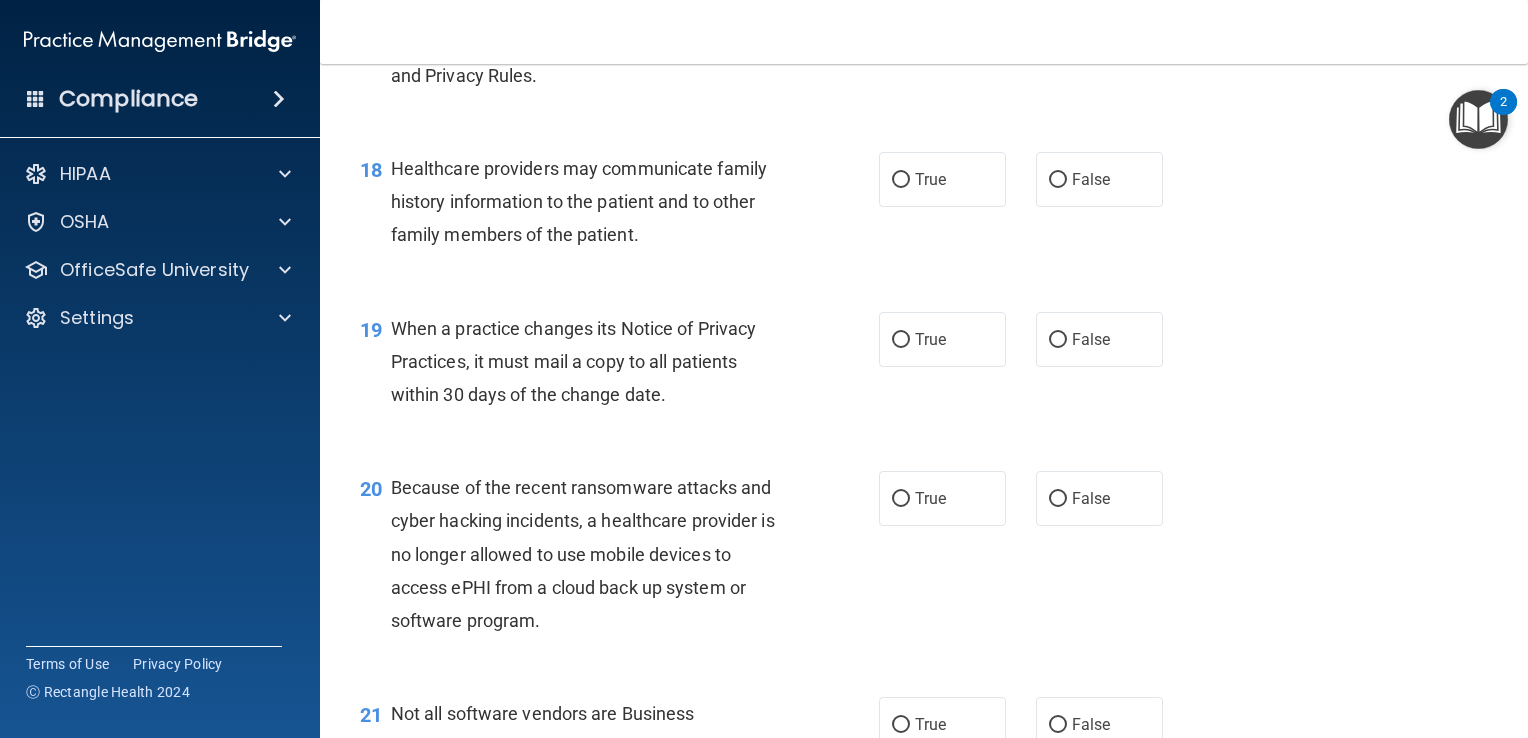 scroll, scrollTop: 3088, scrollLeft: 0, axis: vertical 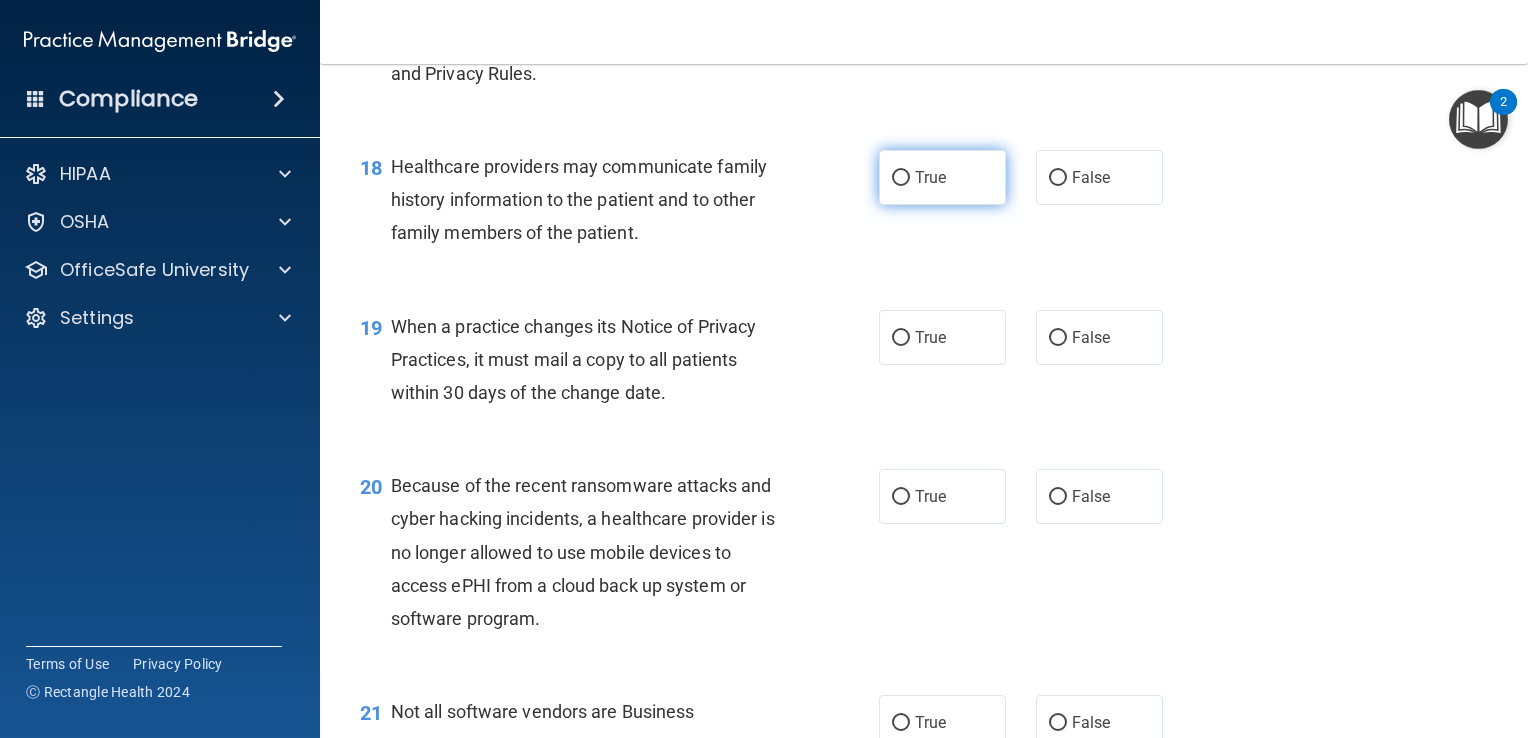 click on "True" at bounding box center (942, 177) 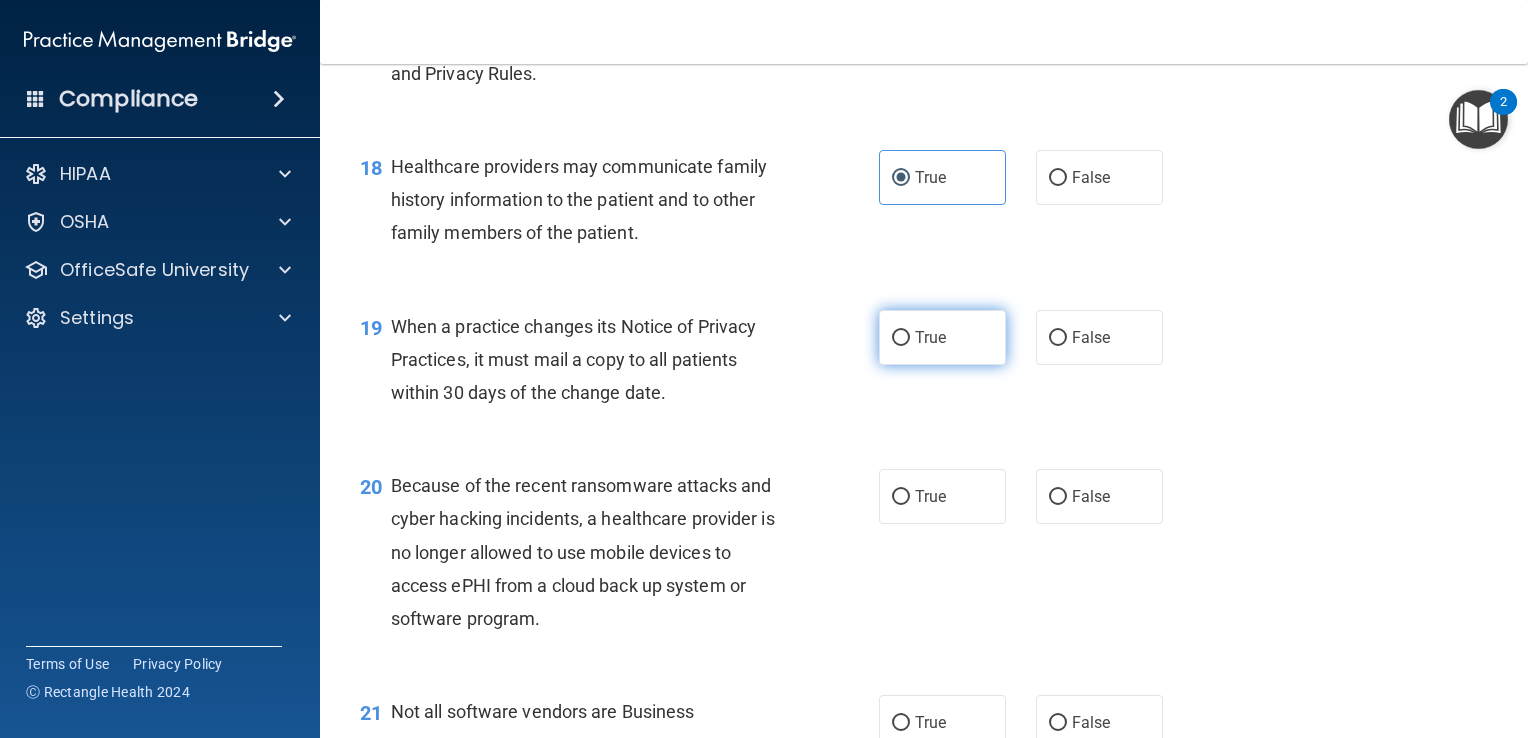 click on "True" at bounding box center (942, 337) 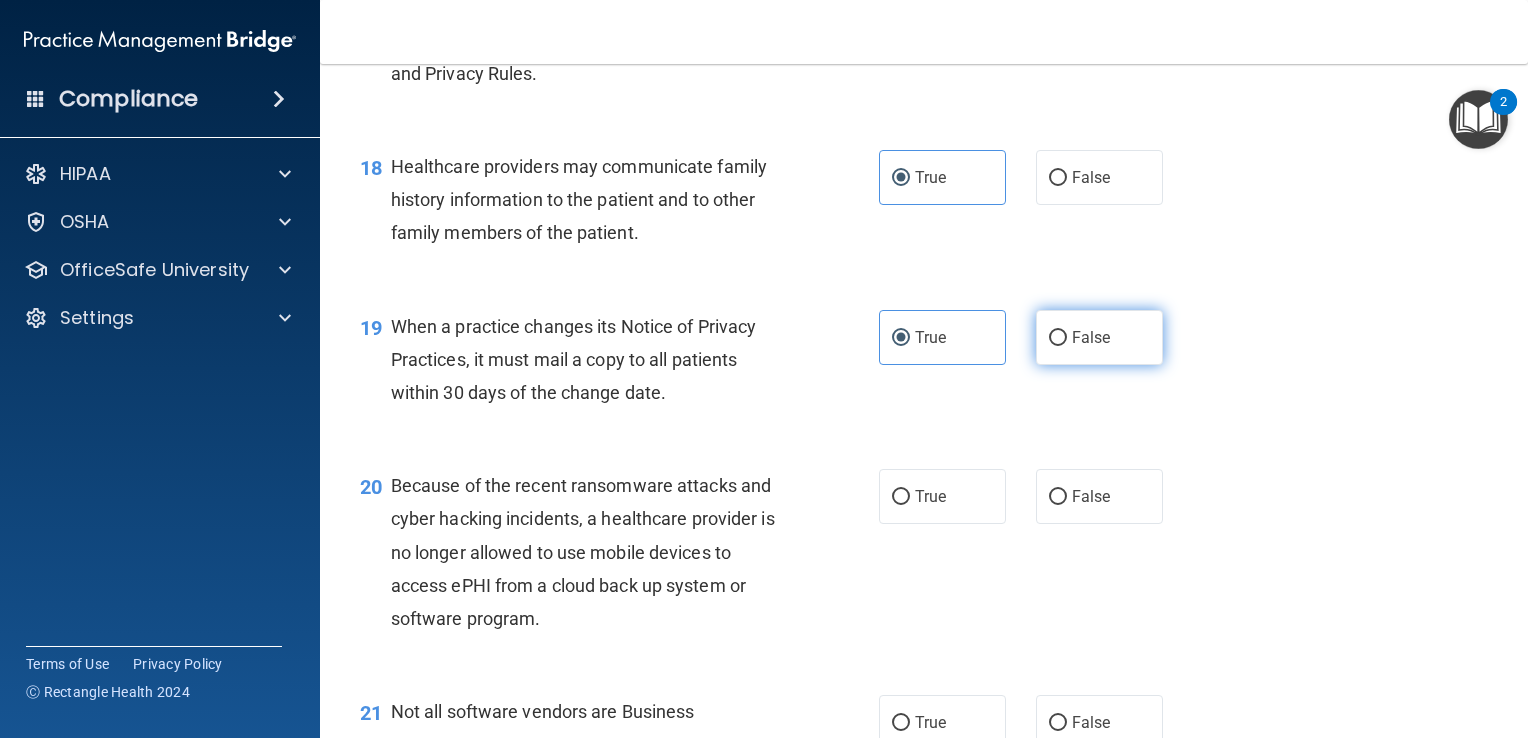 click on "False" at bounding box center [1091, 337] 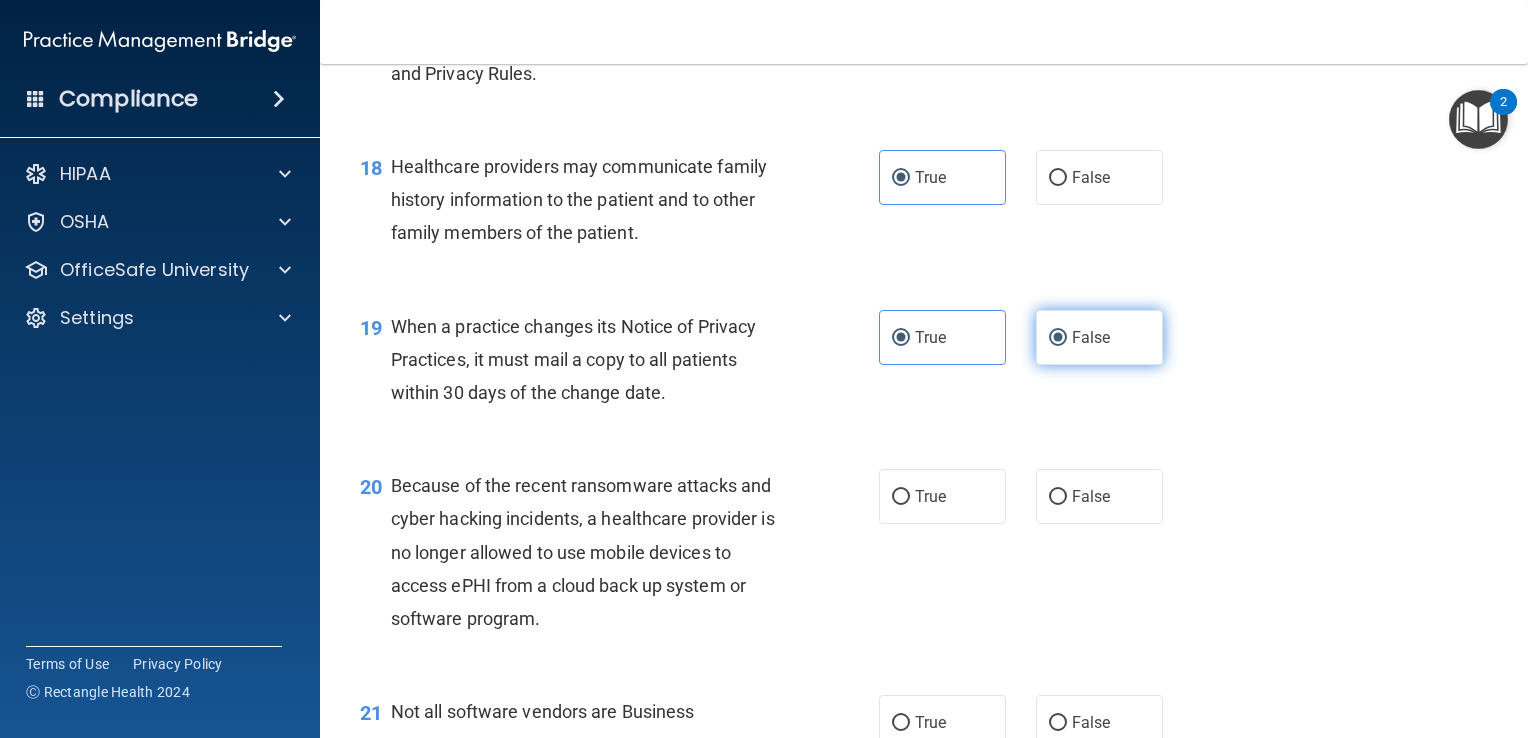 radio on "false" 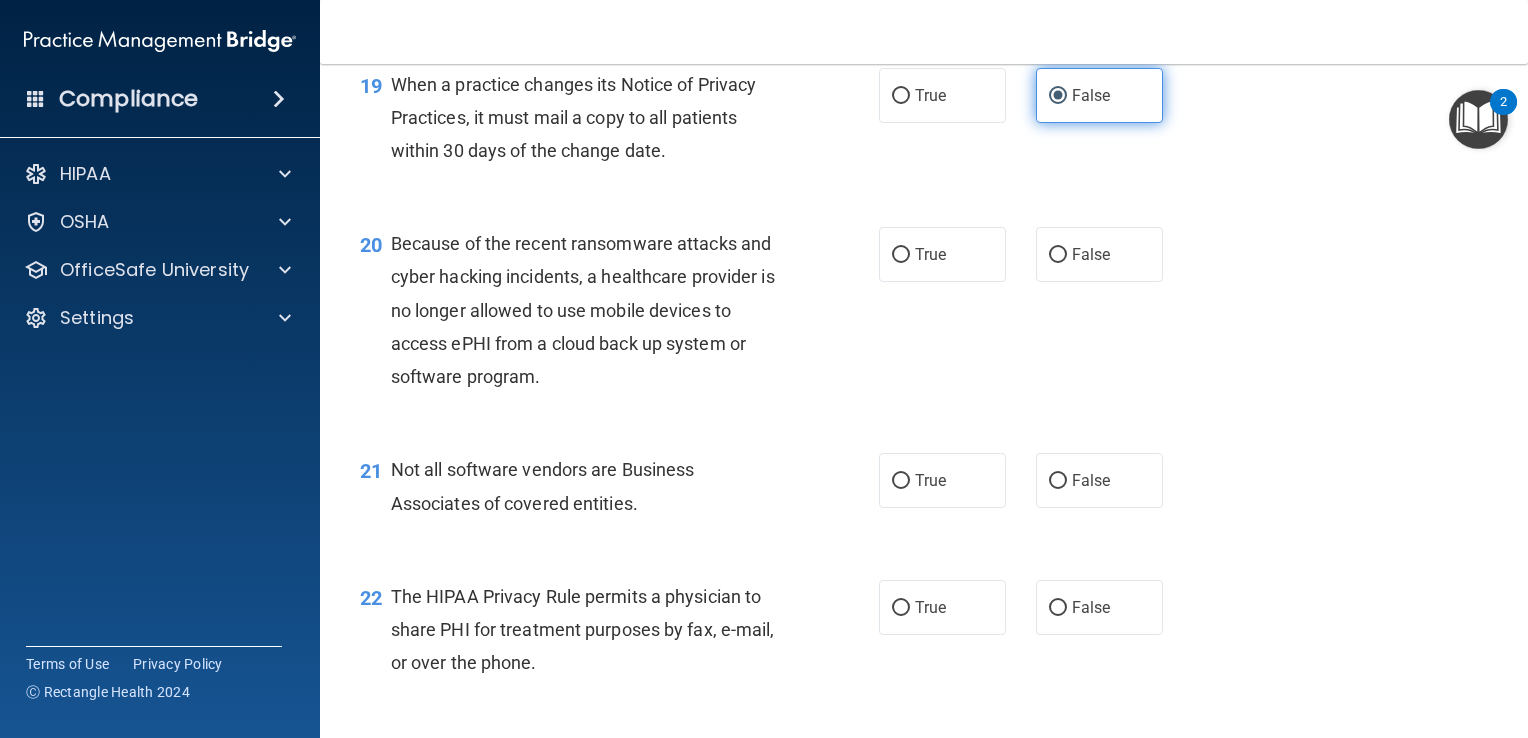 scroll, scrollTop: 3345, scrollLeft: 0, axis: vertical 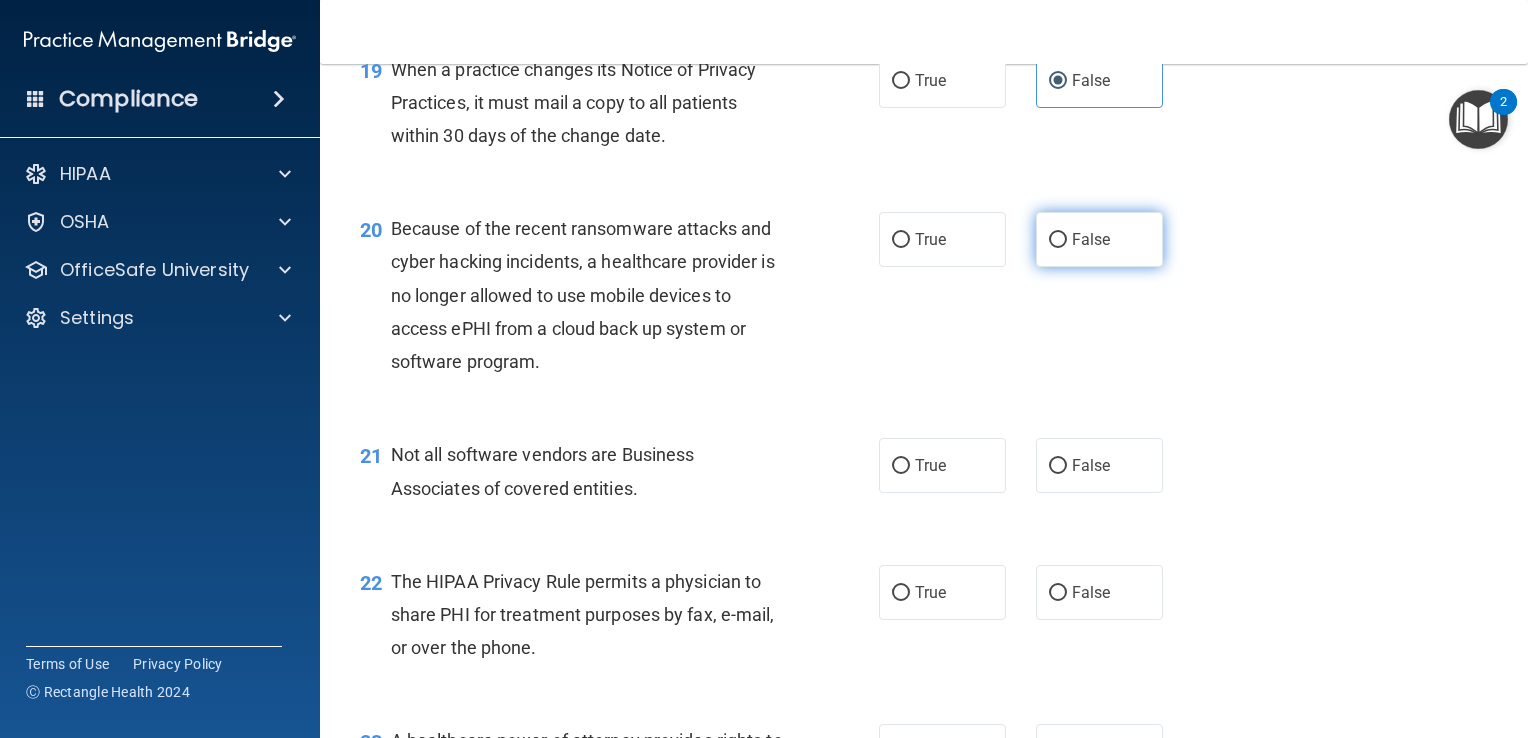 click on "False" at bounding box center [1099, 239] 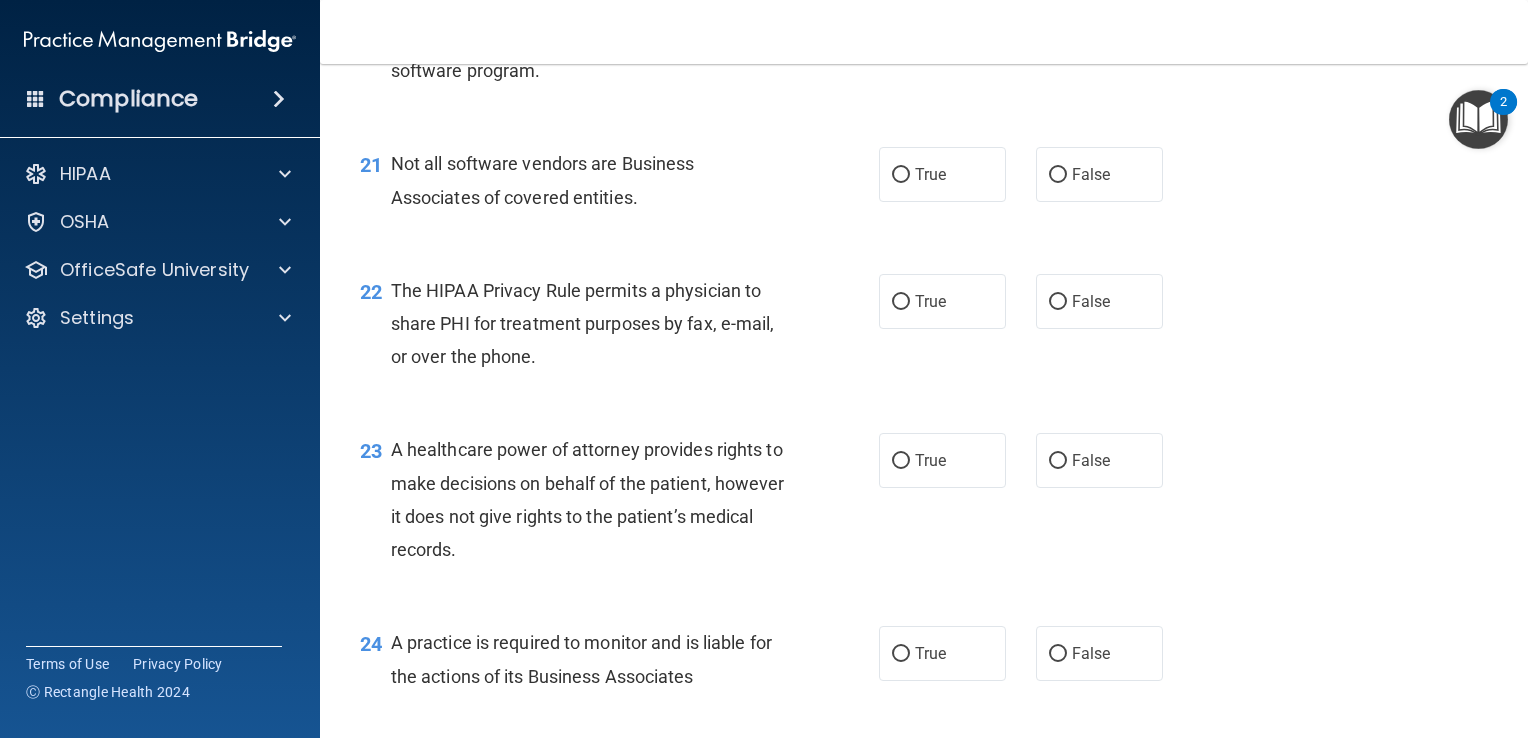 scroll, scrollTop: 3637, scrollLeft: 0, axis: vertical 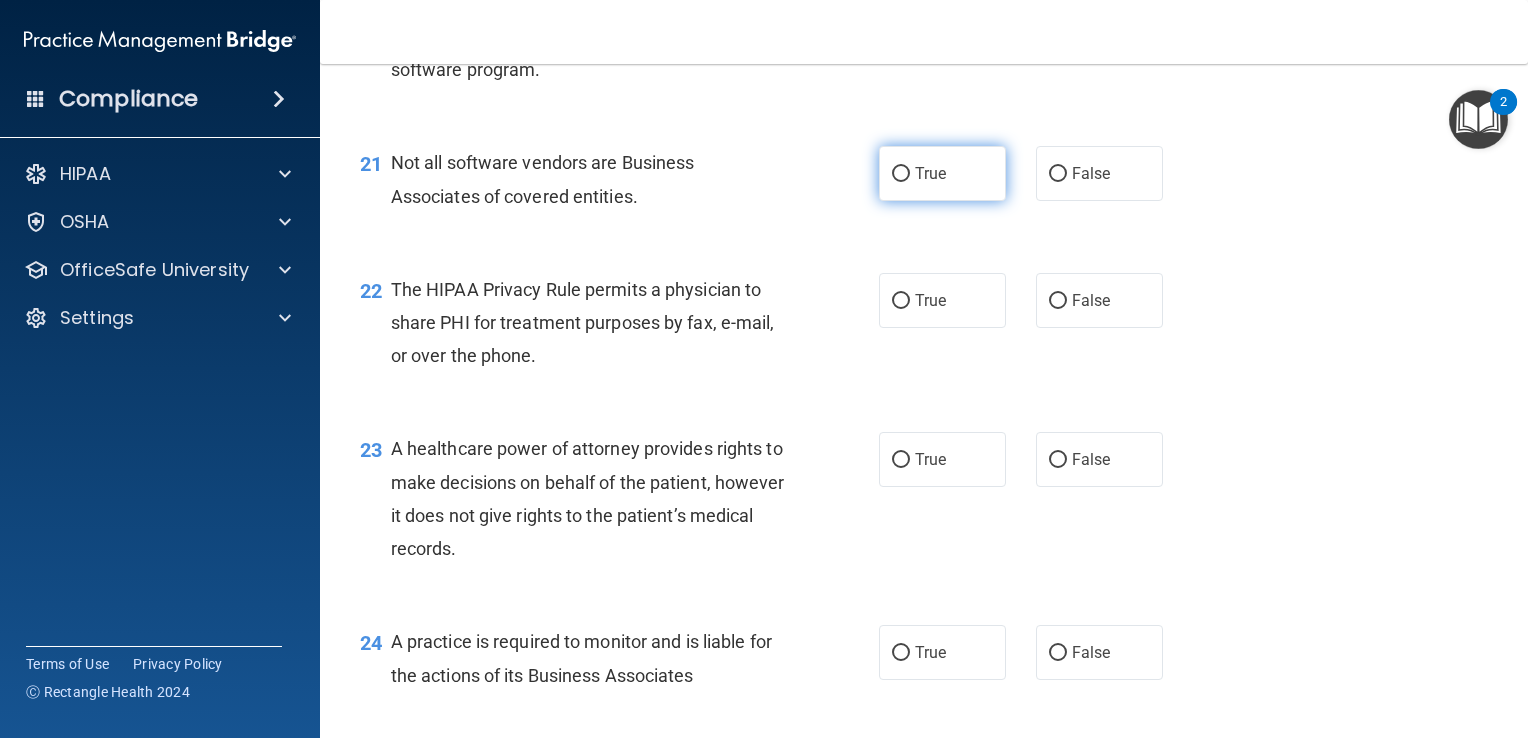 click on "True" at bounding box center (942, 173) 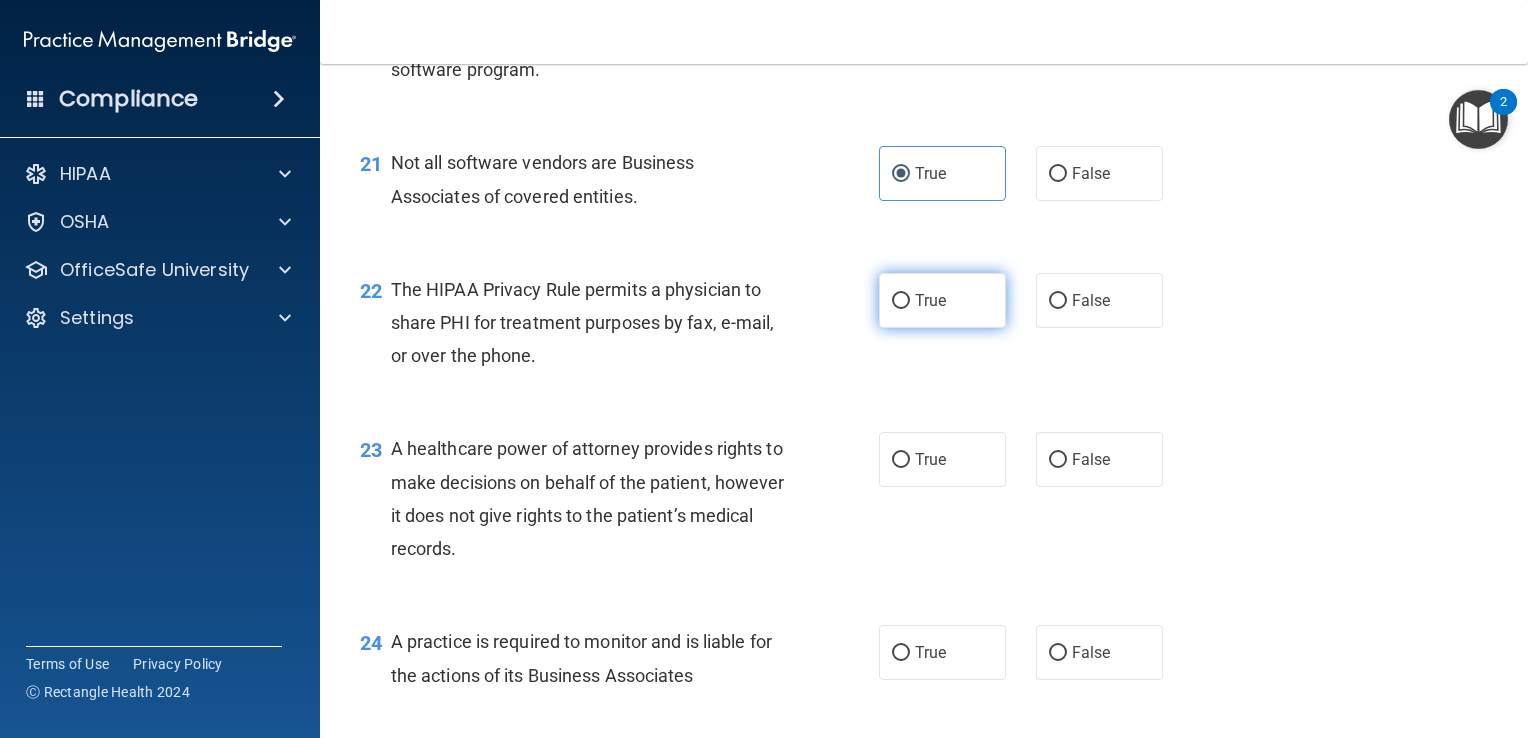 click on "True" at bounding box center [930, 300] 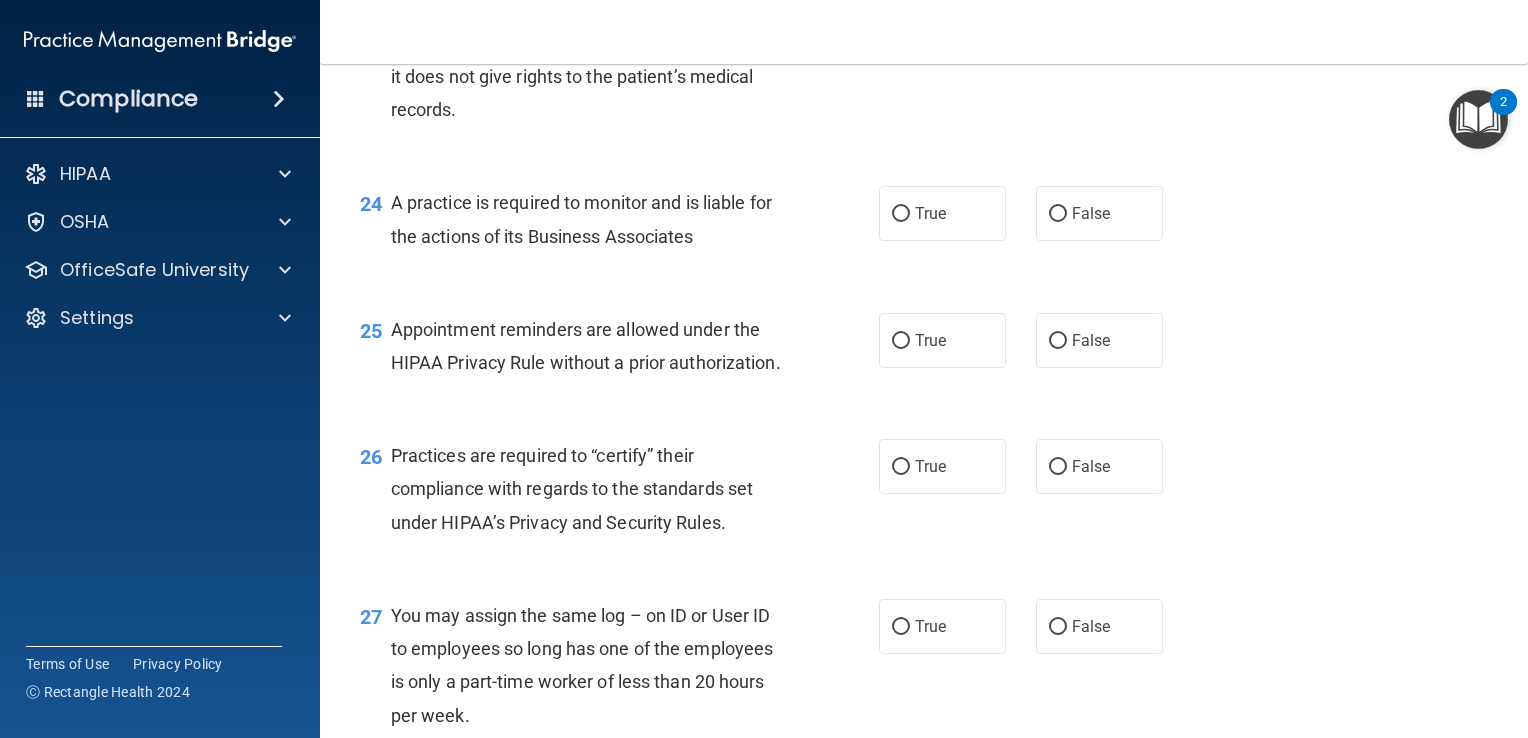 scroll, scrollTop: 4078, scrollLeft: 0, axis: vertical 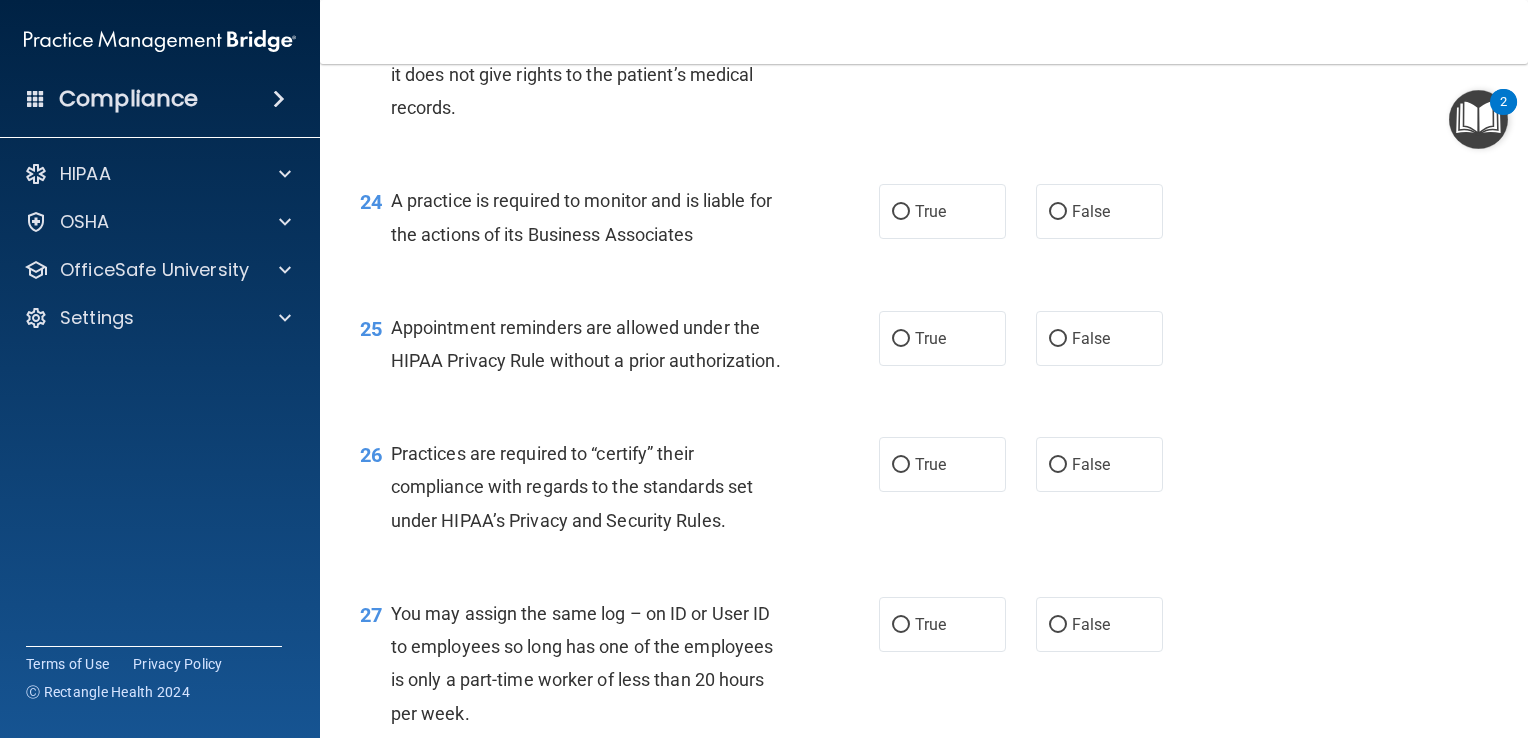 click on "False" at bounding box center (1099, 18) 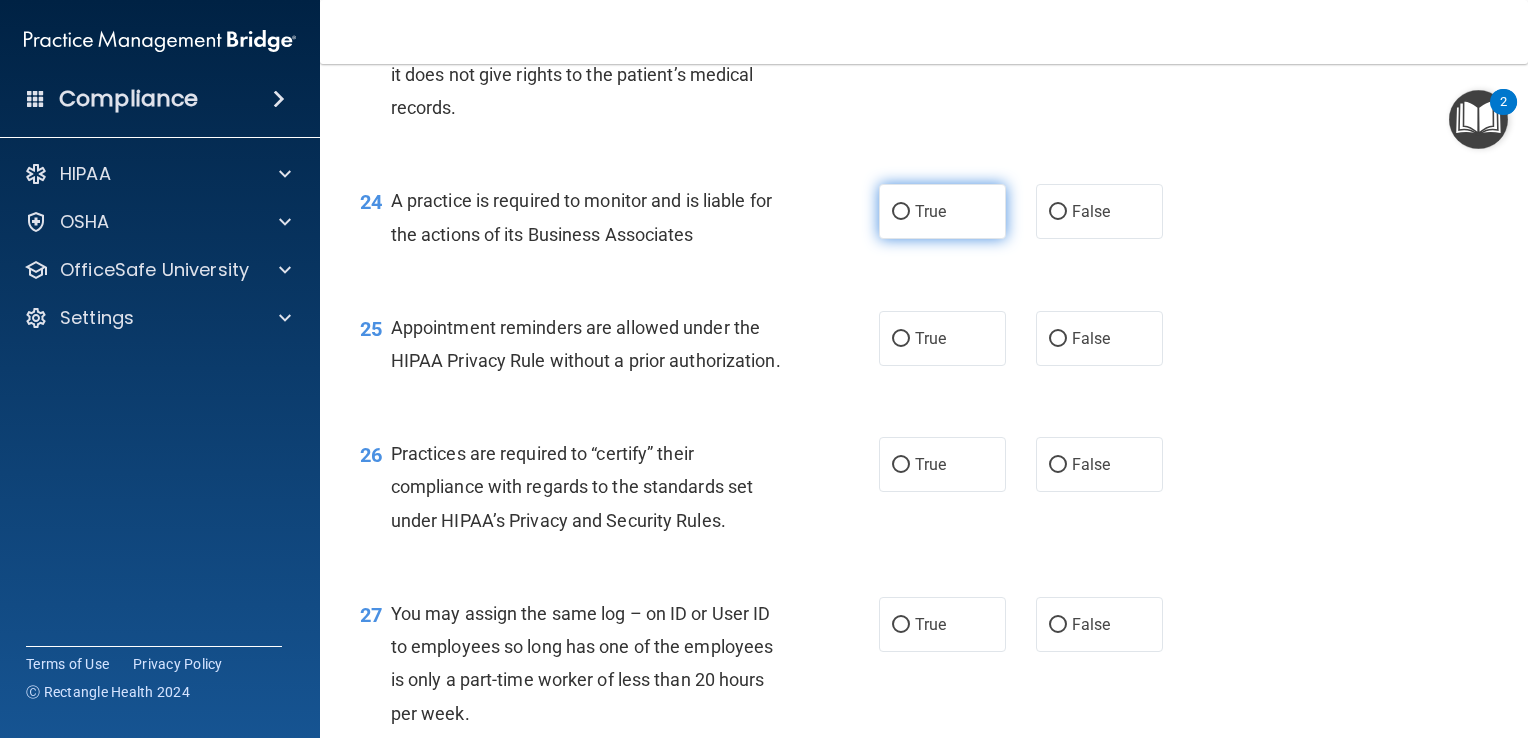click on "True" at bounding box center [901, 212] 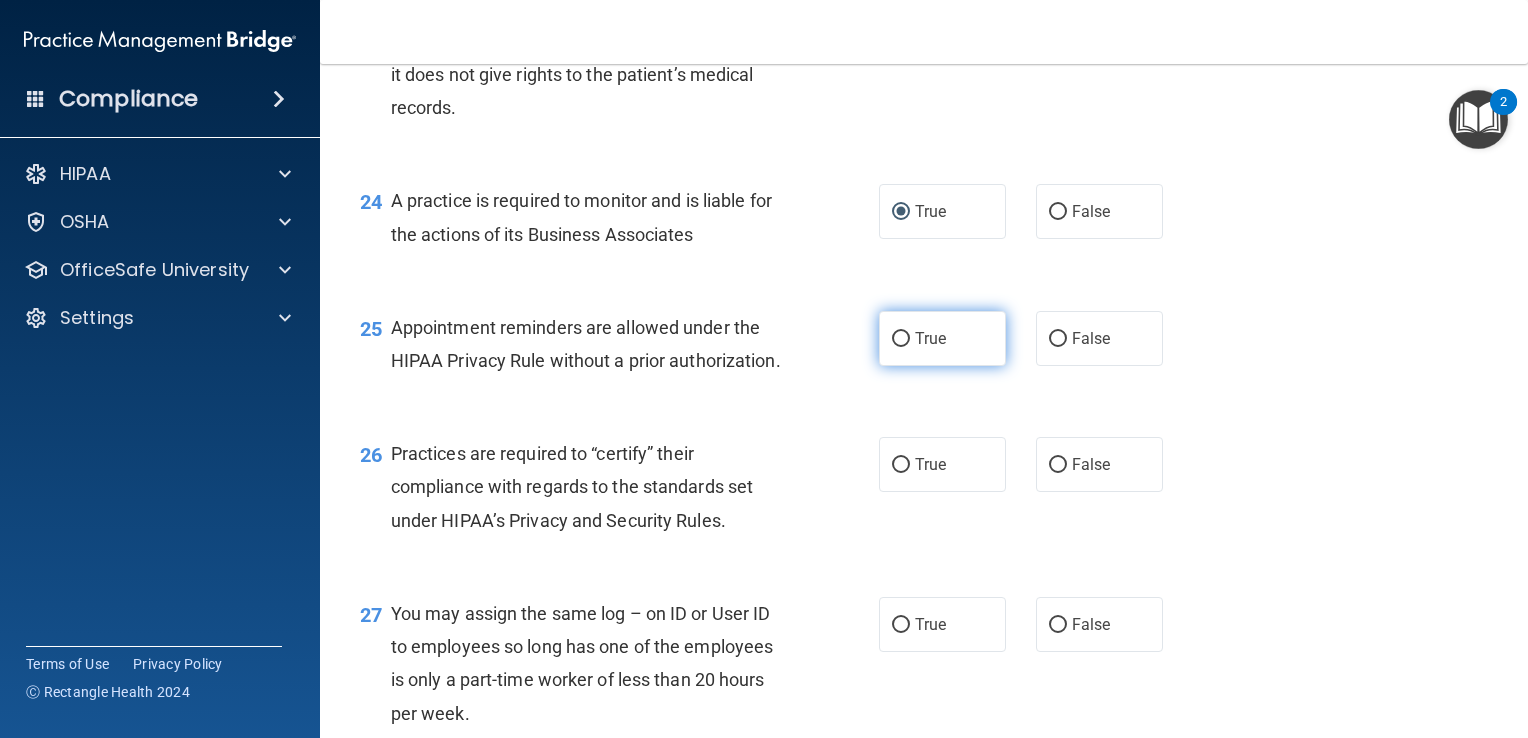 click on "True" at bounding box center (901, 339) 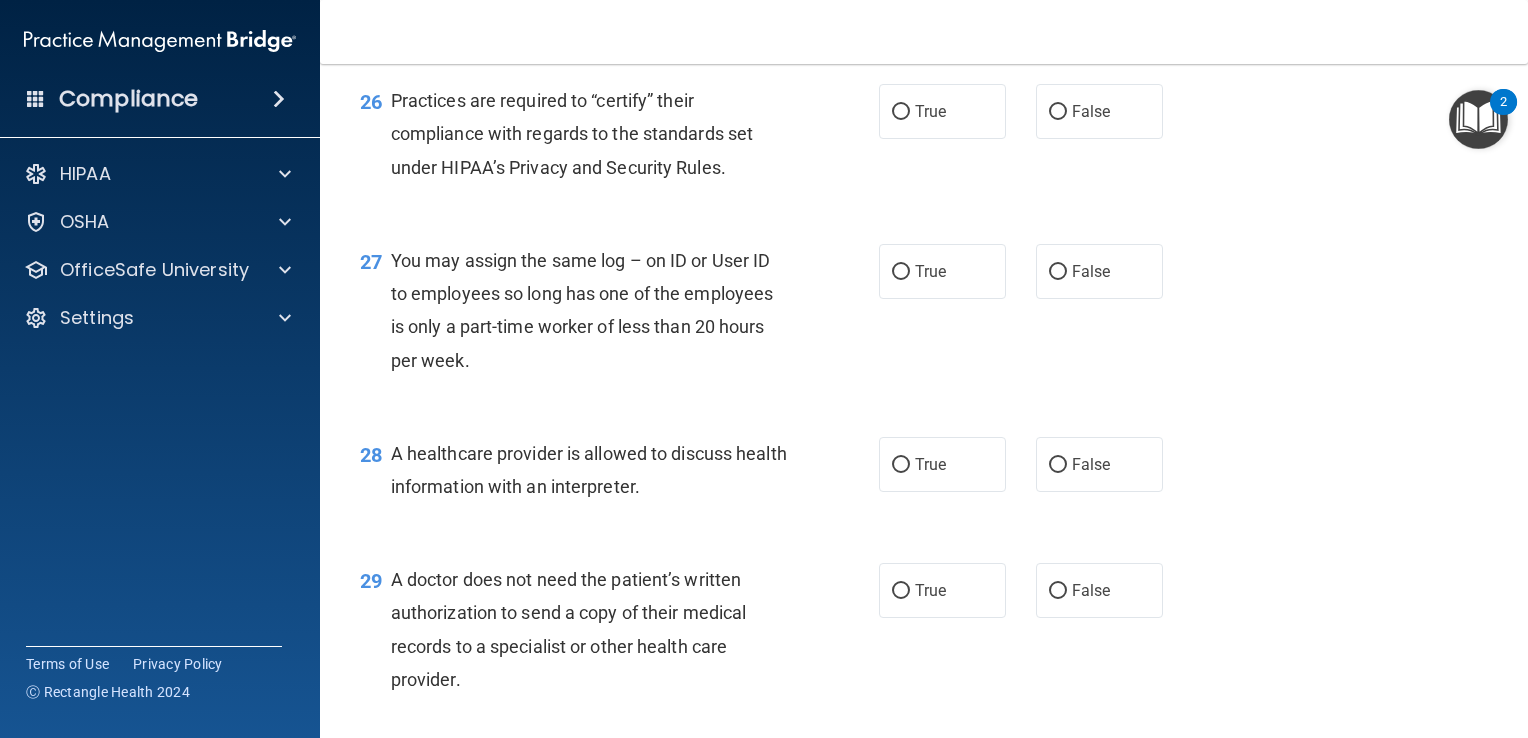 scroll, scrollTop: 4432, scrollLeft: 0, axis: vertical 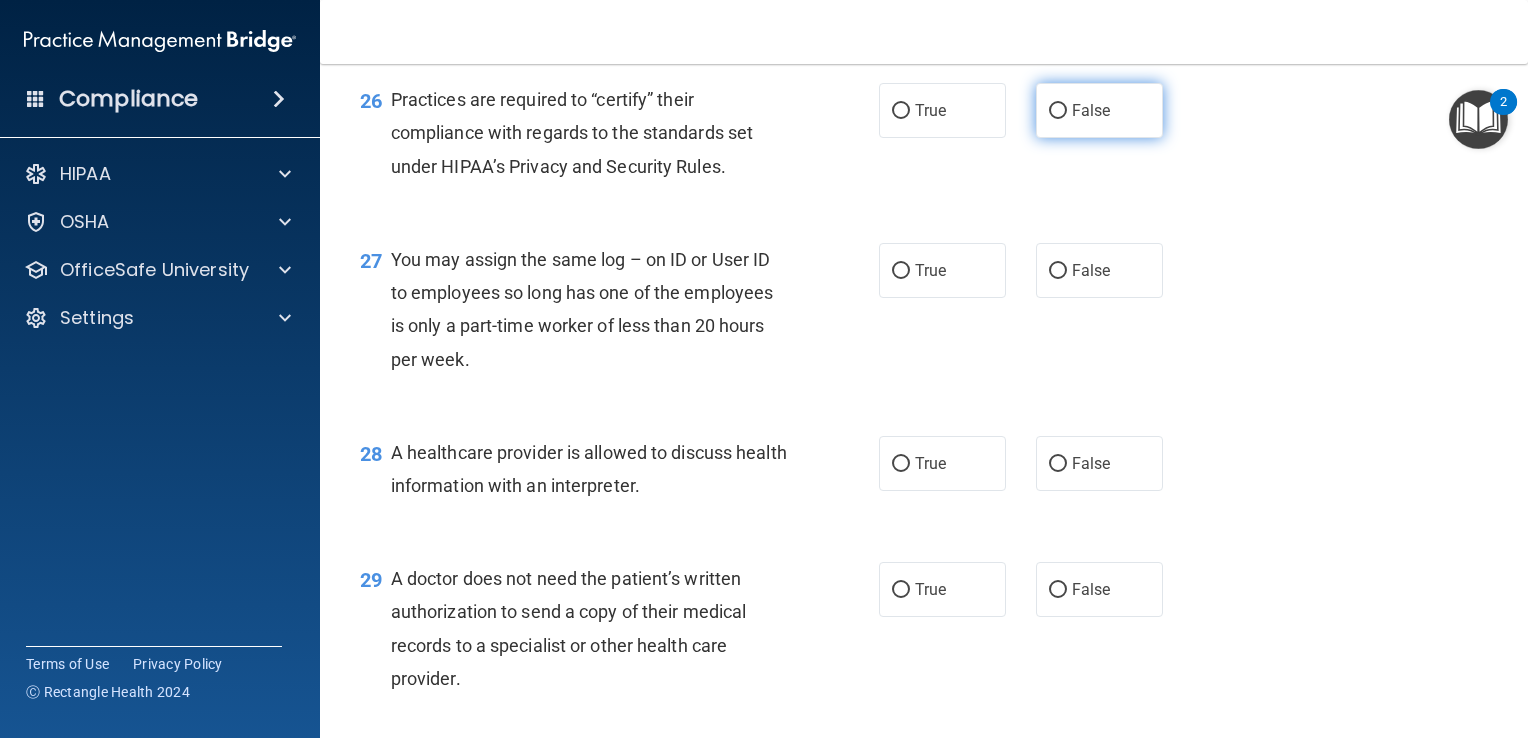 click on "False" at bounding box center (1058, 111) 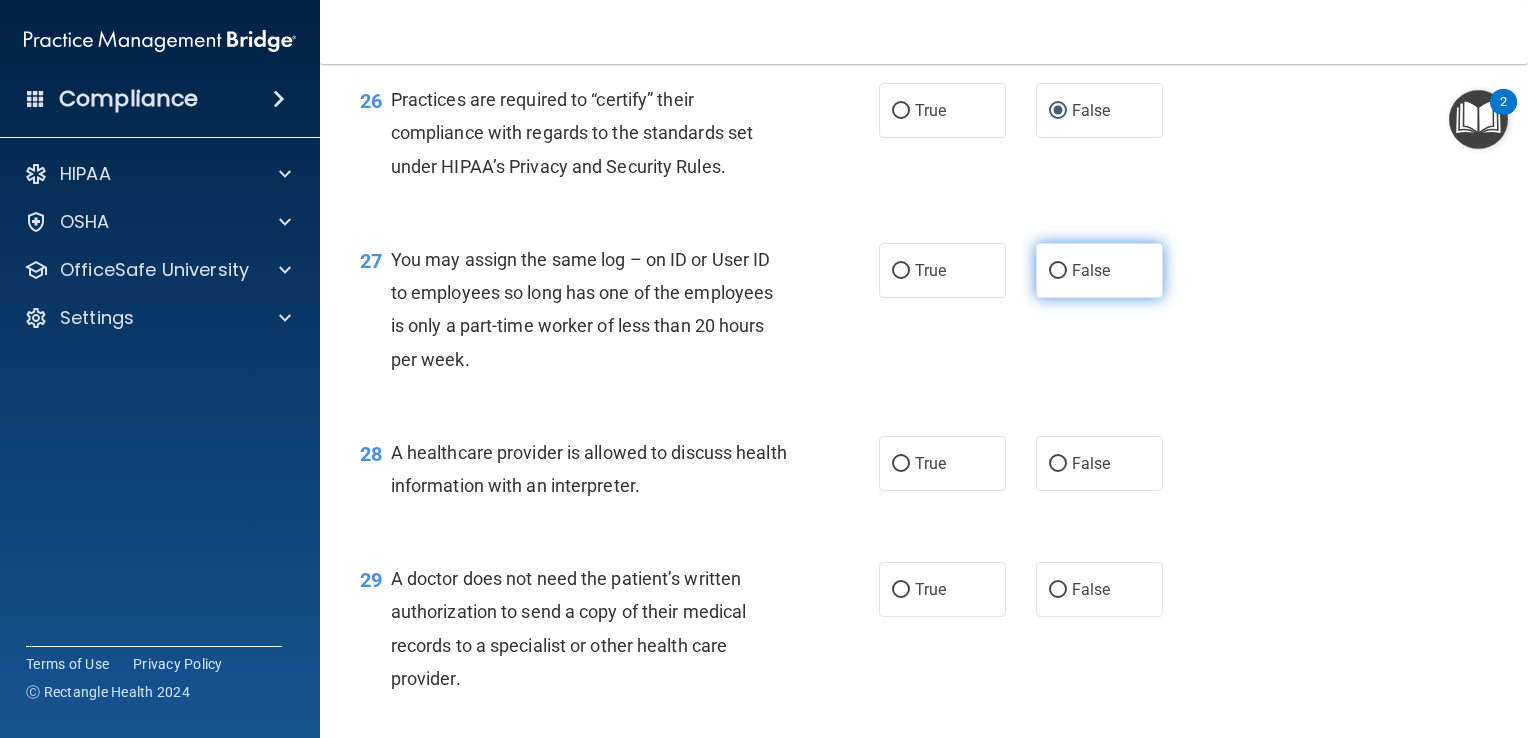 click on "False" at bounding box center [1091, 270] 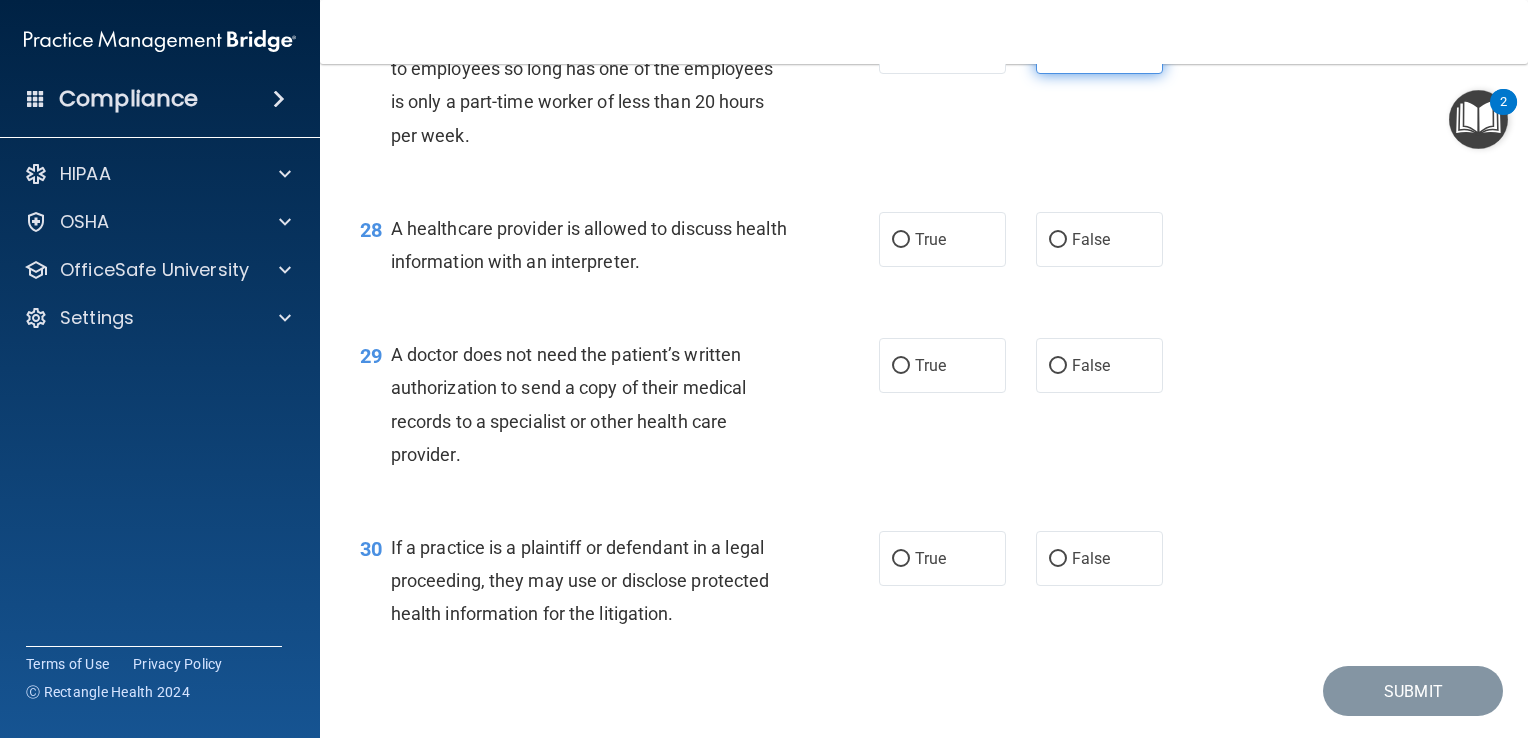 scroll, scrollTop: 4663, scrollLeft: 0, axis: vertical 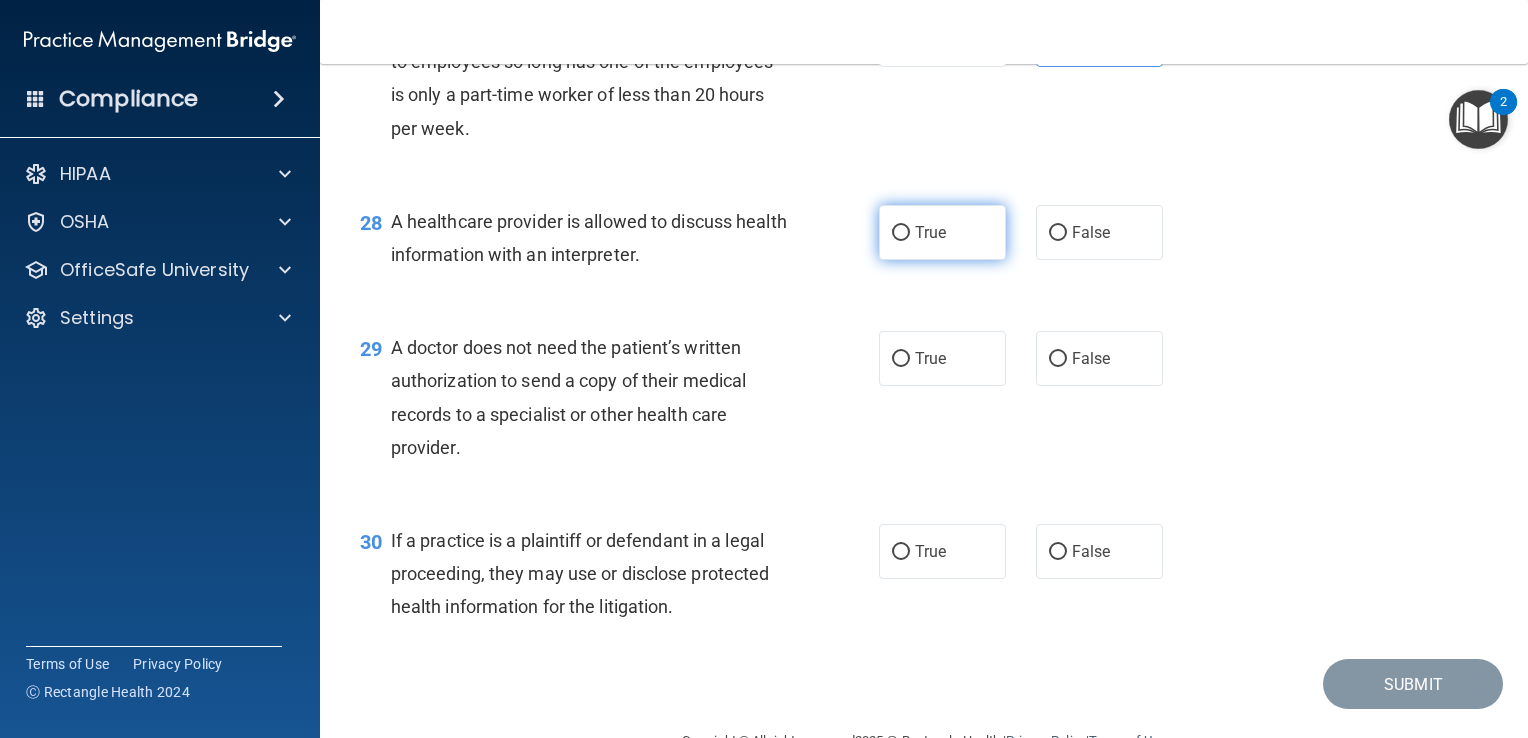 click on "True" at bounding box center (901, 233) 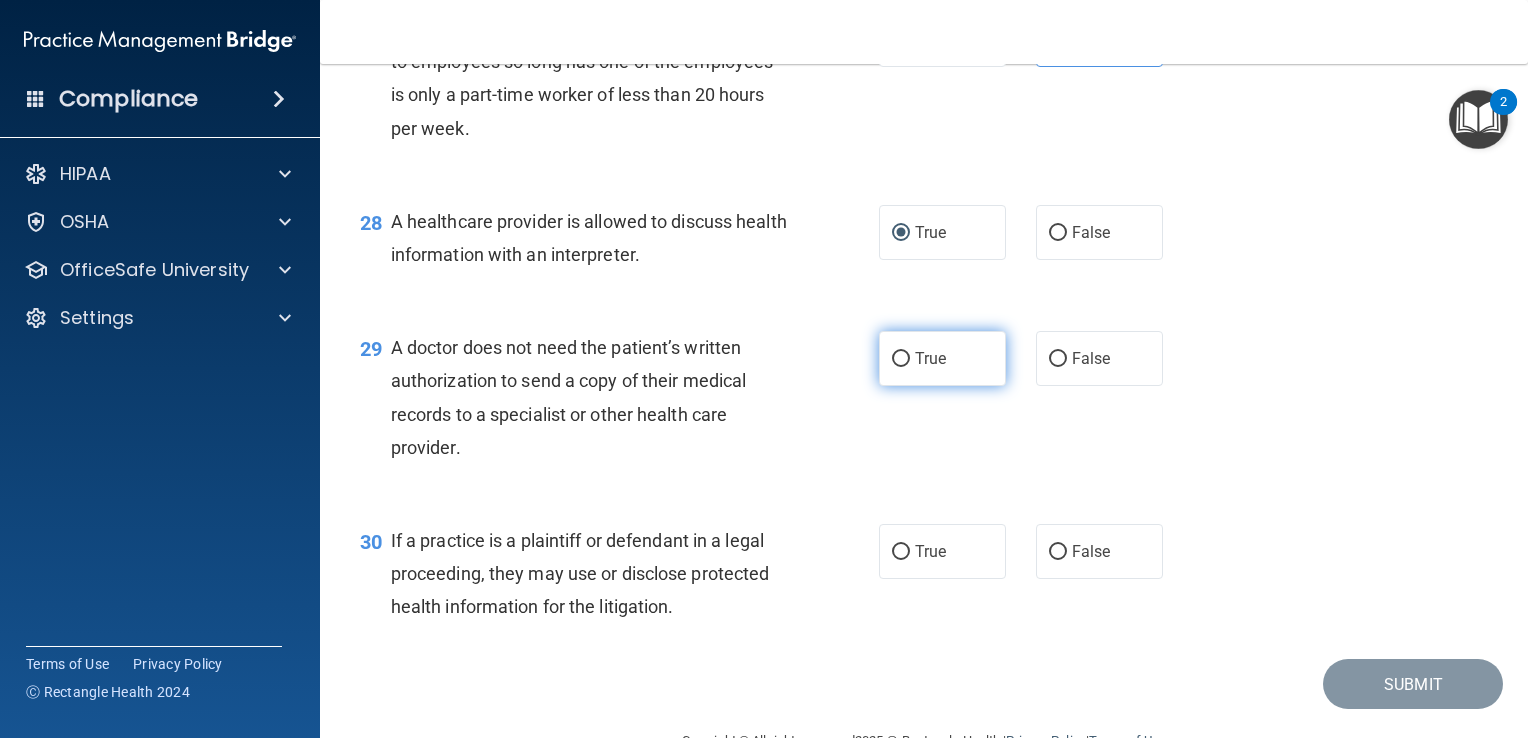 click on "True" at bounding box center (901, 359) 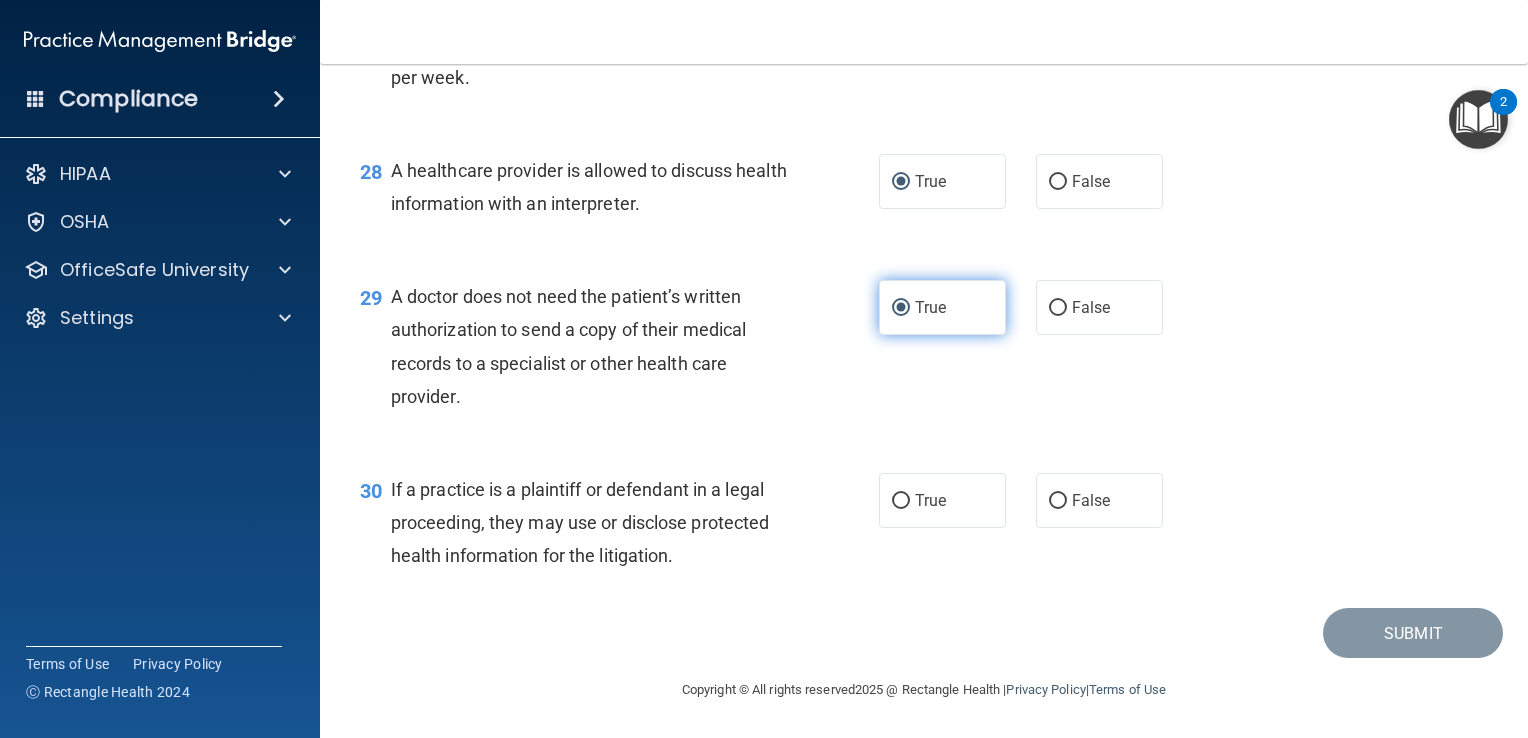 scroll, scrollTop: 4813, scrollLeft: 0, axis: vertical 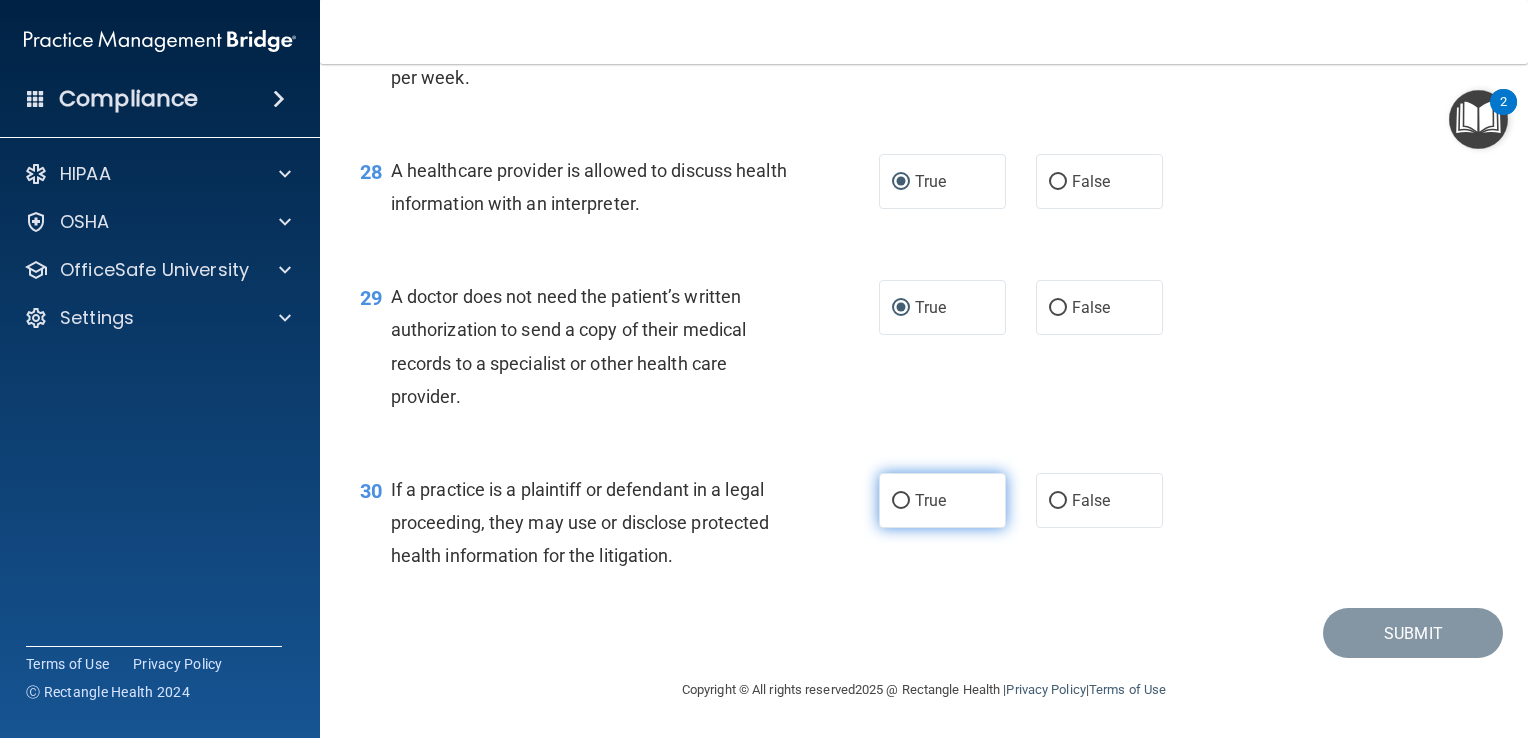 click on "True" at bounding box center (942, 500) 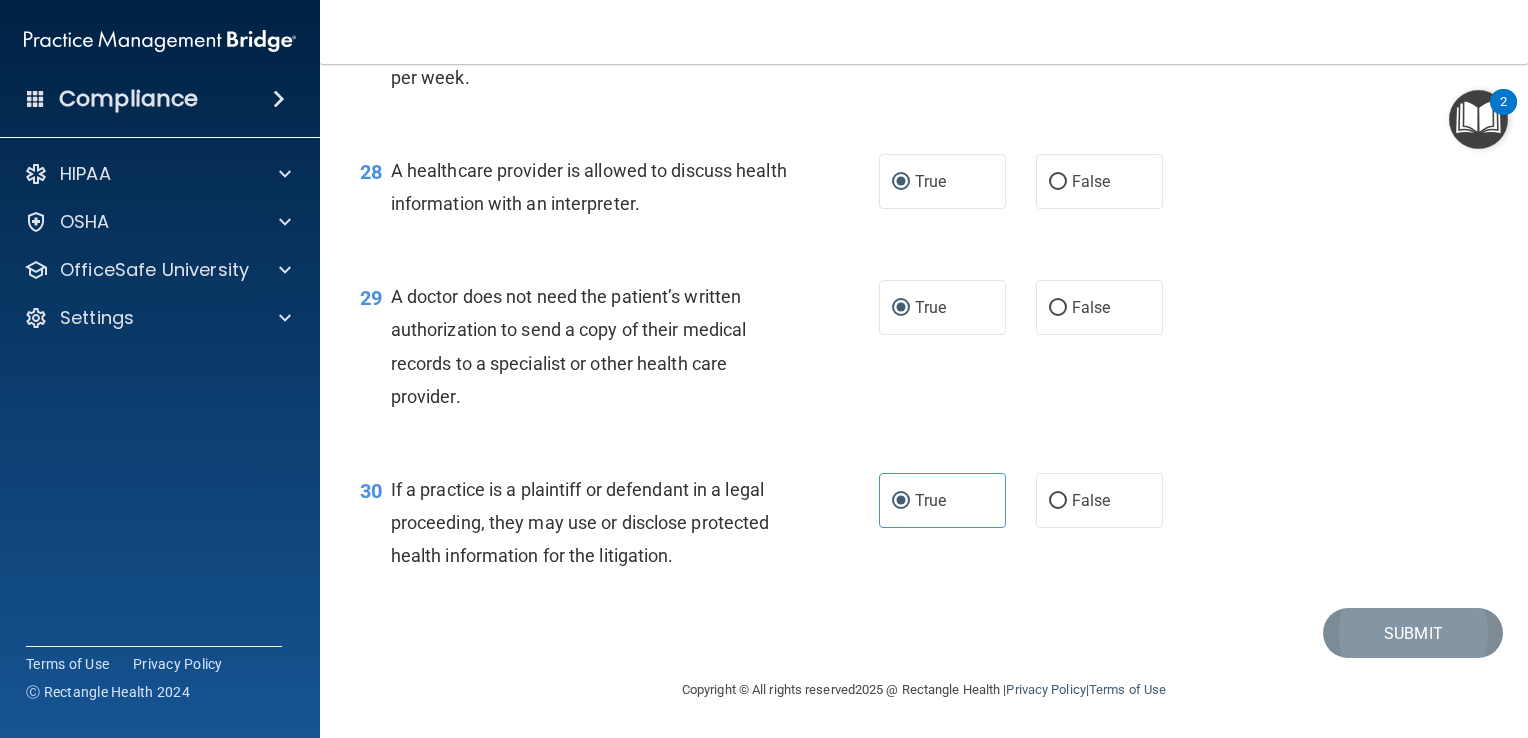 scroll, scrollTop: 4813, scrollLeft: 0, axis: vertical 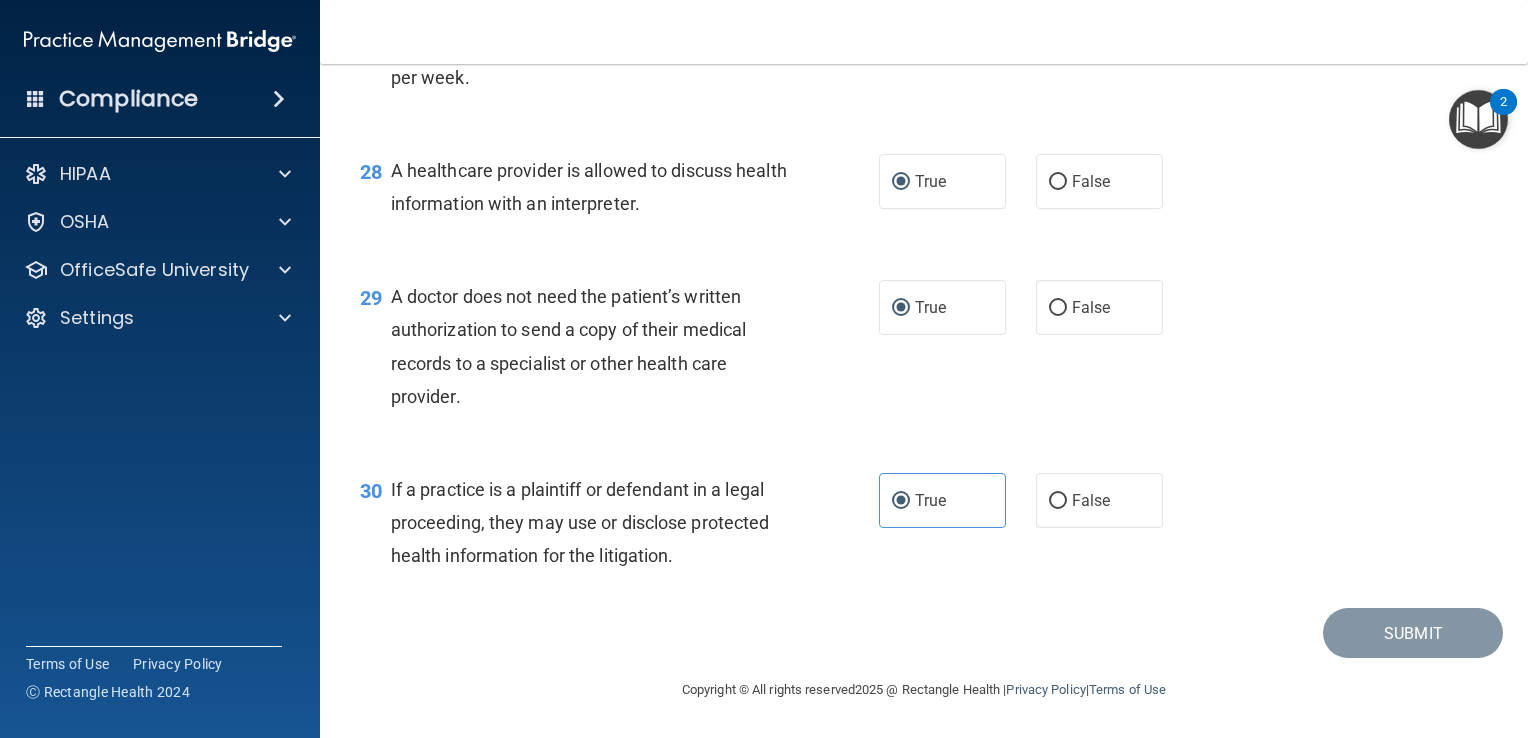 click on "30       If a practice is a plaintiff or defendant in a legal proceeding, they may use or disclose protected health information for the litigation.                 True           False" at bounding box center (924, 528) 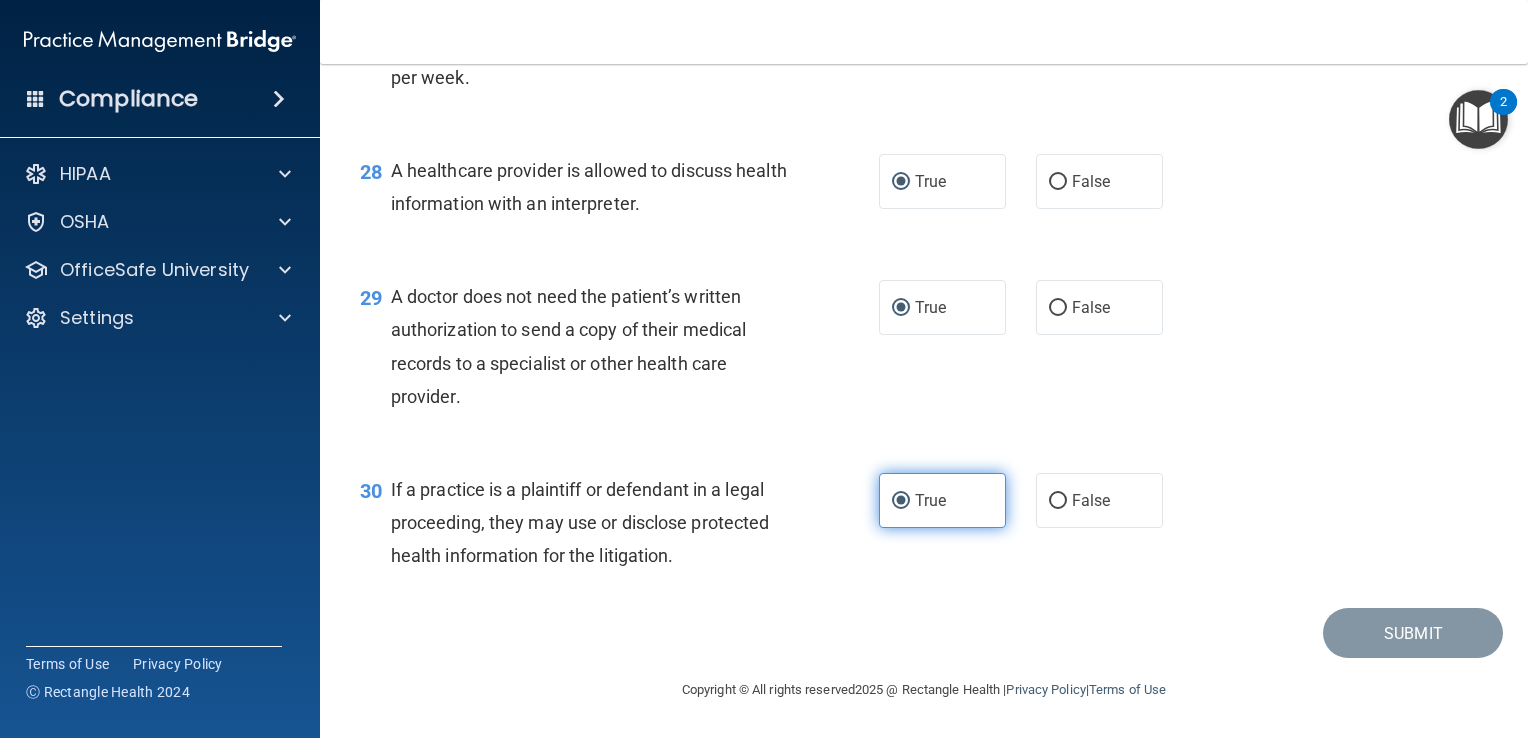 click on "True" at bounding box center [930, 500] 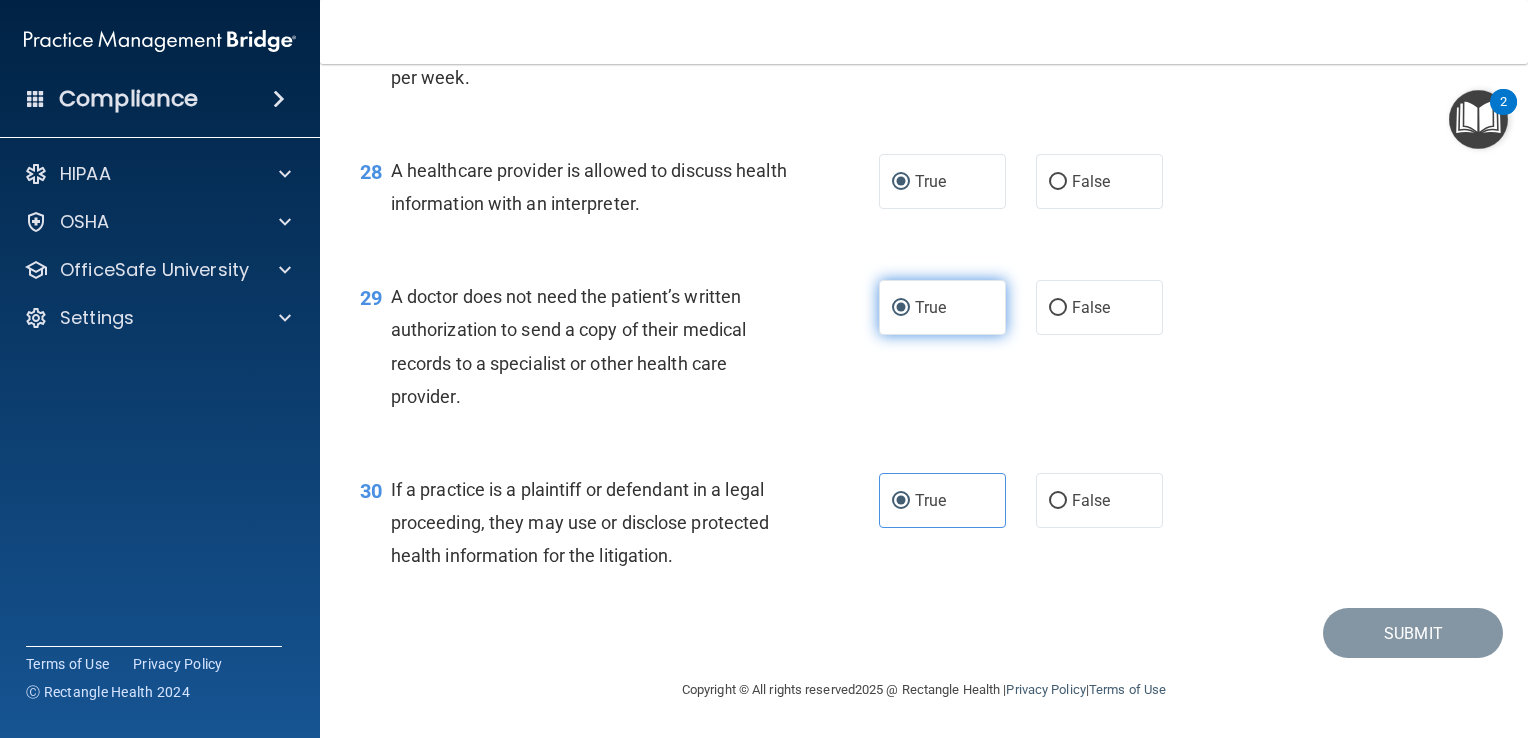 click on "True" at bounding box center [942, 307] 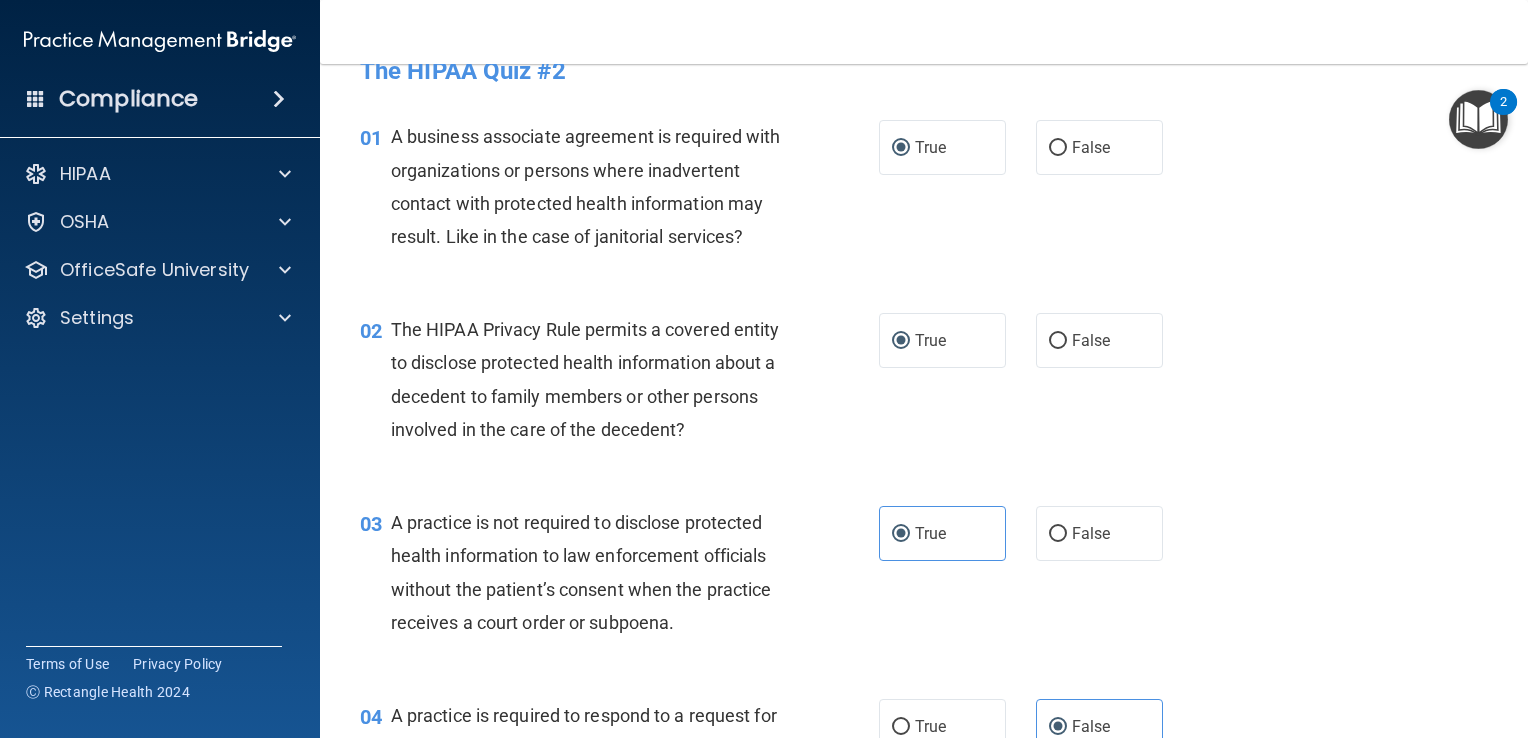 scroll, scrollTop: 0, scrollLeft: 0, axis: both 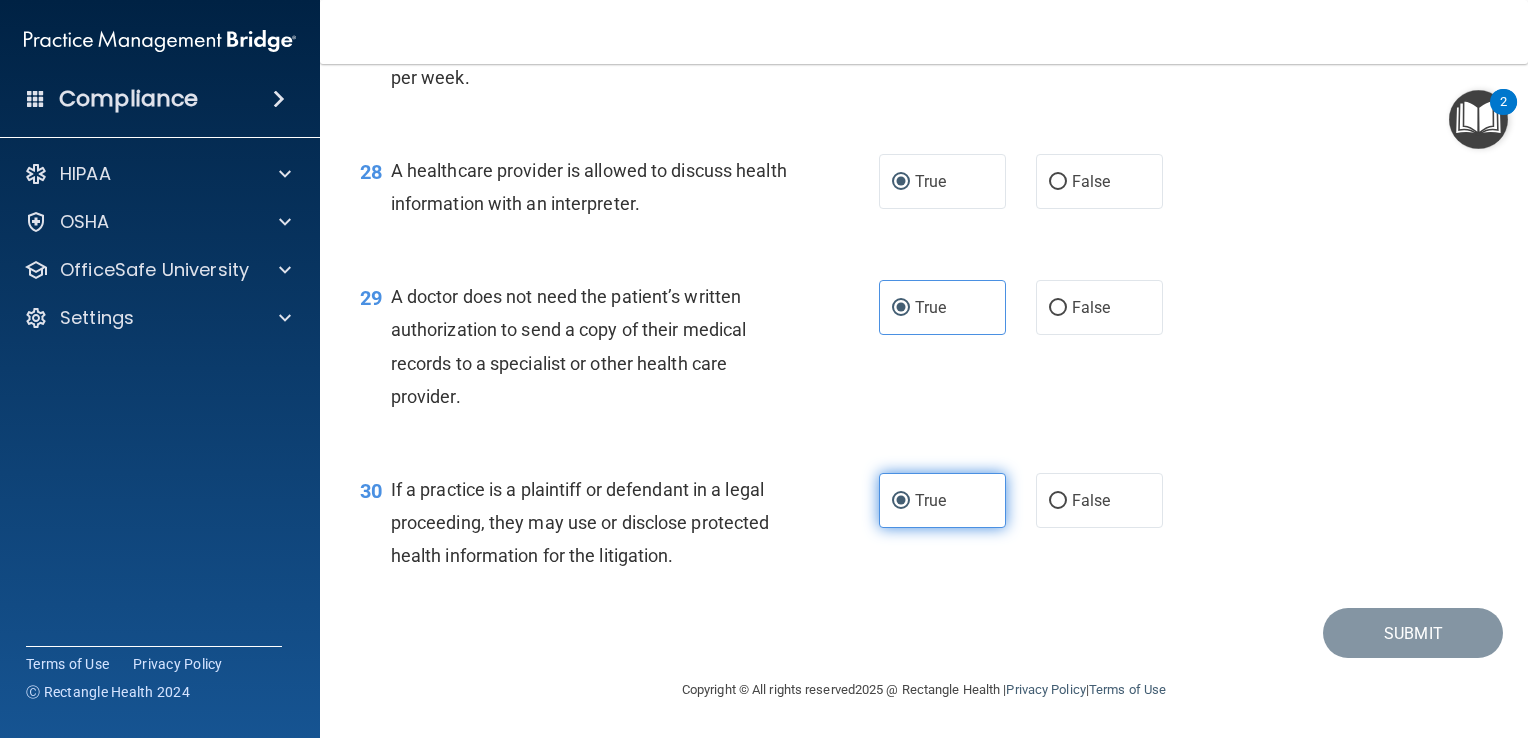 click on "True" at bounding box center (942, 500) 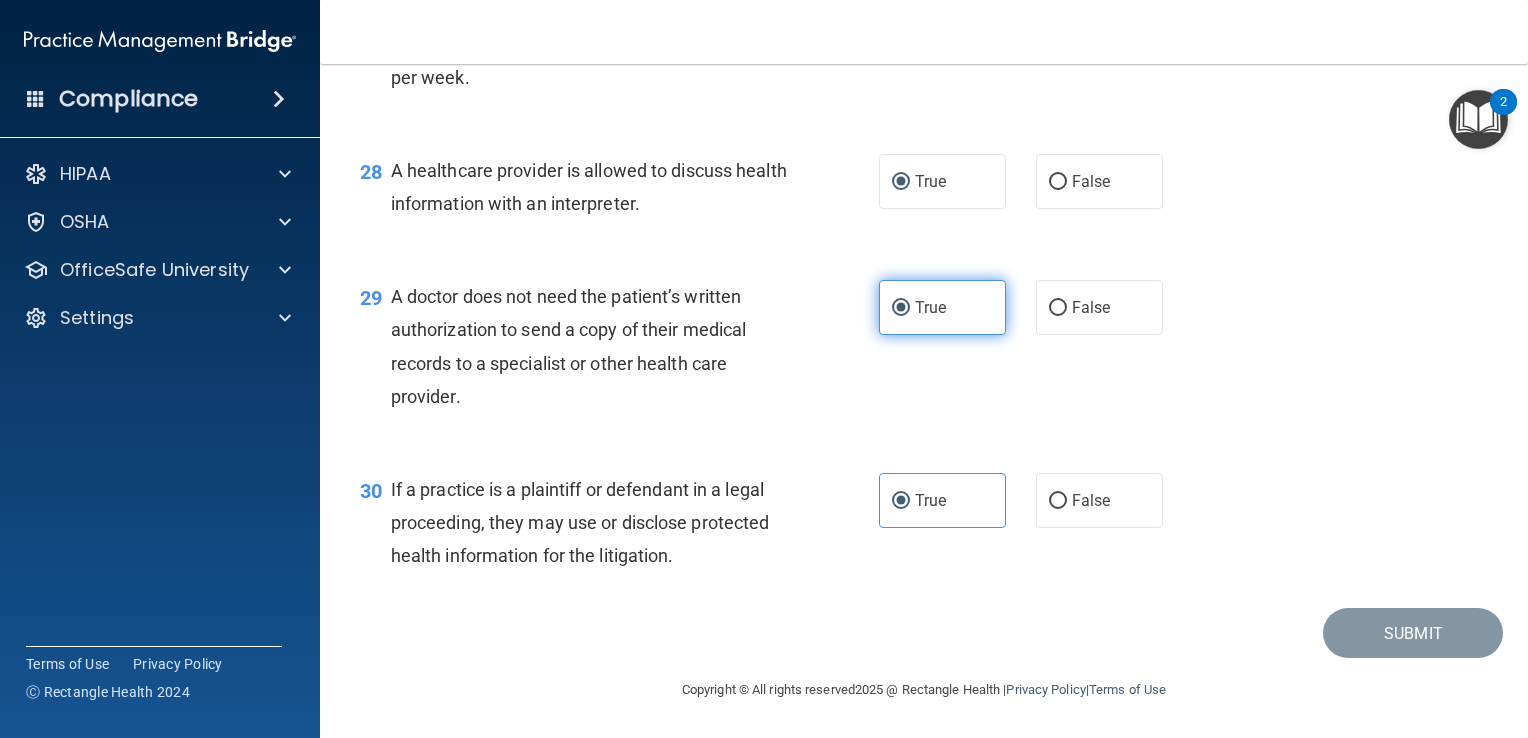 click on "True" at bounding box center (930, 307) 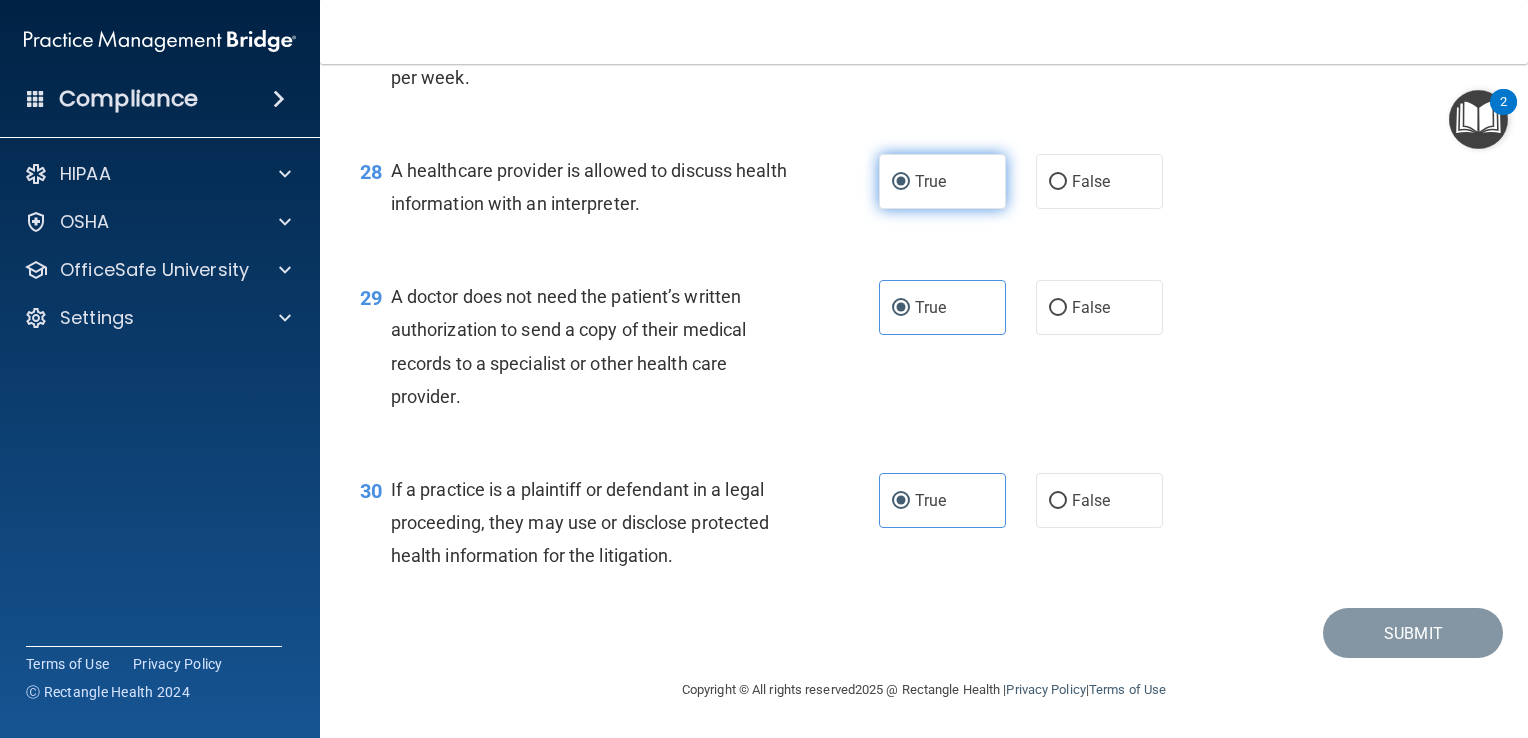 click on "True" at bounding box center [942, 181] 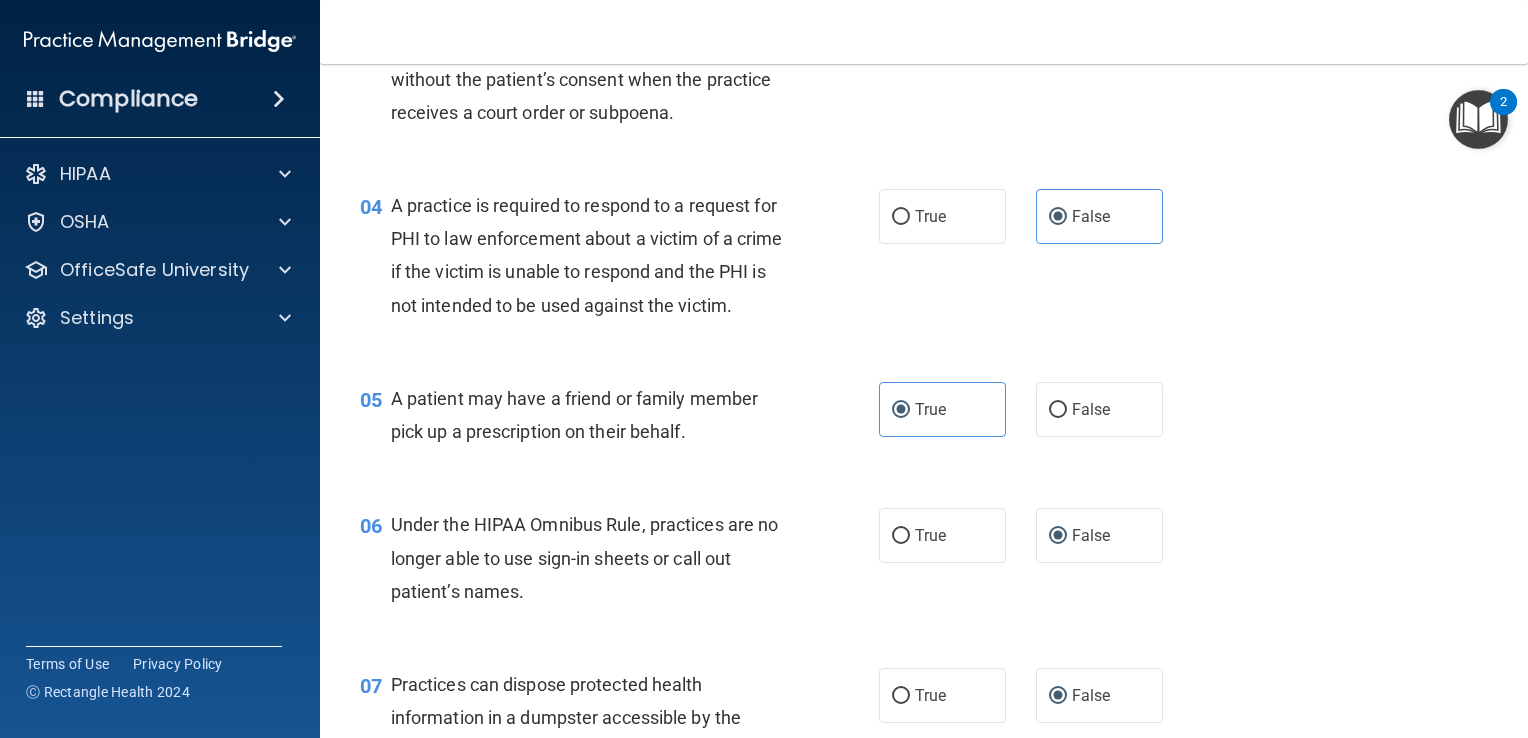 scroll, scrollTop: 0, scrollLeft: 0, axis: both 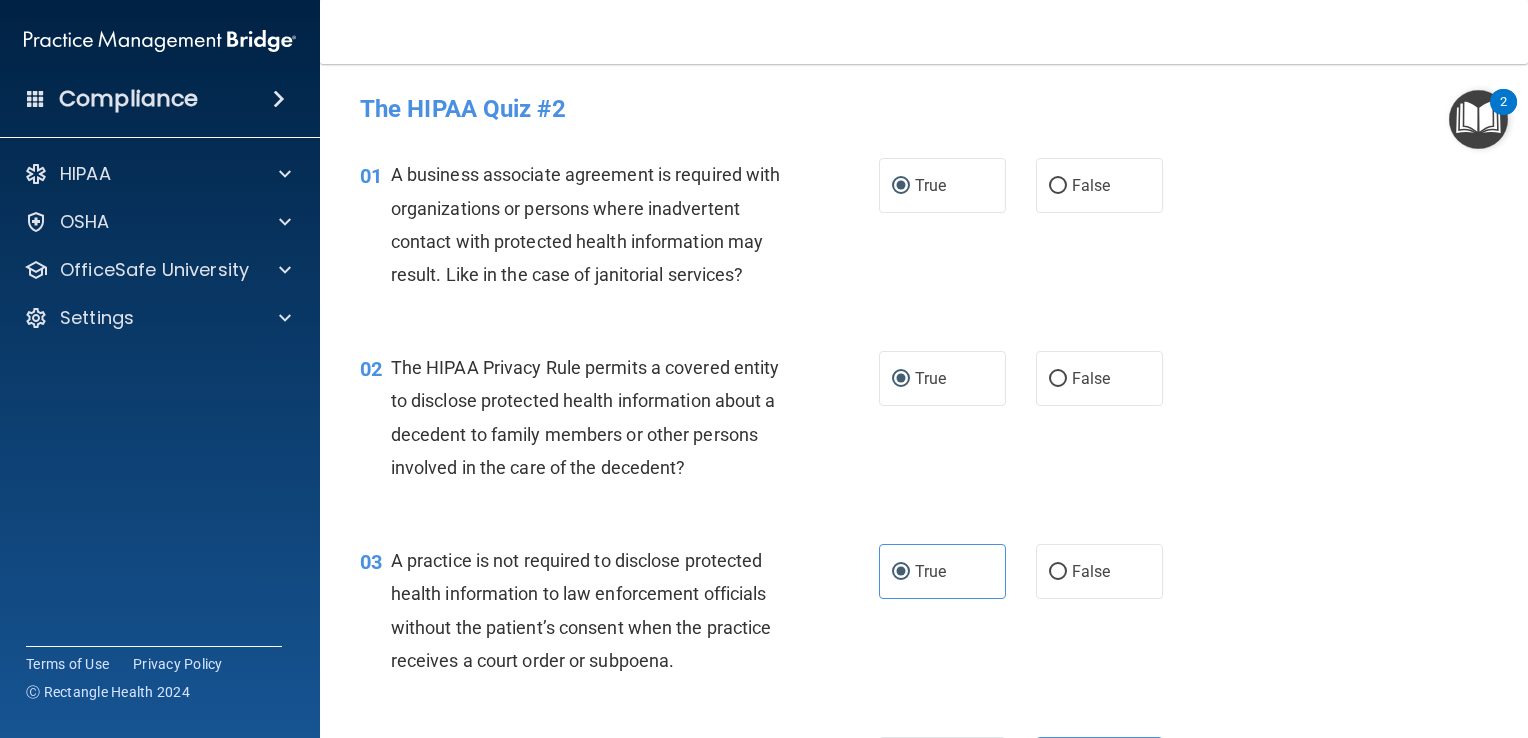 click at bounding box center [1478, 119] 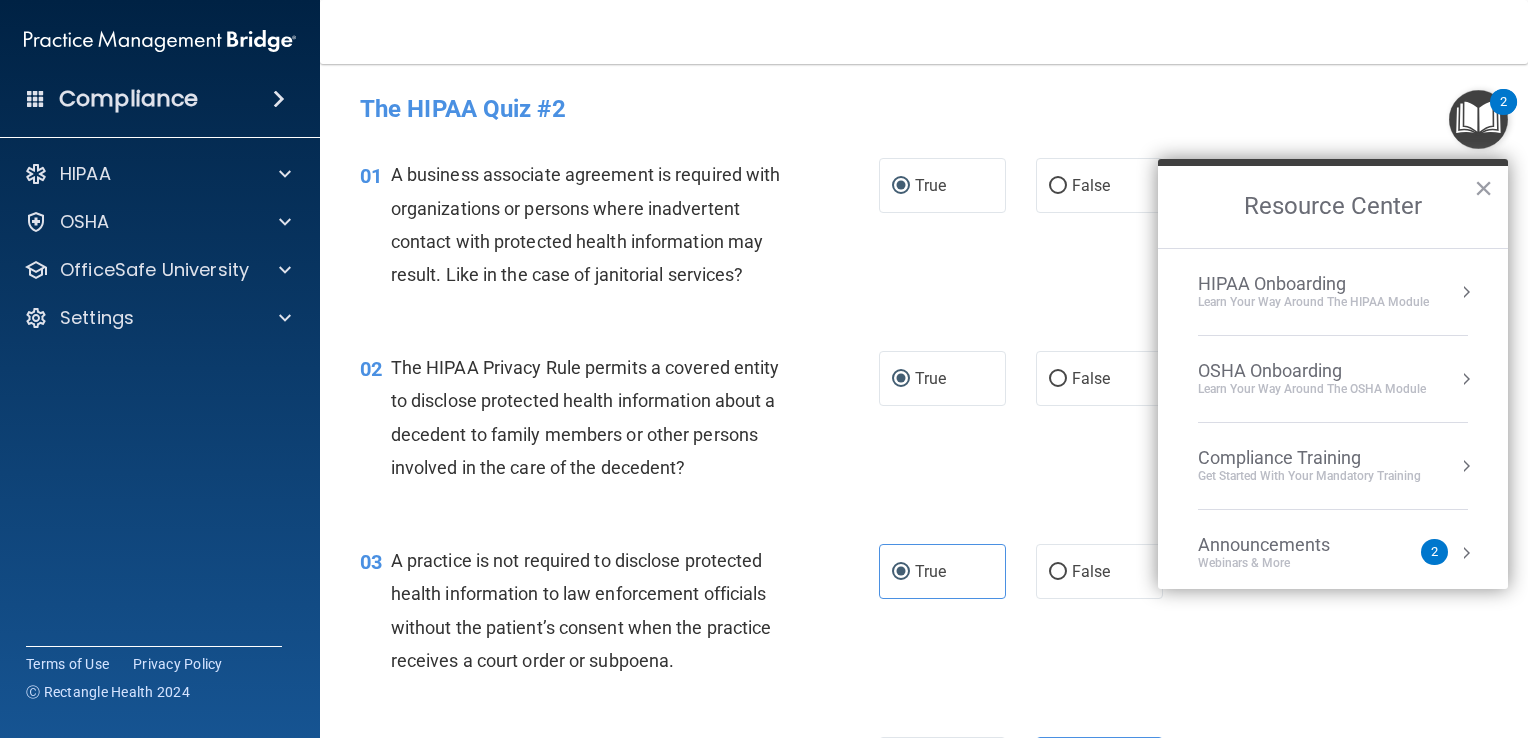 click on "Webinars & More" at bounding box center (1284, 563) 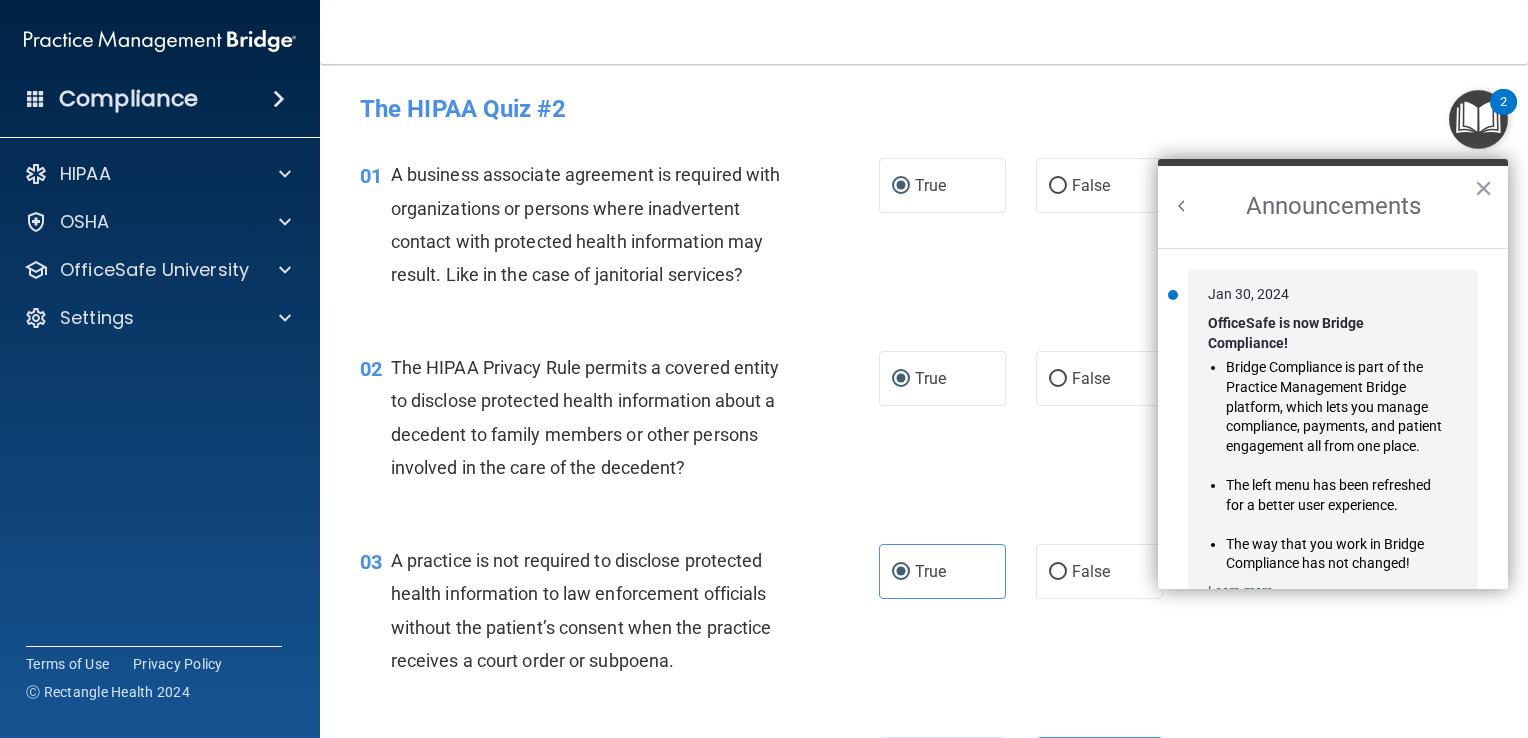 scroll, scrollTop: 0, scrollLeft: 0, axis: both 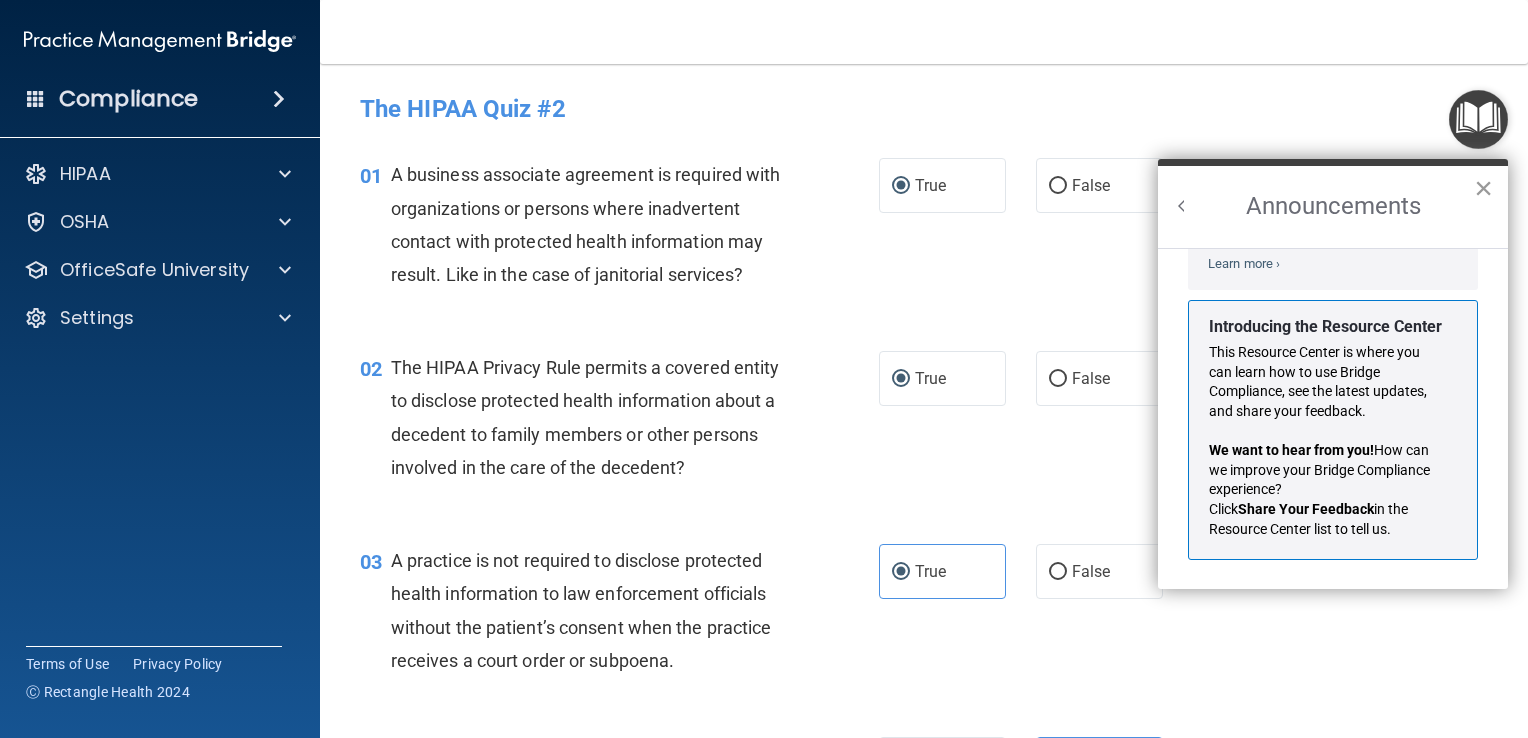 click on "×" at bounding box center (1483, 188) 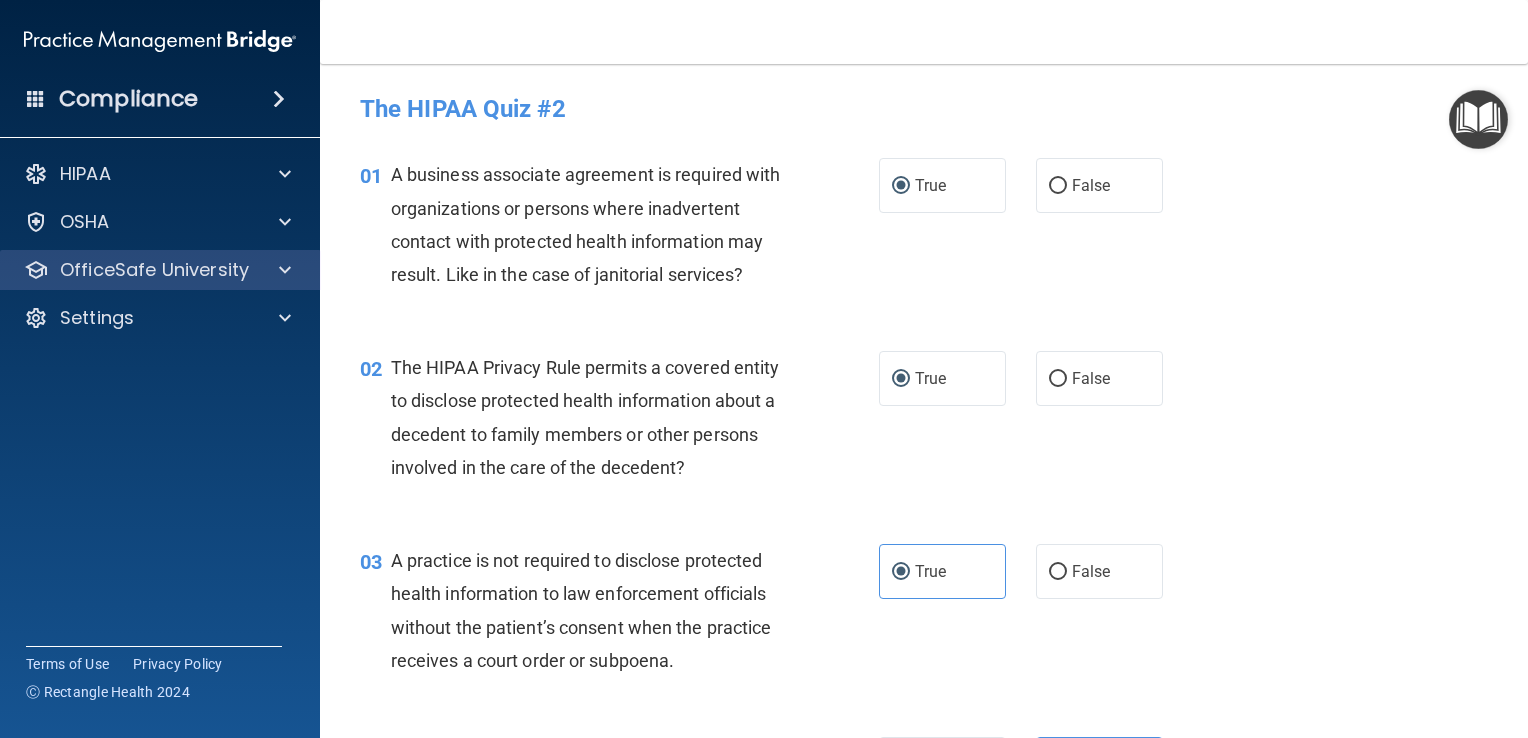 click on "OfficeSafe University" at bounding box center [160, 270] 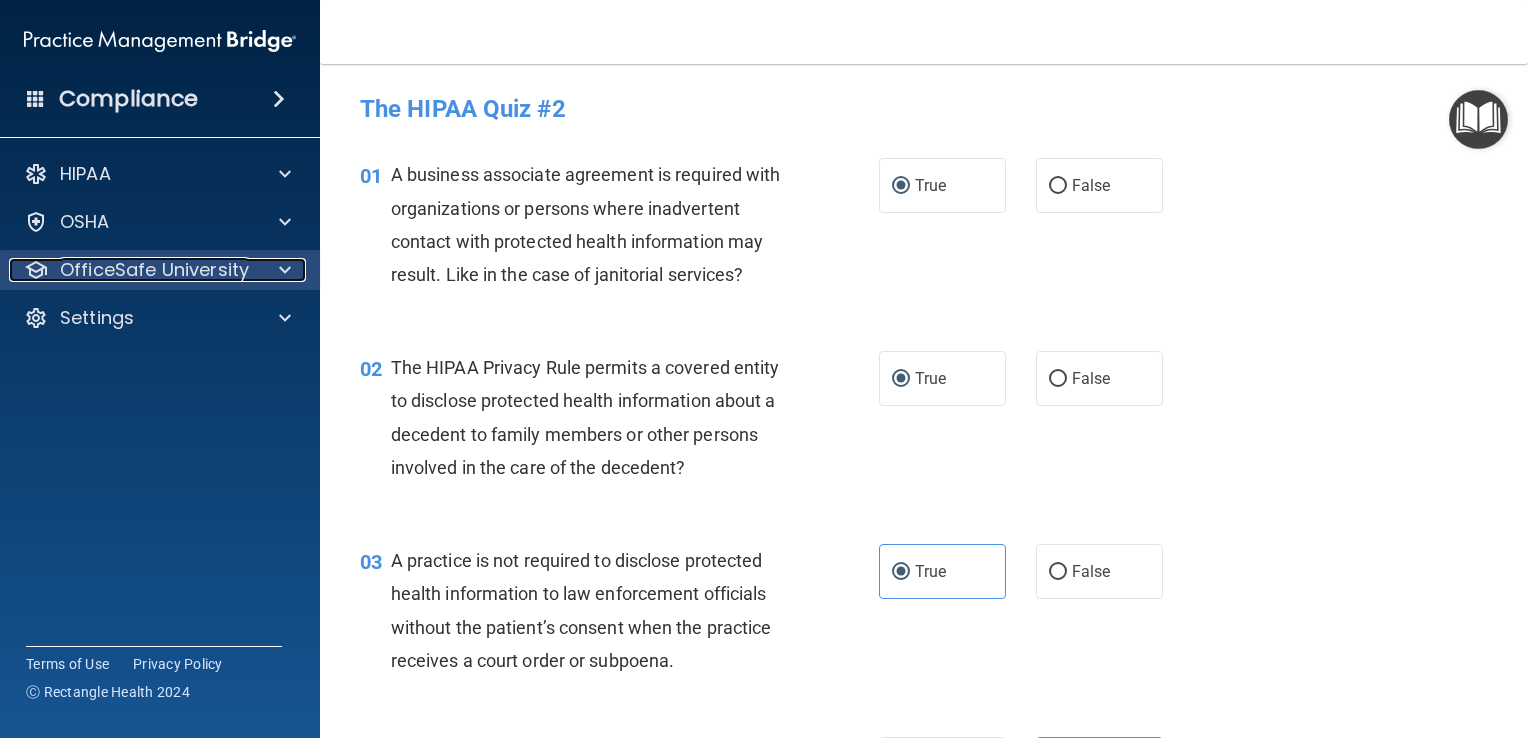 click at bounding box center (285, 270) 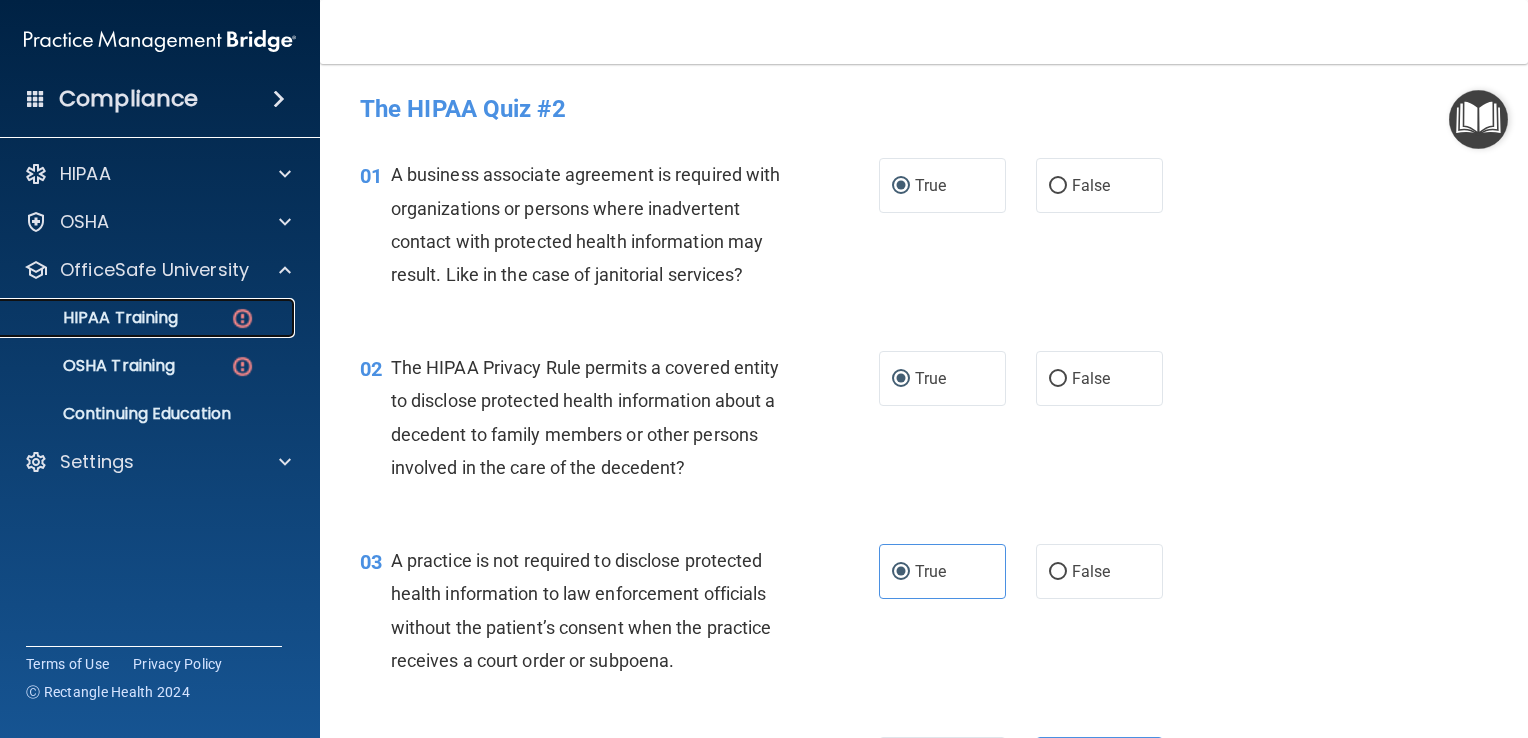 click on "HIPAA Training" at bounding box center [137, 318] 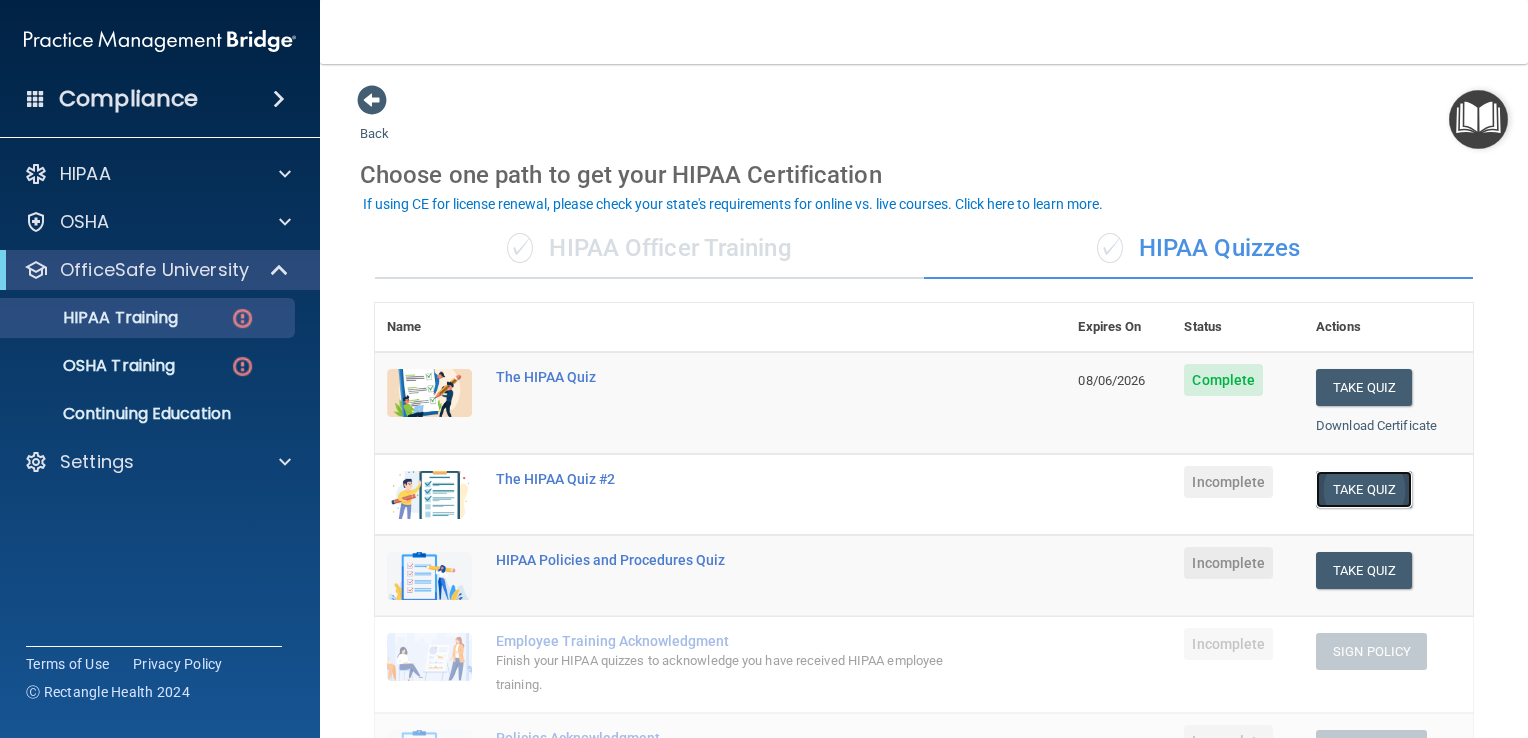 click on "Take Quiz" at bounding box center (1364, 489) 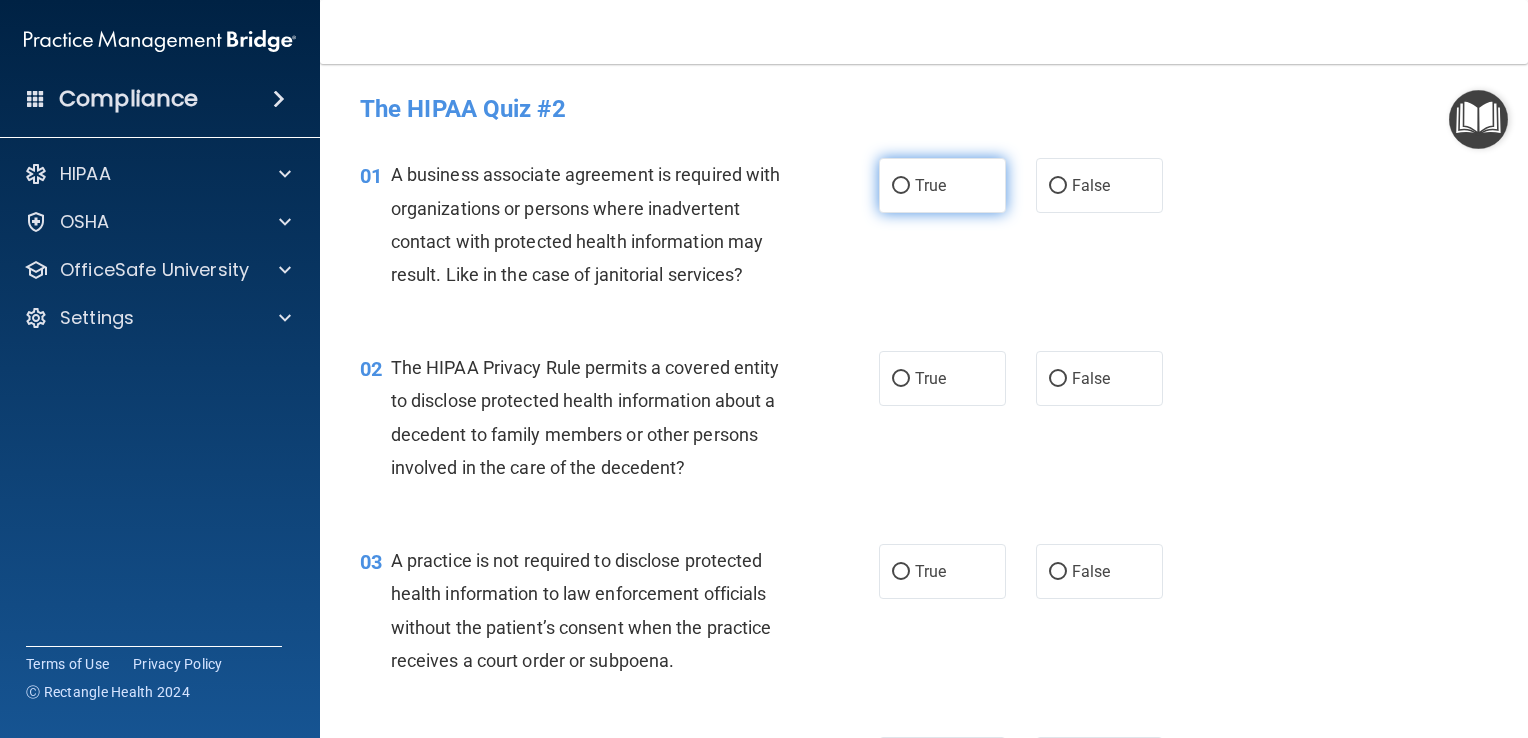 click on "True" at bounding box center (901, 186) 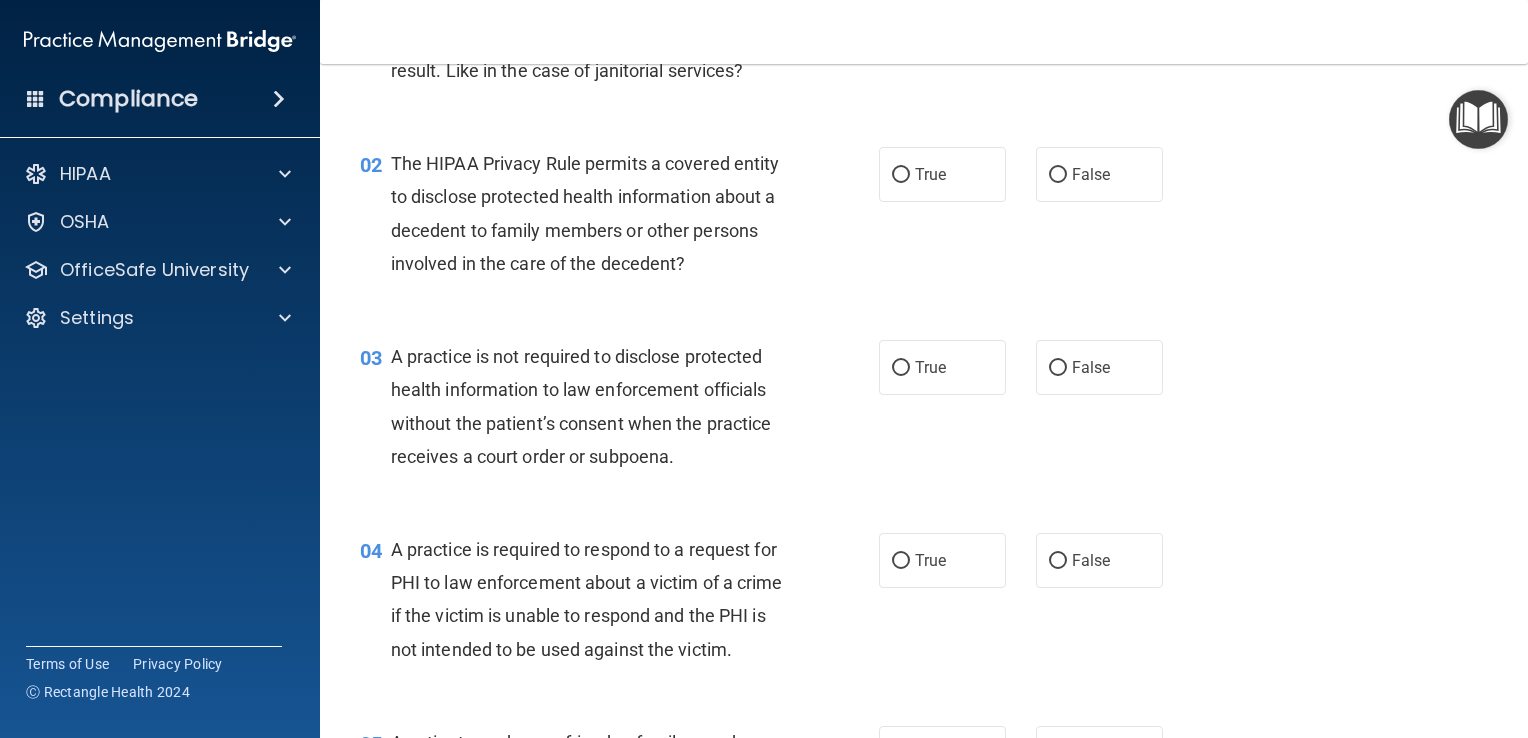 scroll, scrollTop: 204, scrollLeft: 0, axis: vertical 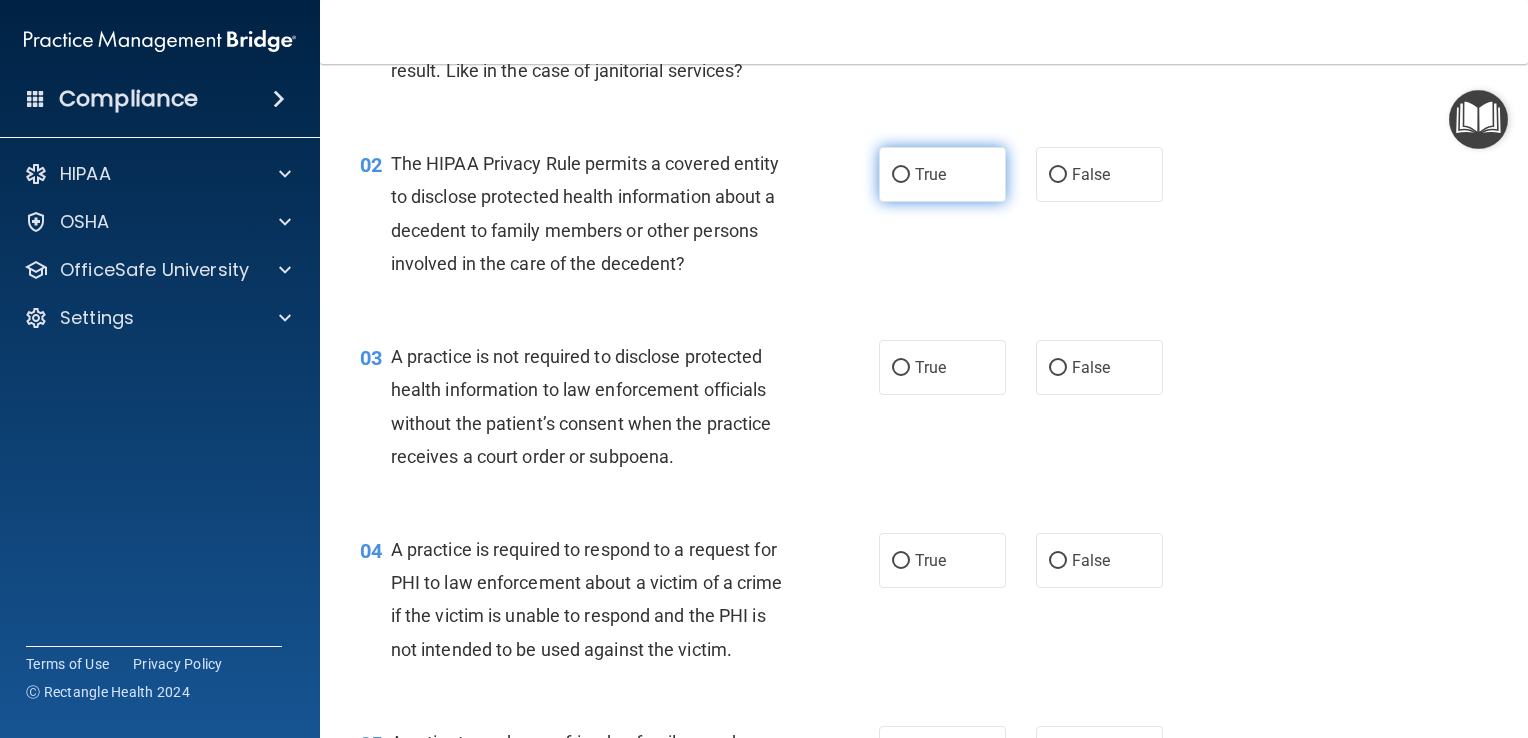 click on "True" at bounding box center (901, 175) 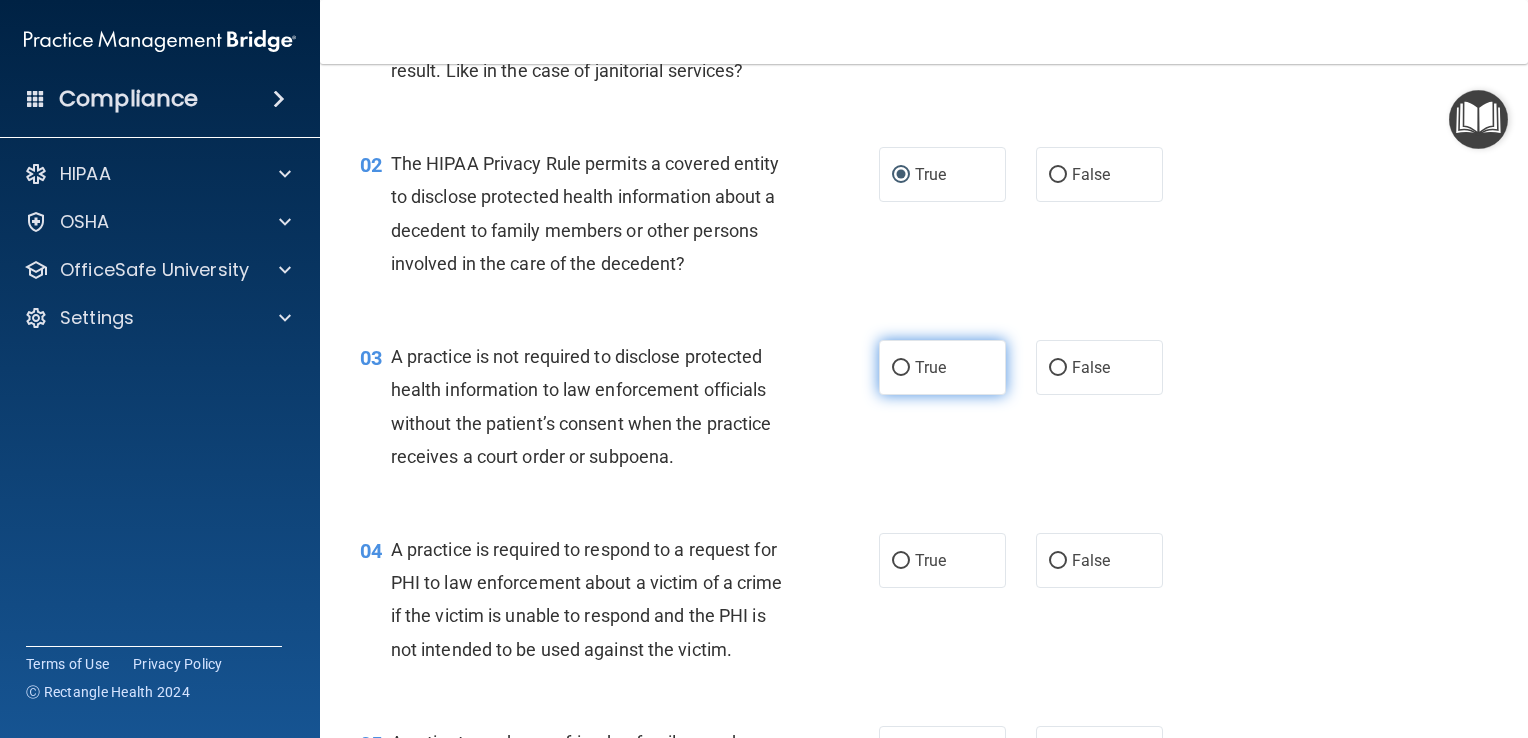 click on "True" at bounding box center (901, 368) 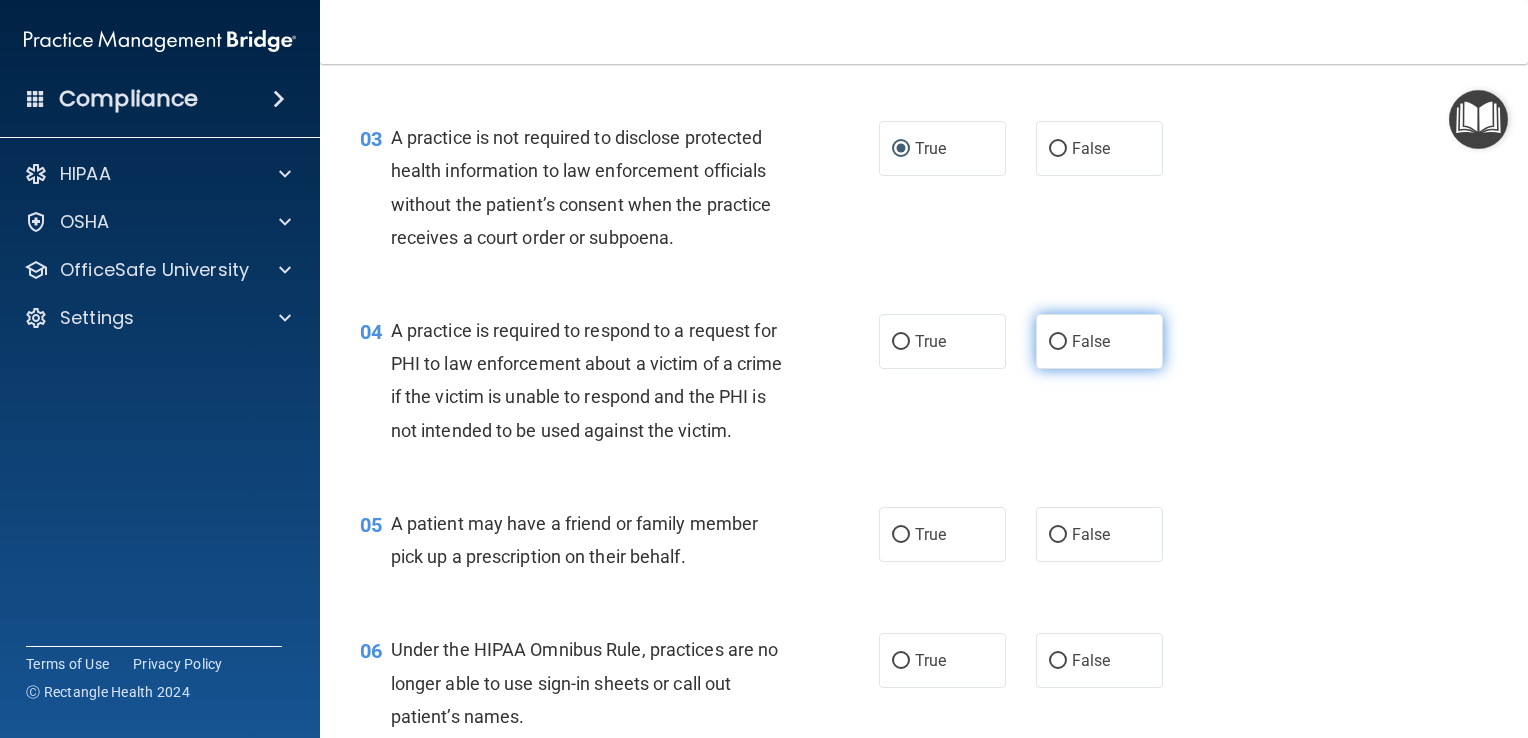 click on "False" at bounding box center [1058, 342] 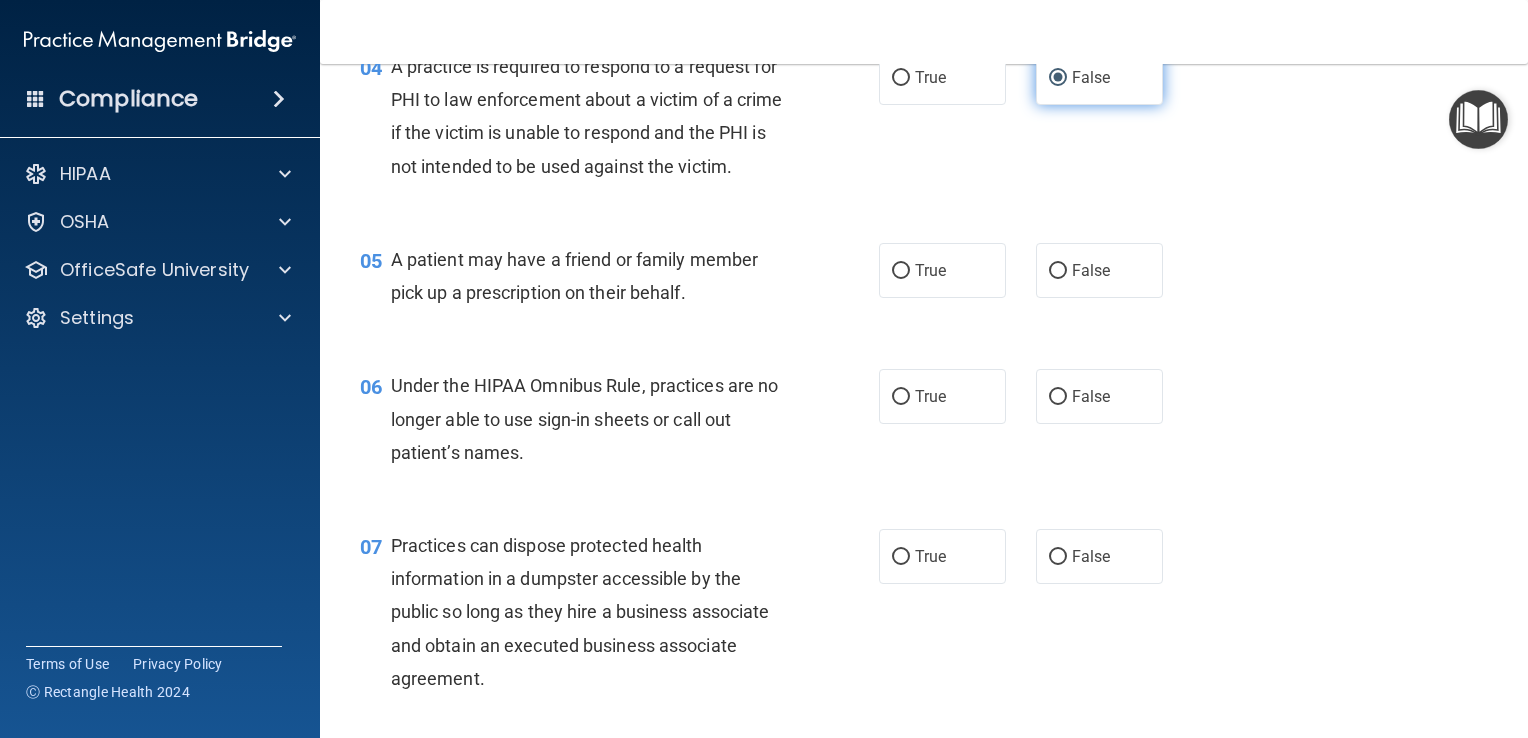 scroll, scrollTop: 688, scrollLeft: 0, axis: vertical 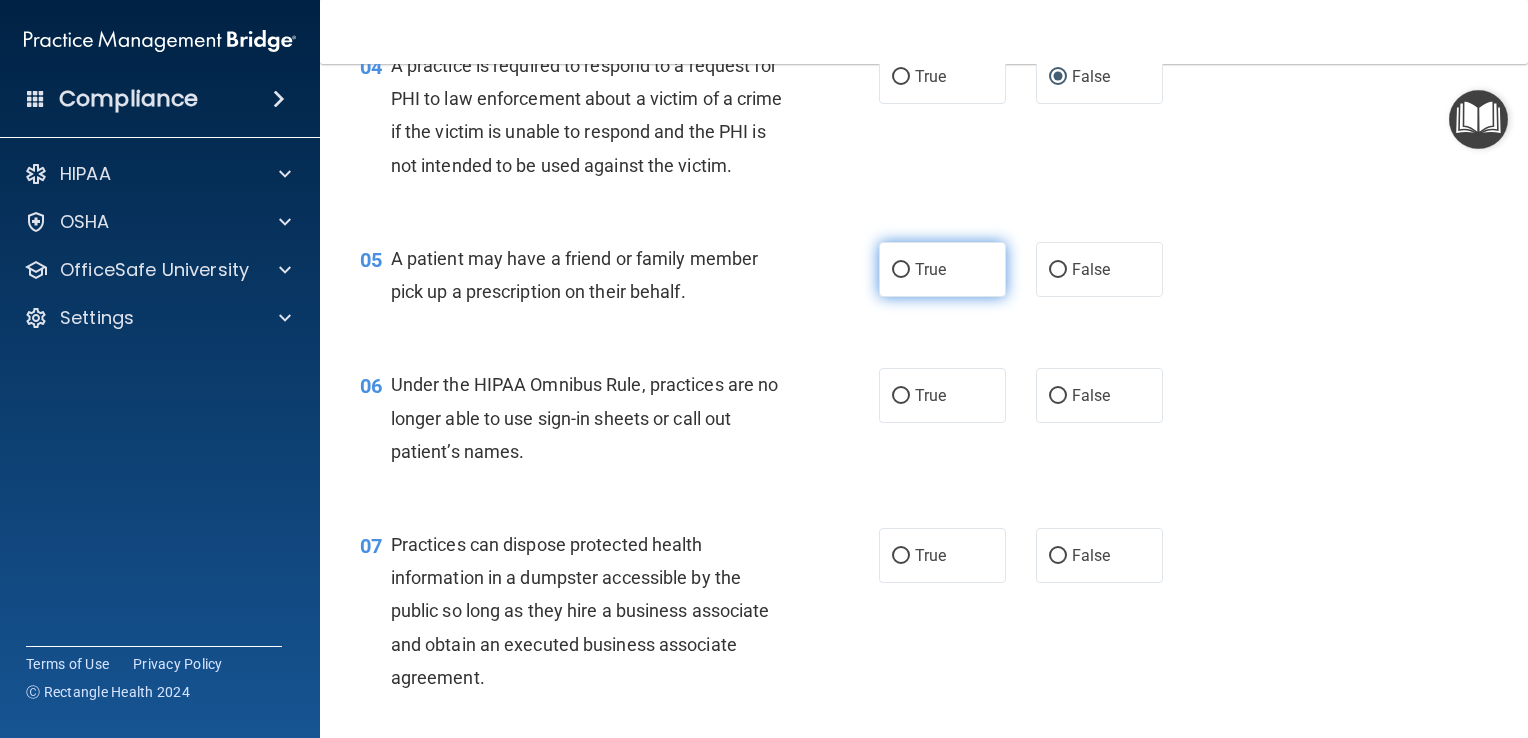 click on "True" at bounding box center [901, 270] 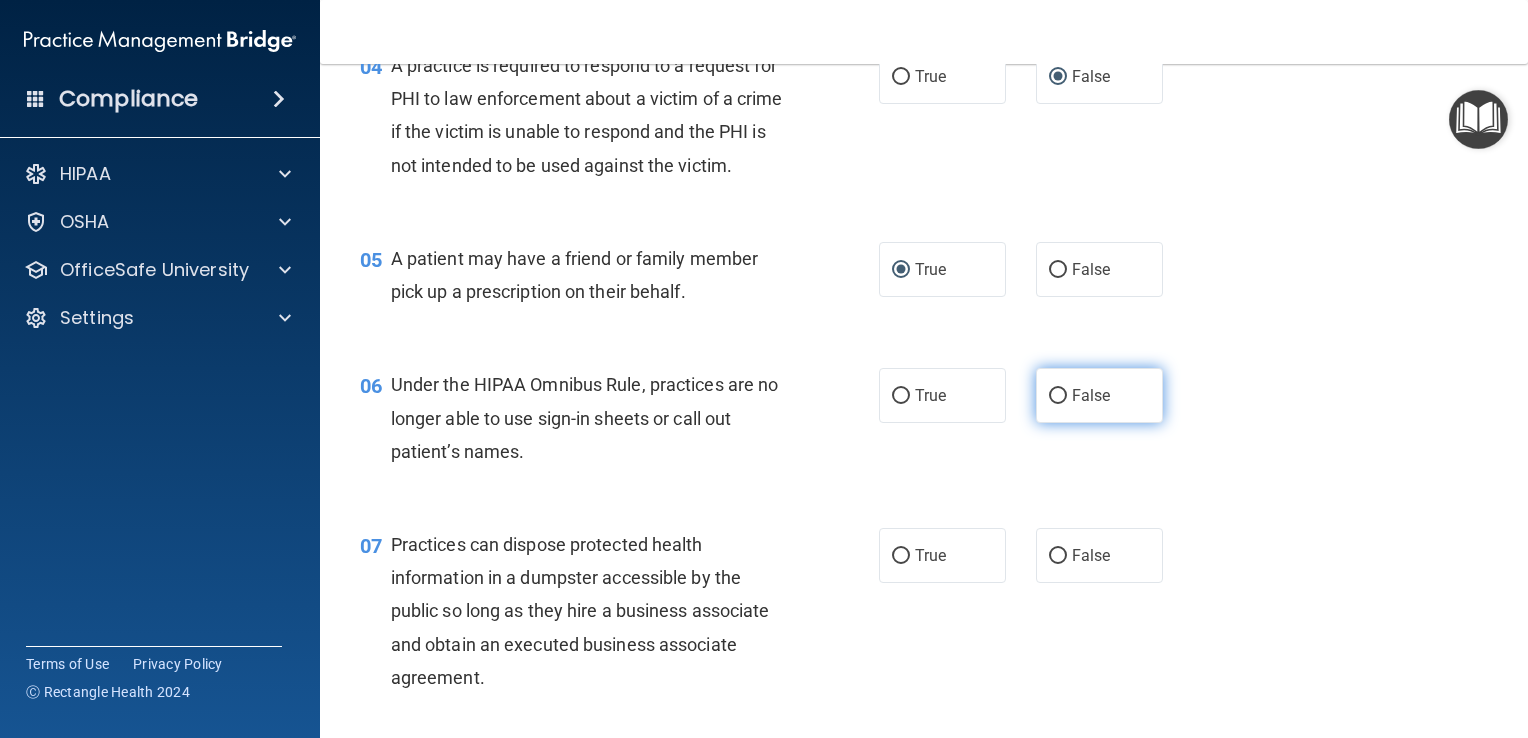 click on "False" at bounding box center [1099, 395] 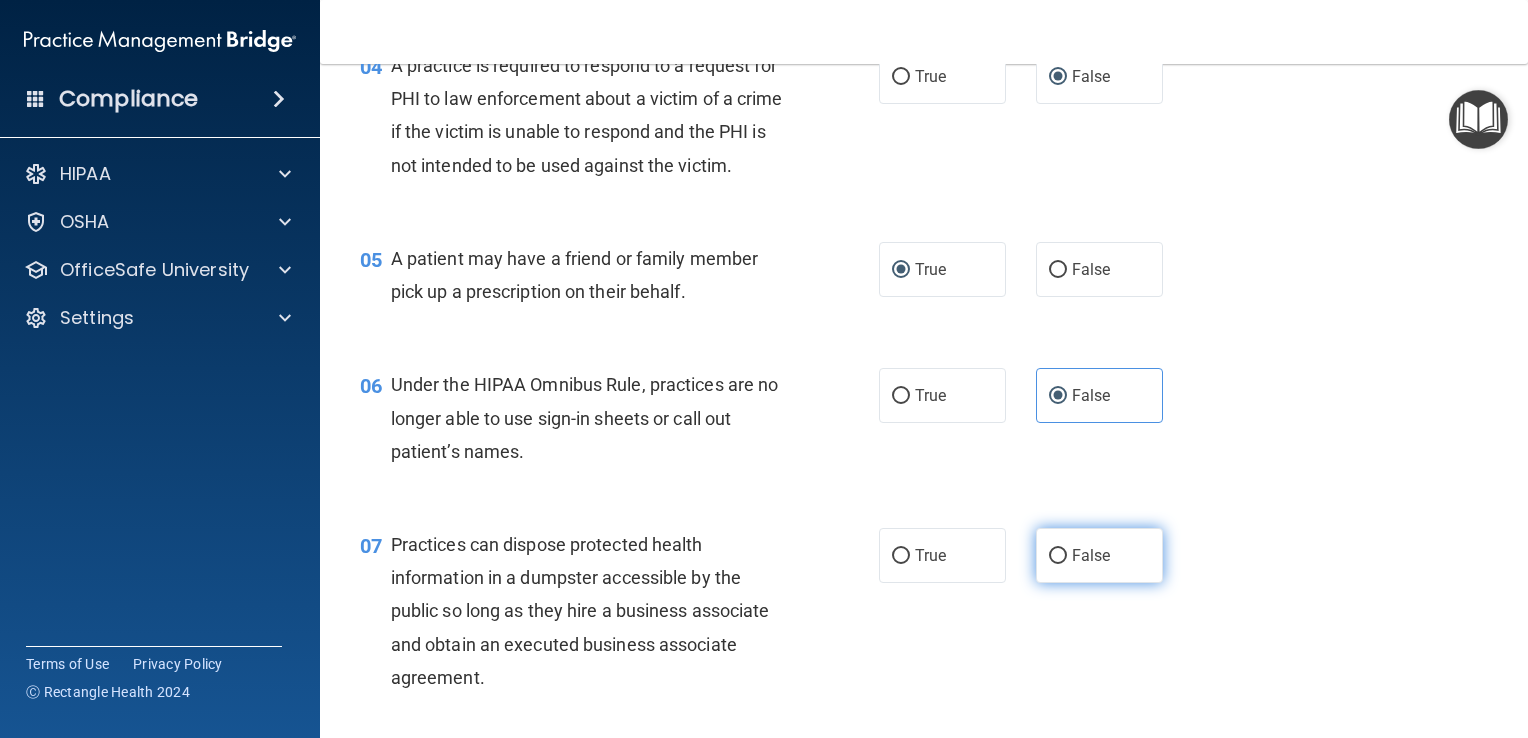 click on "False" at bounding box center [1091, 555] 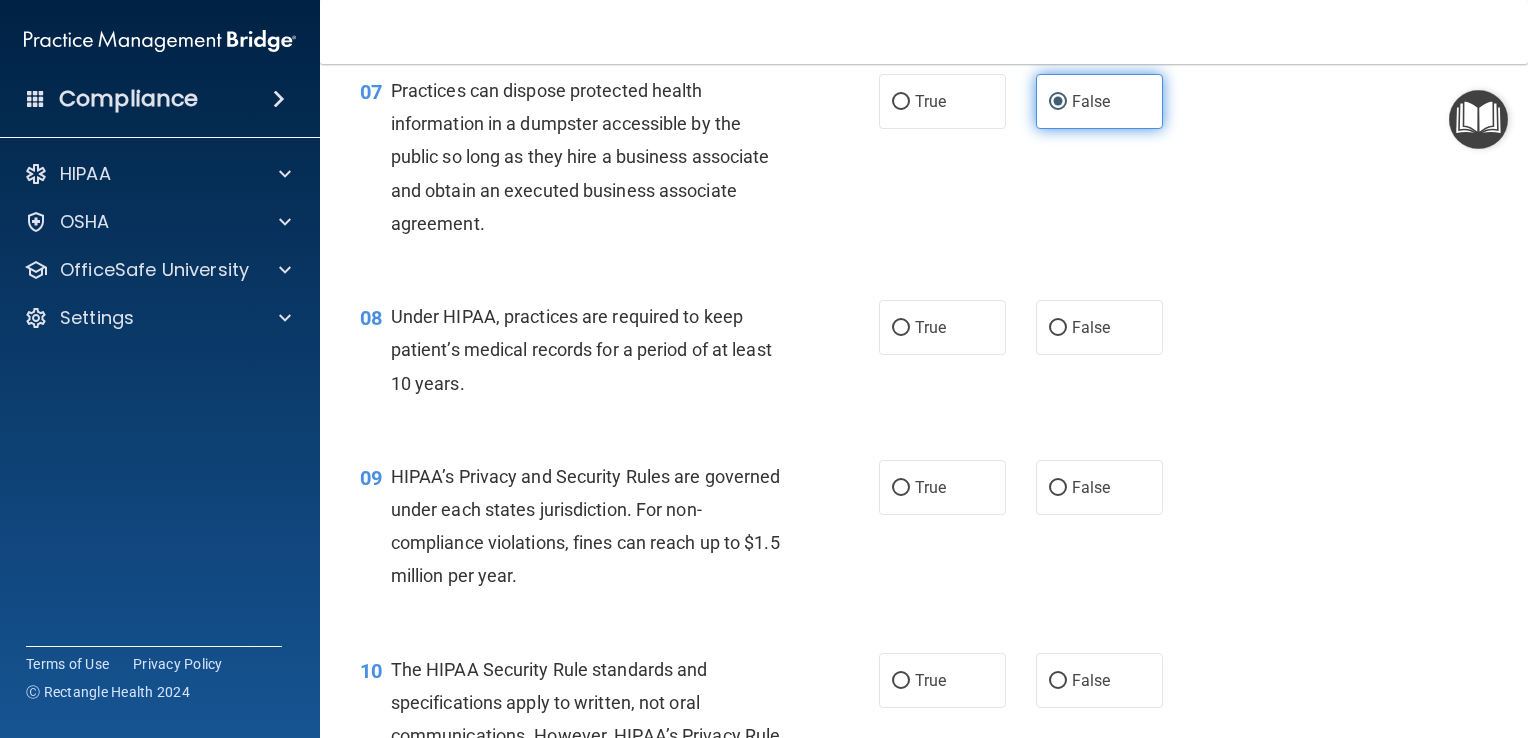 scroll, scrollTop: 1136, scrollLeft: 0, axis: vertical 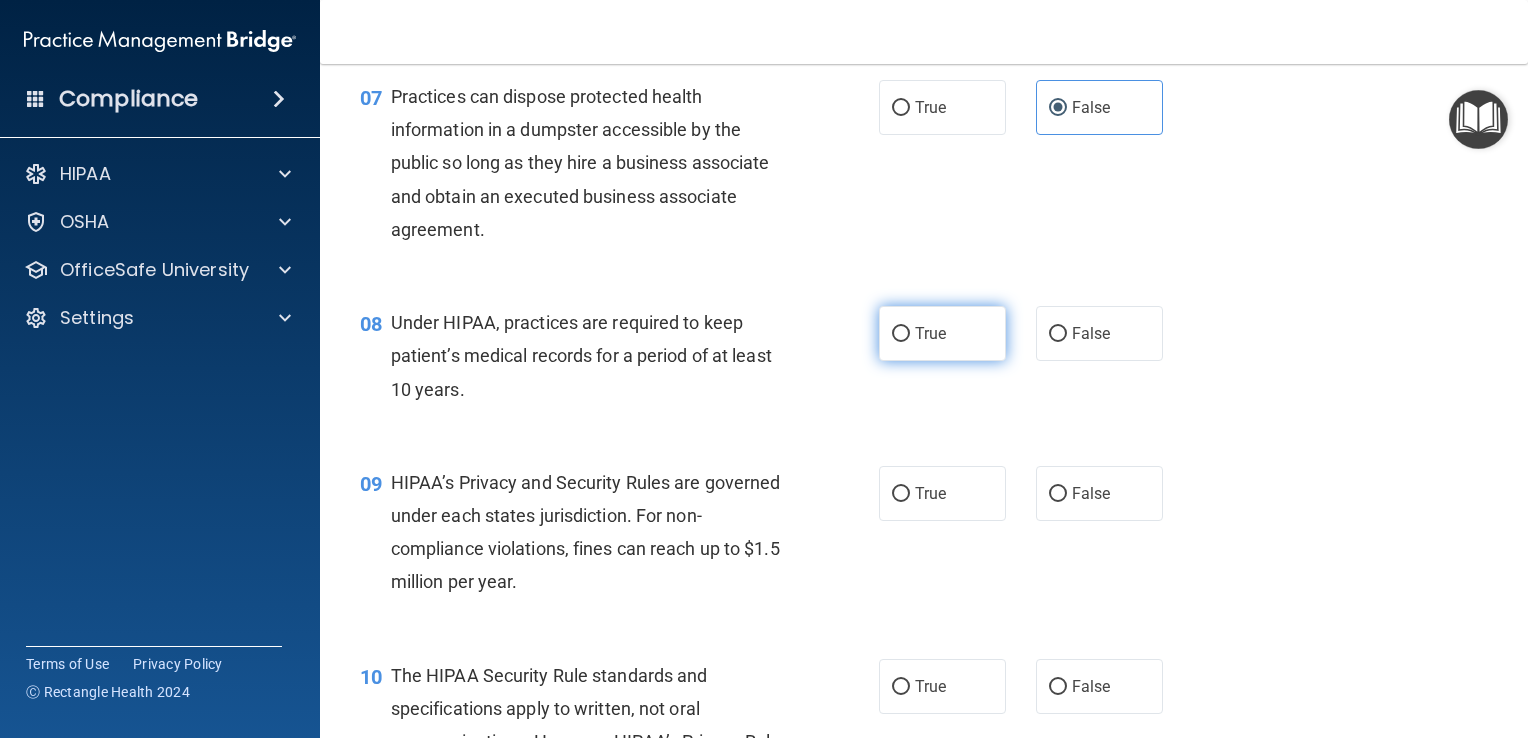 click on "True" at bounding box center (942, 333) 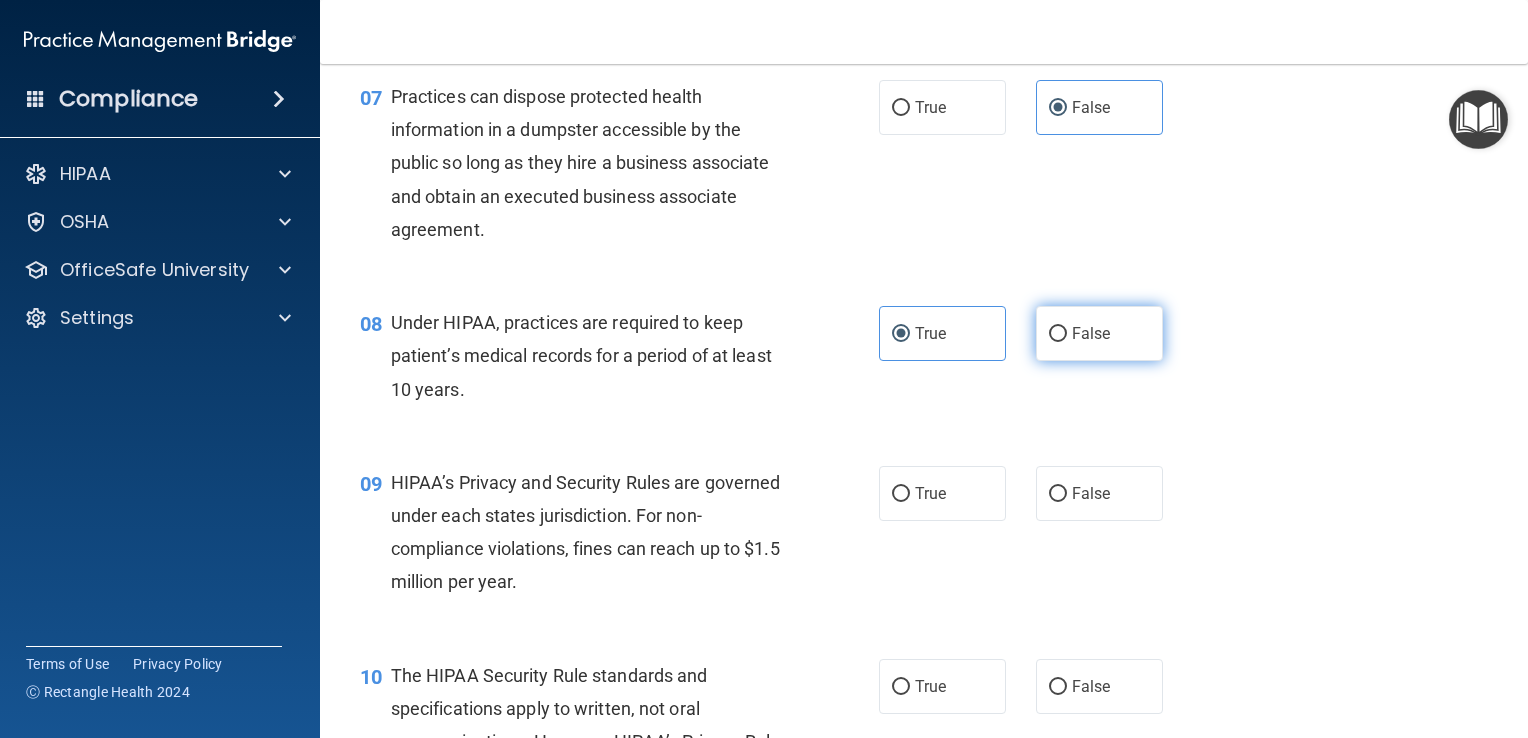 click on "False" at bounding box center [1058, 334] 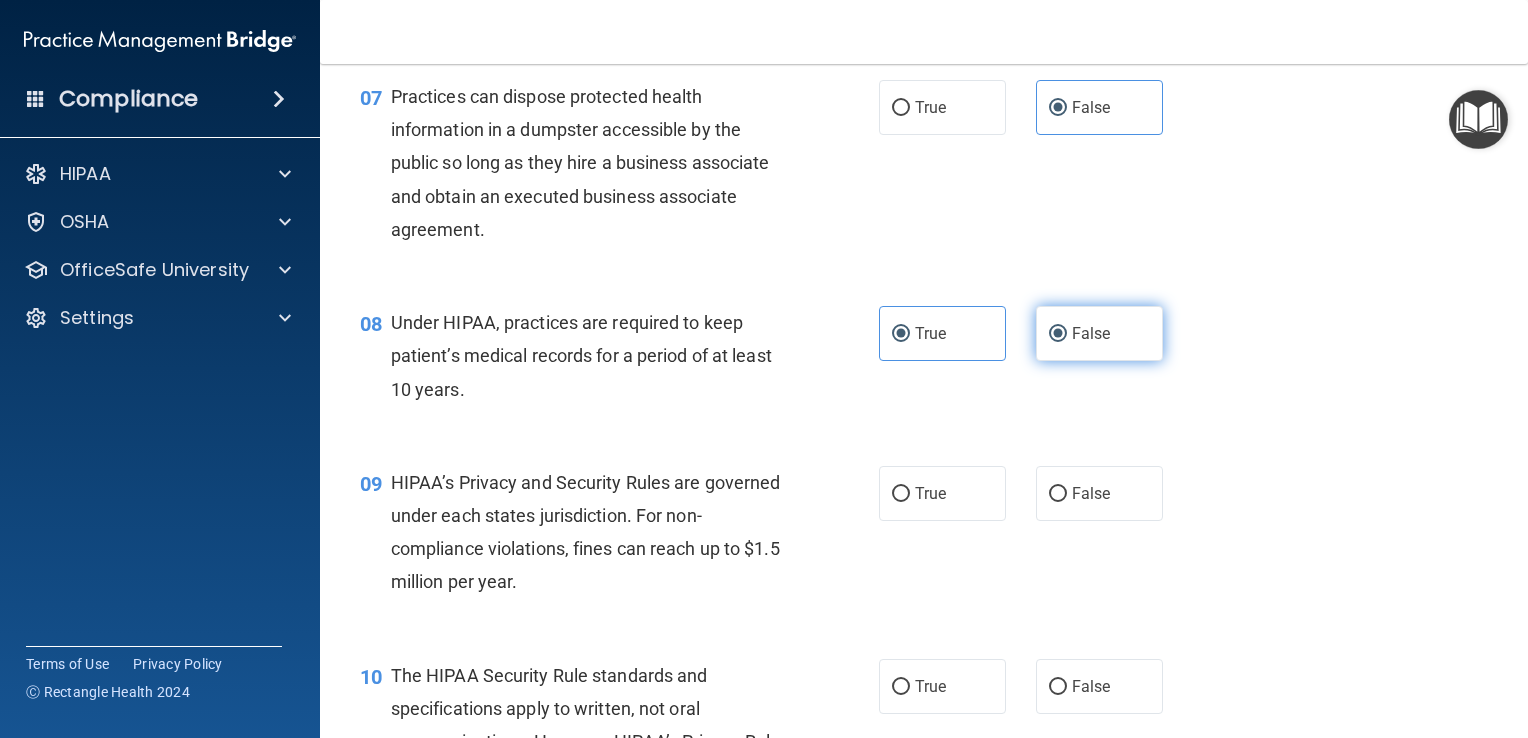 radio on "false" 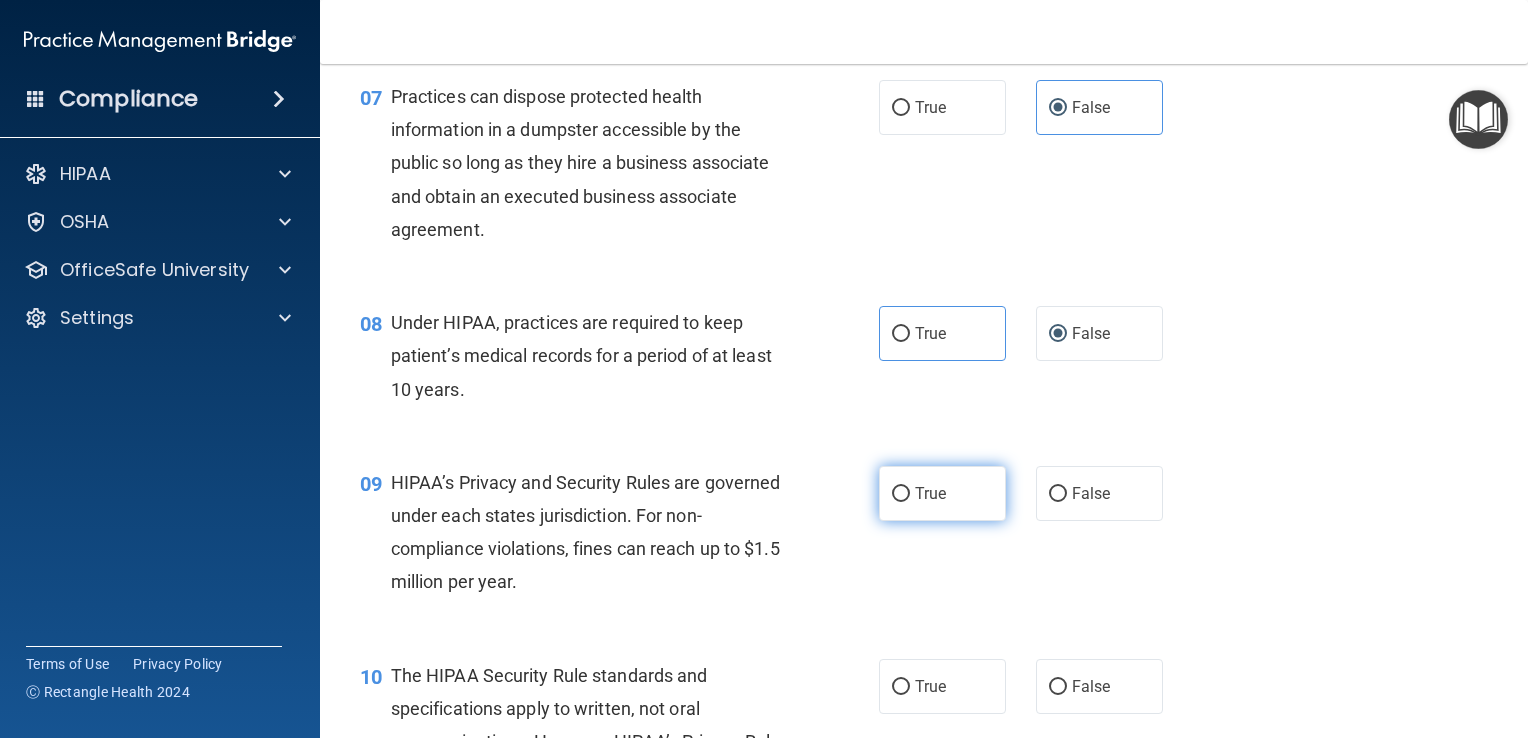 click on "True" at bounding box center (901, 494) 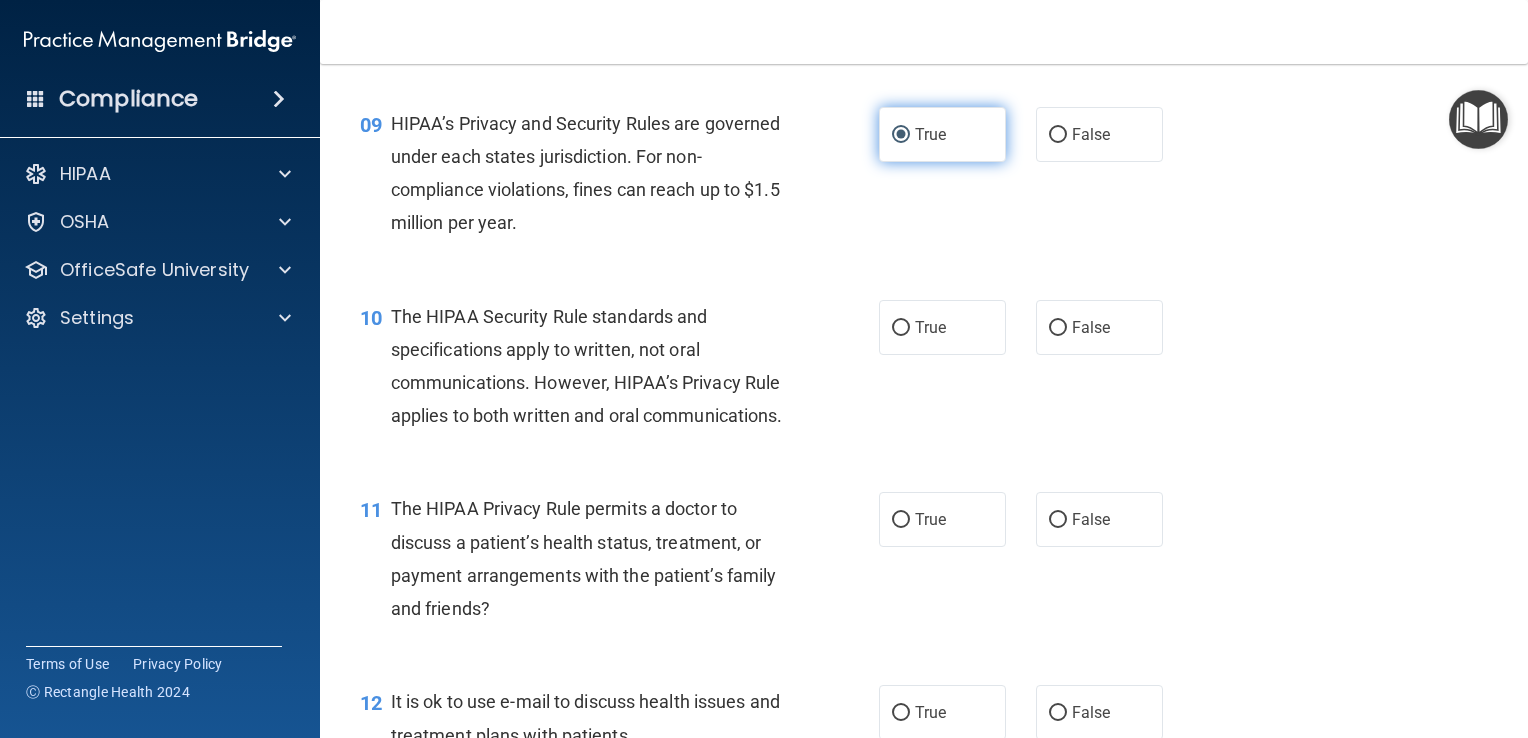 scroll, scrollTop: 1508, scrollLeft: 0, axis: vertical 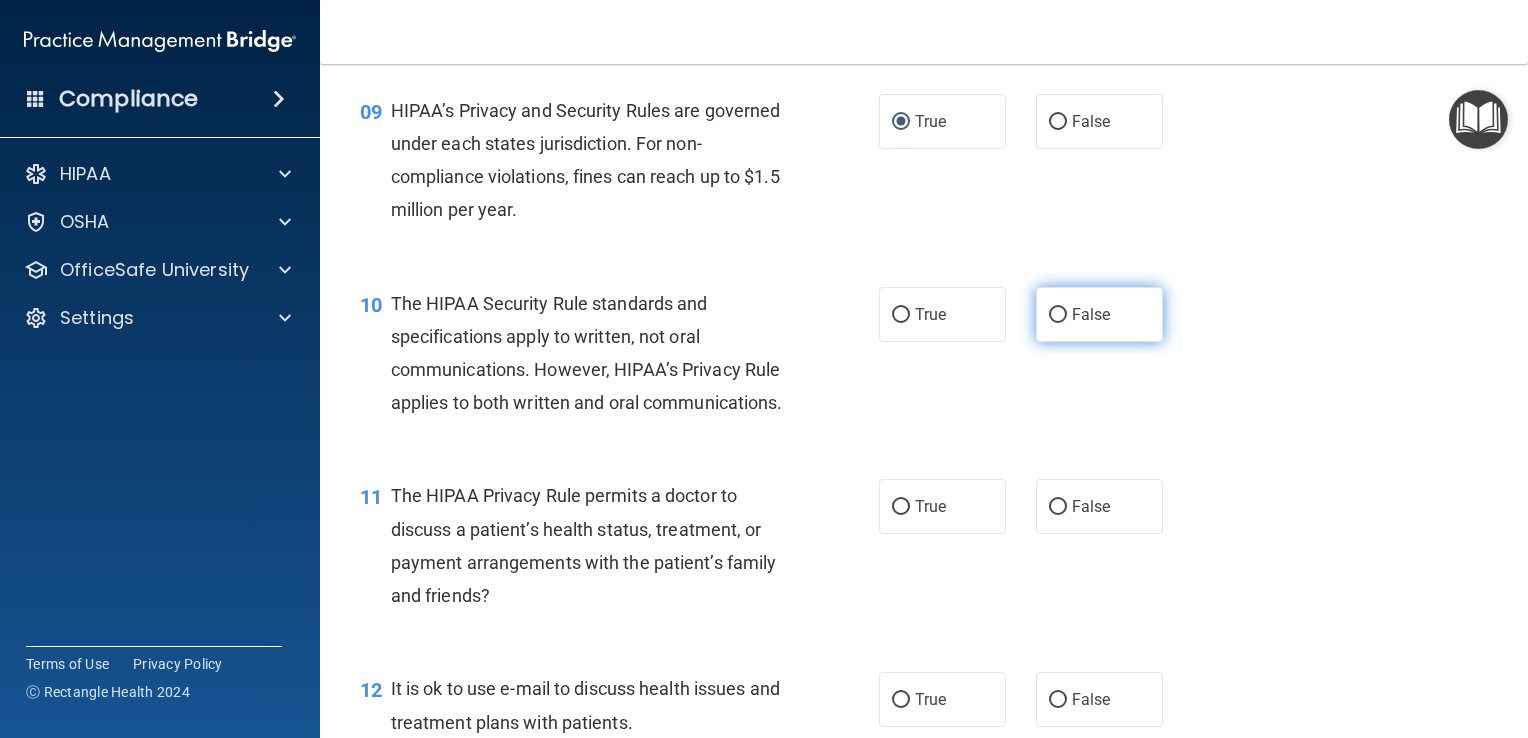 click on "False" at bounding box center (1058, 315) 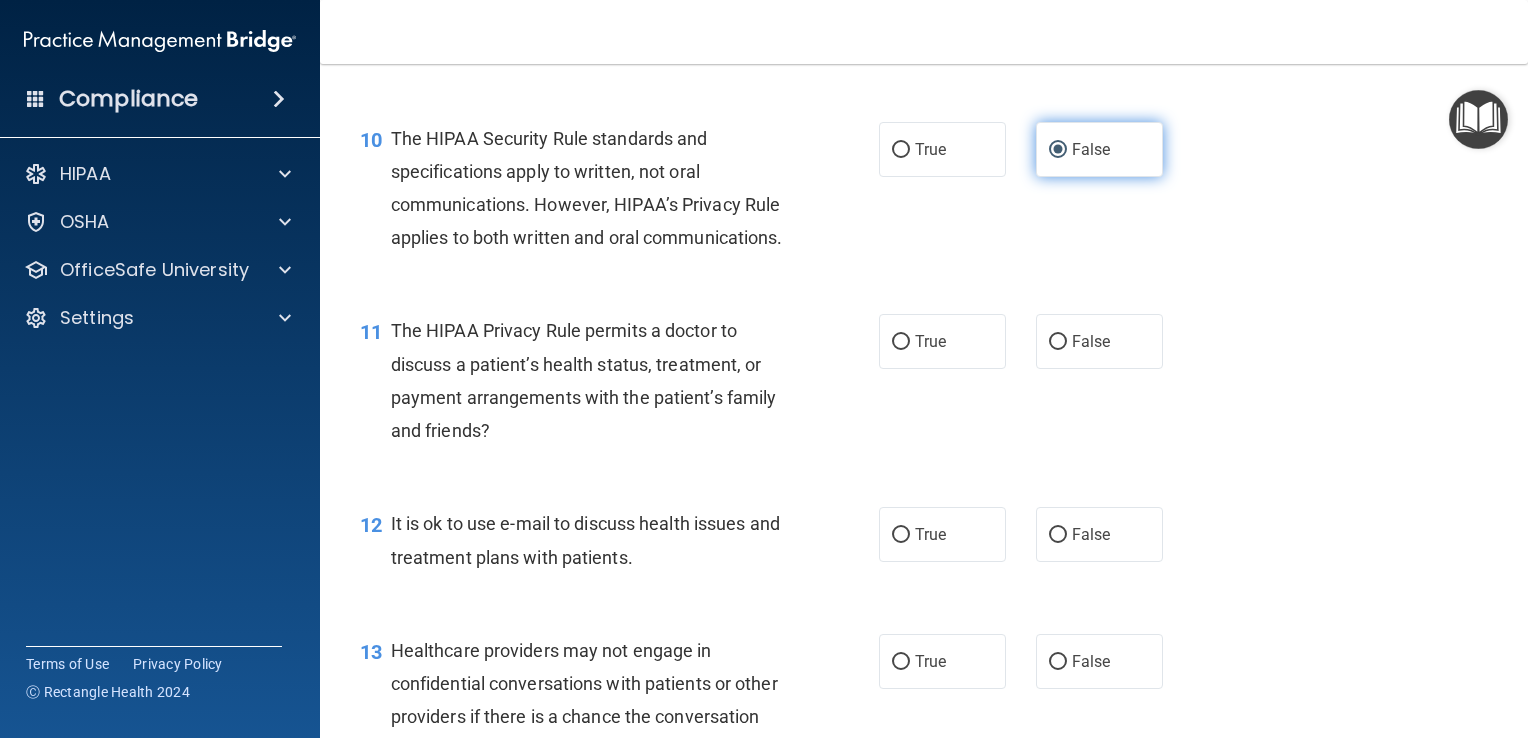 scroll, scrollTop: 1688, scrollLeft: 0, axis: vertical 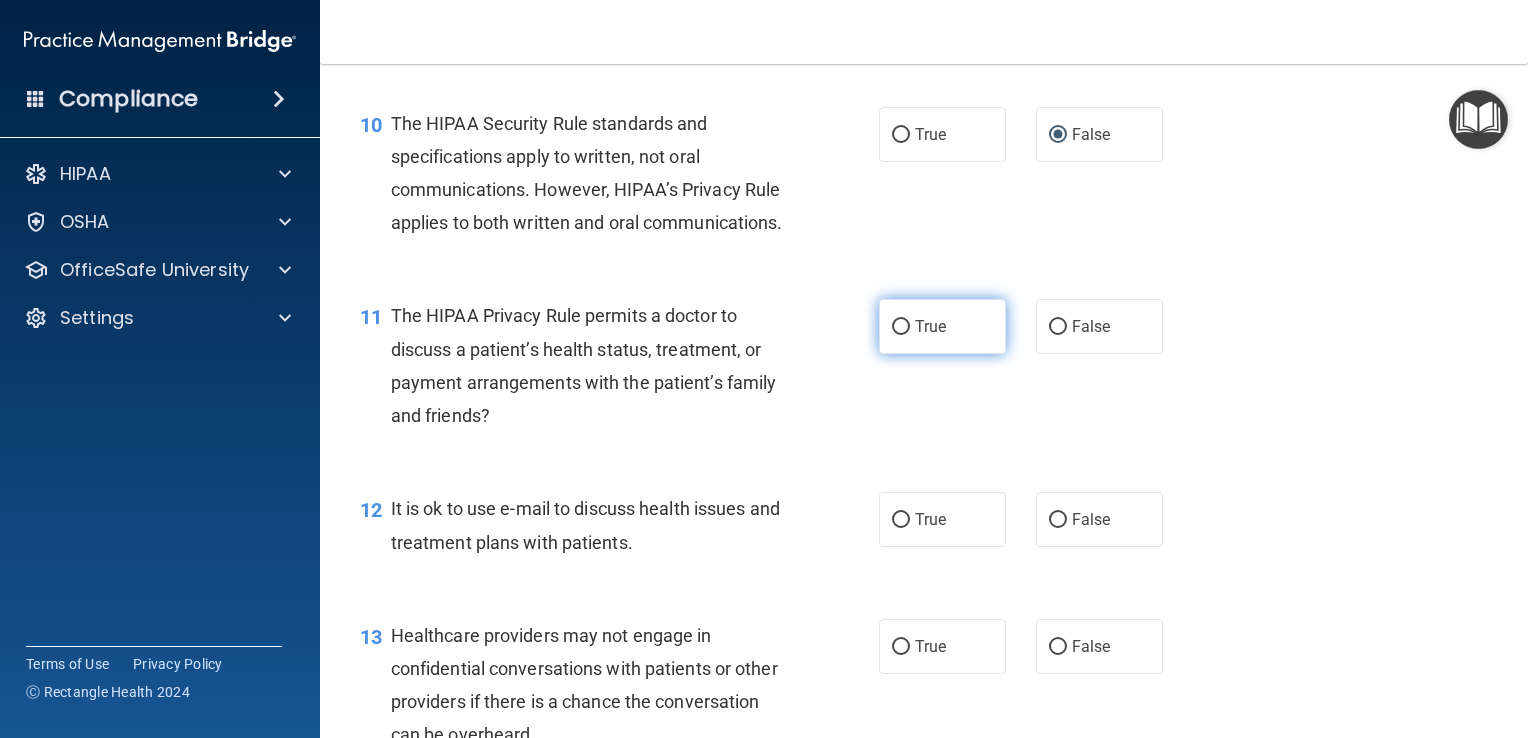 click on "True" at bounding box center (942, 326) 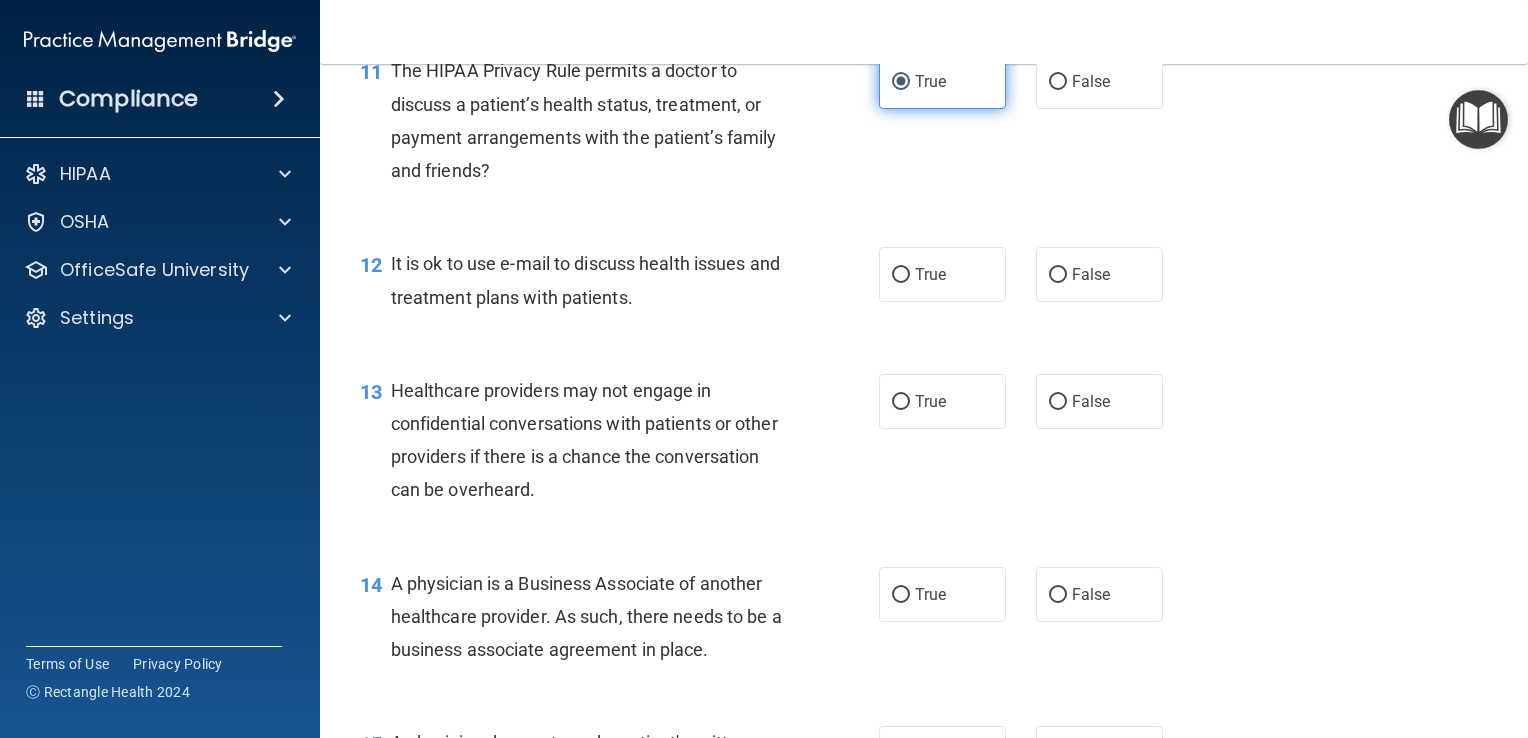 scroll, scrollTop: 1934, scrollLeft: 0, axis: vertical 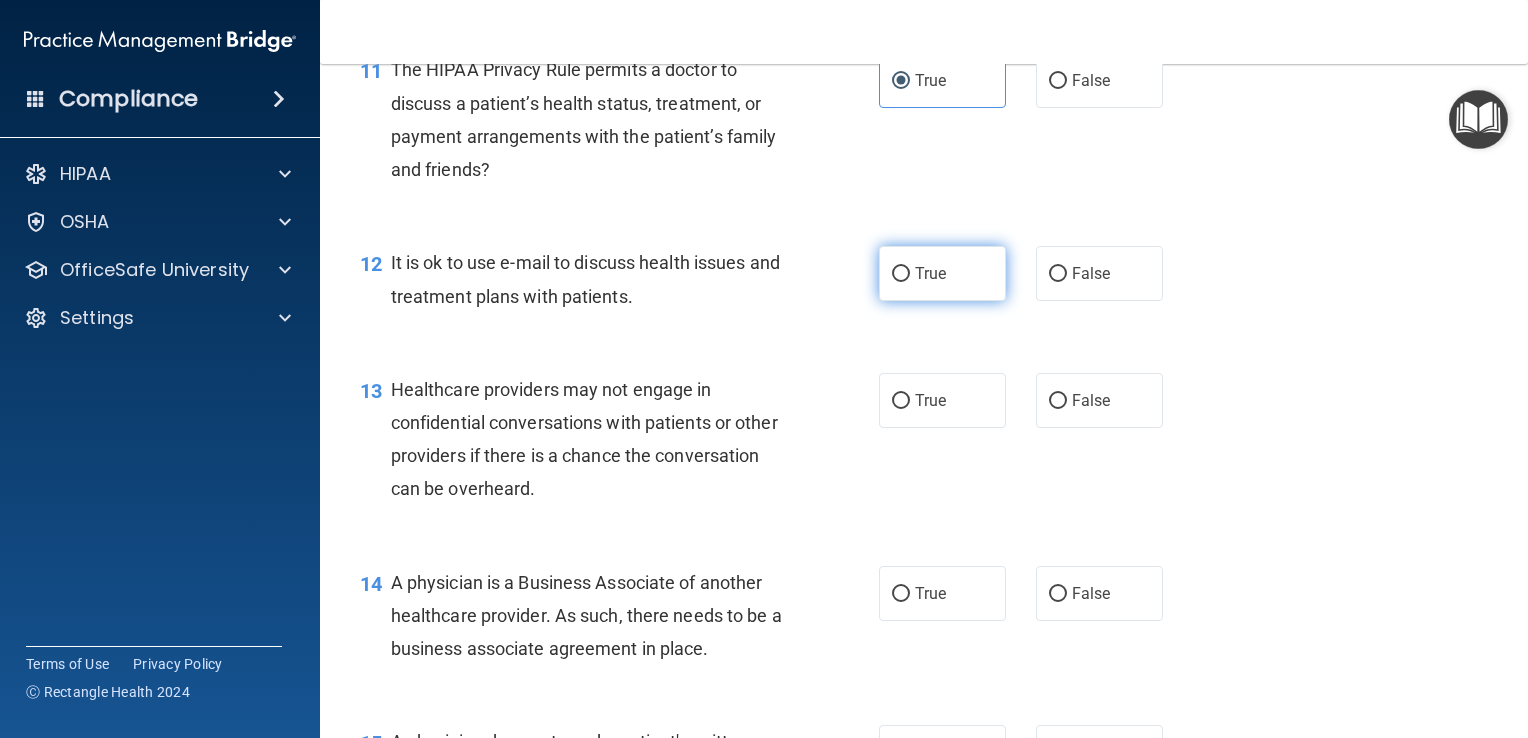 click on "True" at bounding box center [930, 273] 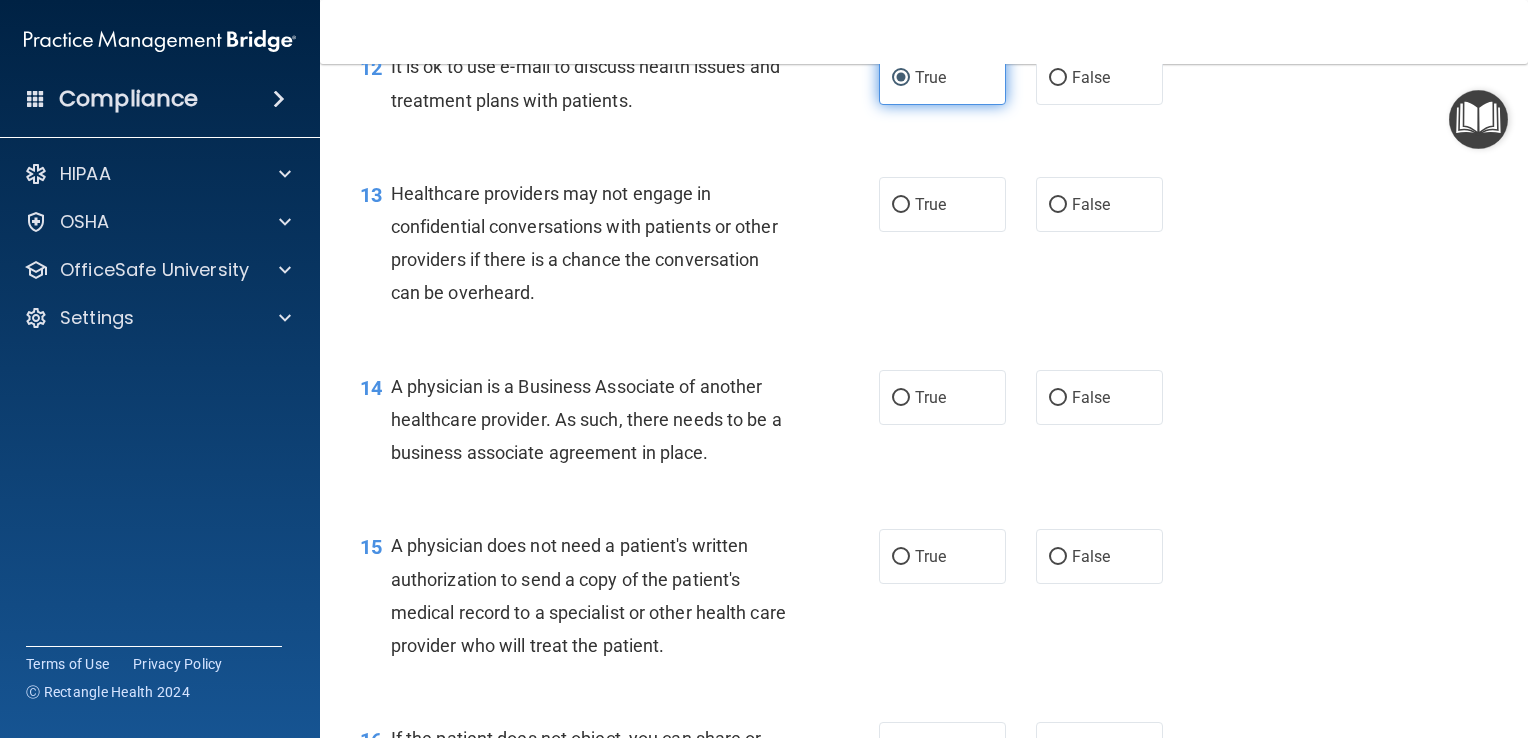 scroll, scrollTop: 2135, scrollLeft: 0, axis: vertical 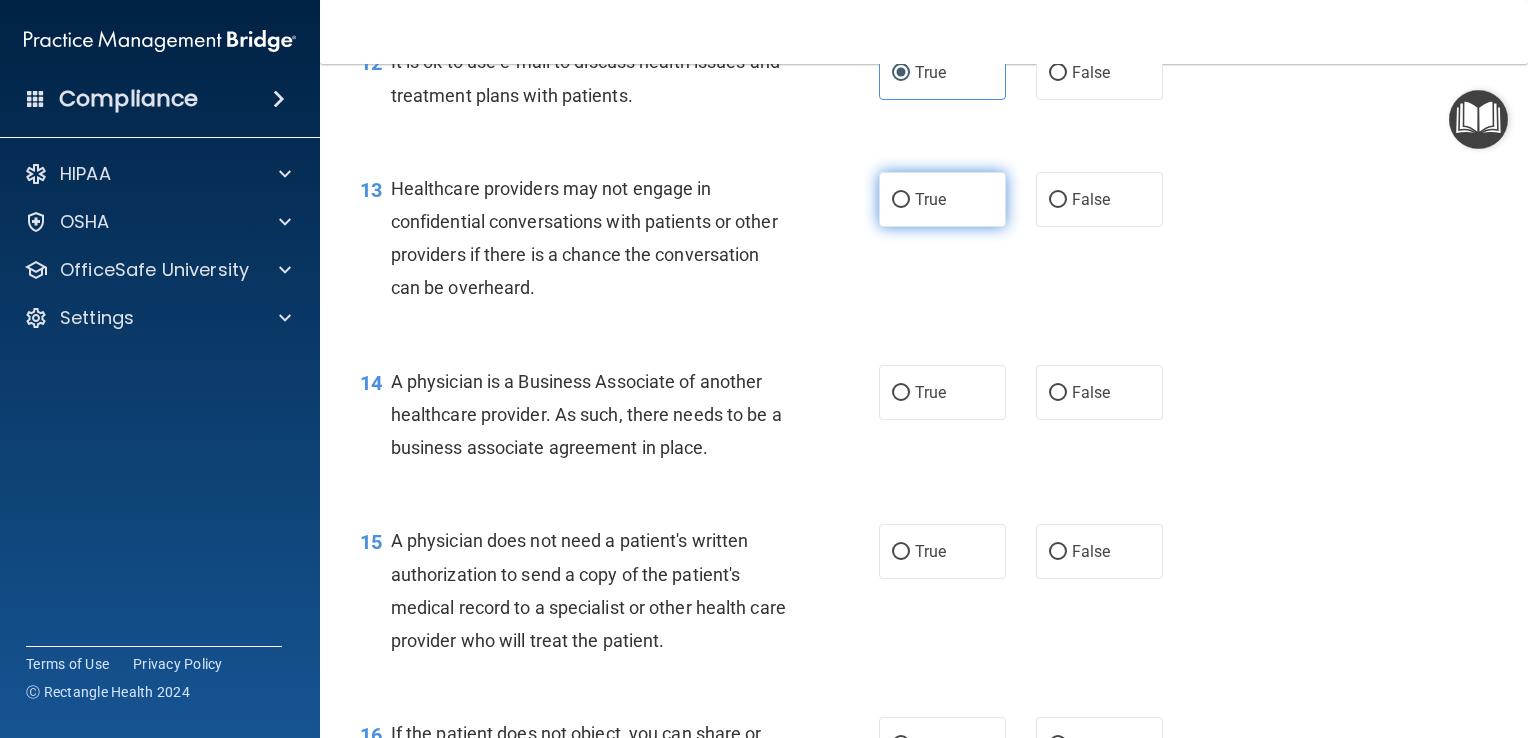 click on "True" at bounding box center (901, 200) 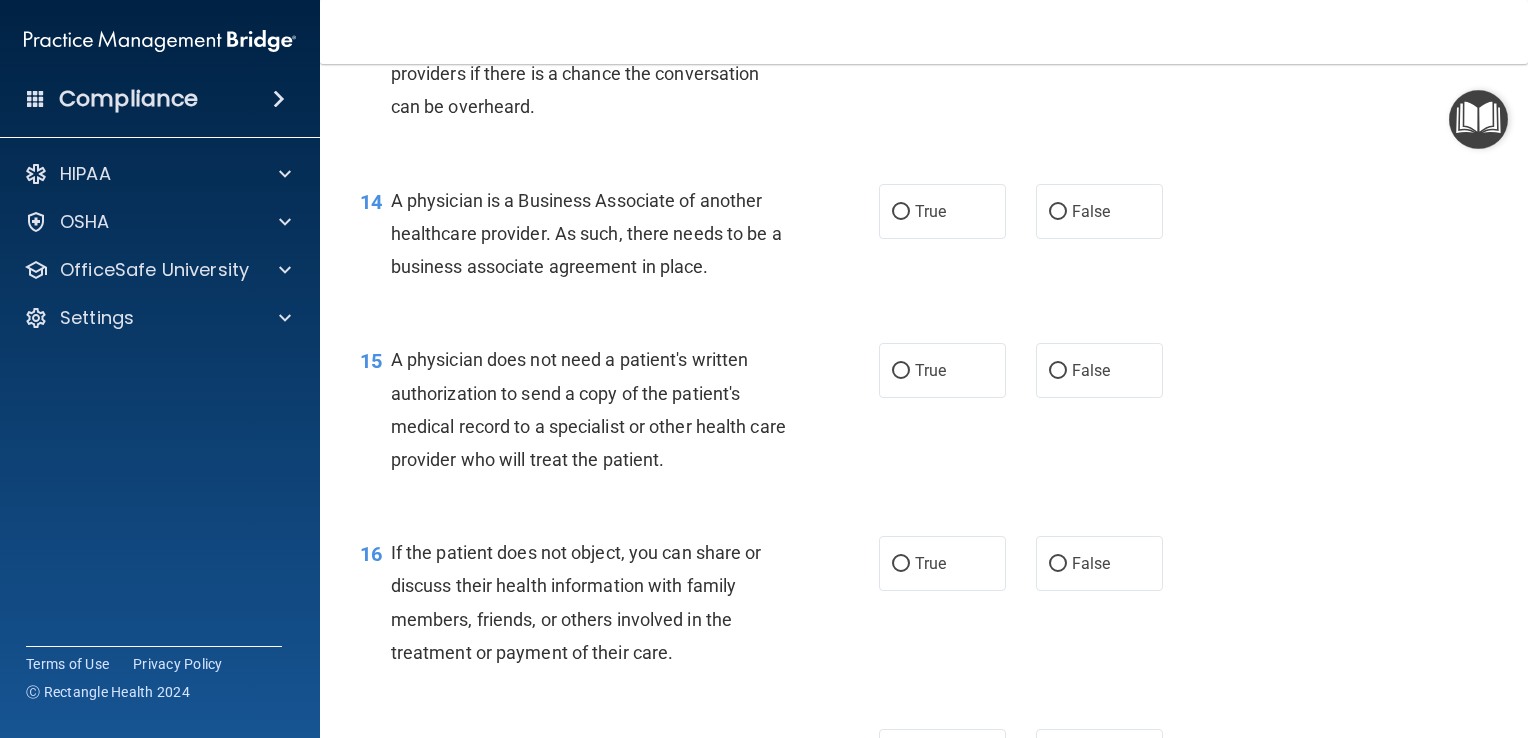 scroll, scrollTop: 2317, scrollLeft: 0, axis: vertical 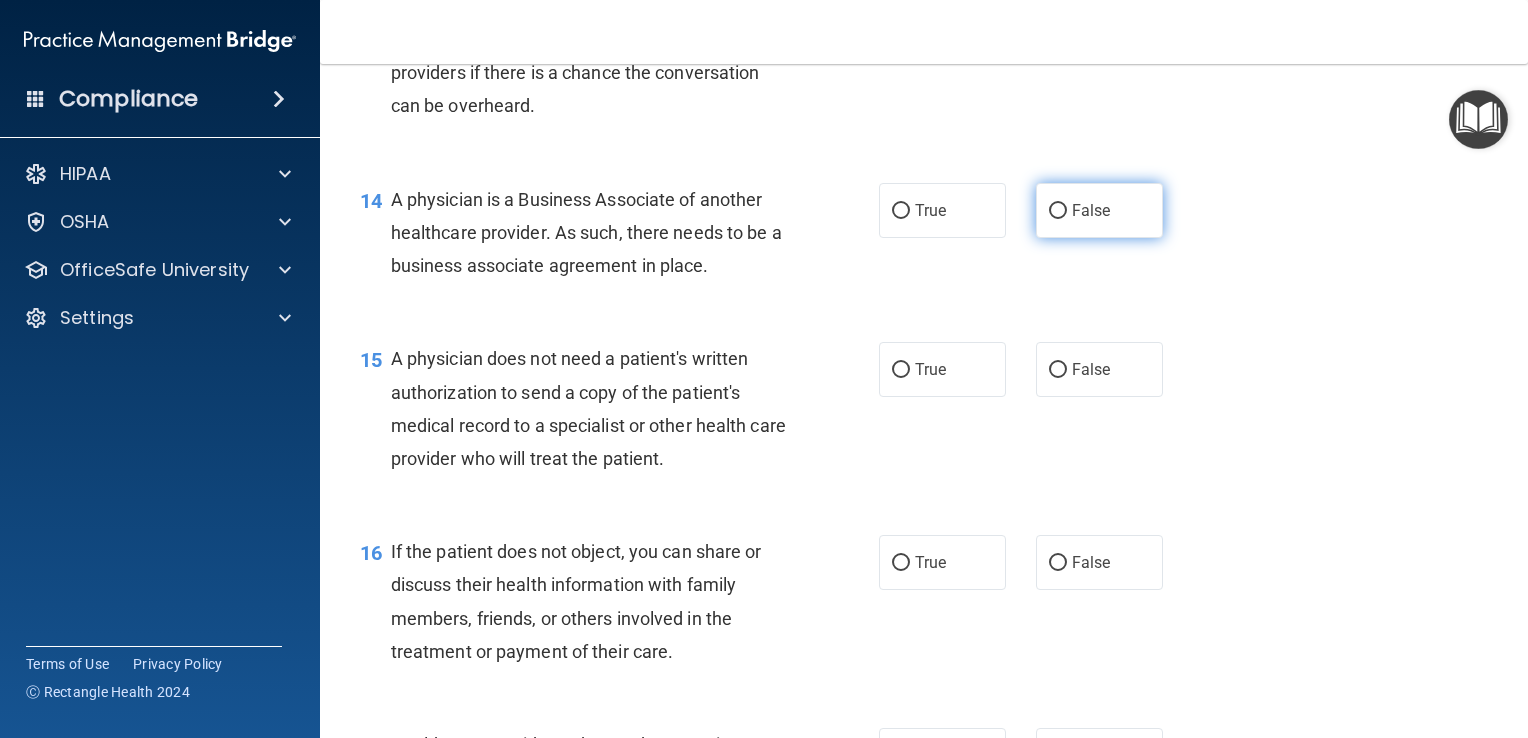 click on "False" at bounding box center [1058, 211] 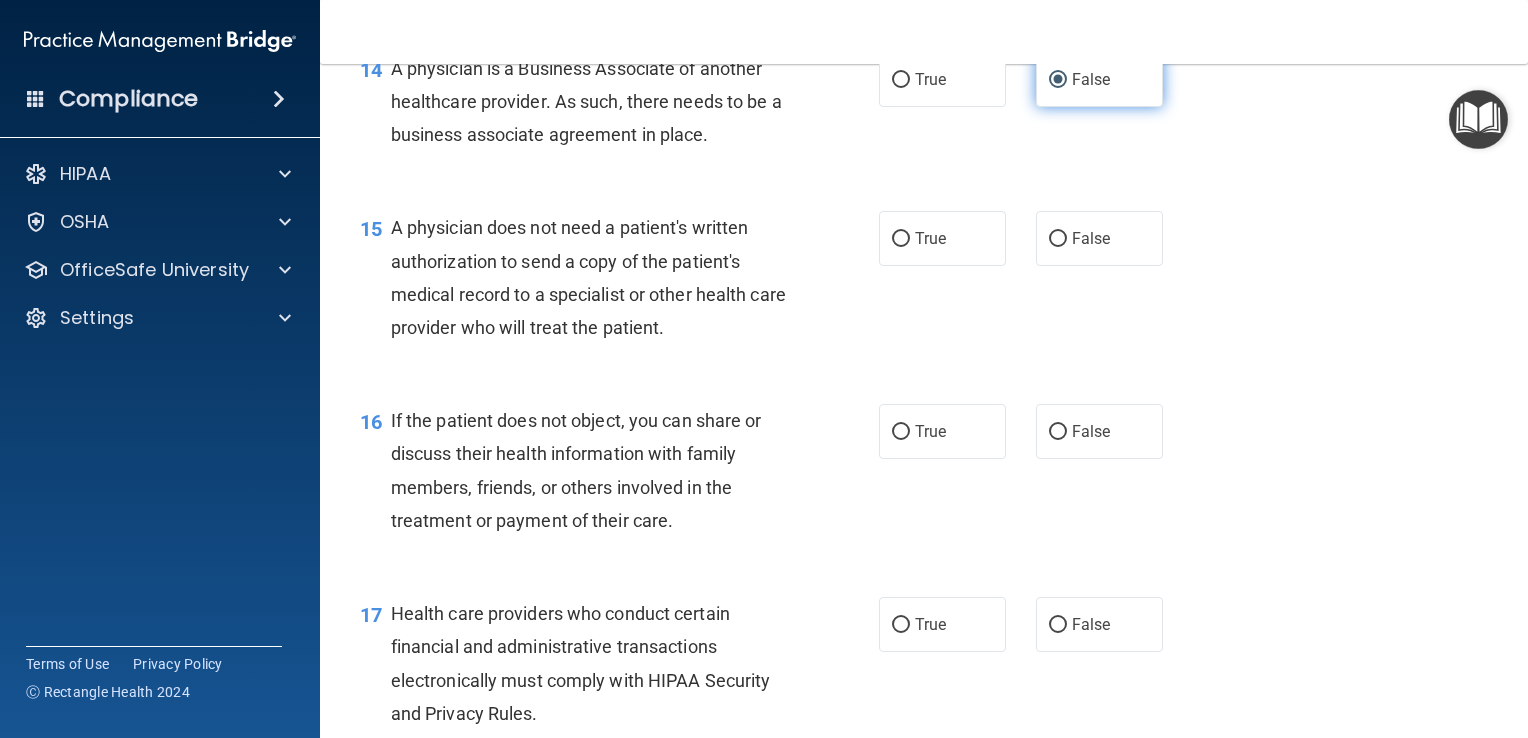 scroll, scrollTop: 2452, scrollLeft: 0, axis: vertical 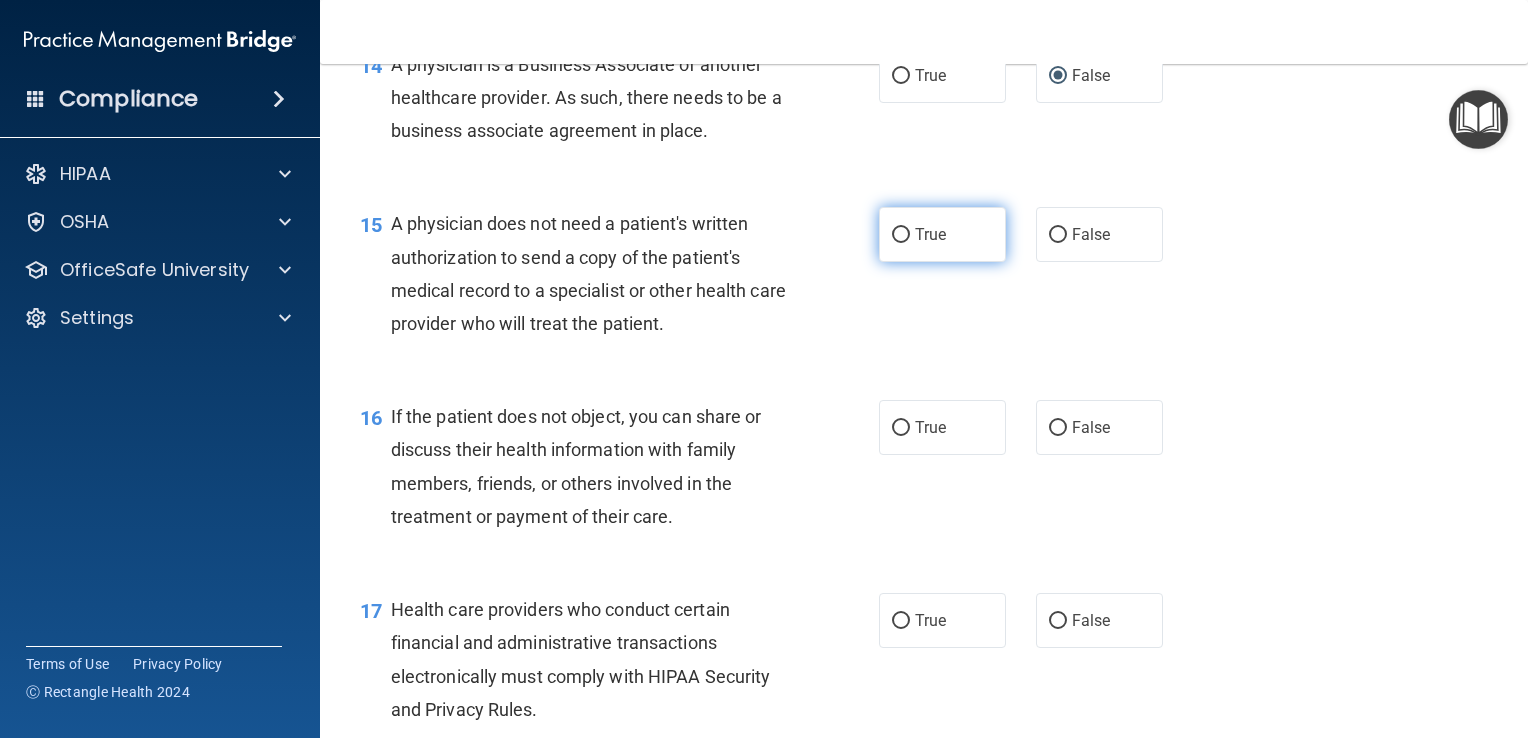 click on "True" at bounding box center [930, 234] 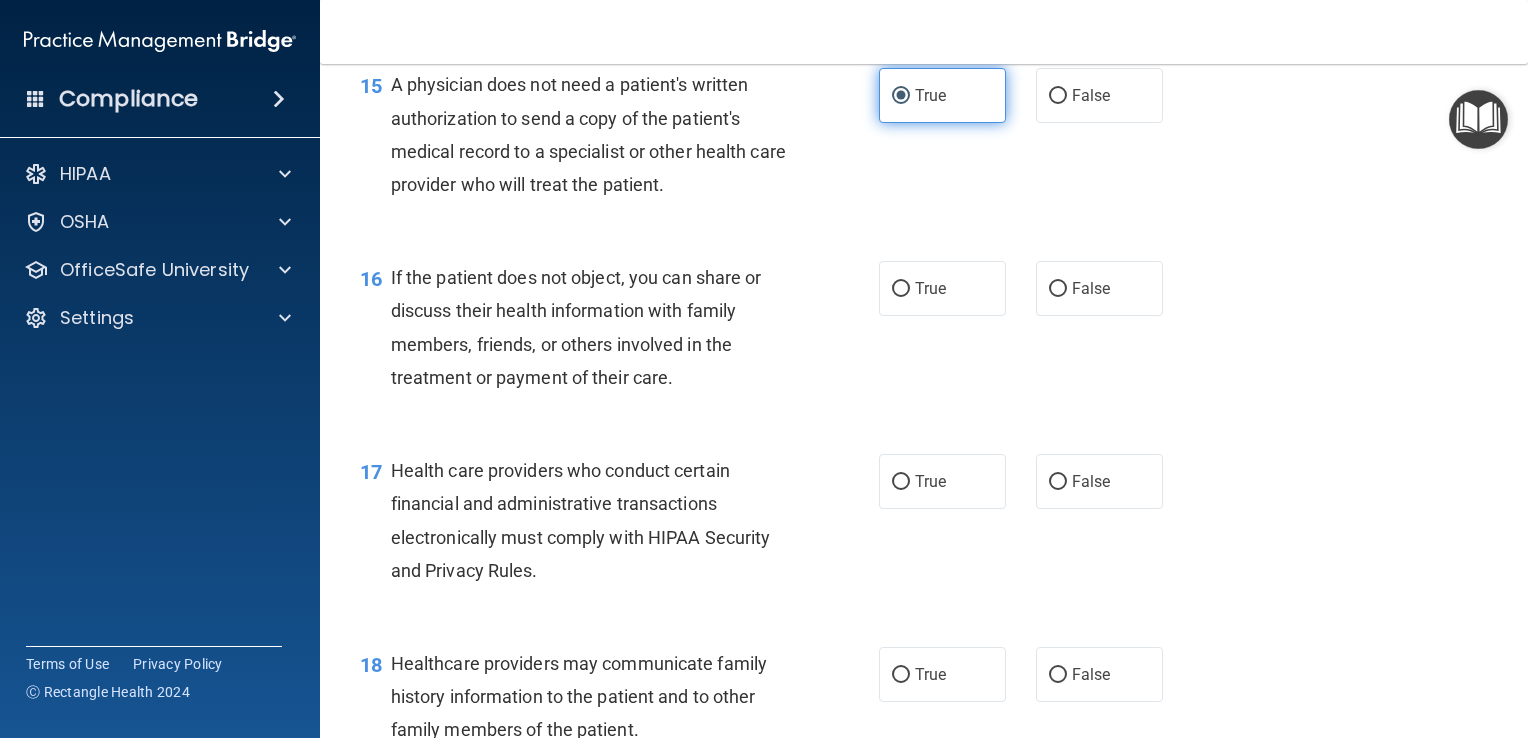 scroll, scrollTop: 2593, scrollLeft: 0, axis: vertical 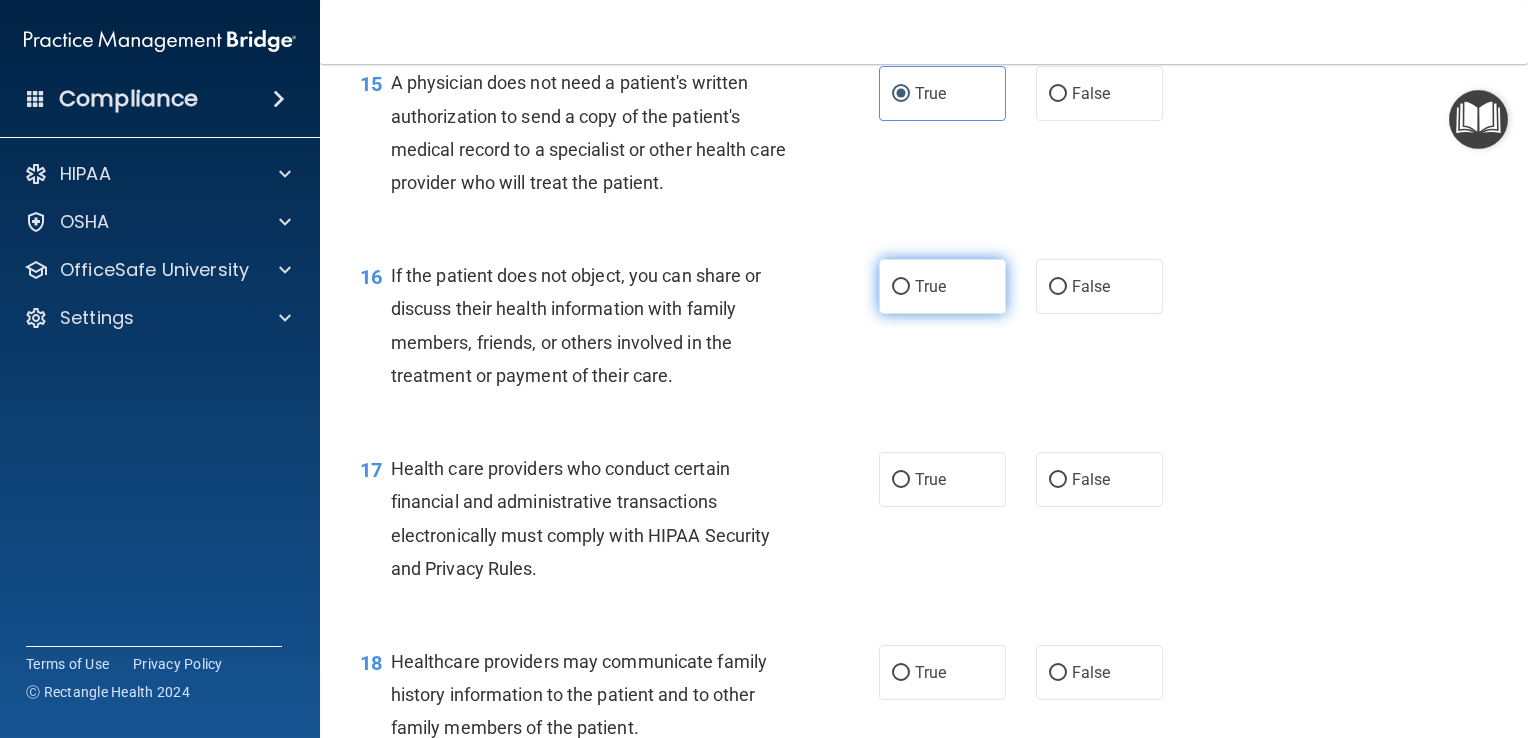 click on "True" at bounding box center (930, 286) 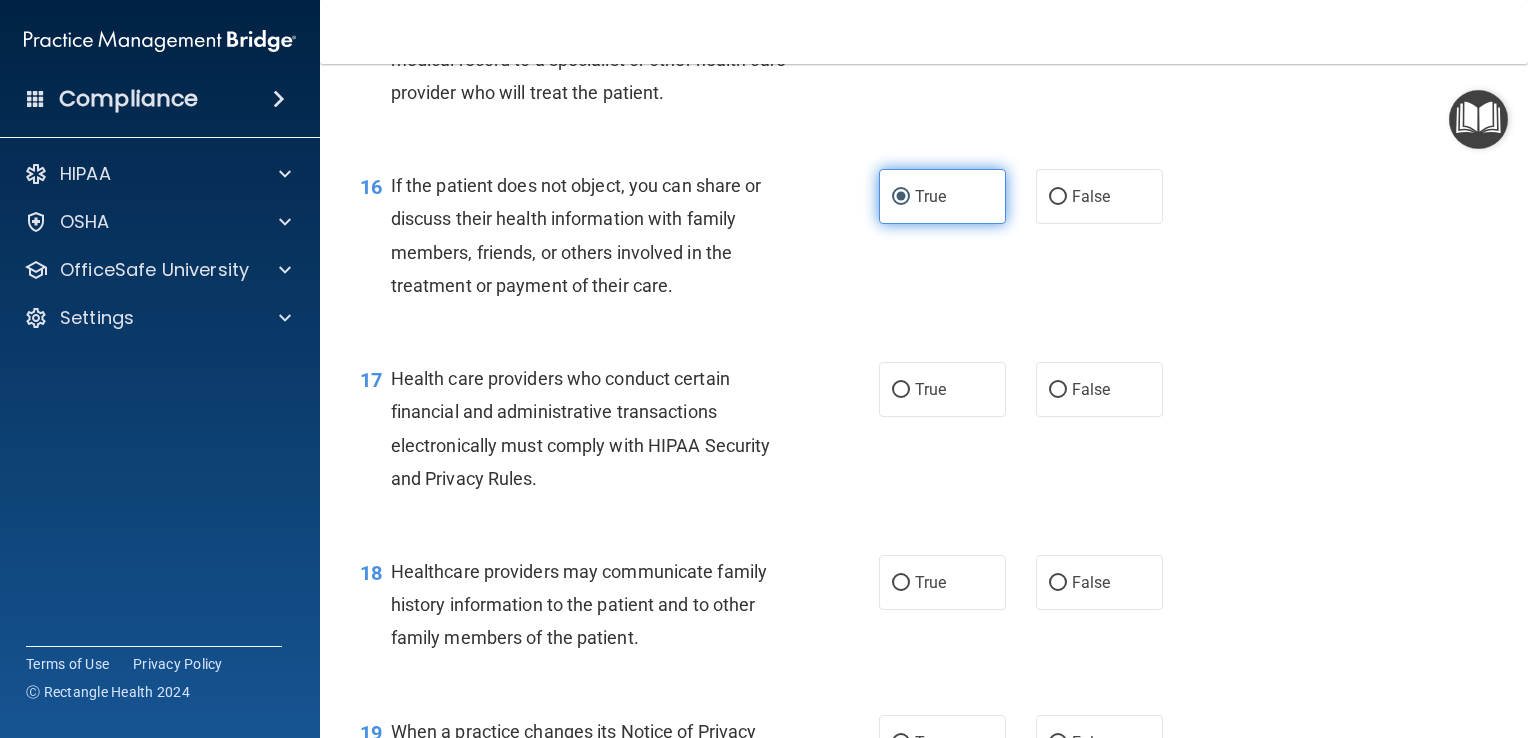 scroll, scrollTop: 2768, scrollLeft: 0, axis: vertical 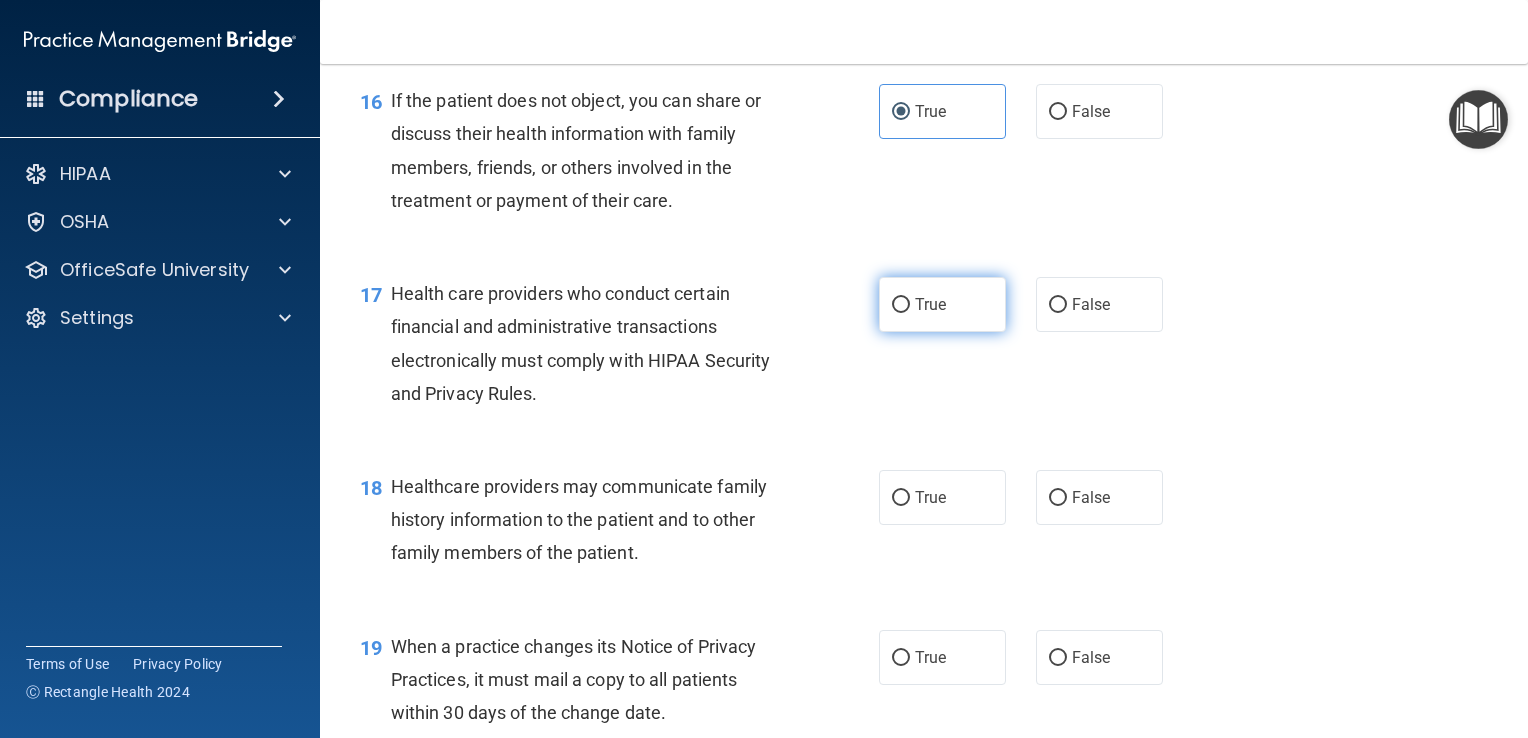 click on "True" at bounding box center (930, 304) 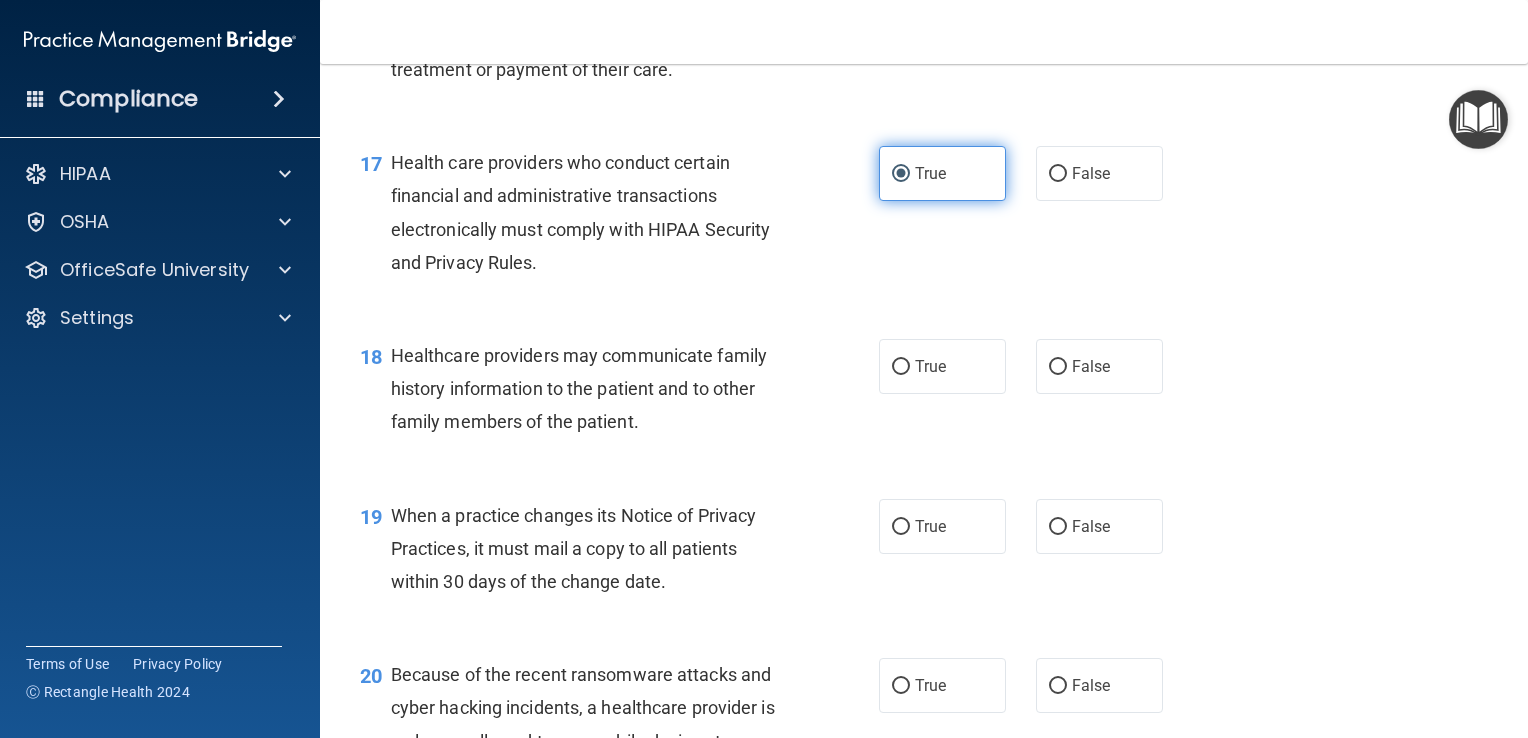 scroll, scrollTop: 2904, scrollLeft: 0, axis: vertical 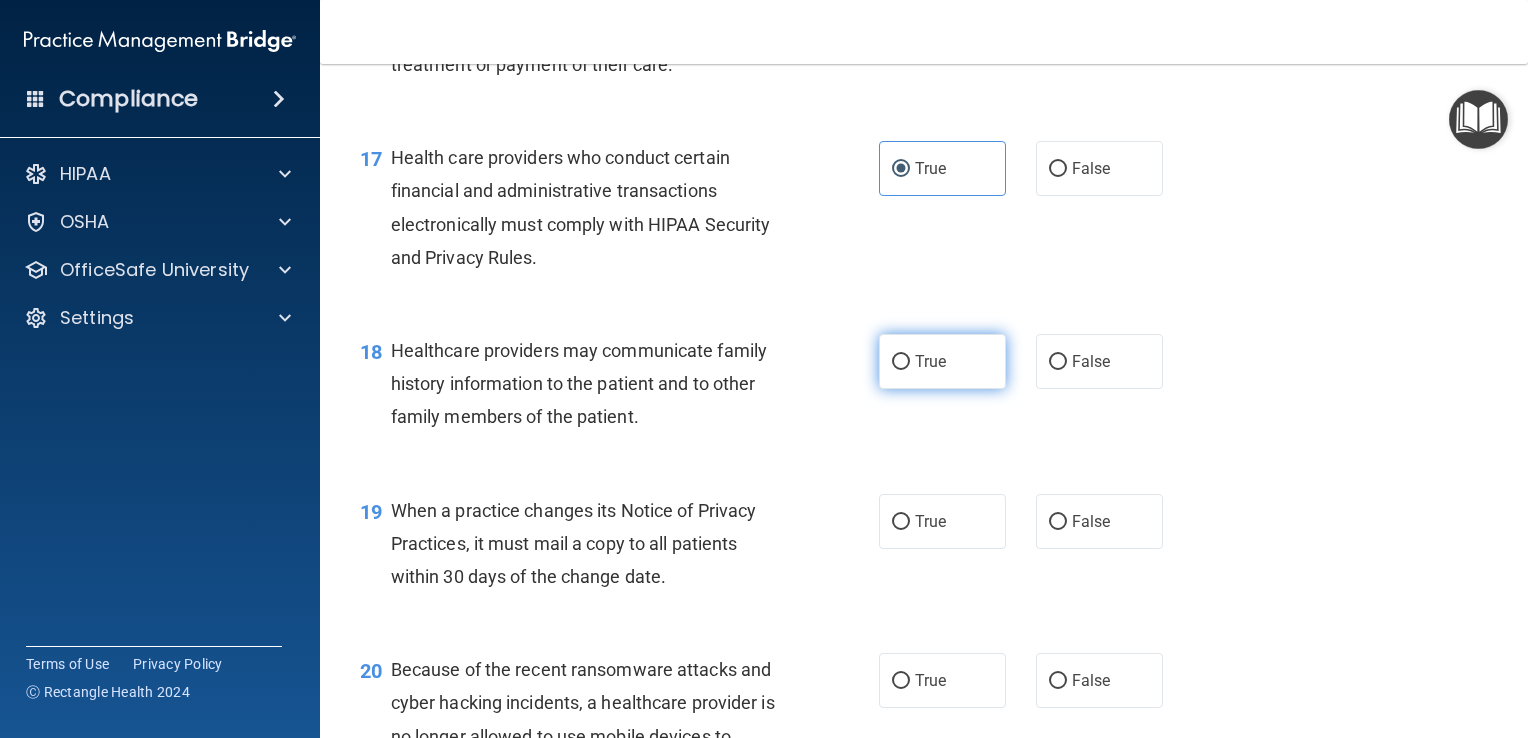 click on "True" at bounding box center (930, 361) 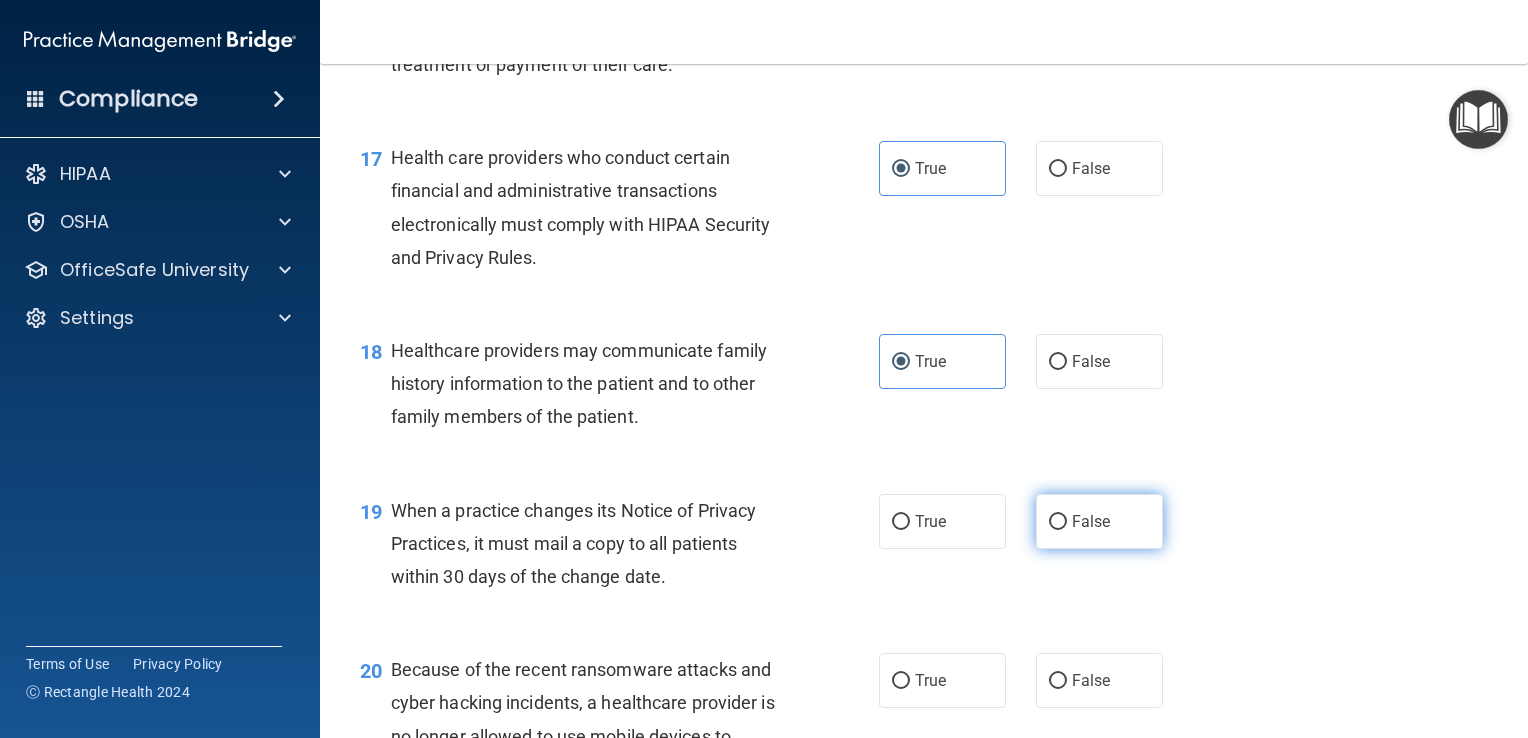 click on "False" at bounding box center (1091, 521) 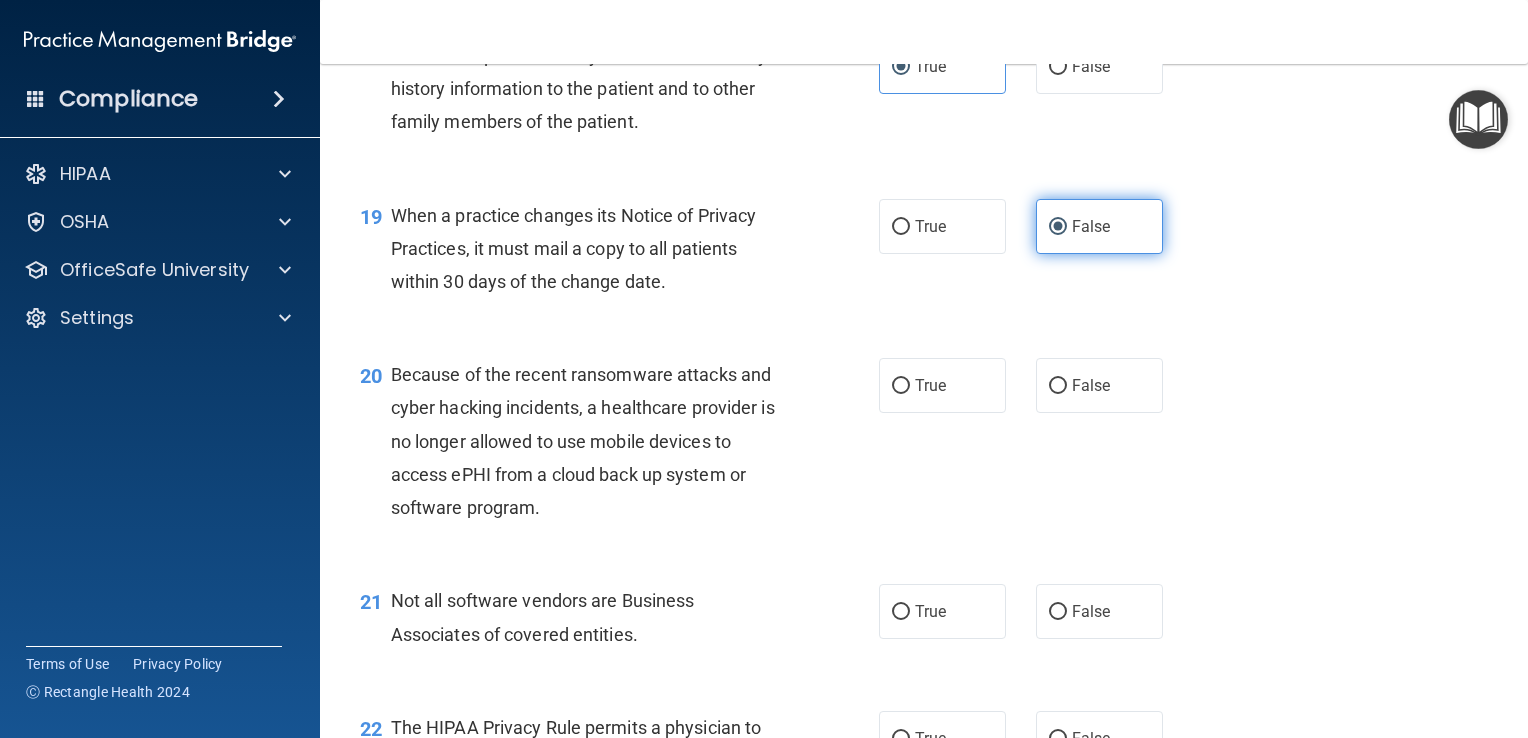 scroll, scrollTop: 3214, scrollLeft: 0, axis: vertical 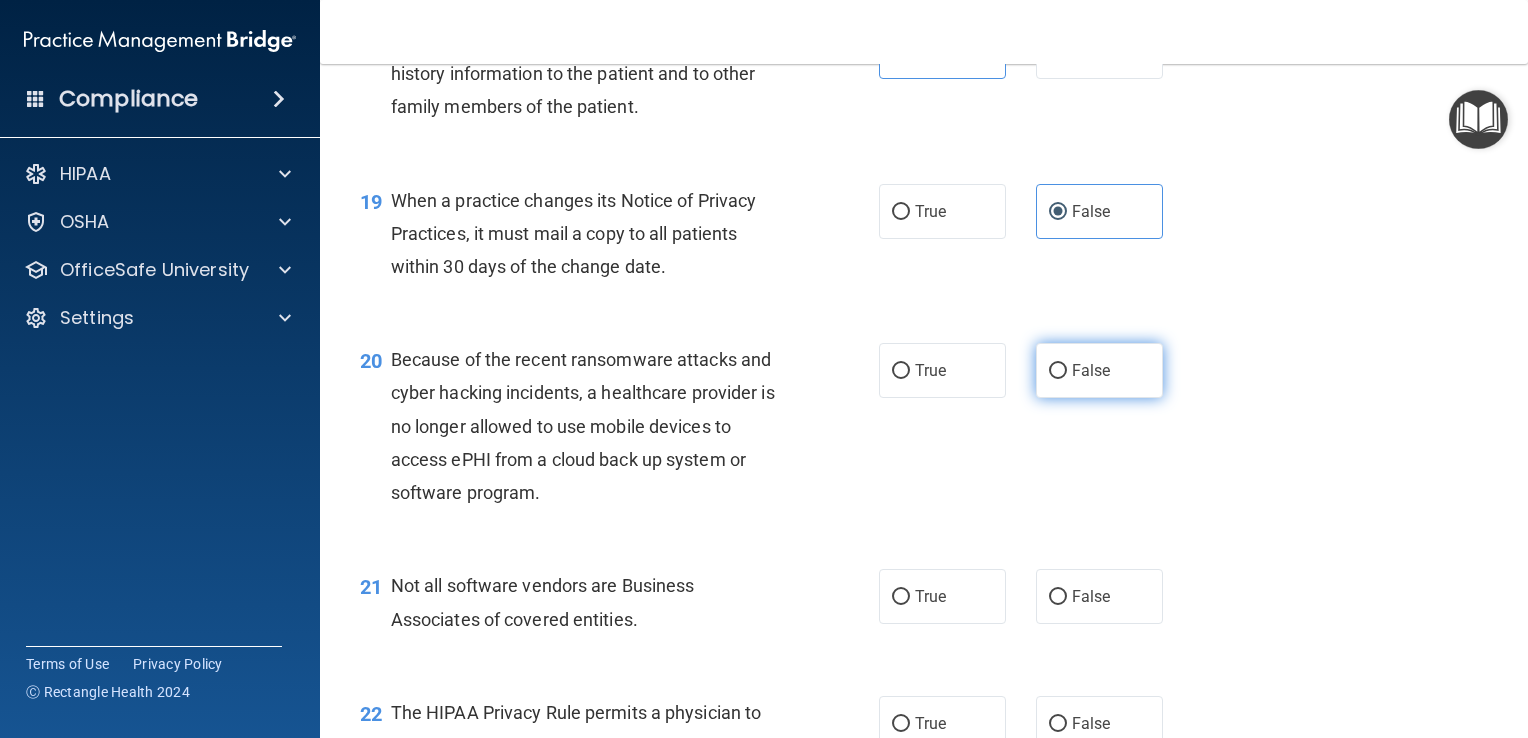 click on "False" at bounding box center (1058, 371) 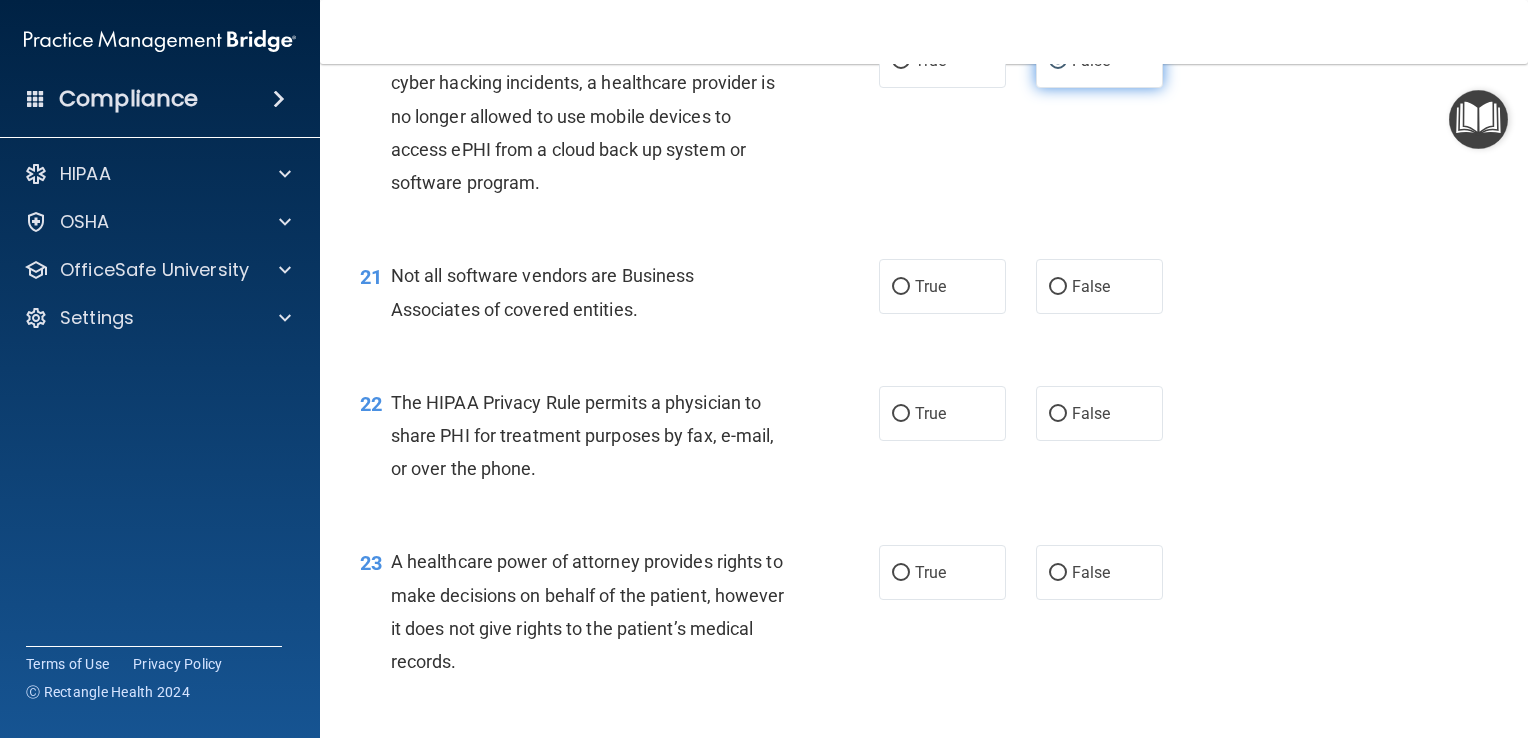 scroll, scrollTop: 3533, scrollLeft: 0, axis: vertical 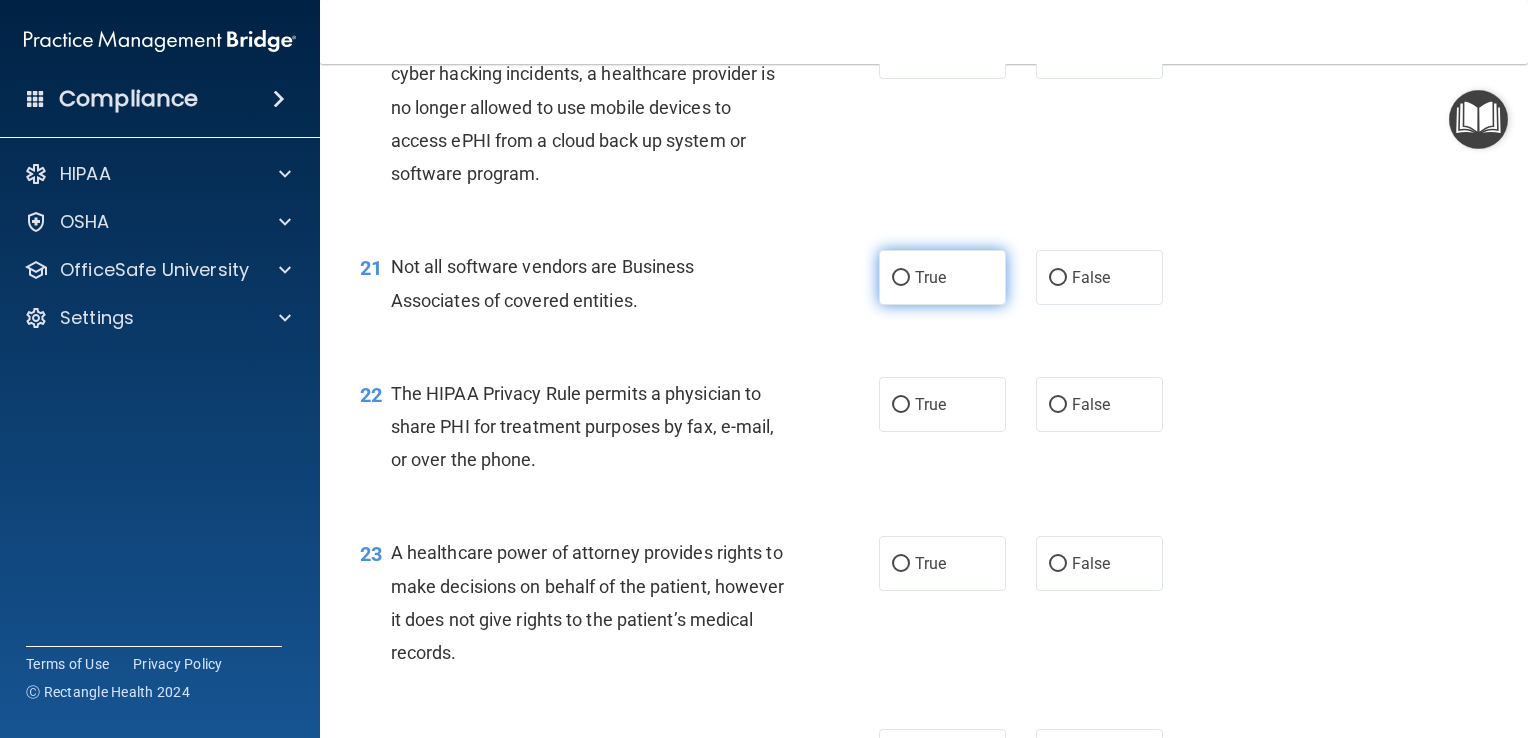 click on "True" at bounding box center [901, 278] 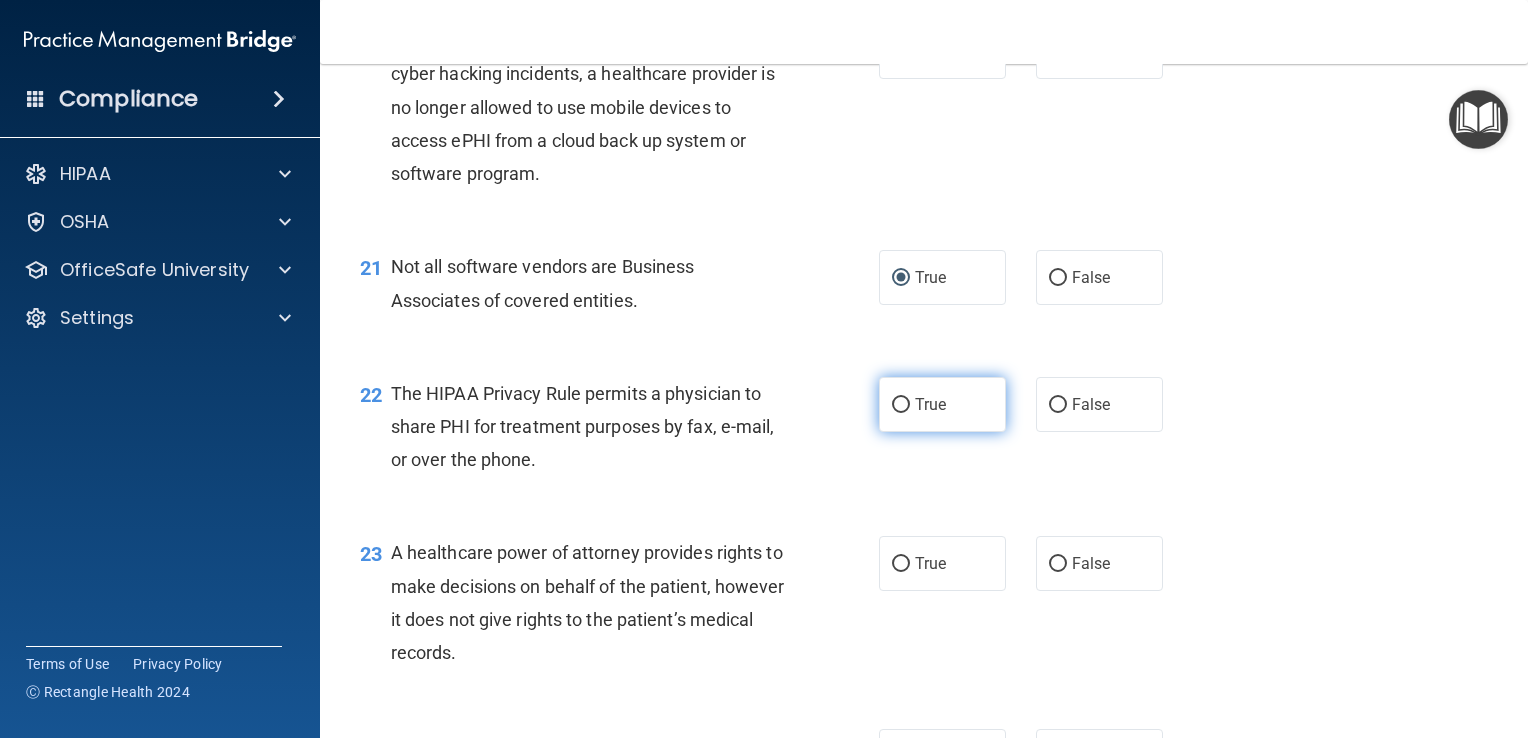 click on "True" at bounding box center (942, 404) 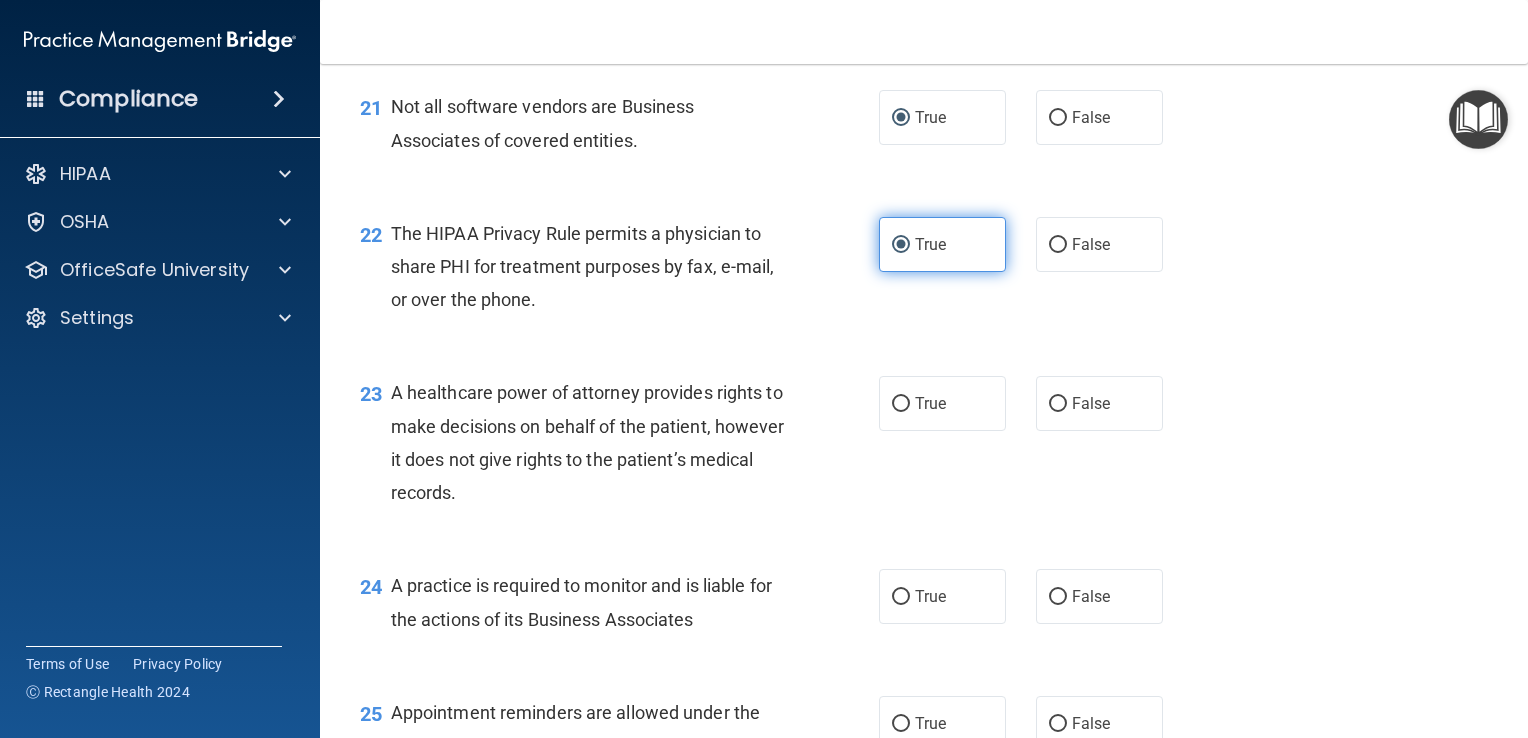 scroll, scrollTop: 3773, scrollLeft: 0, axis: vertical 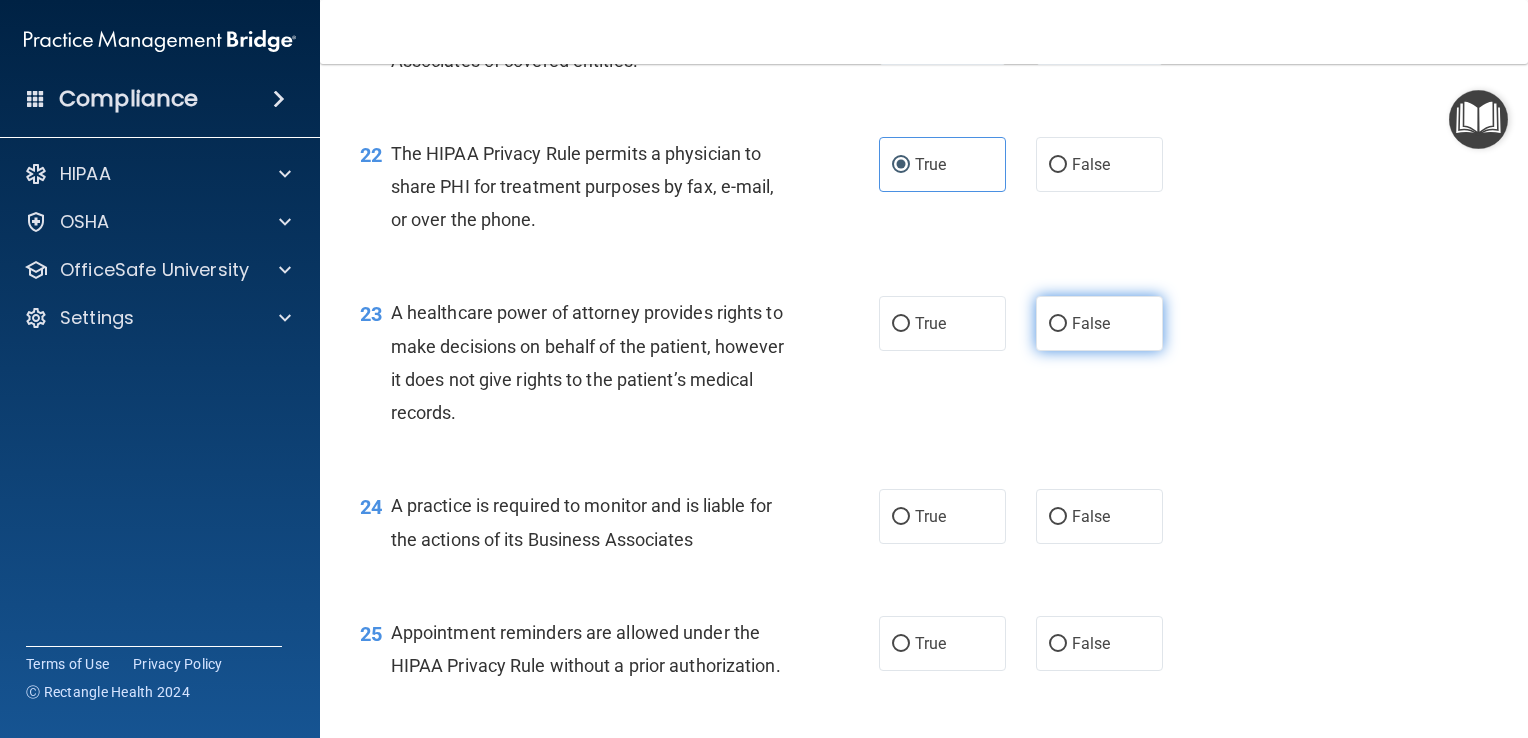 click on "False" at bounding box center (1099, 323) 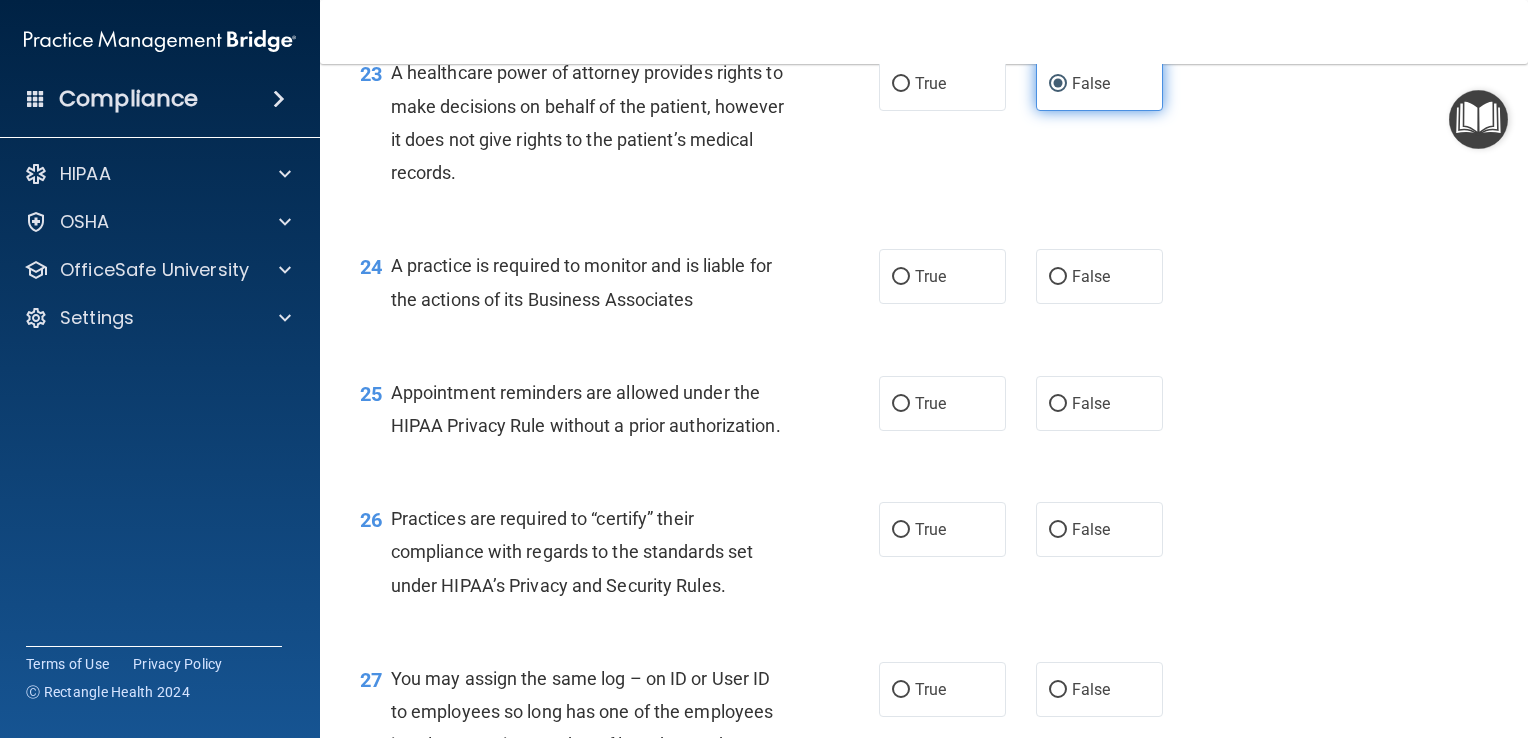scroll, scrollTop: 4014, scrollLeft: 0, axis: vertical 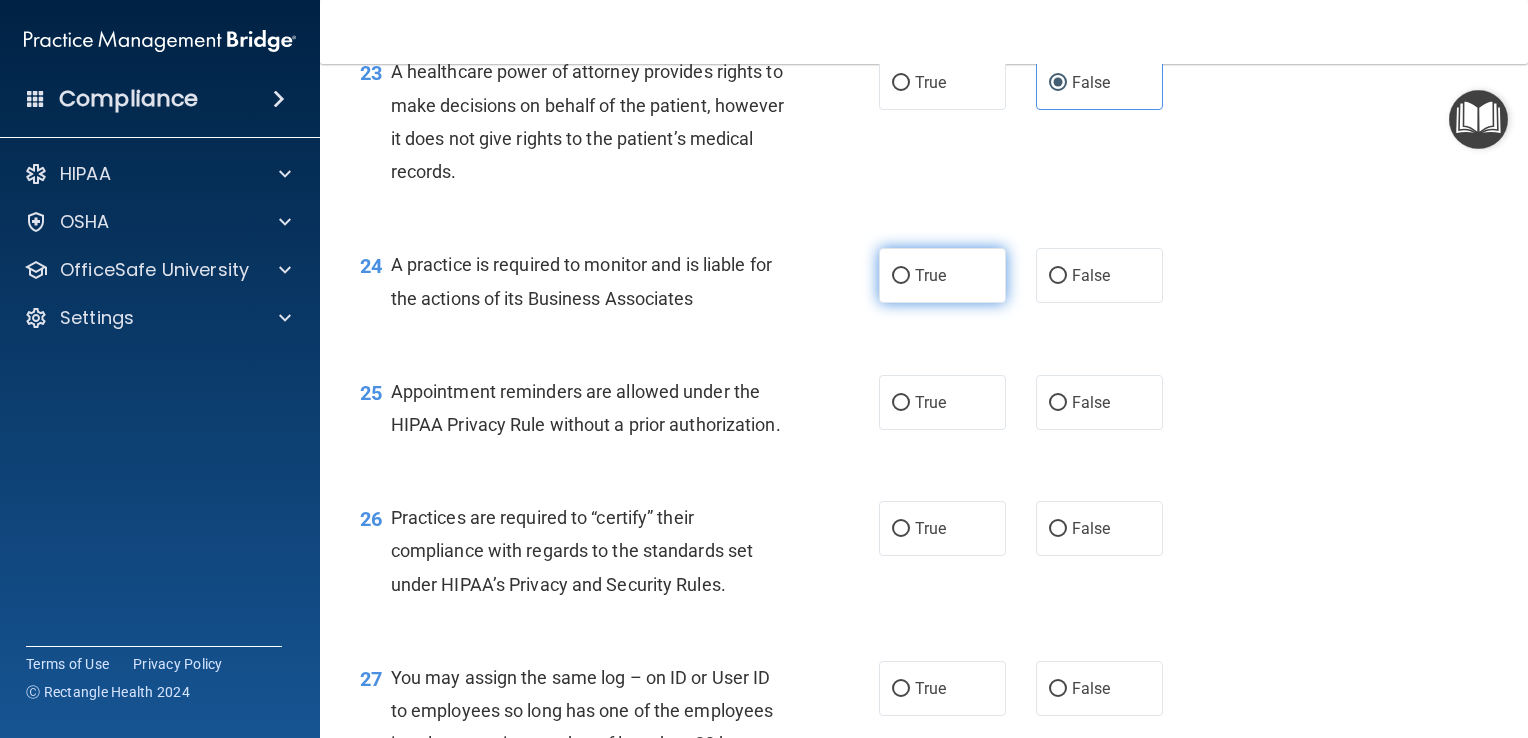 click on "True" at bounding box center [942, 275] 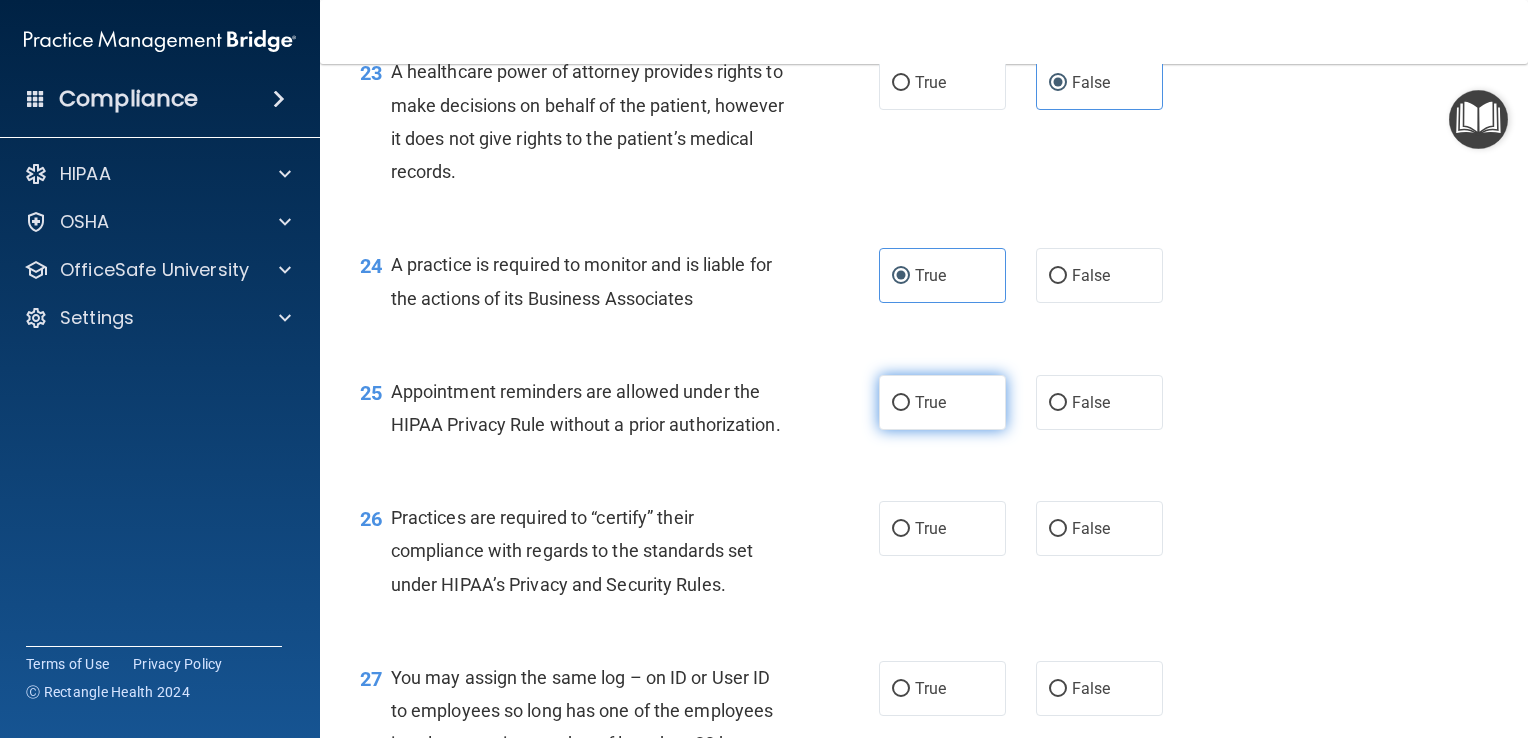 click on "True" at bounding box center [930, 402] 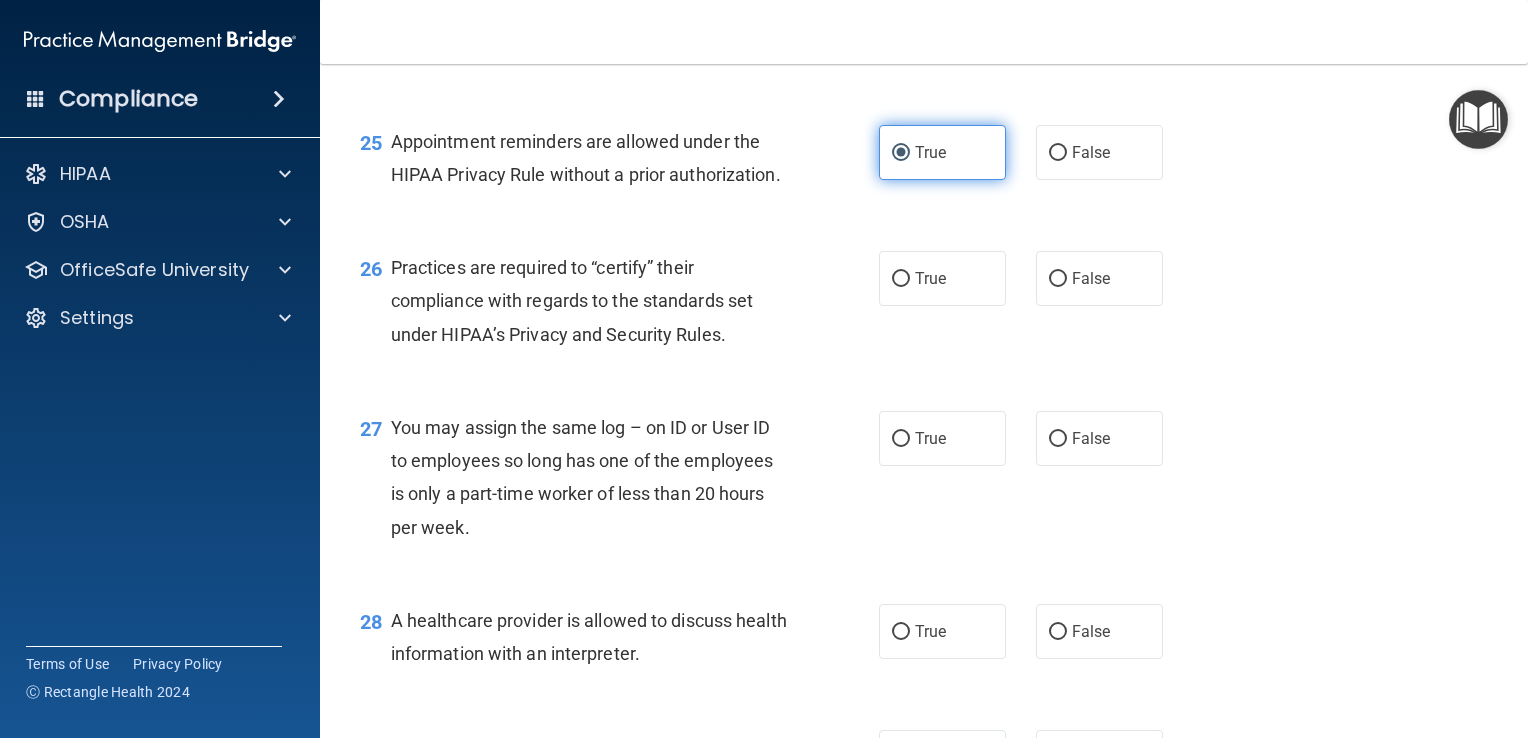 scroll, scrollTop: 4265, scrollLeft: 0, axis: vertical 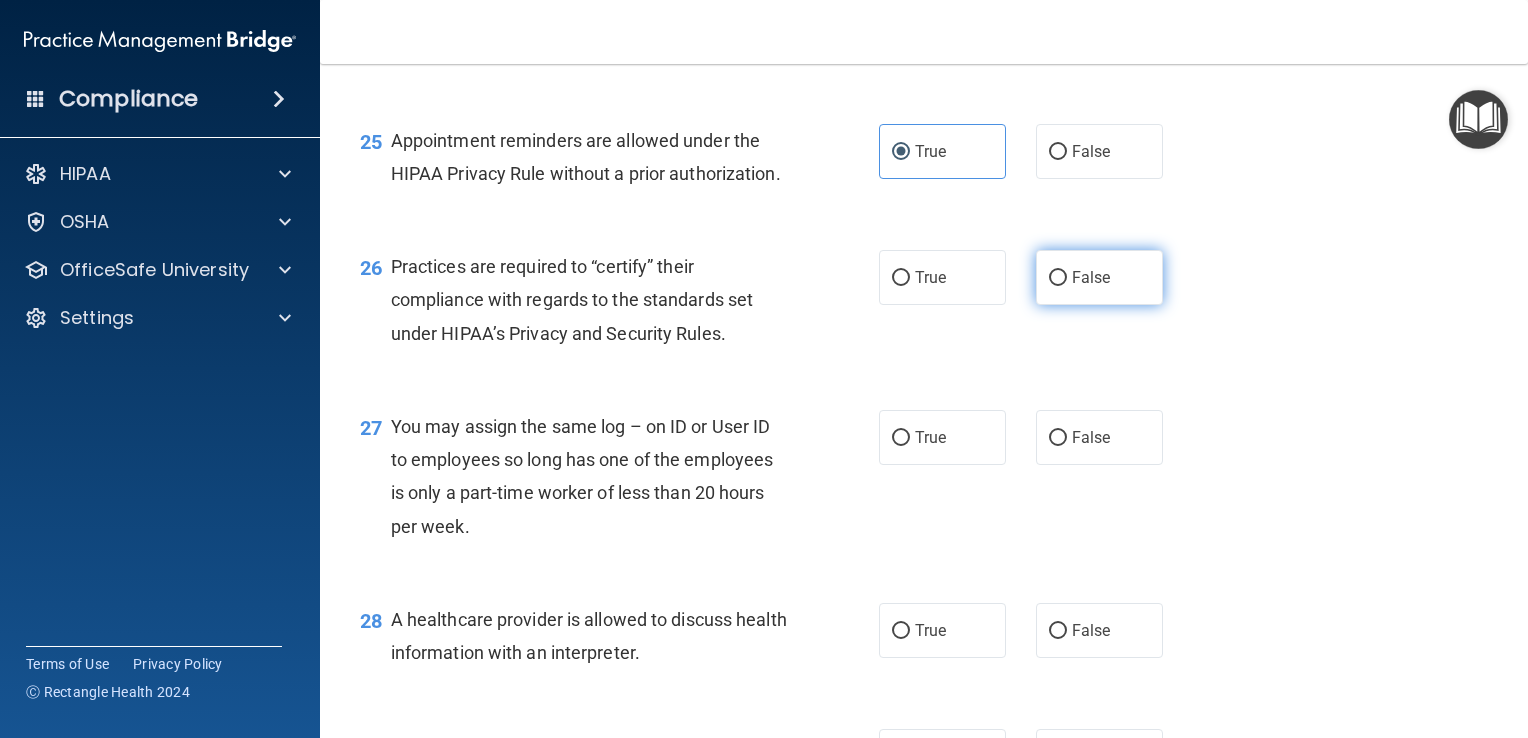 click on "False" at bounding box center [1099, 277] 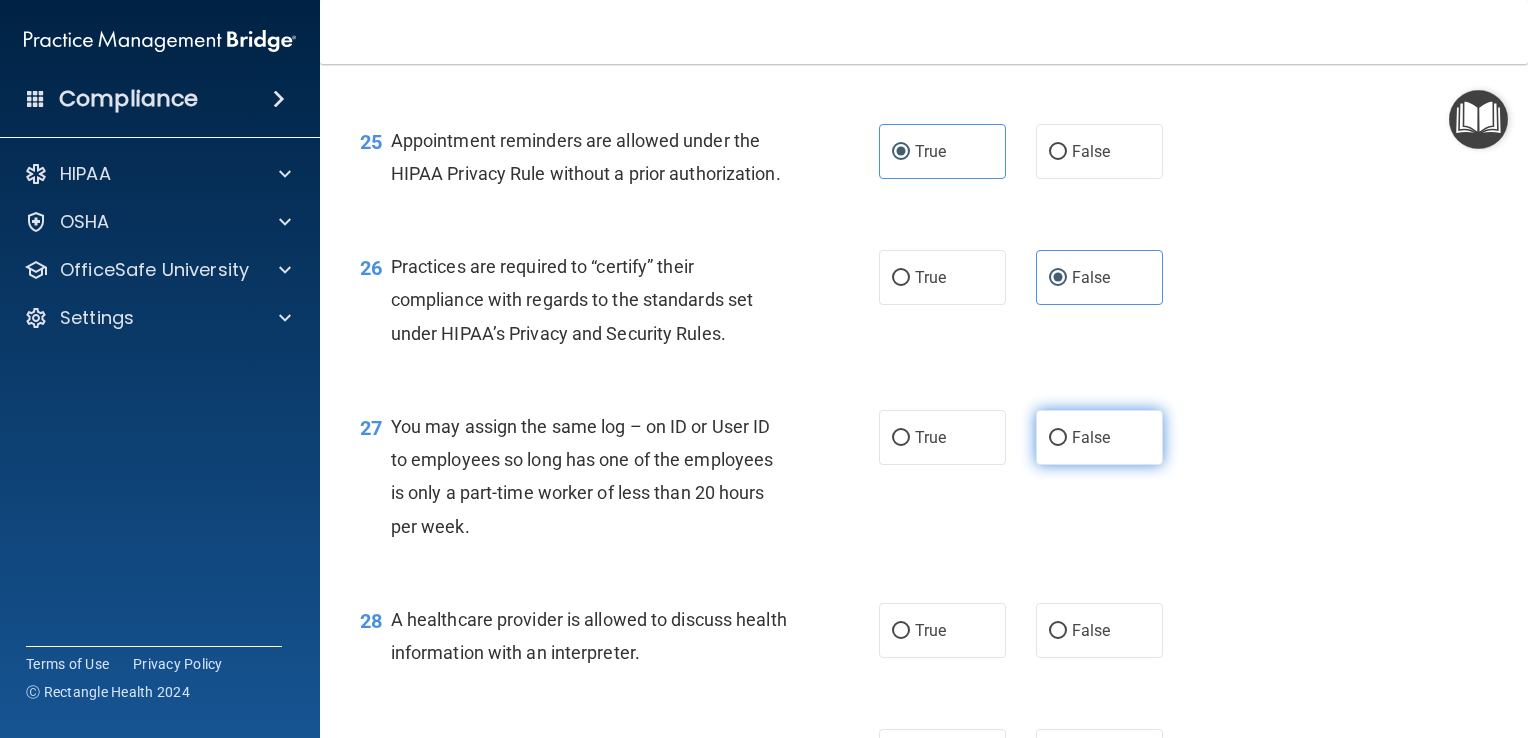 click on "False" at bounding box center [1091, 437] 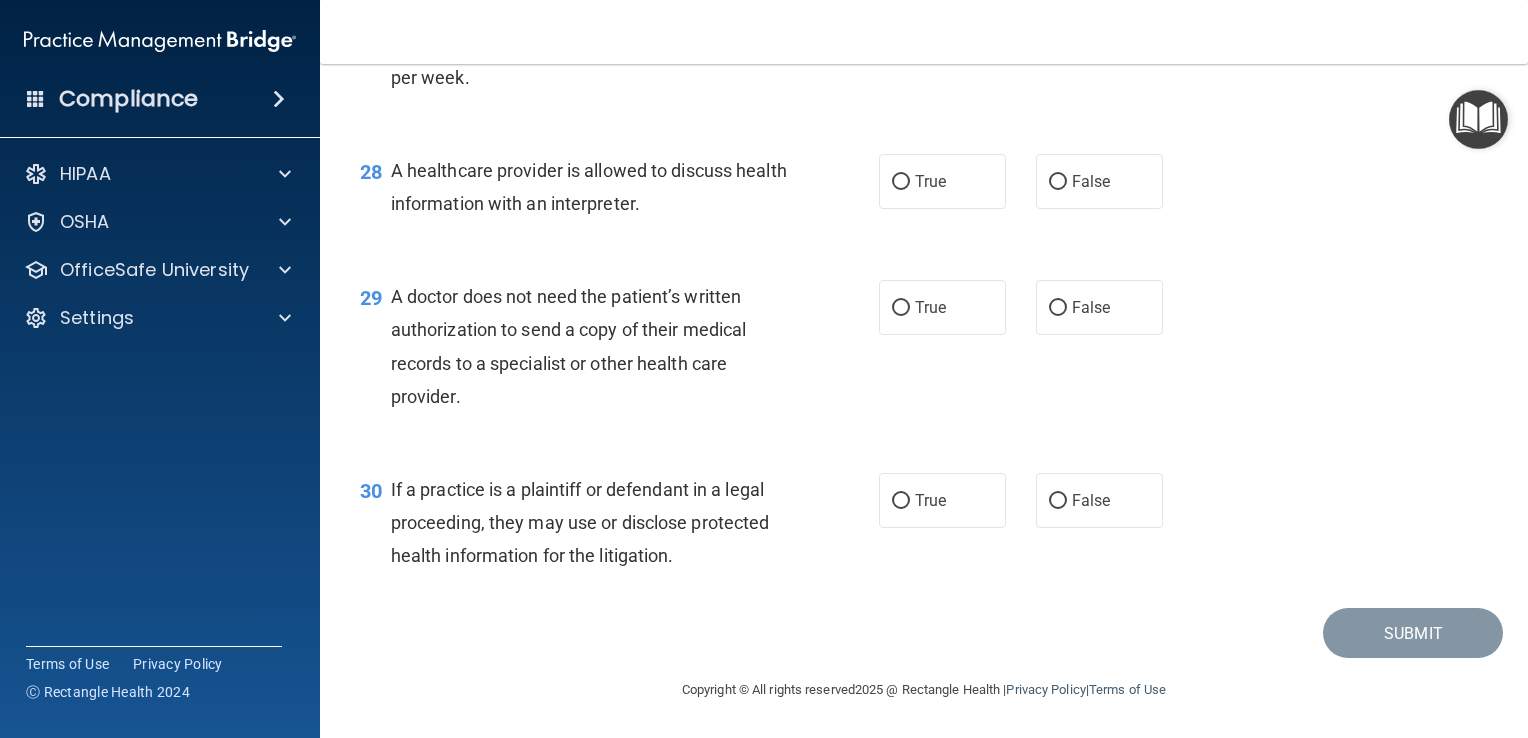 scroll, scrollTop: 4813, scrollLeft: 0, axis: vertical 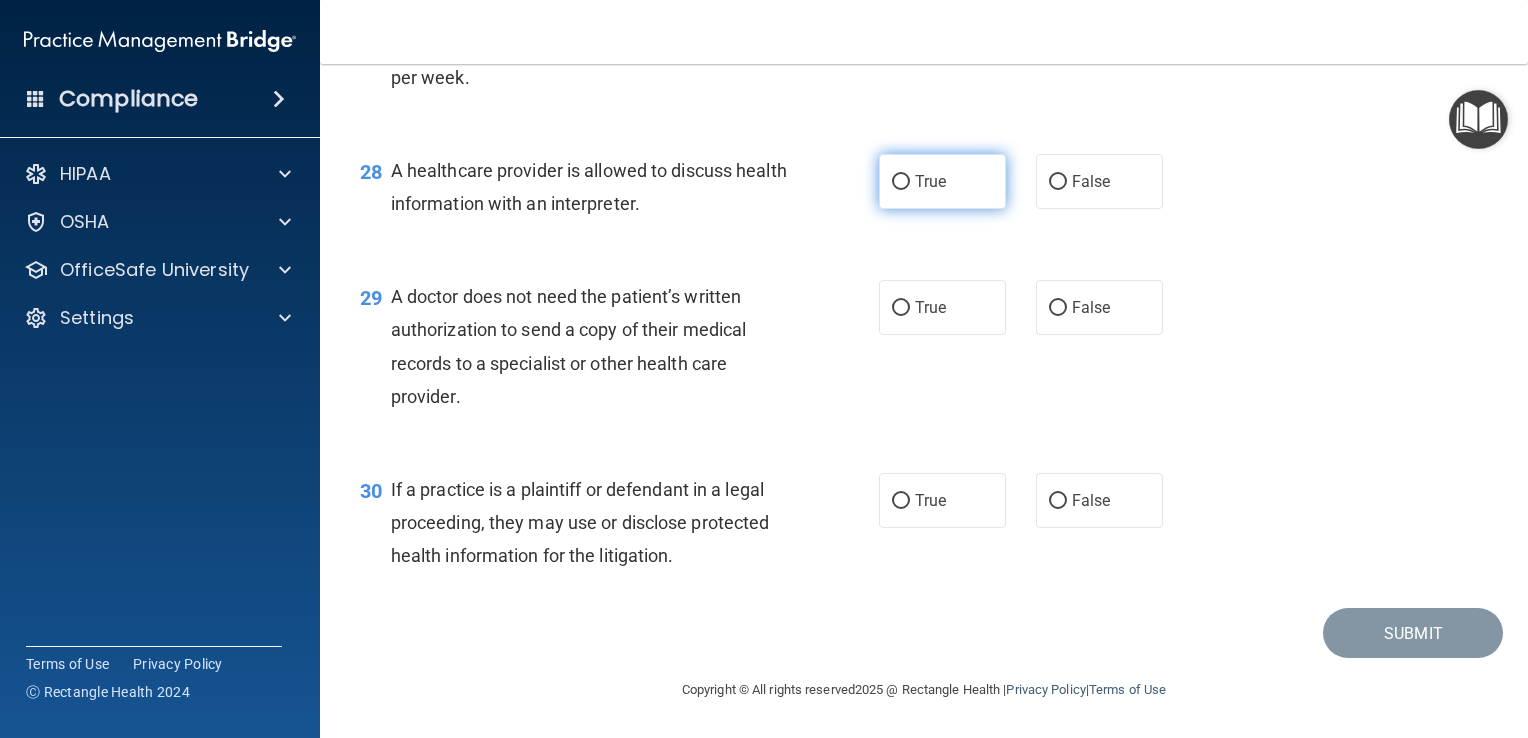 click on "True" at bounding box center (942, 181) 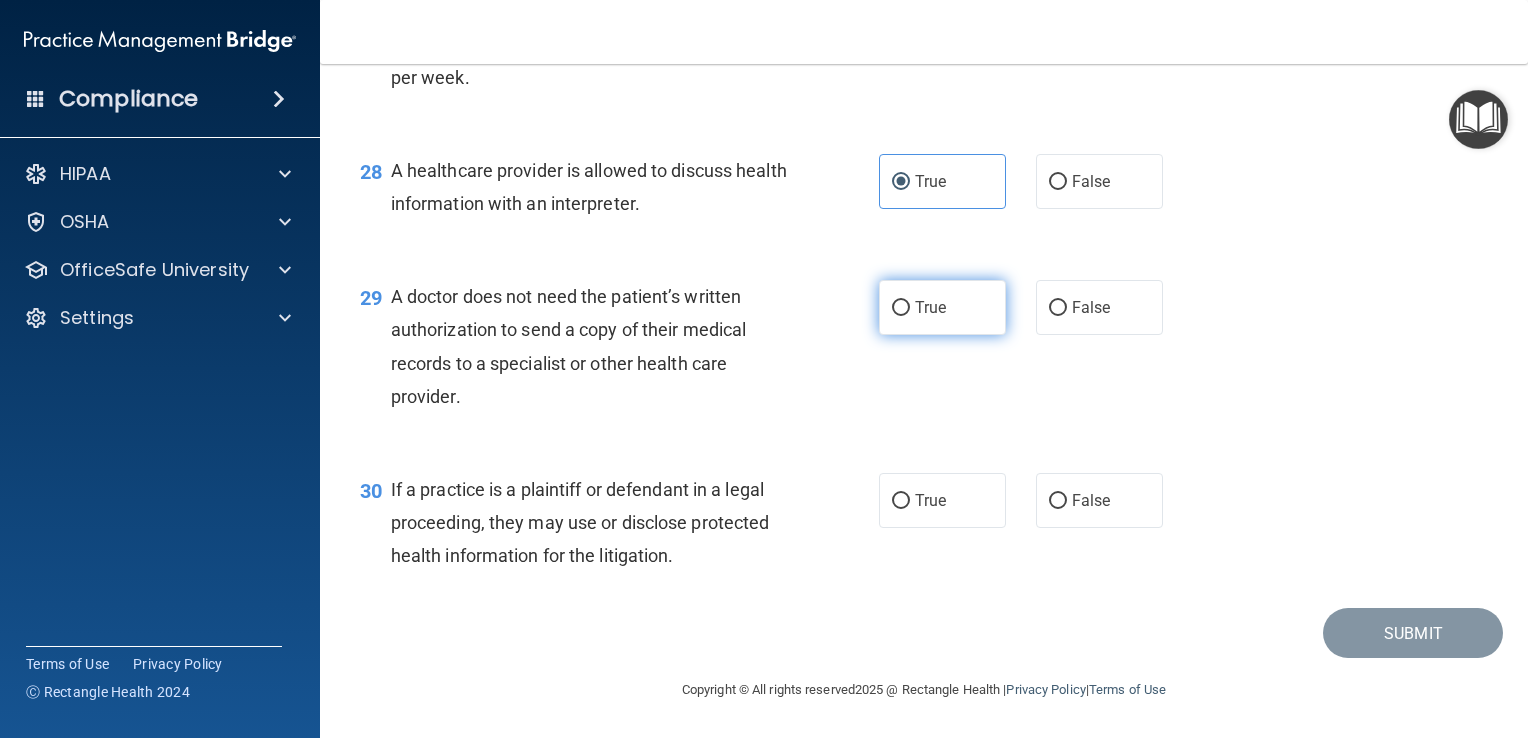 click on "True" at bounding box center (942, 307) 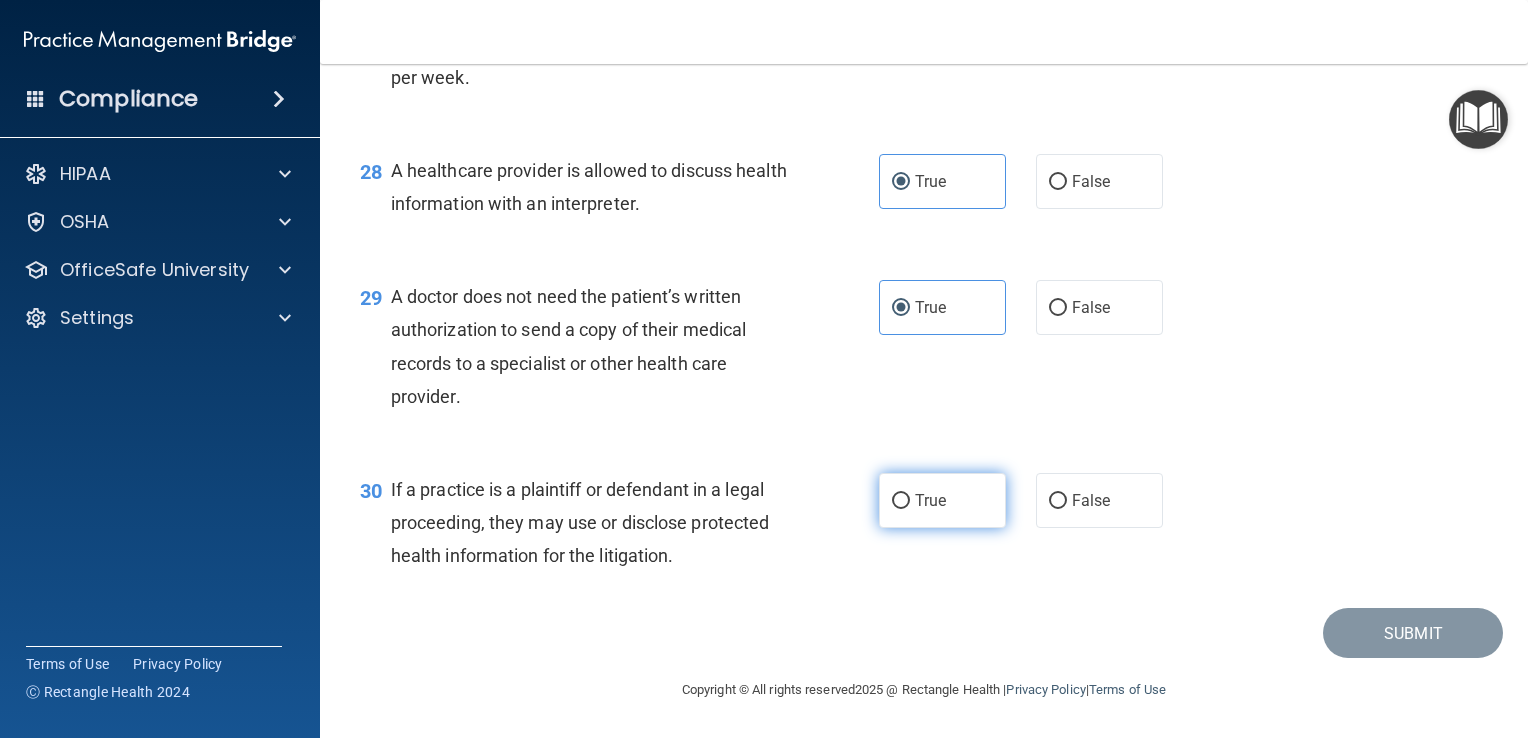 click on "True" at bounding box center (942, 500) 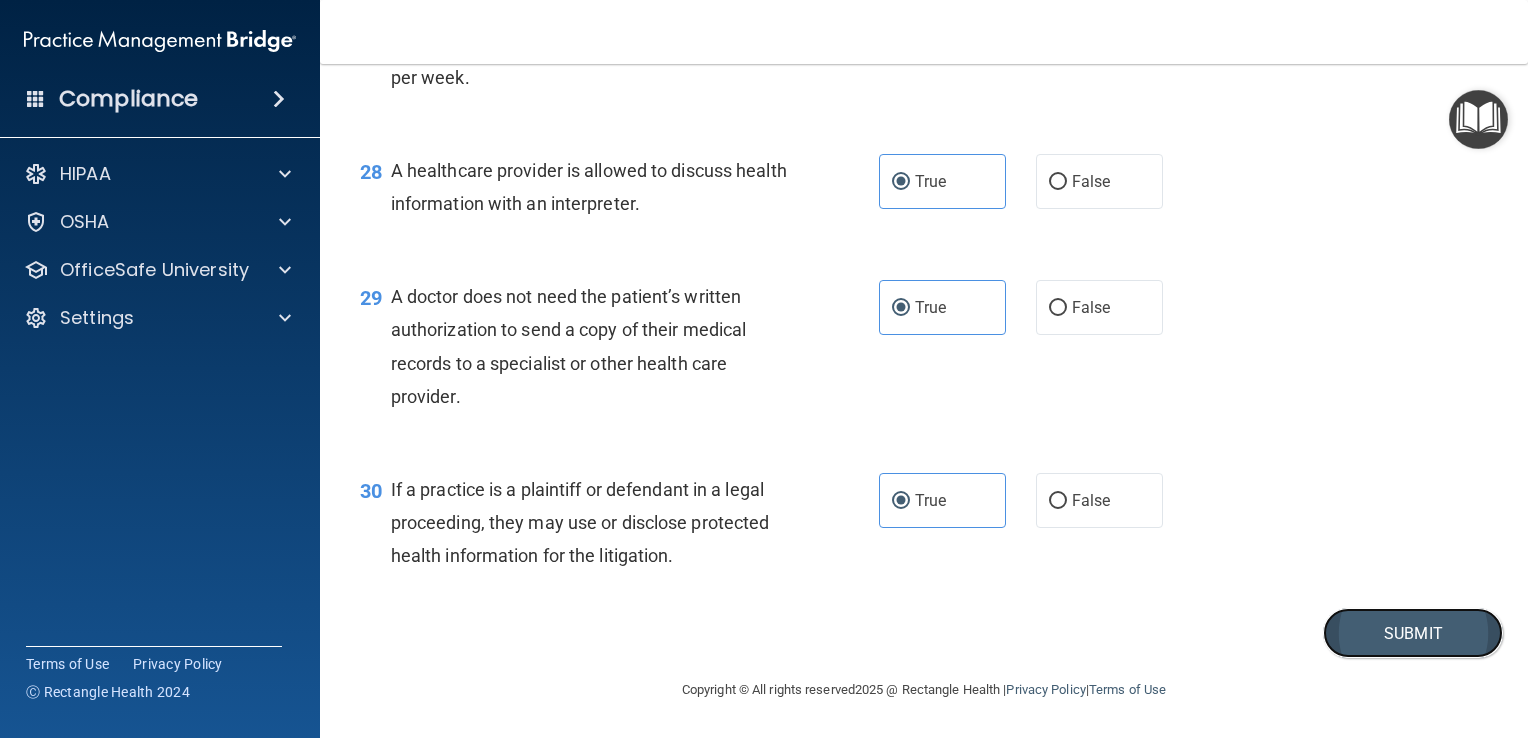 click on "Submit" at bounding box center (1413, 633) 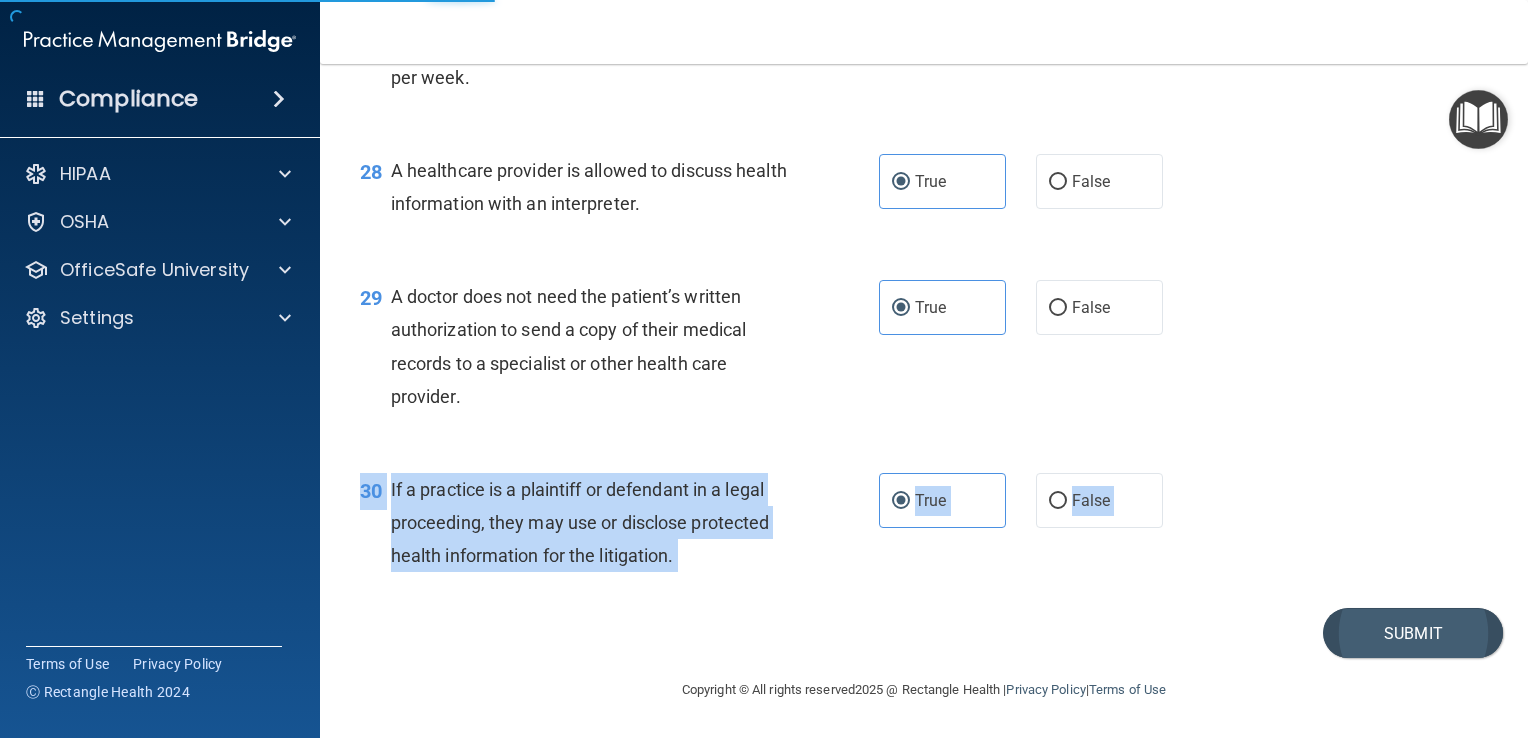 drag, startPoint x: 1400, startPoint y: 519, endPoint x: 1402, endPoint y: 632, distance: 113.0177 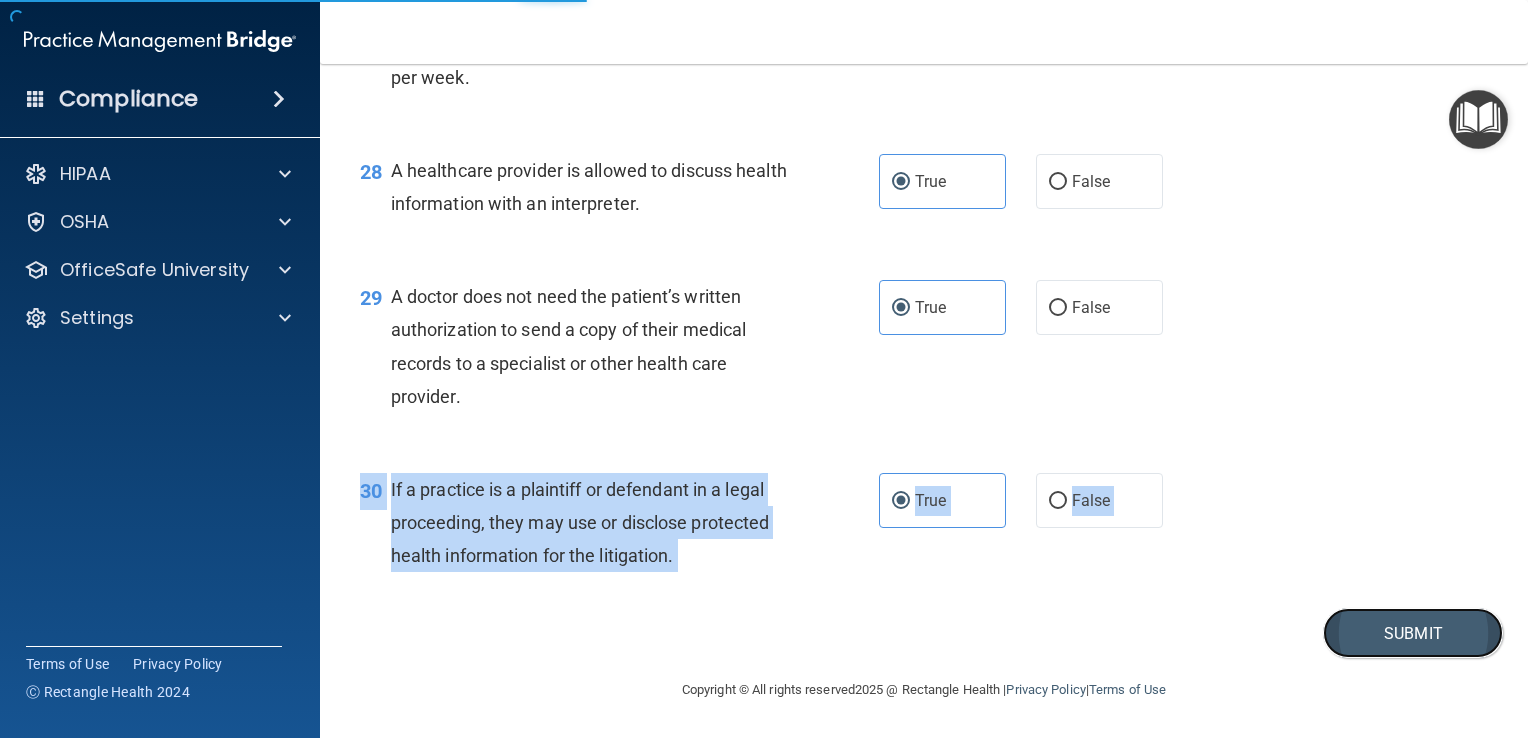 click on "Submit" at bounding box center [1413, 633] 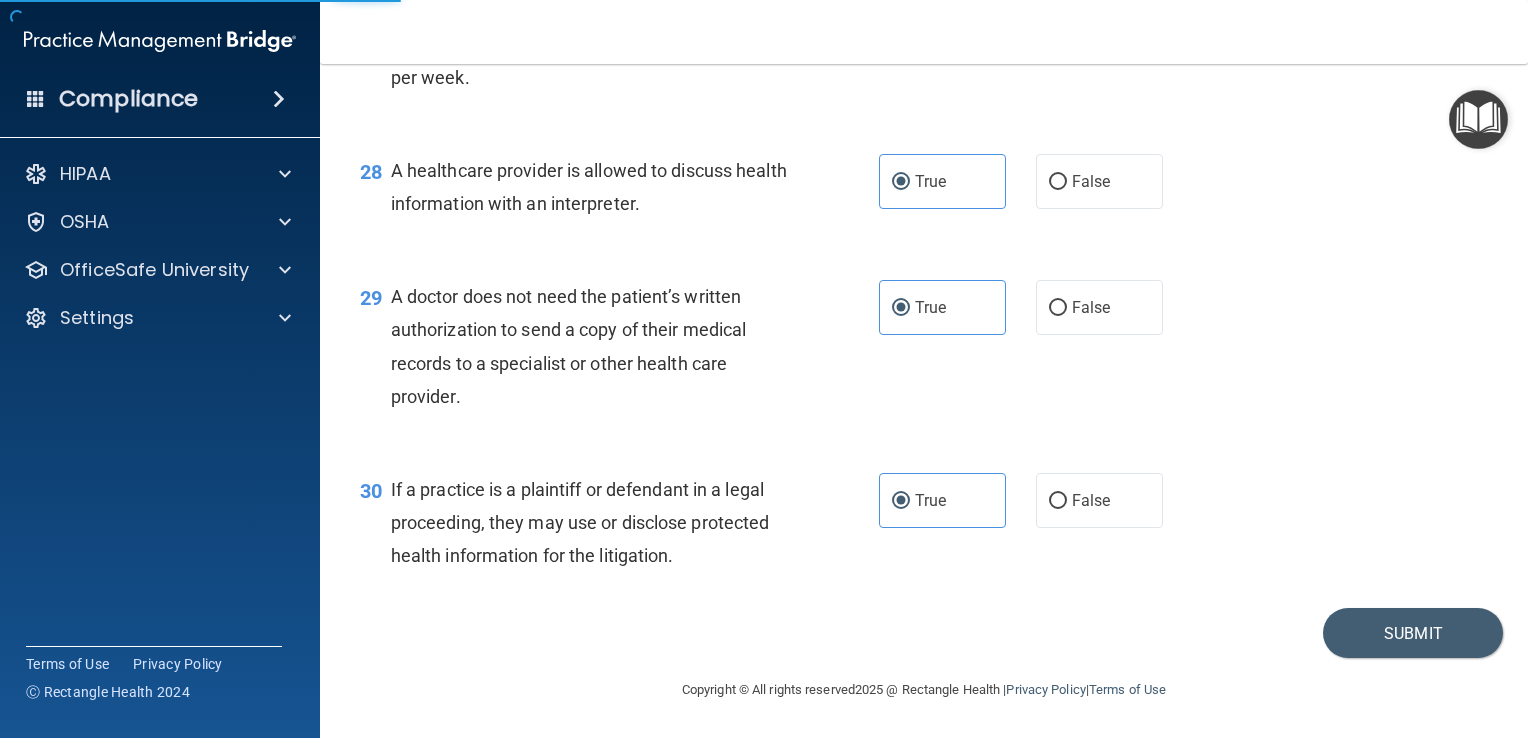 click on "29        A doctor does not need the patient’s written authorization to send a copy of their medical records to a specialist or other health care provider.                  True           False" at bounding box center (924, 351) 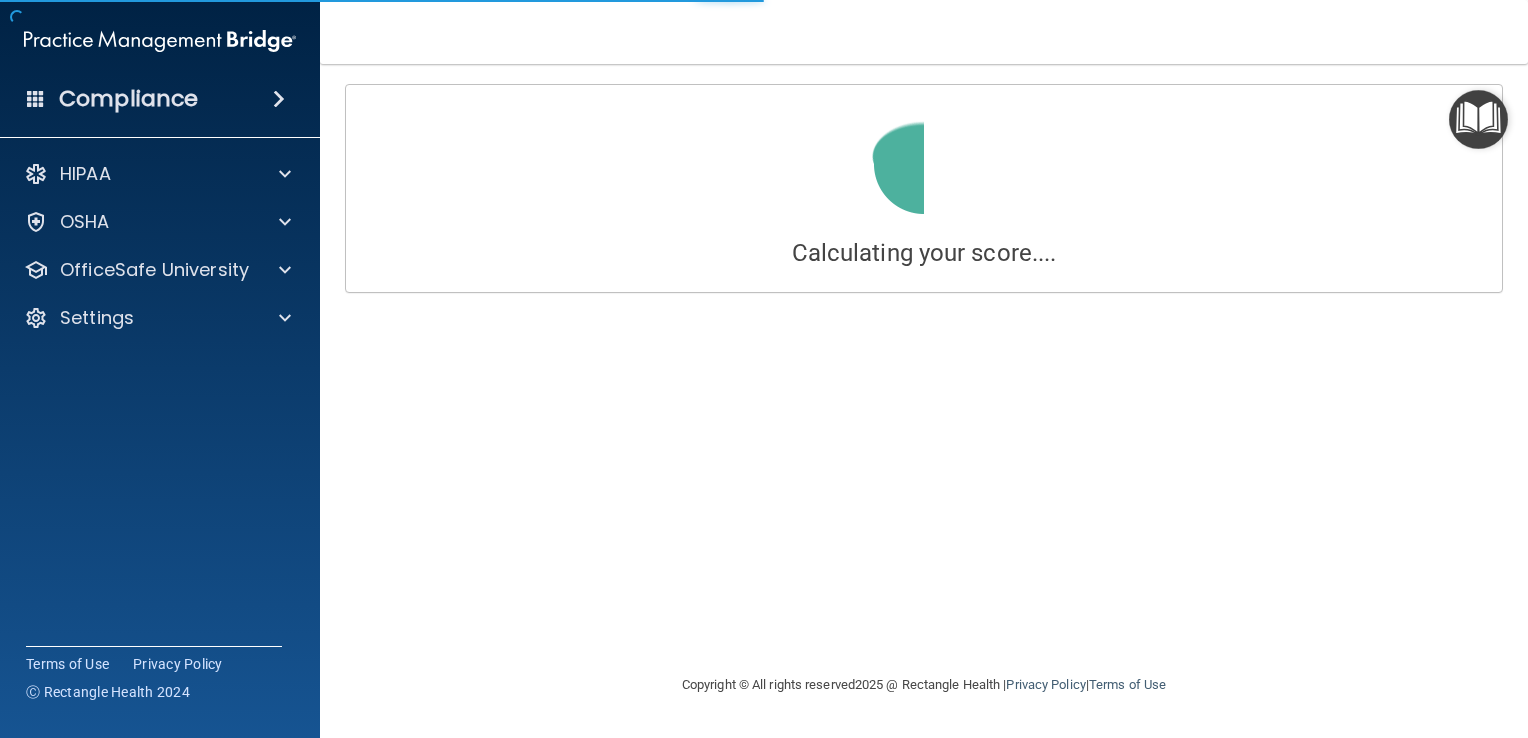 scroll, scrollTop: 0, scrollLeft: 0, axis: both 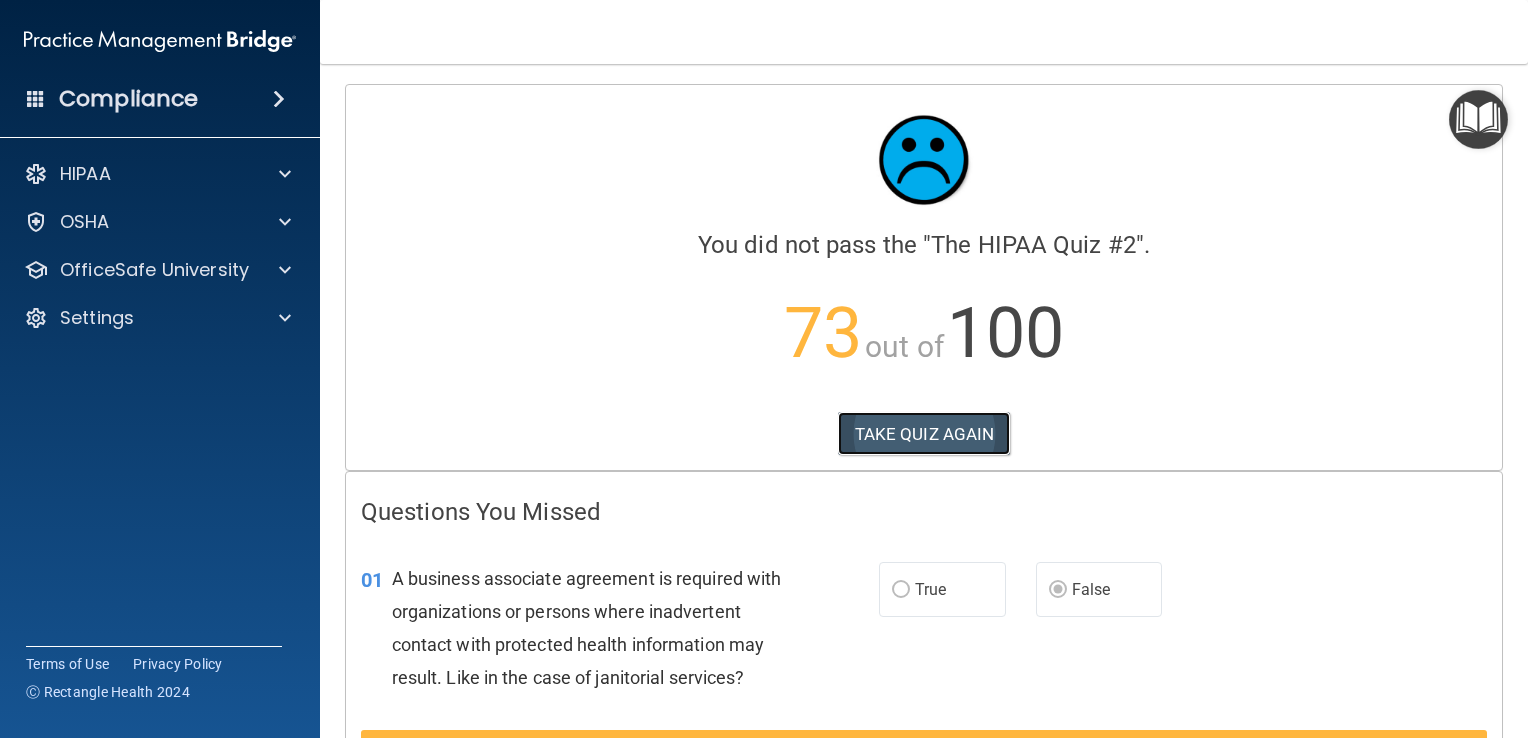 click on "TAKE QUIZ AGAIN" at bounding box center [924, 434] 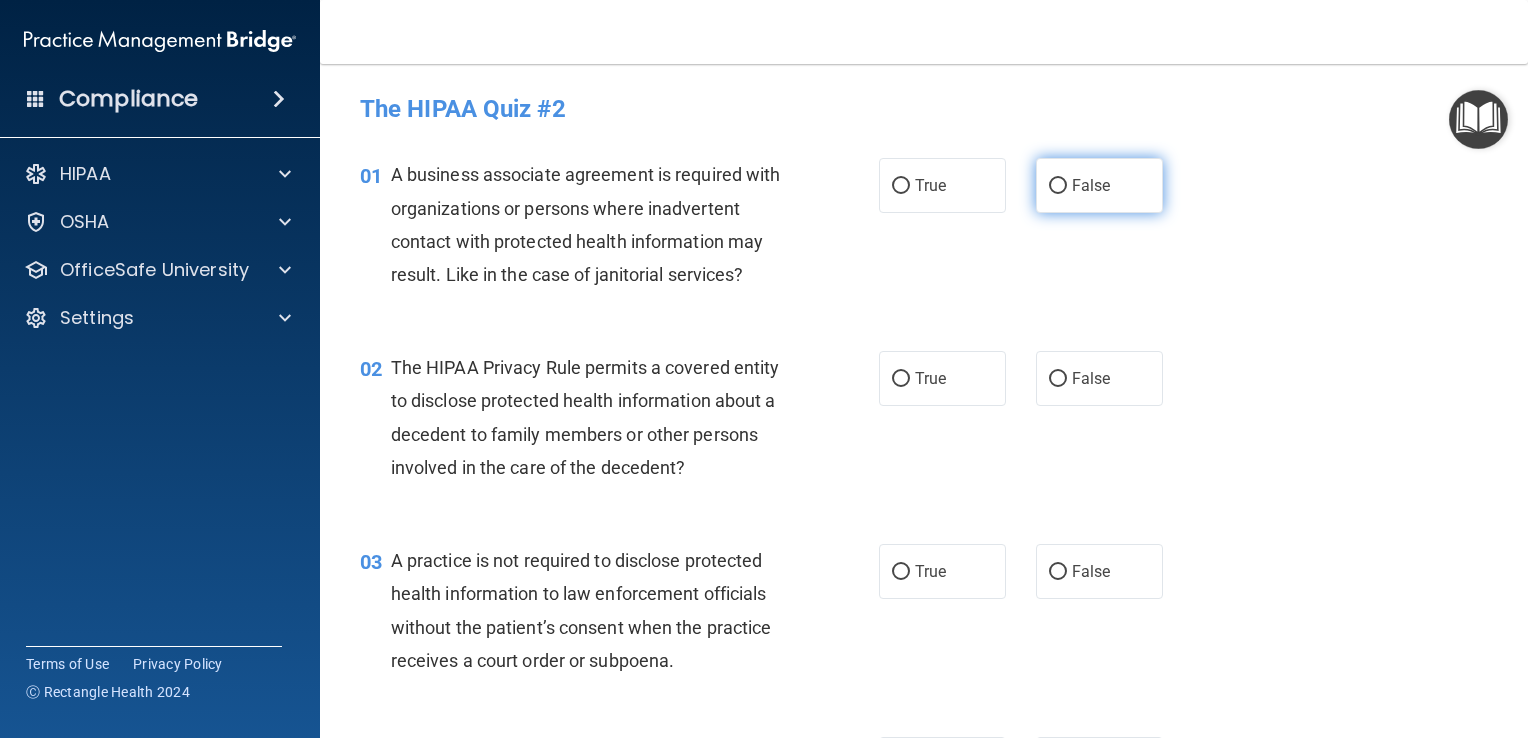 click on "False" at bounding box center [1099, 185] 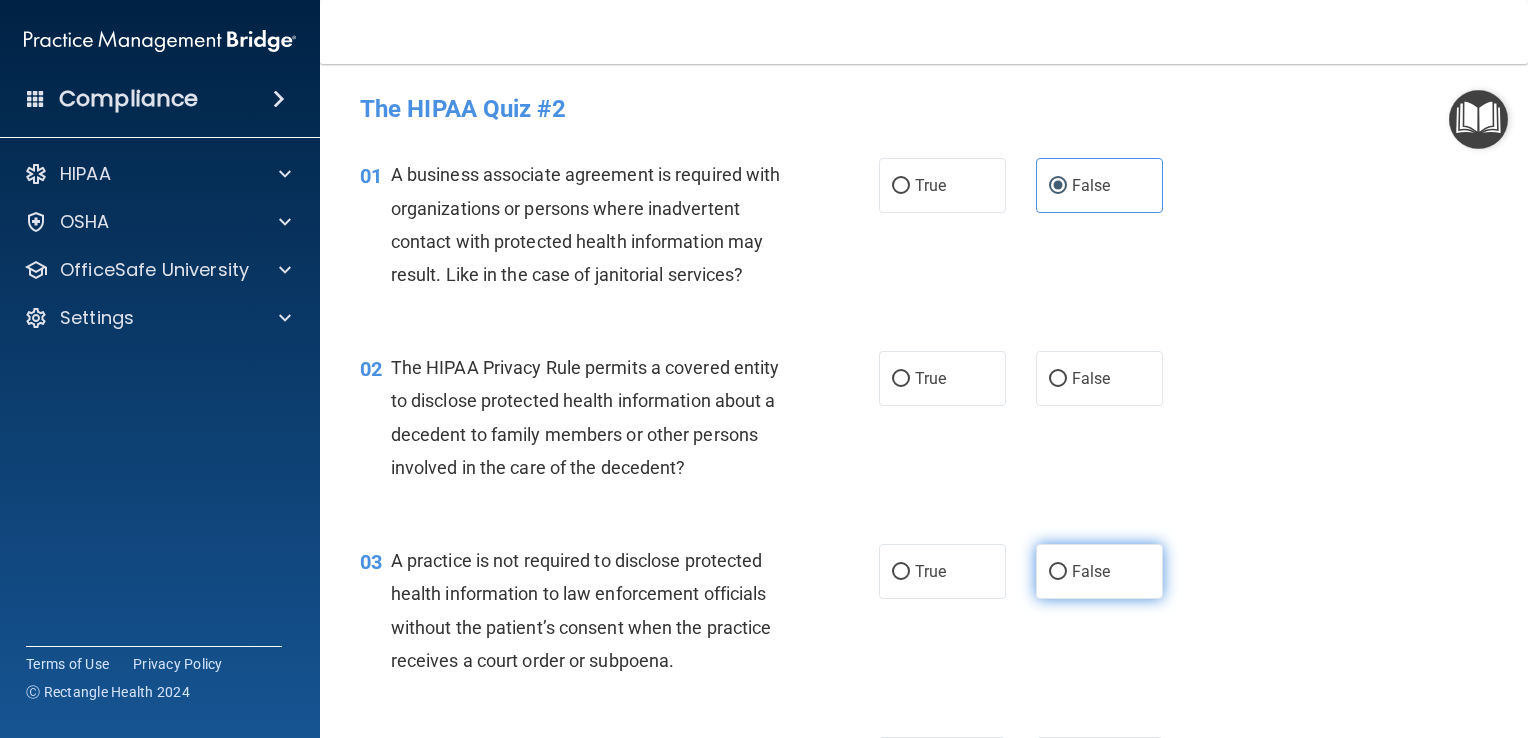 click on "False" at bounding box center (1058, 572) 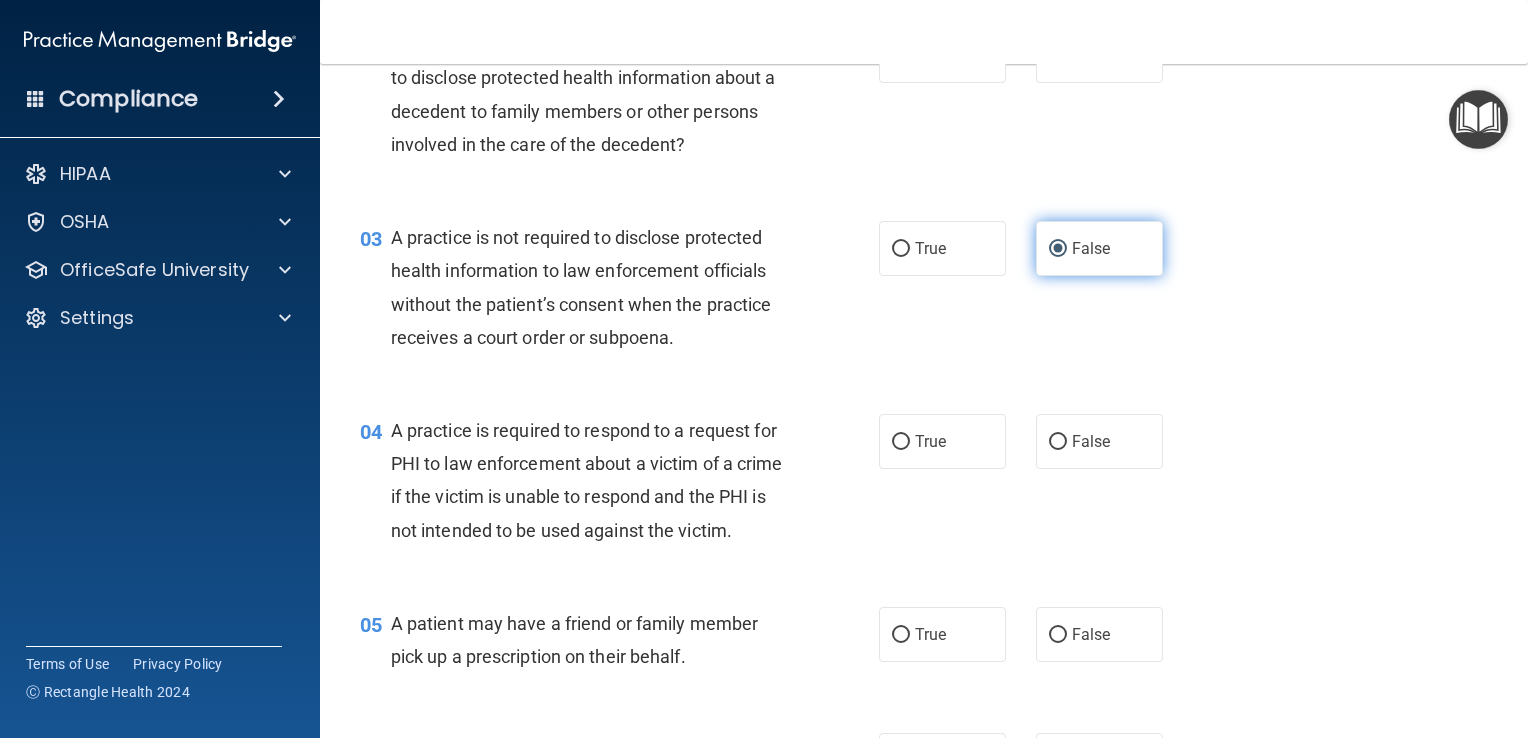 scroll, scrollTop: 319, scrollLeft: 0, axis: vertical 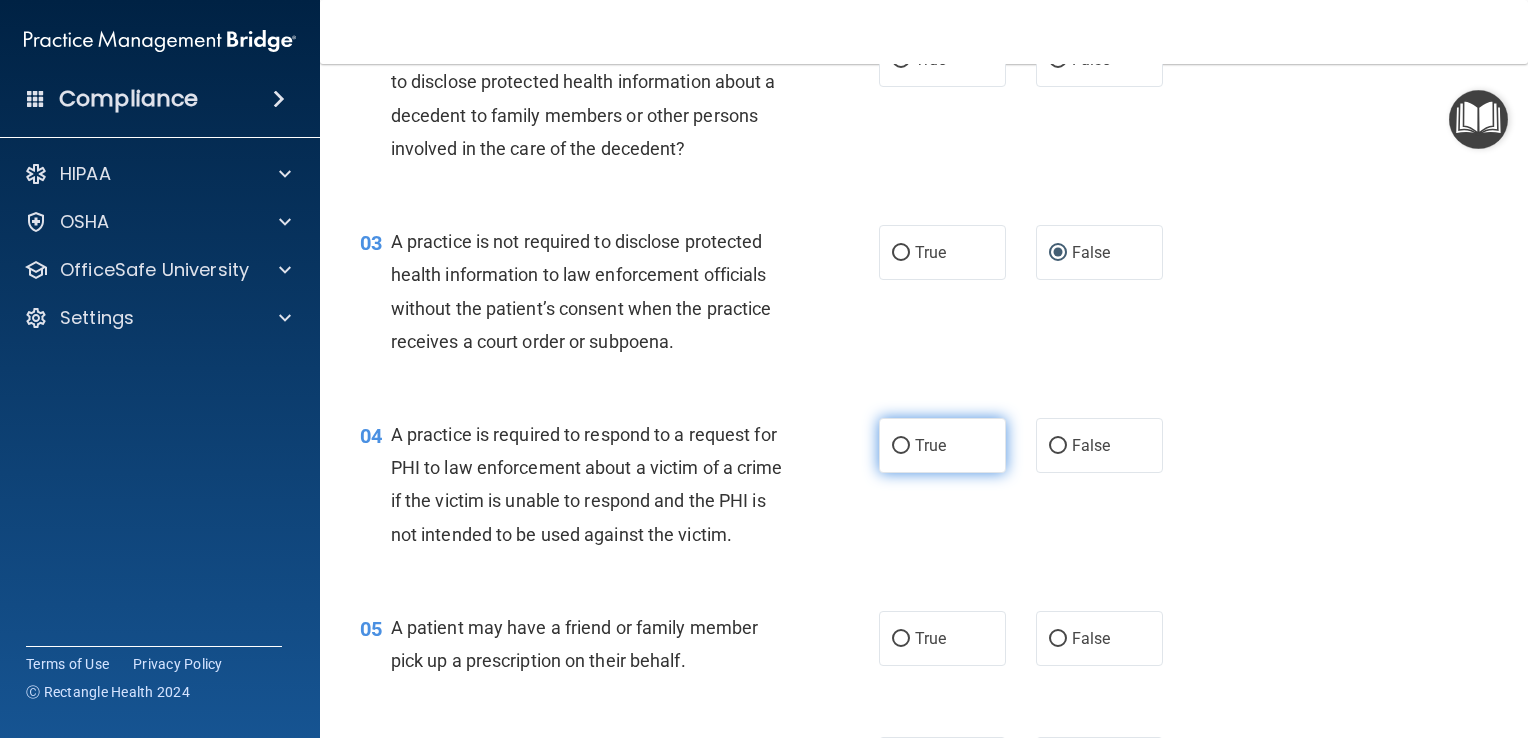 click on "True" at bounding box center (942, 445) 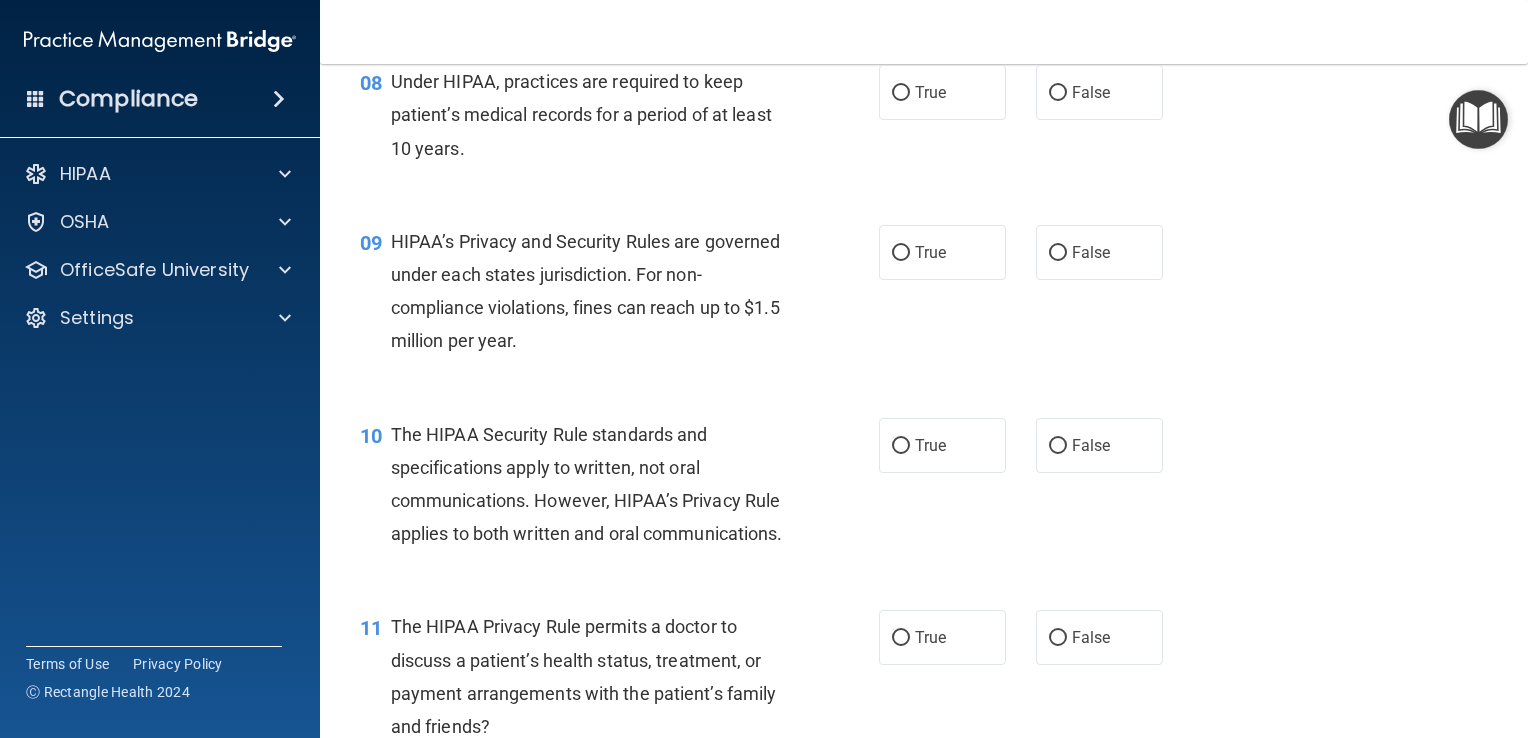 scroll, scrollTop: 1383, scrollLeft: 0, axis: vertical 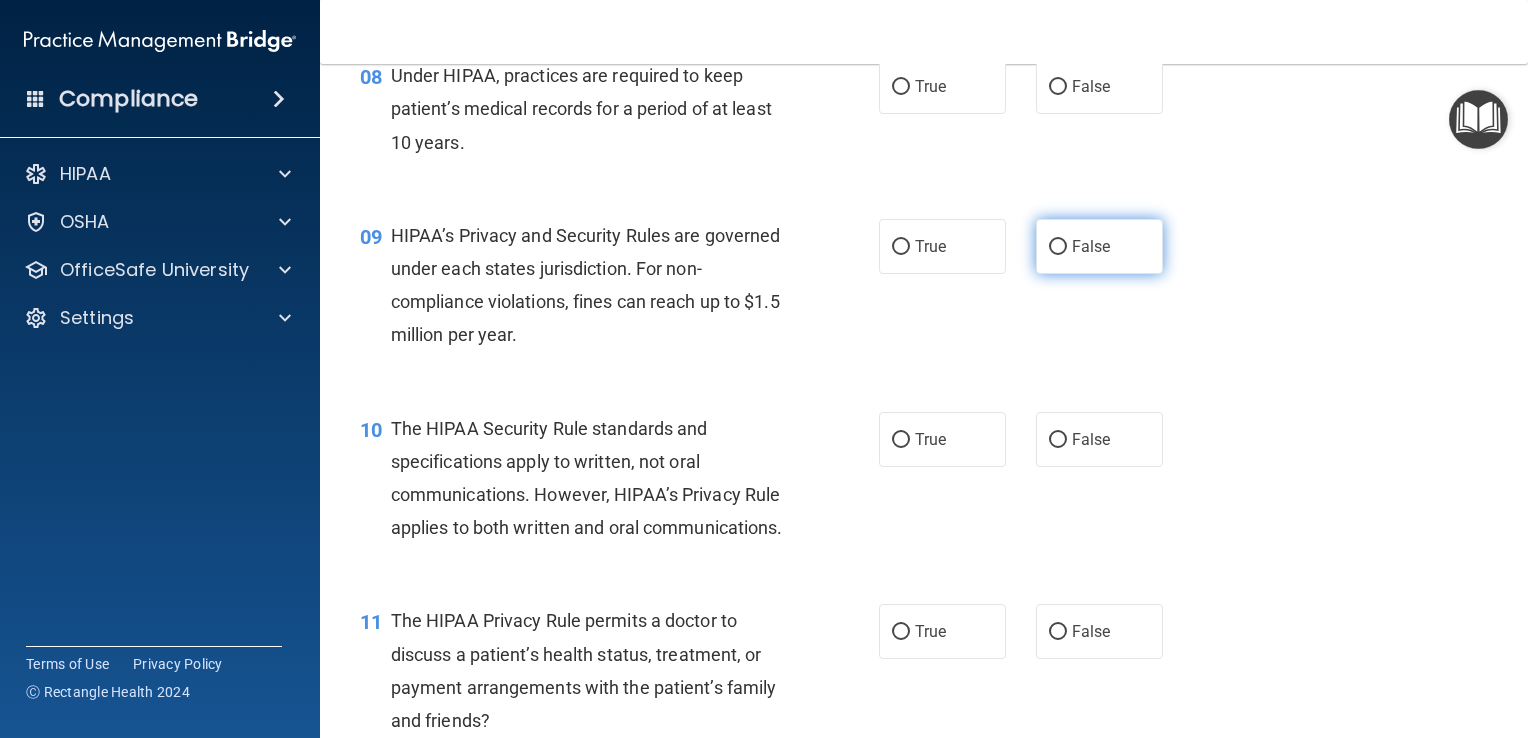 click on "False" at bounding box center [1058, 247] 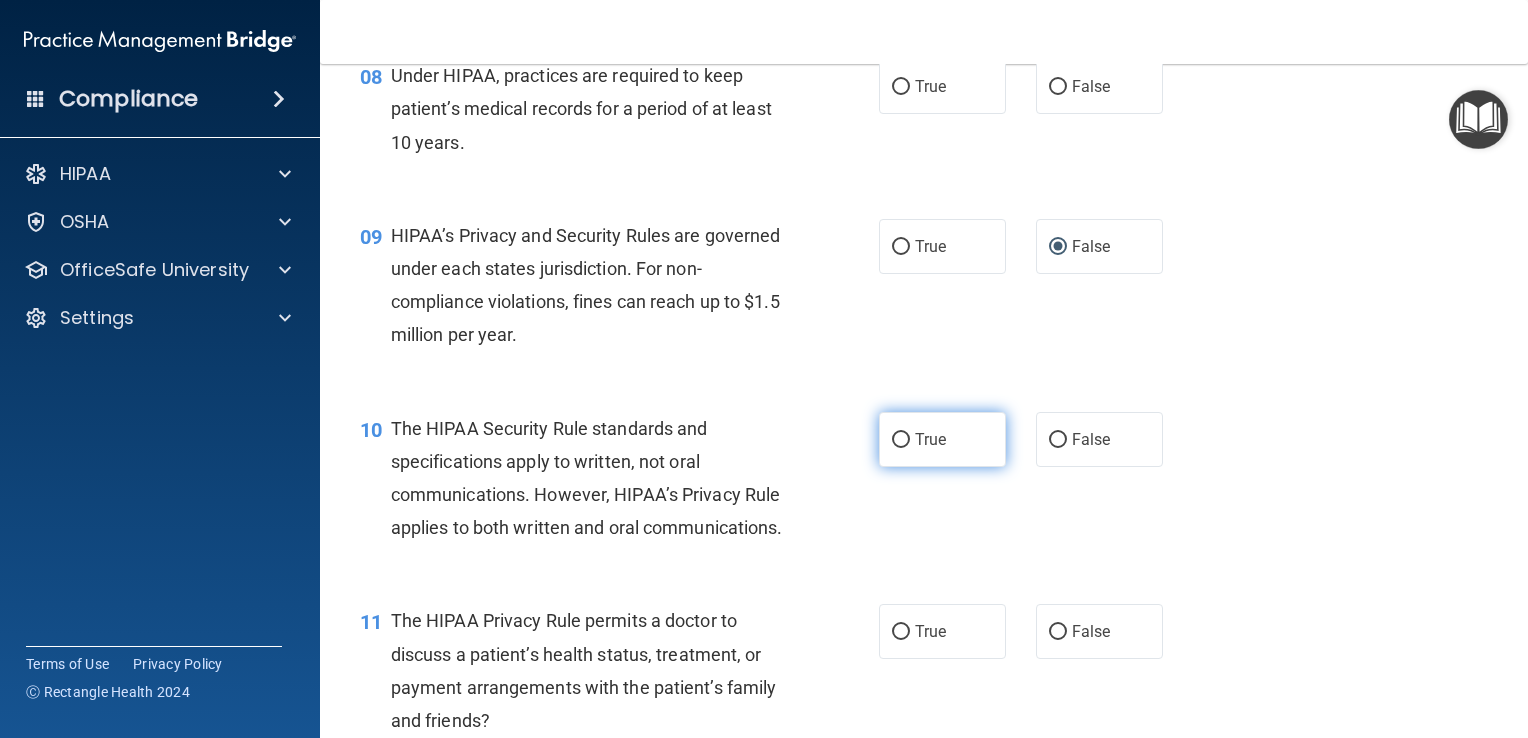 click on "True" at bounding box center (942, 439) 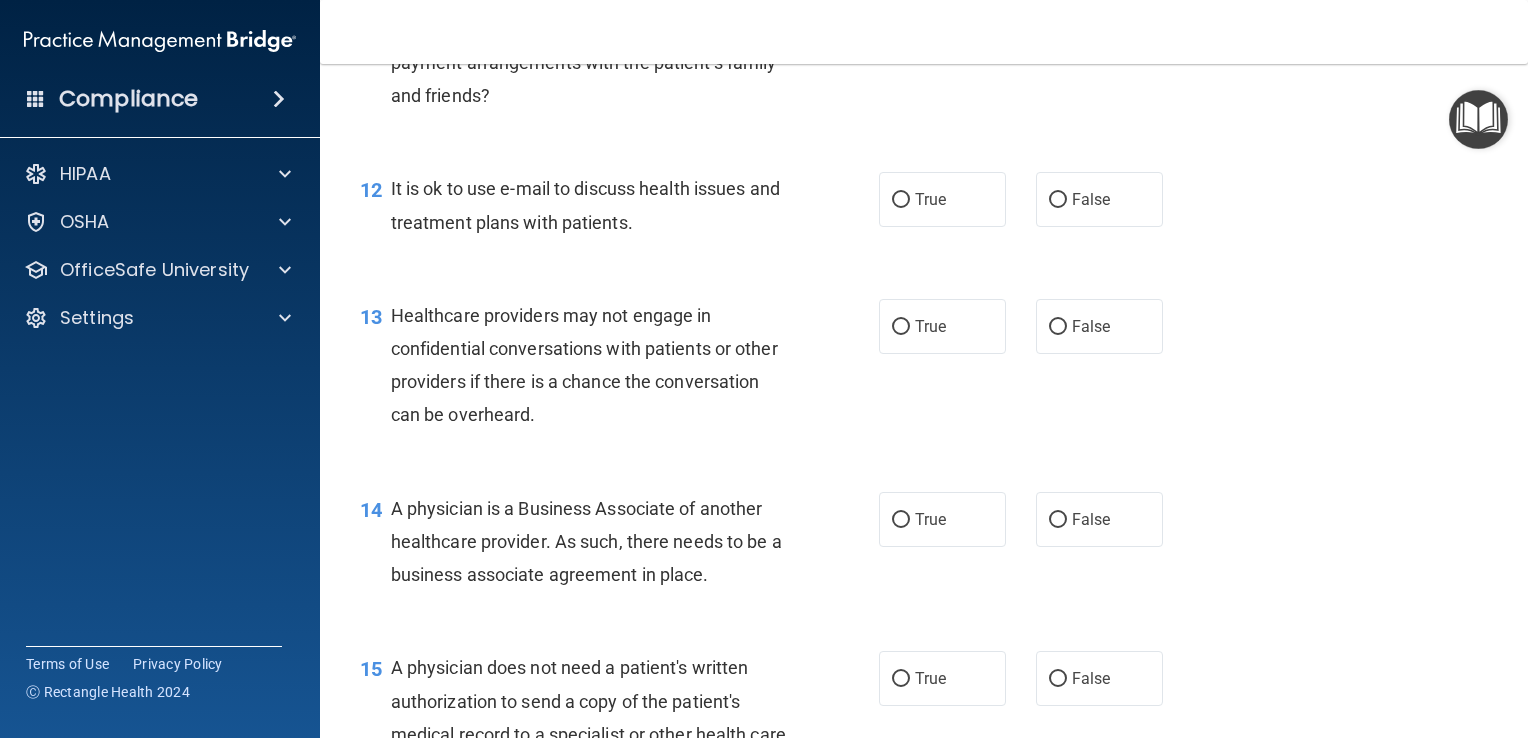 scroll, scrollTop: 2020, scrollLeft: 0, axis: vertical 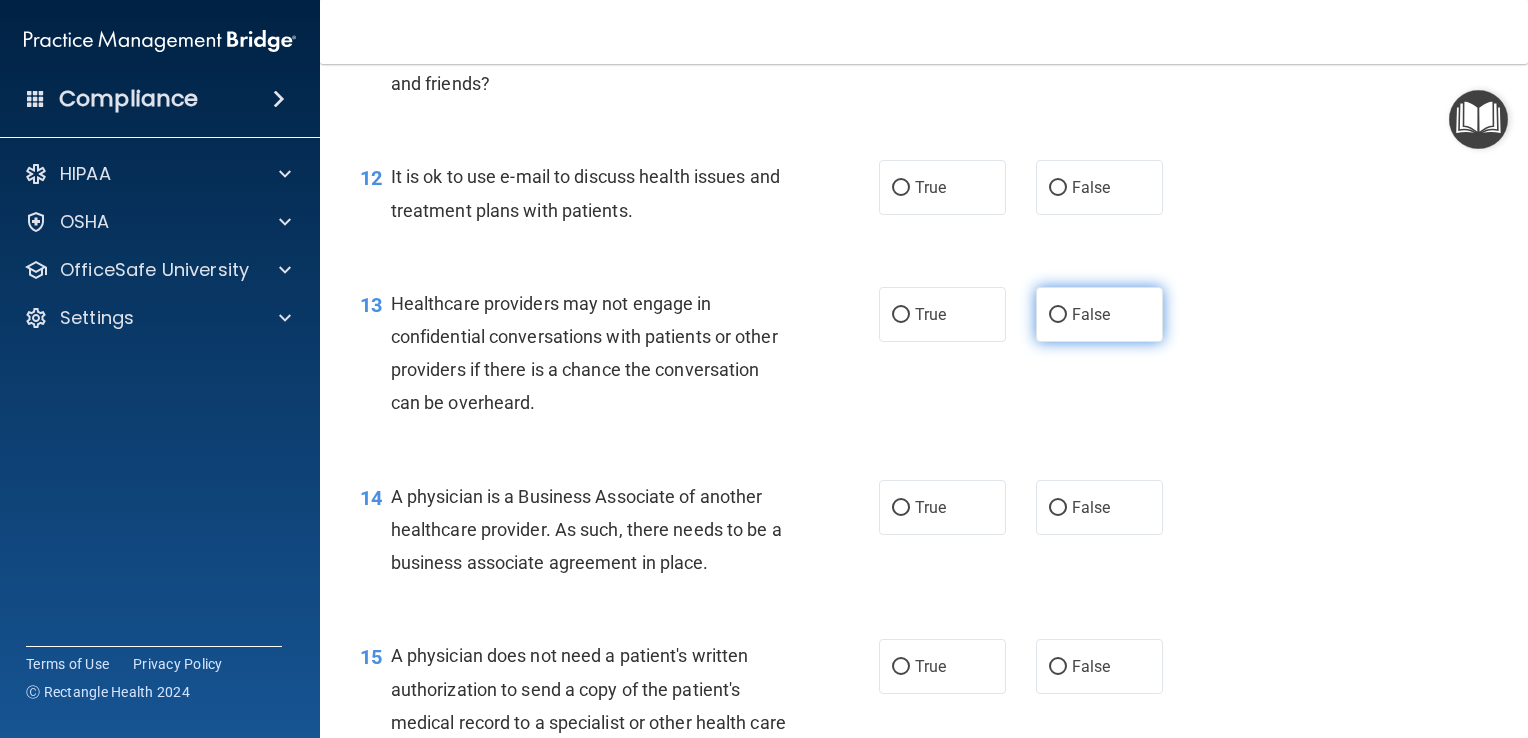 click on "False" at bounding box center [1058, 315] 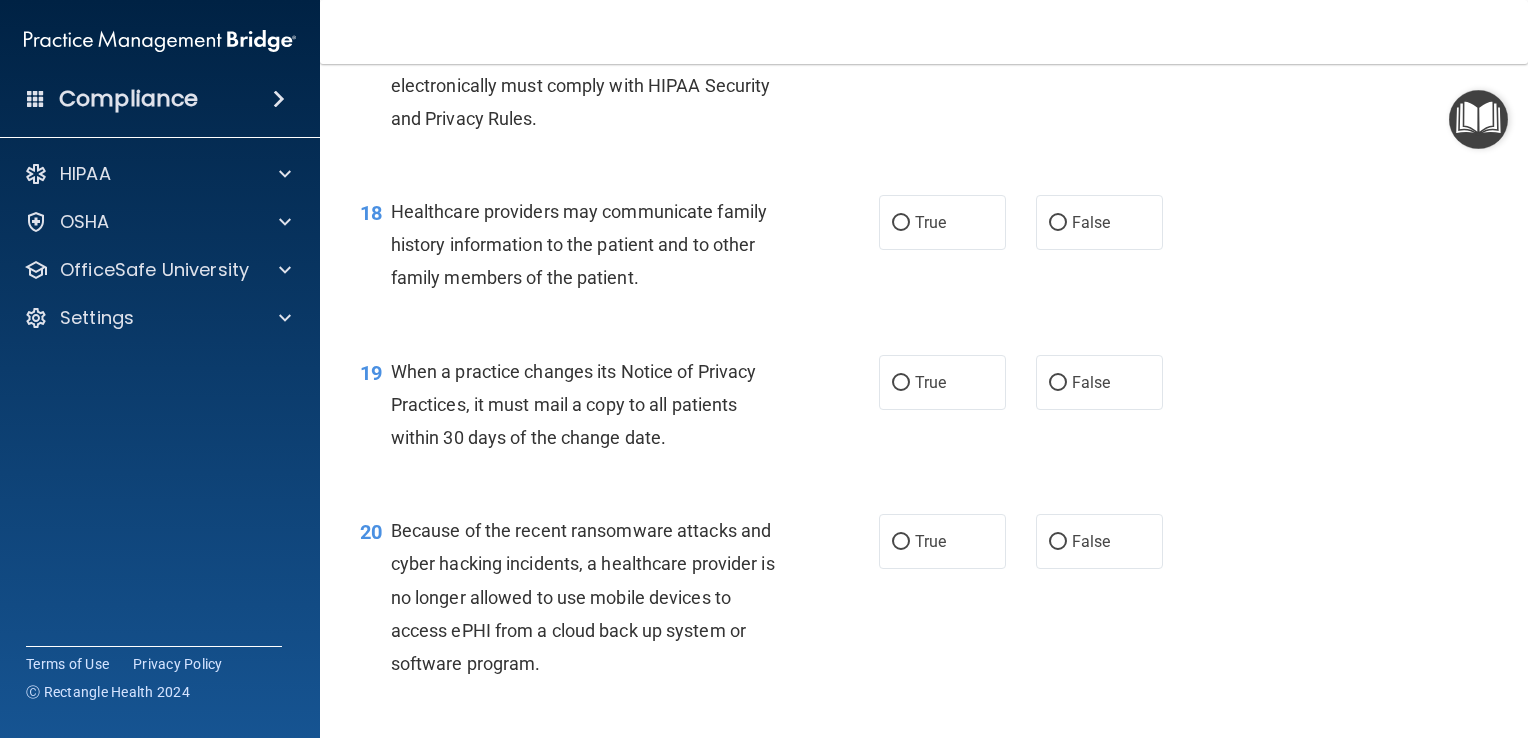 scroll, scrollTop: 3054, scrollLeft: 0, axis: vertical 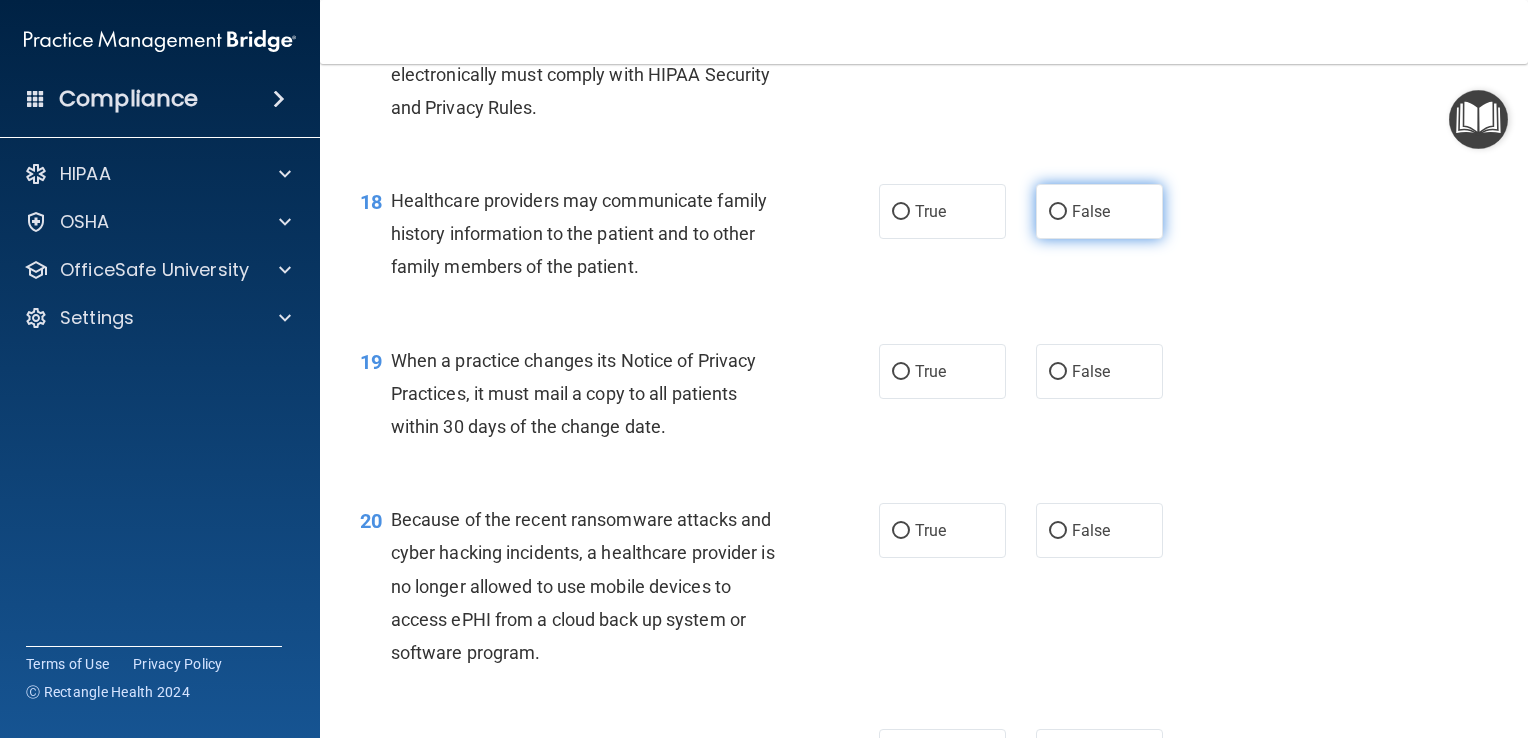 click on "False" at bounding box center [1058, 212] 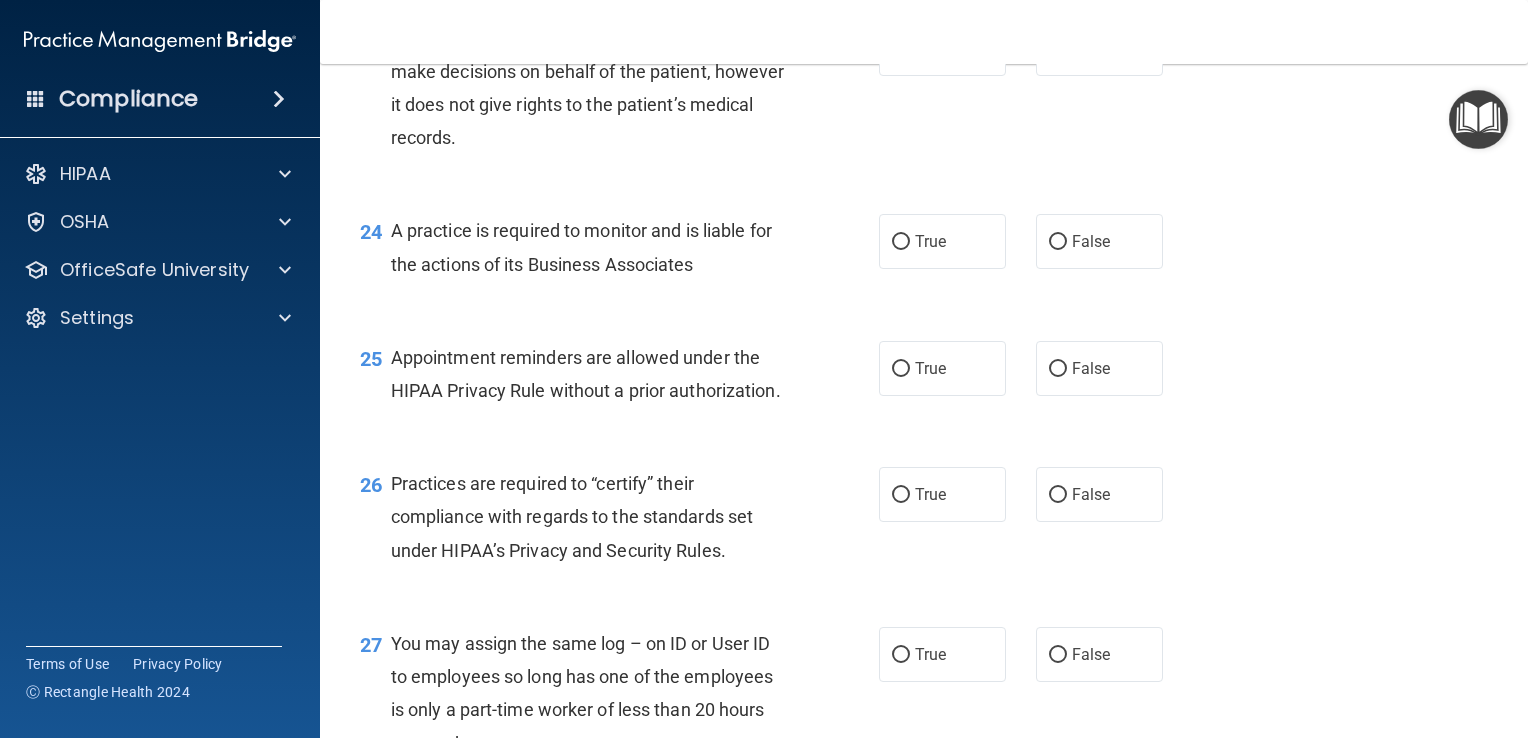 scroll, scrollTop: 4048, scrollLeft: 0, axis: vertical 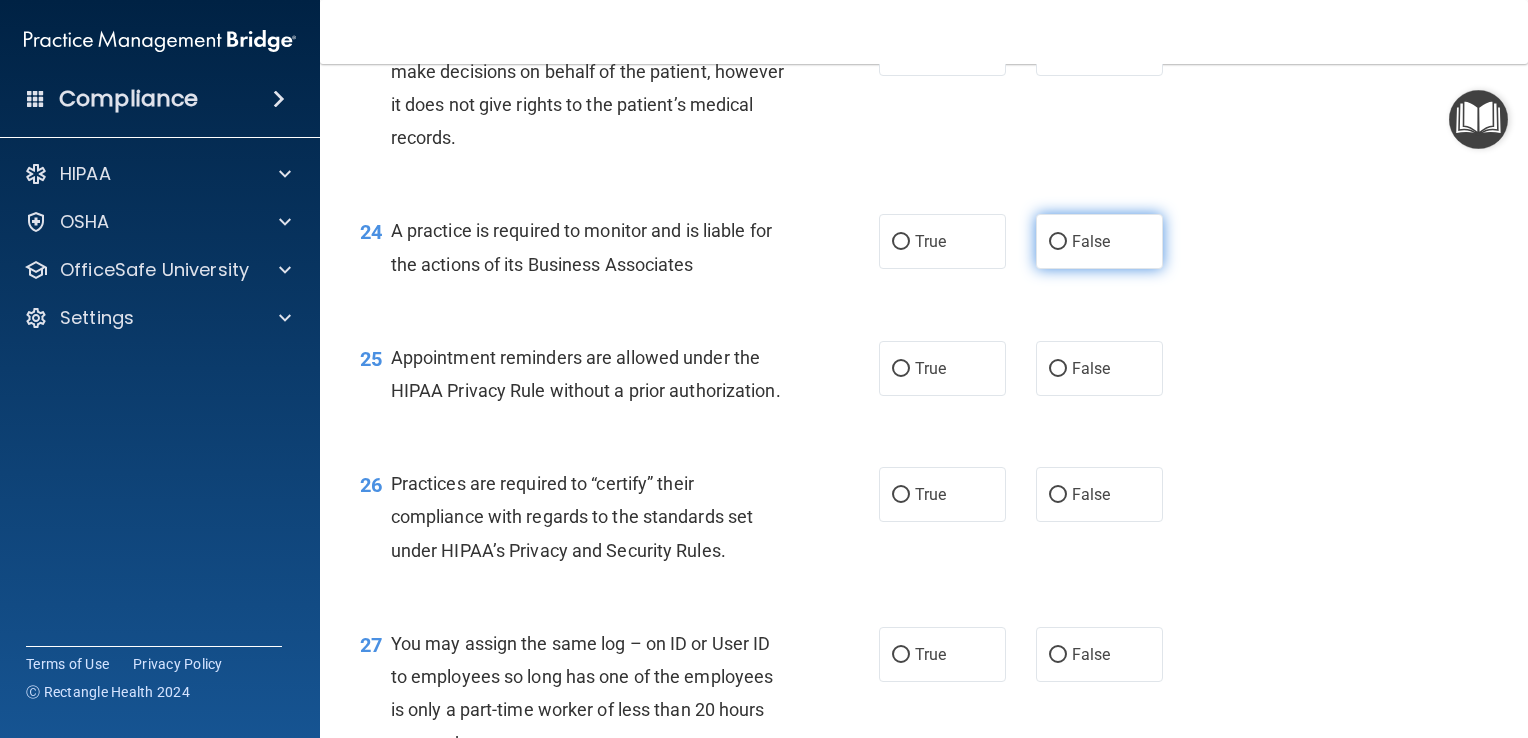 click on "False" at bounding box center [1091, 241] 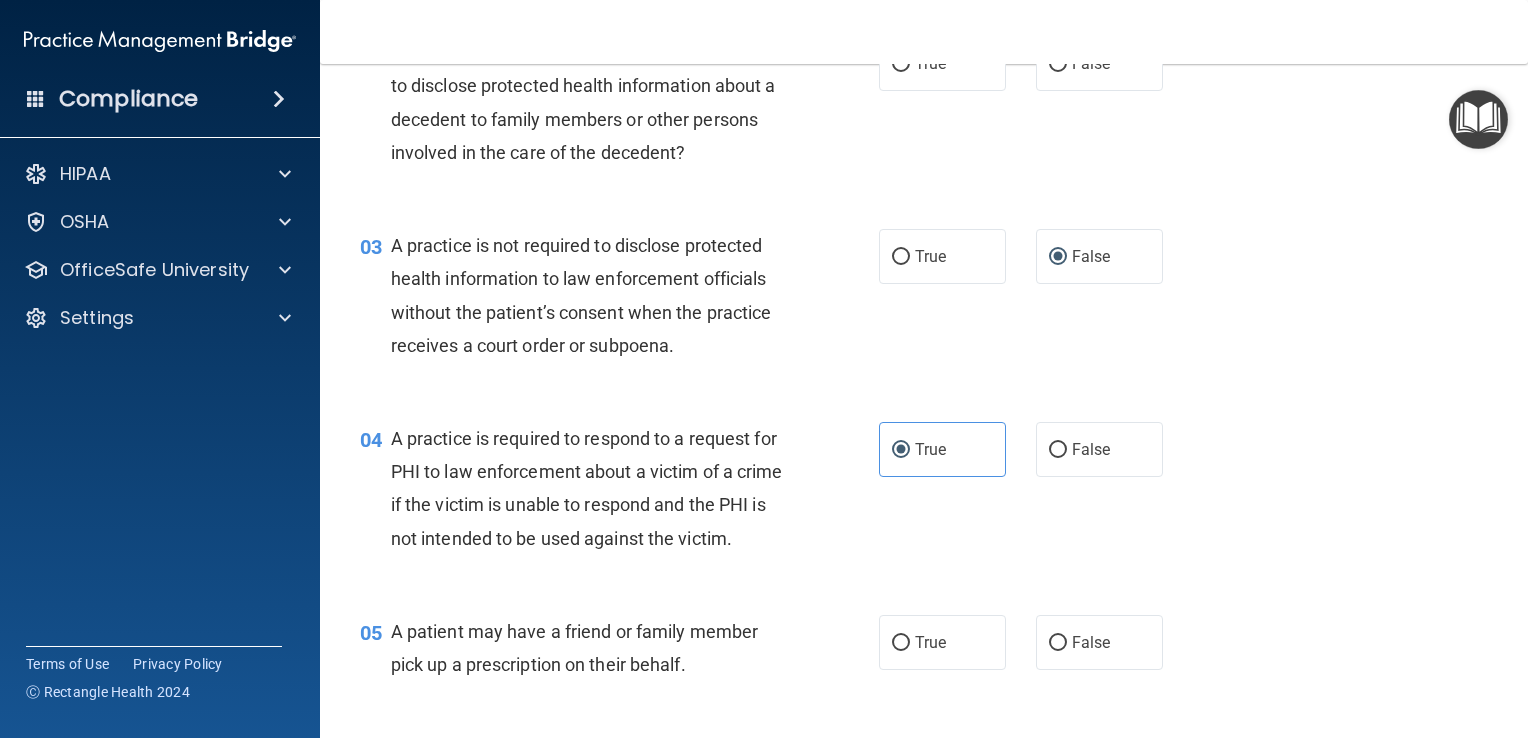 scroll, scrollTop: 0, scrollLeft: 0, axis: both 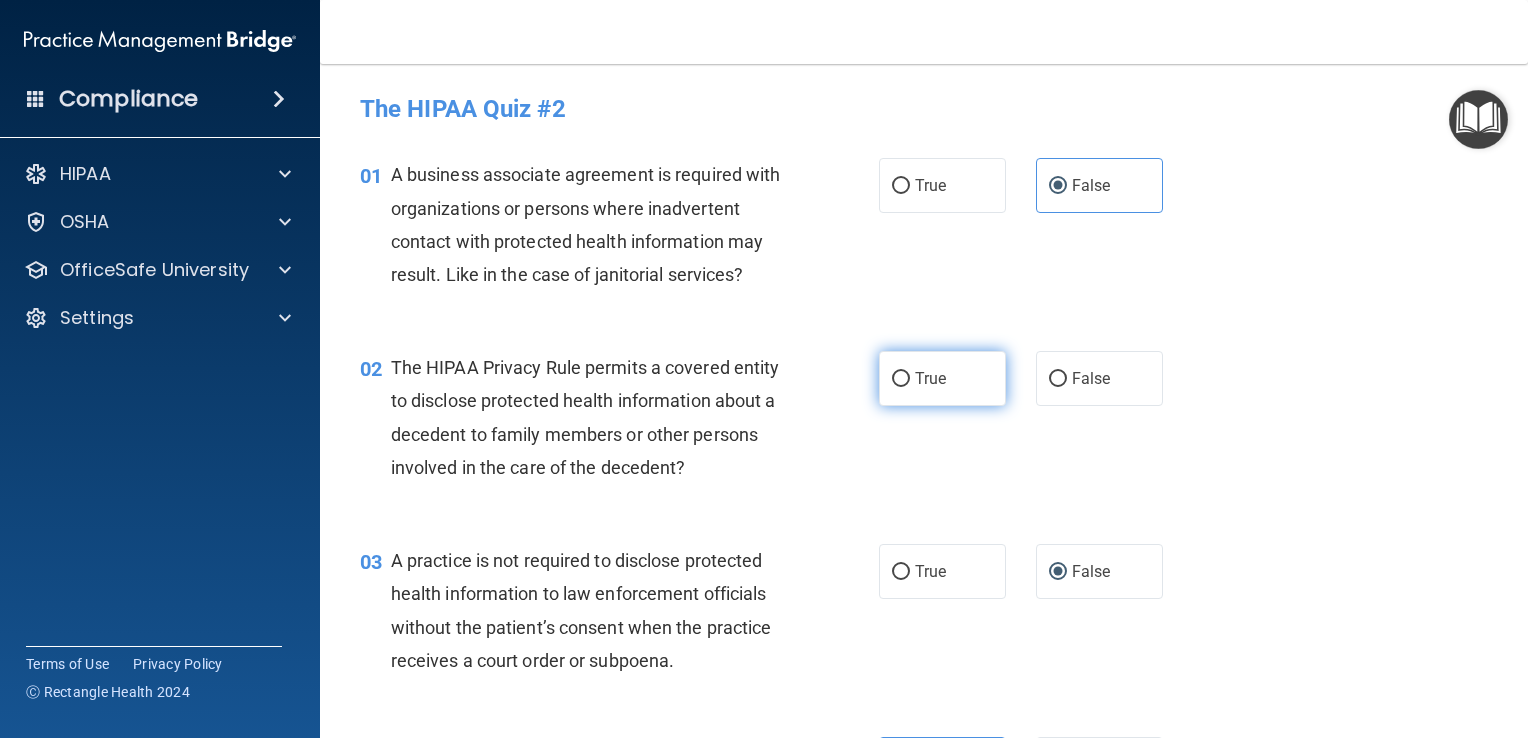 click on "True" at bounding box center (942, 378) 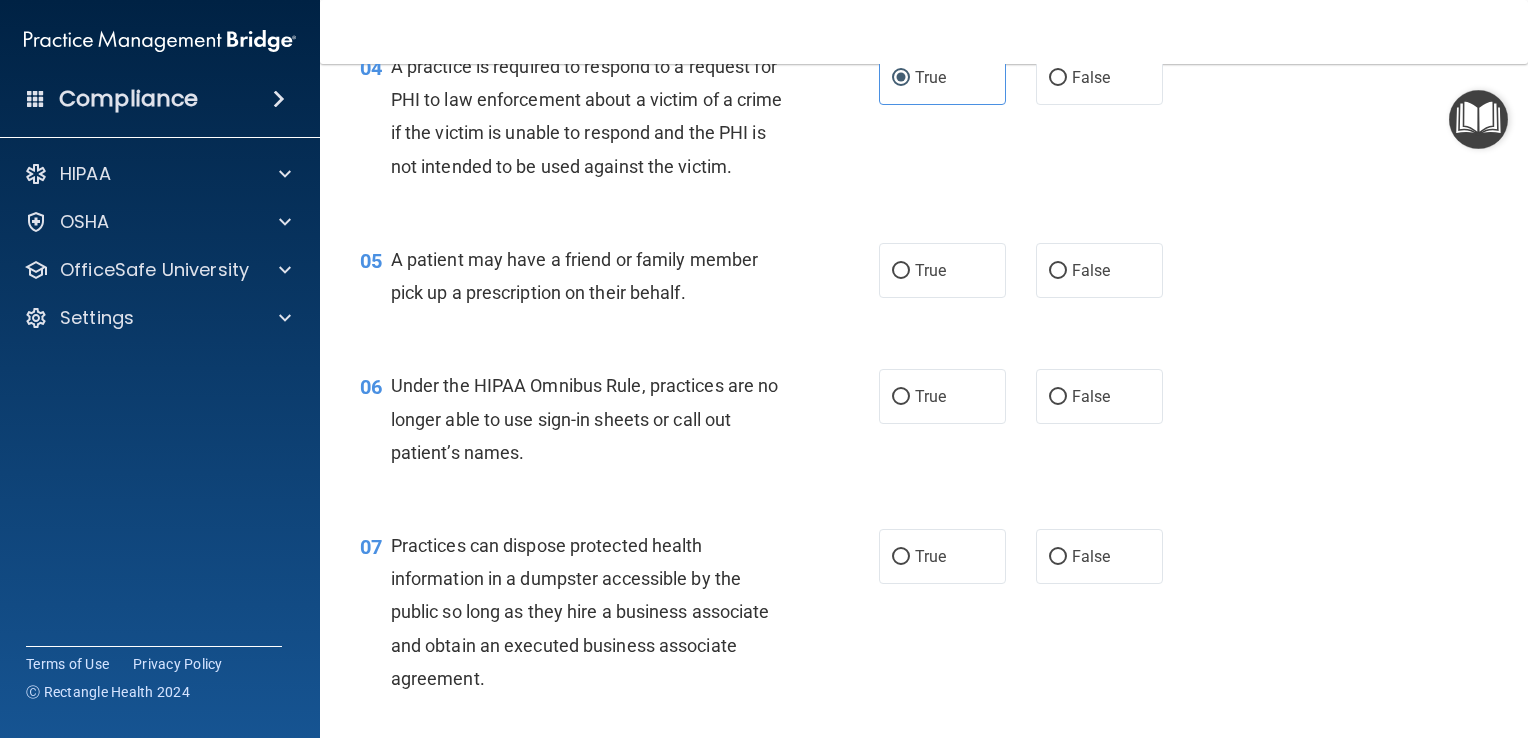 scroll, scrollTop: 688, scrollLeft: 0, axis: vertical 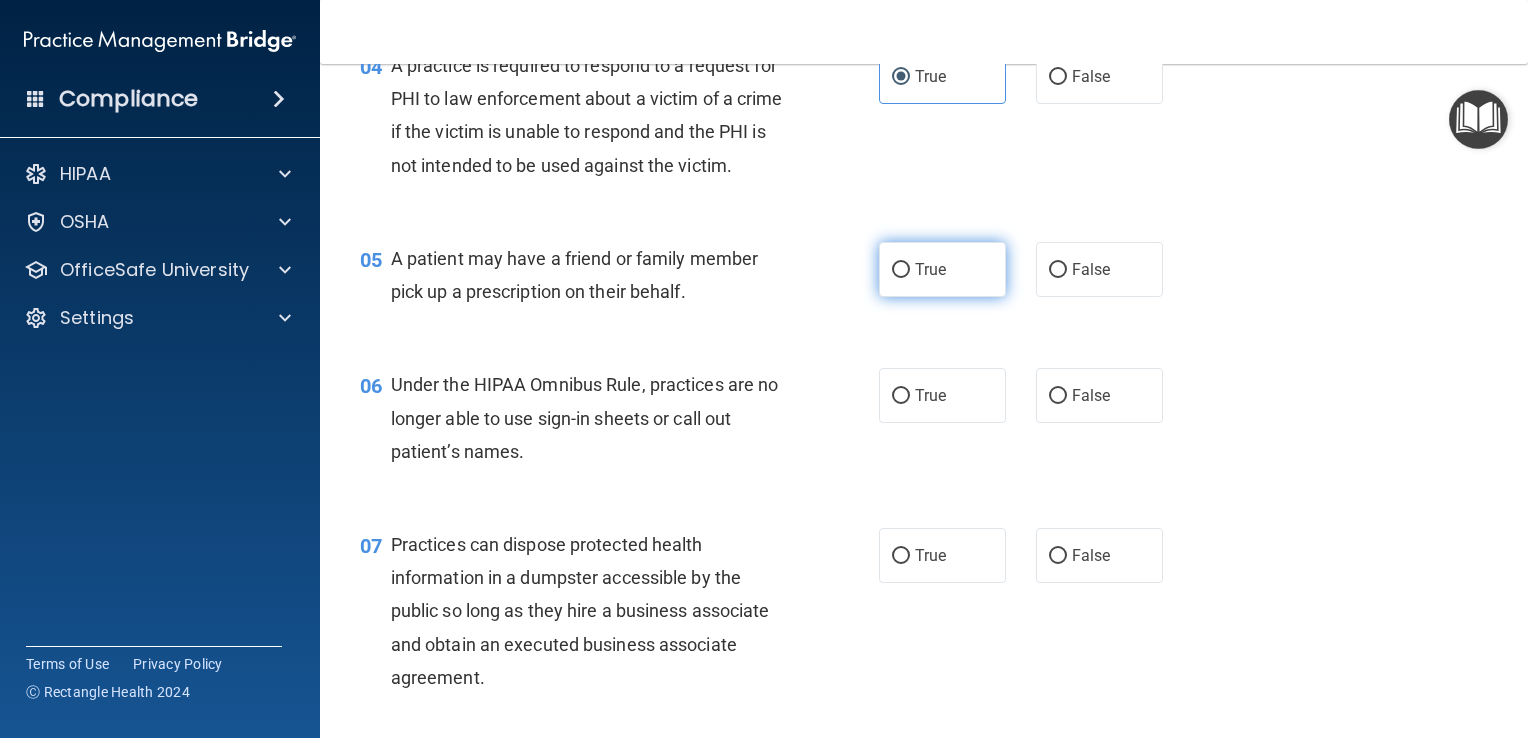 click on "True" at bounding box center [930, 269] 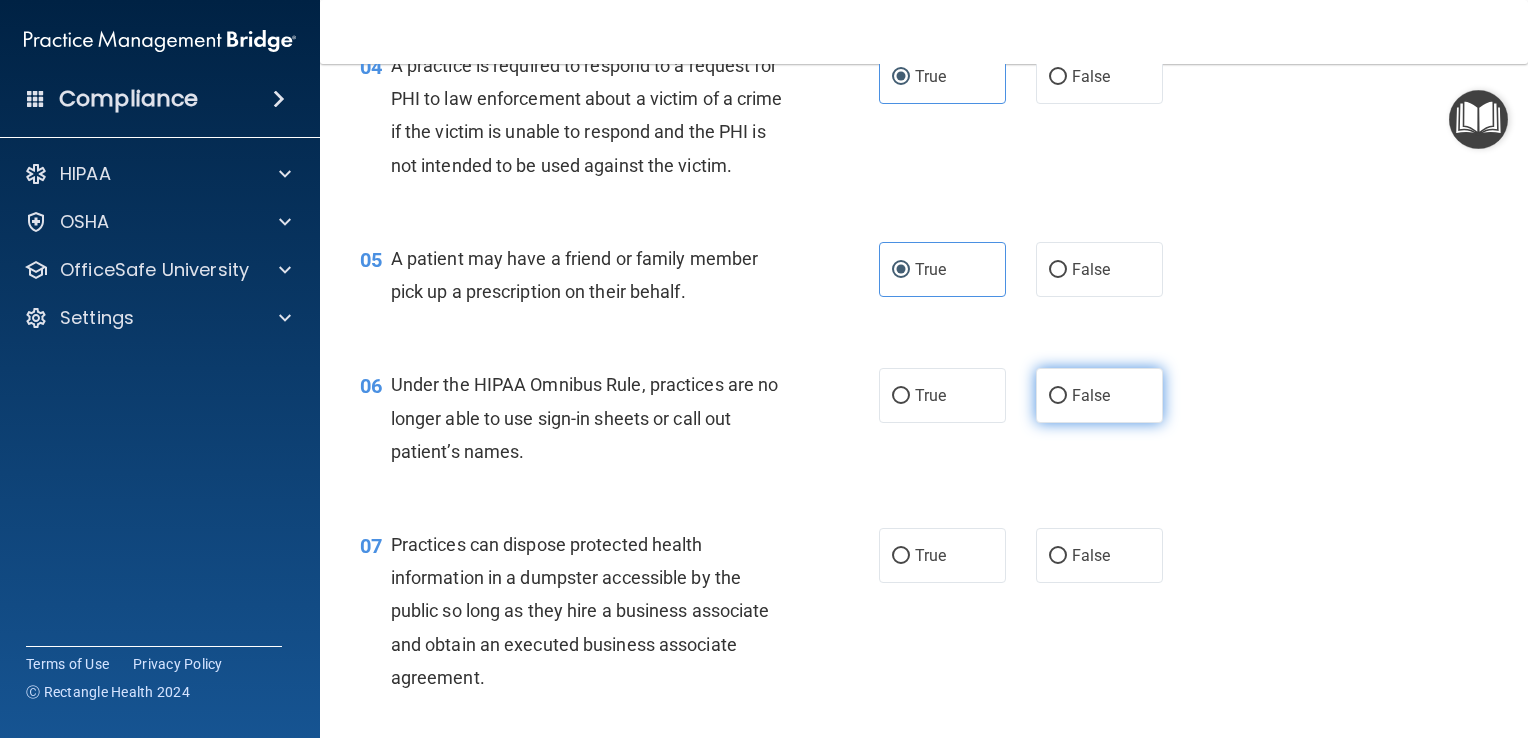 click on "False" at bounding box center (1058, 396) 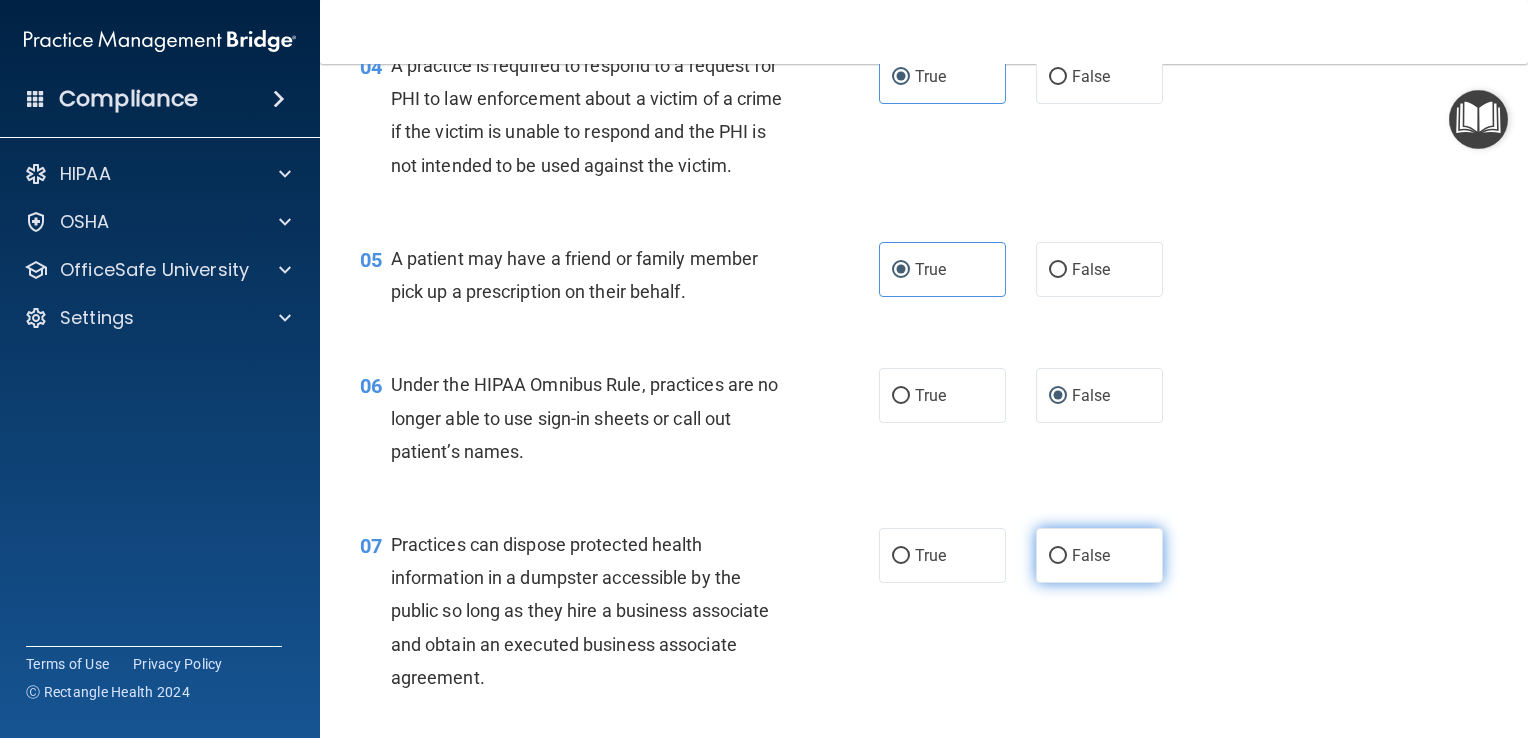 click on "False" at bounding box center (1058, 556) 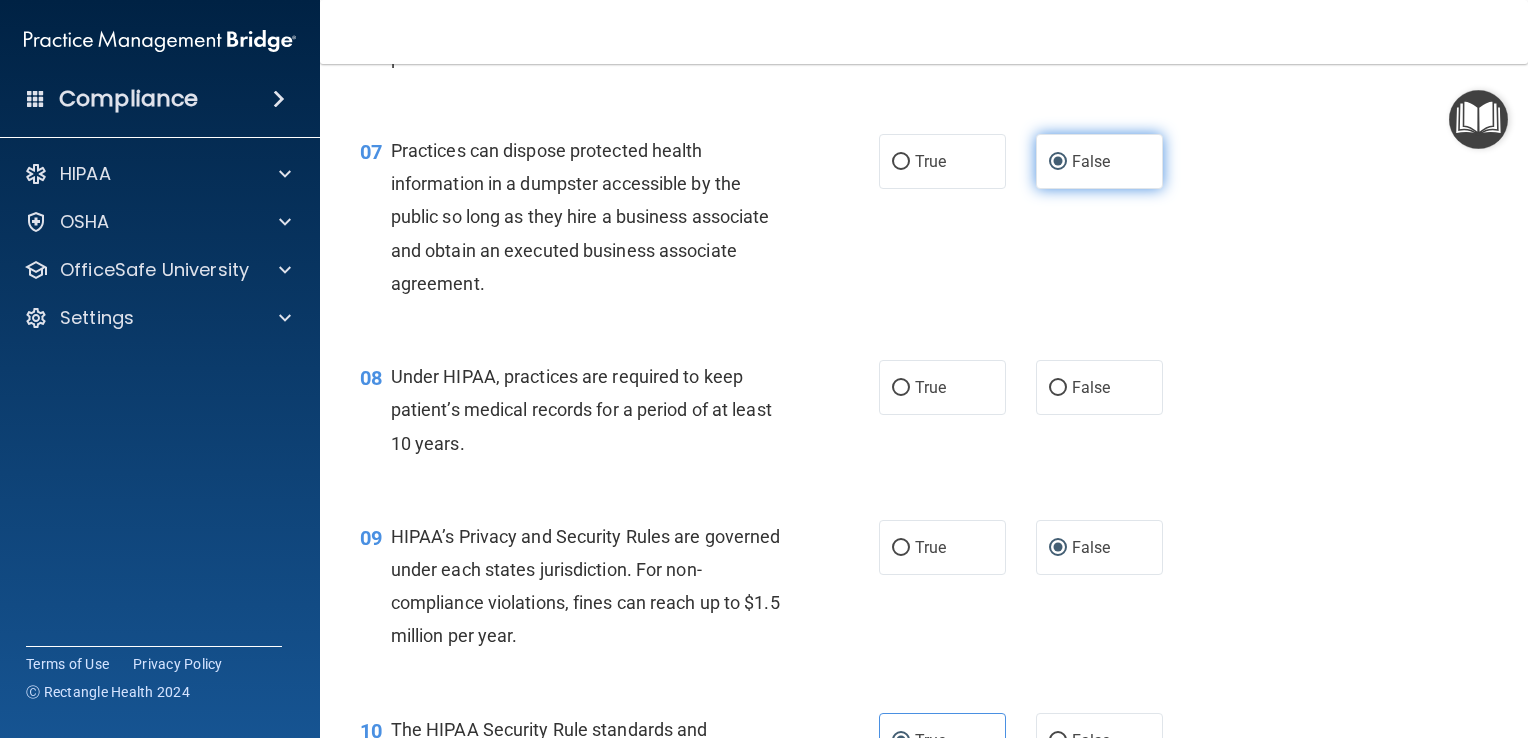 scroll, scrollTop: 1083, scrollLeft: 0, axis: vertical 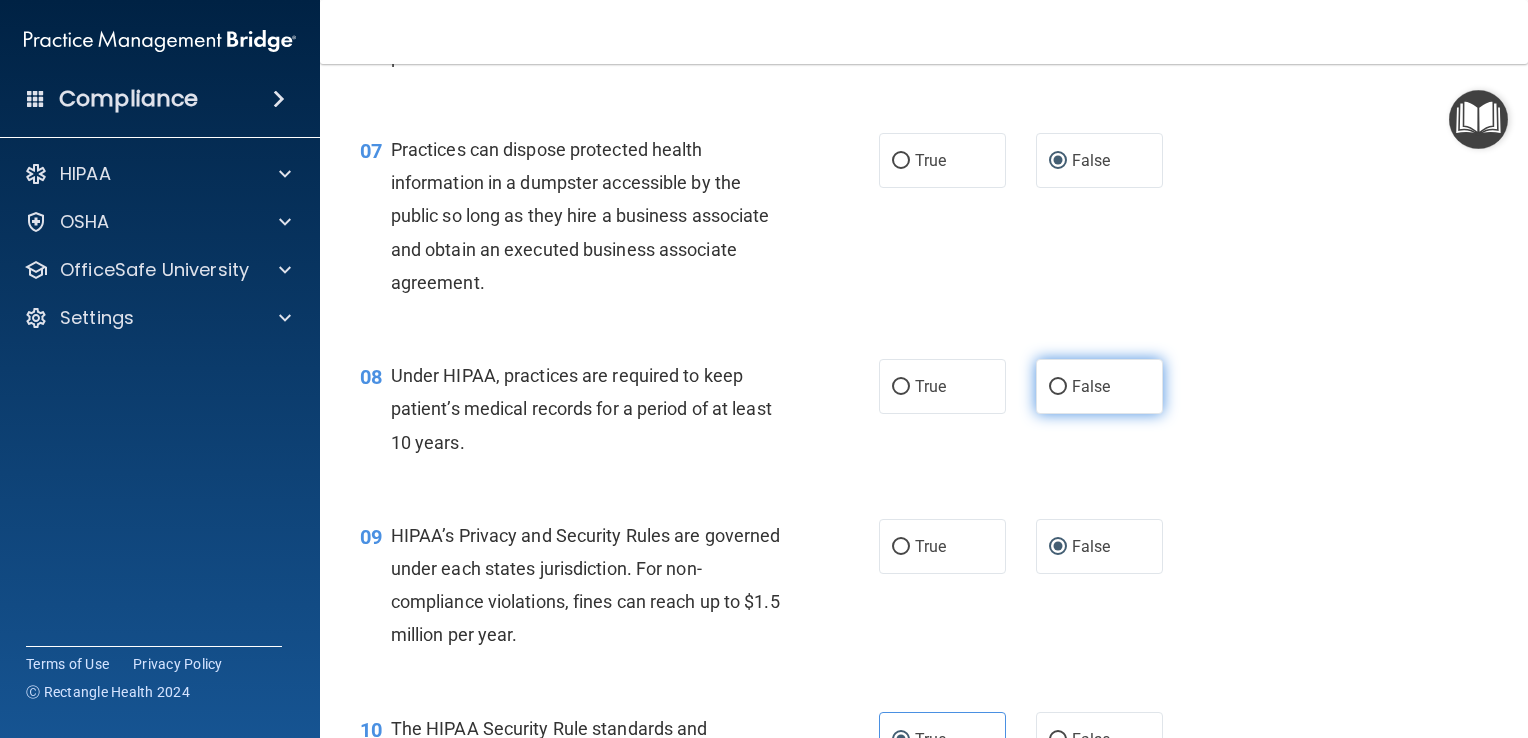 click on "False" at bounding box center (1099, 386) 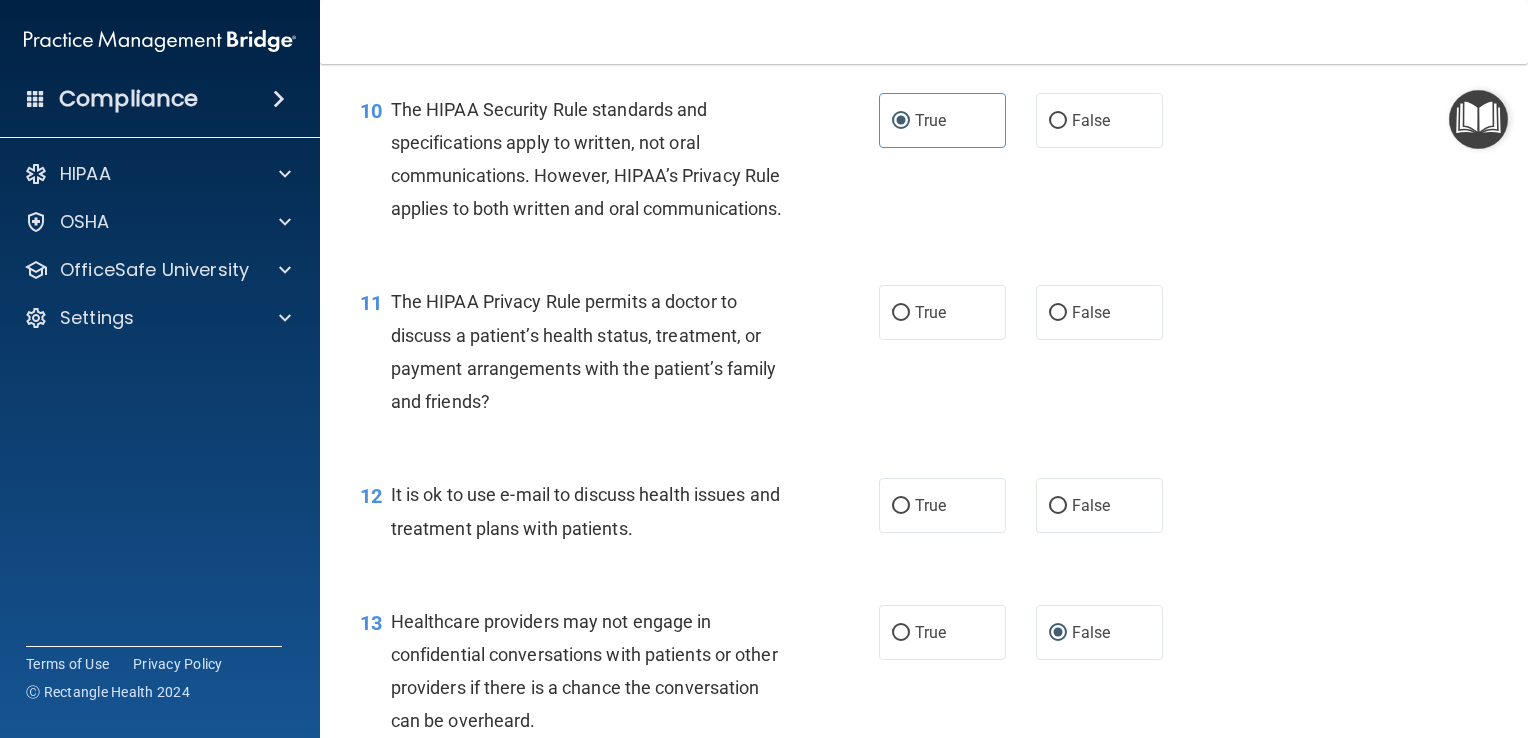 scroll, scrollTop: 1703, scrollLeft: 0, axis: vertical 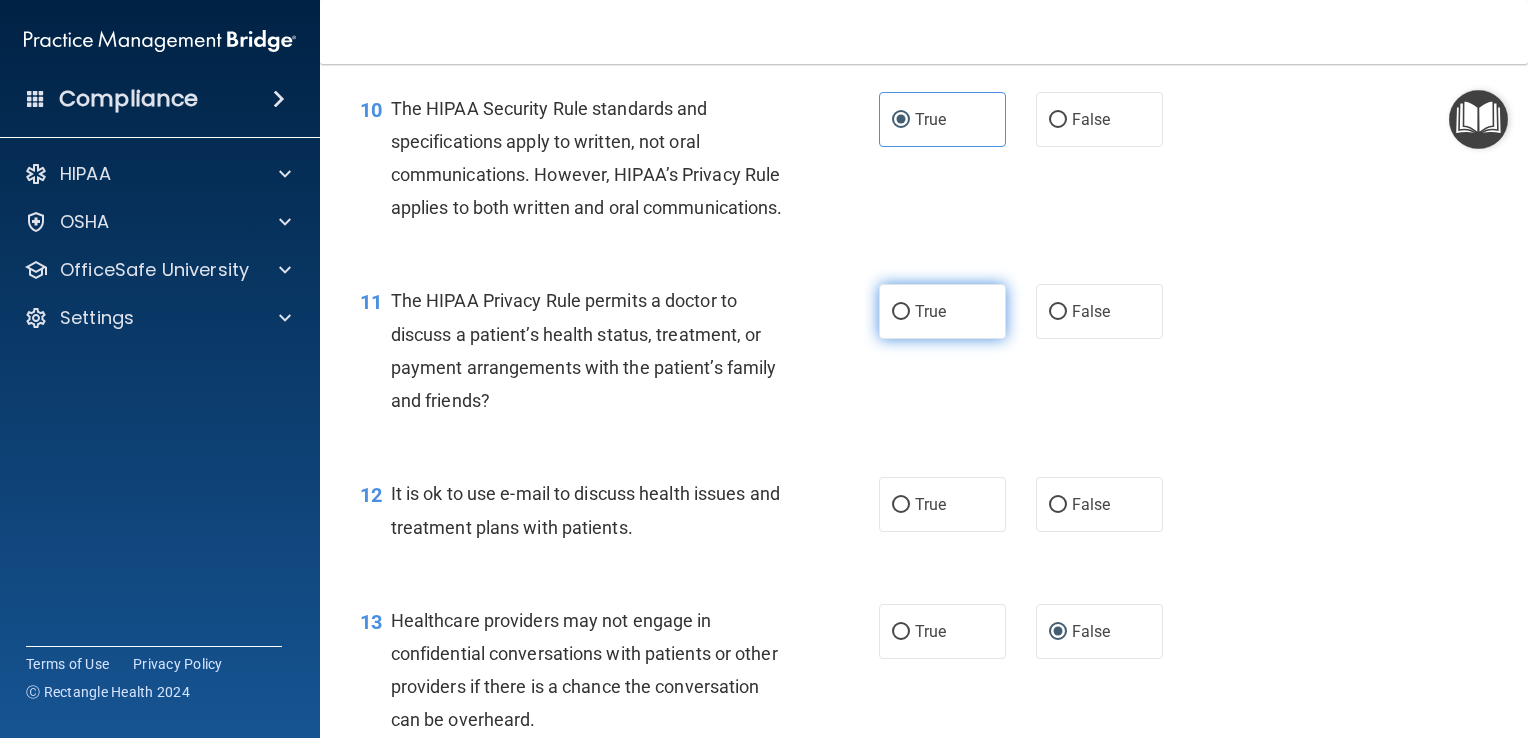 click on "True" at bounding box center [942, 311] 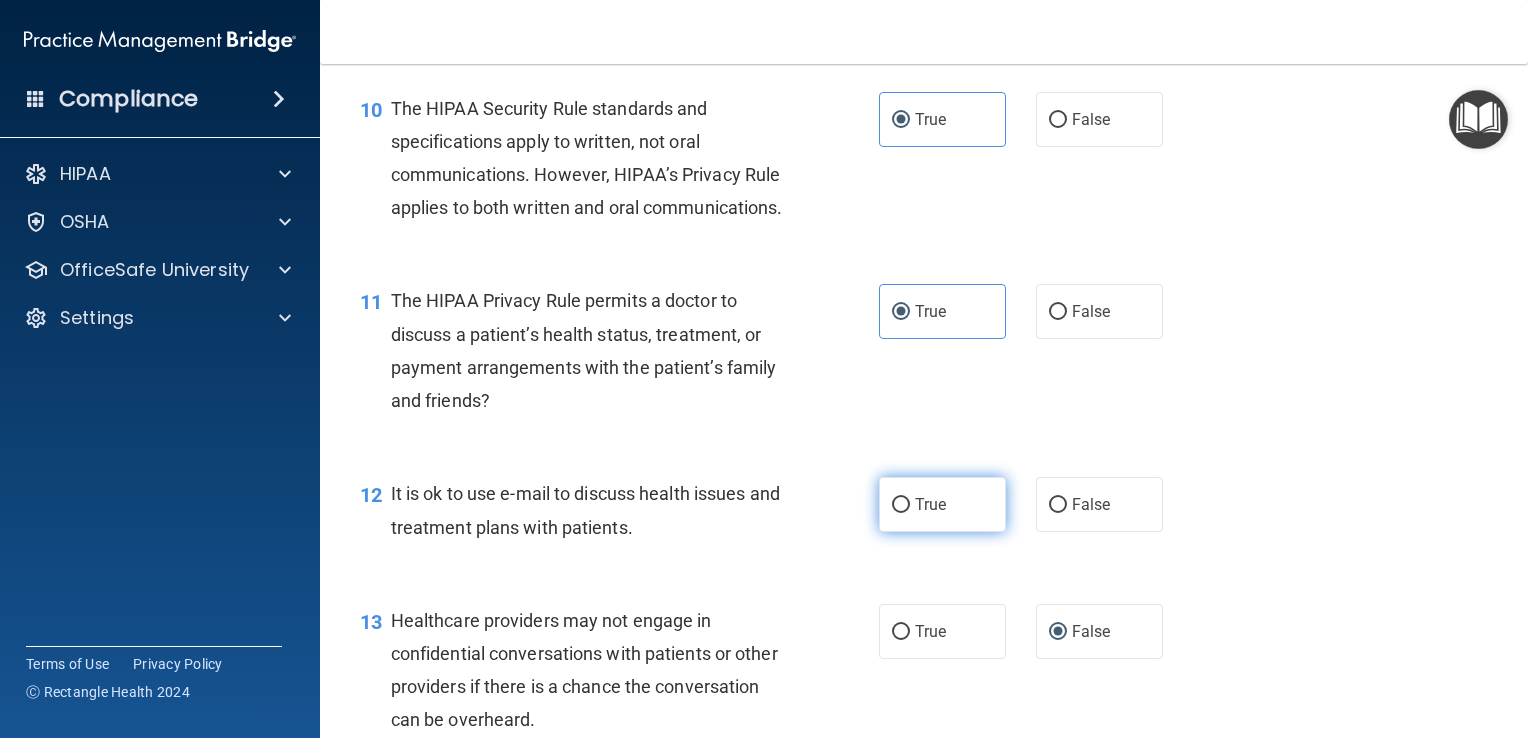 click on "True" at bounding box center (942, 504) 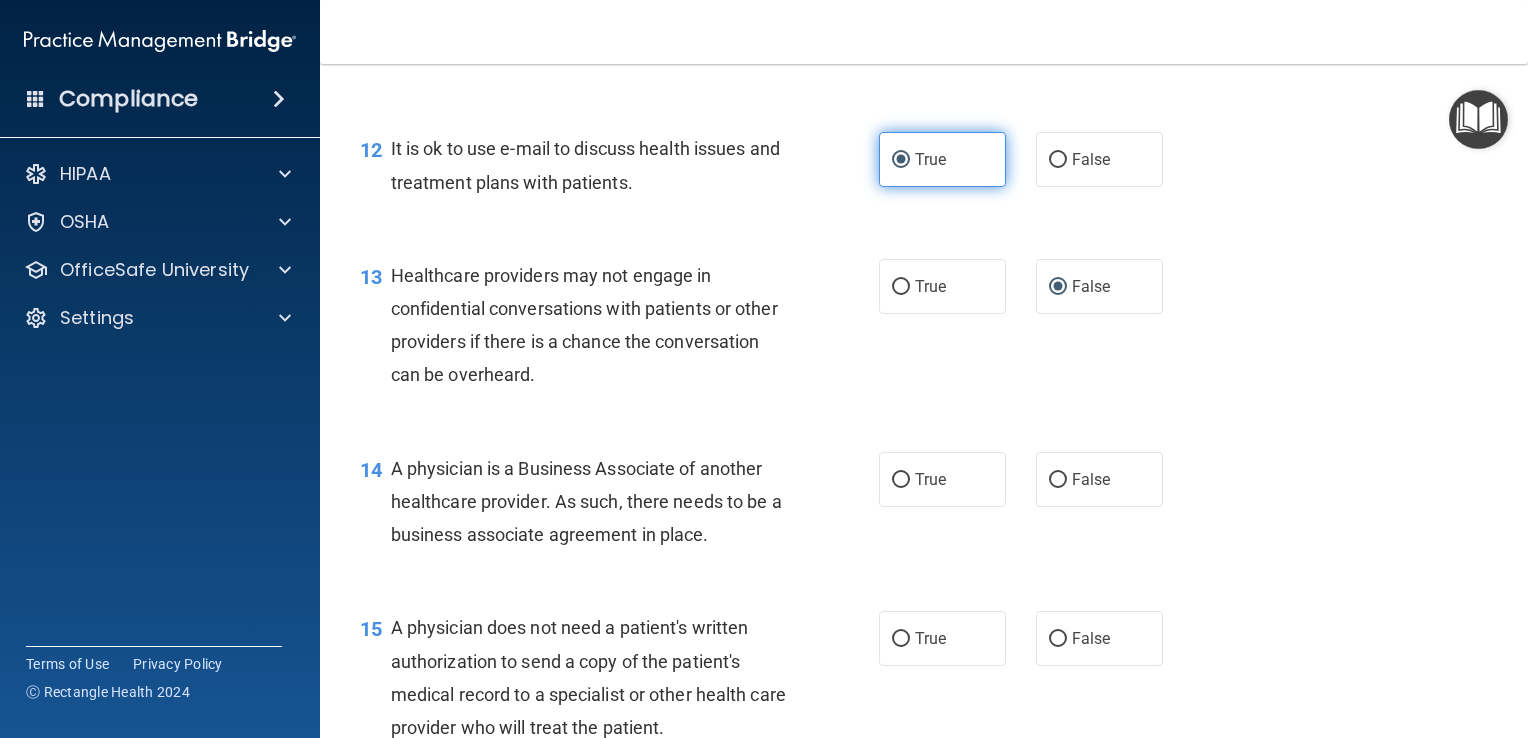 scroll, scrollTop: 2051, scrollLeft: 0, axis: vertical 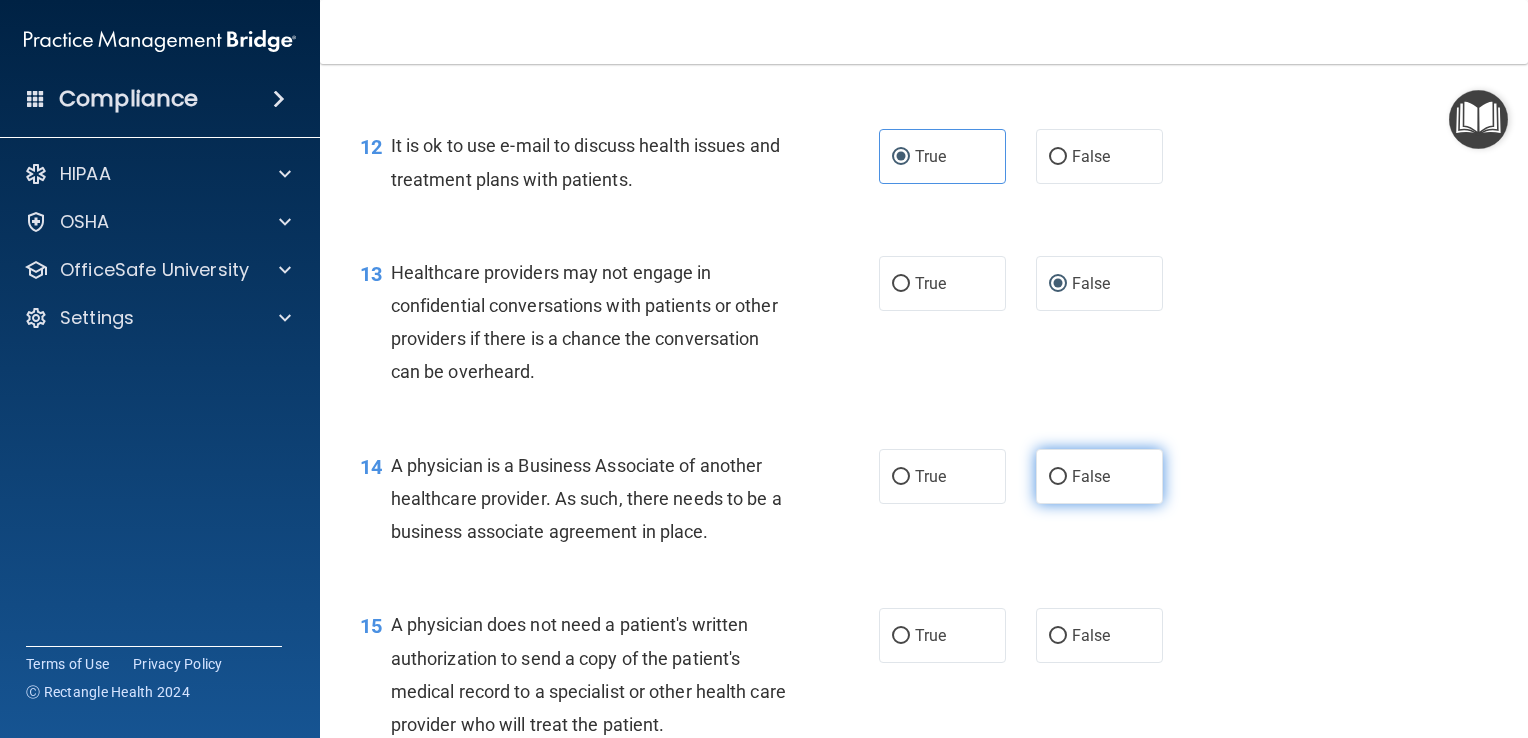click on "False" at bounding box center (1099, 476) 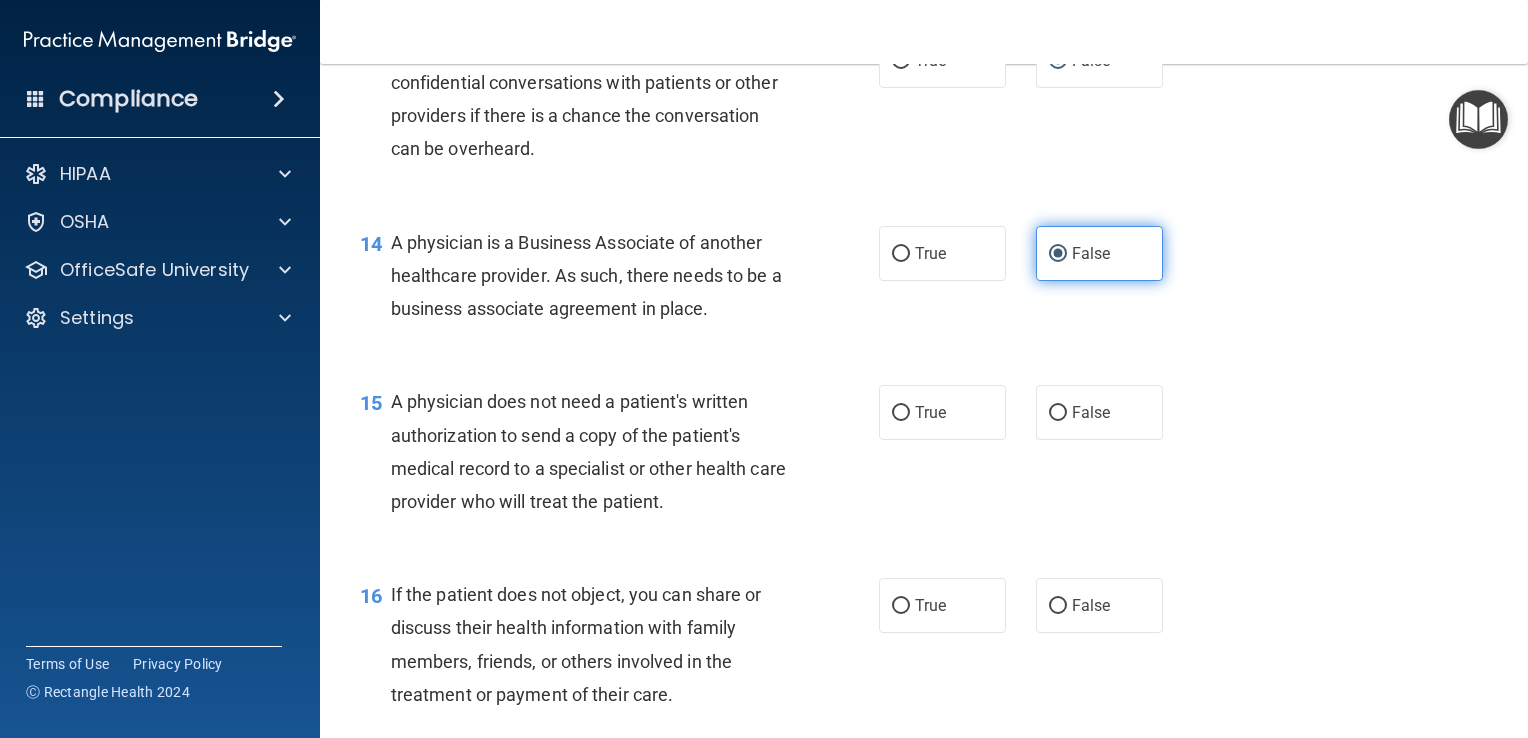 scroll, scrollTop: 2283, scrollLeft: 0, axis: vertical 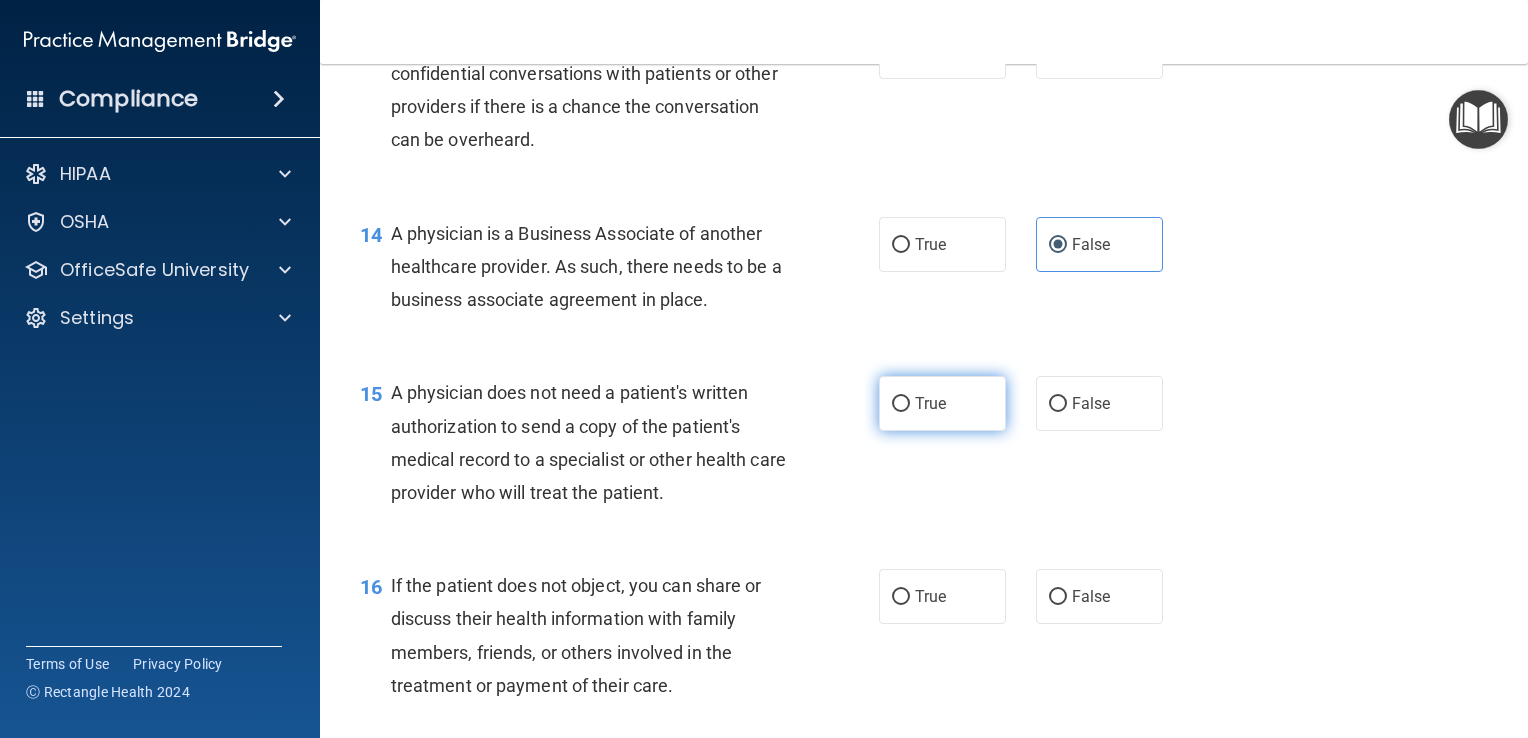 click on "True" at bounding box center (942, 403) 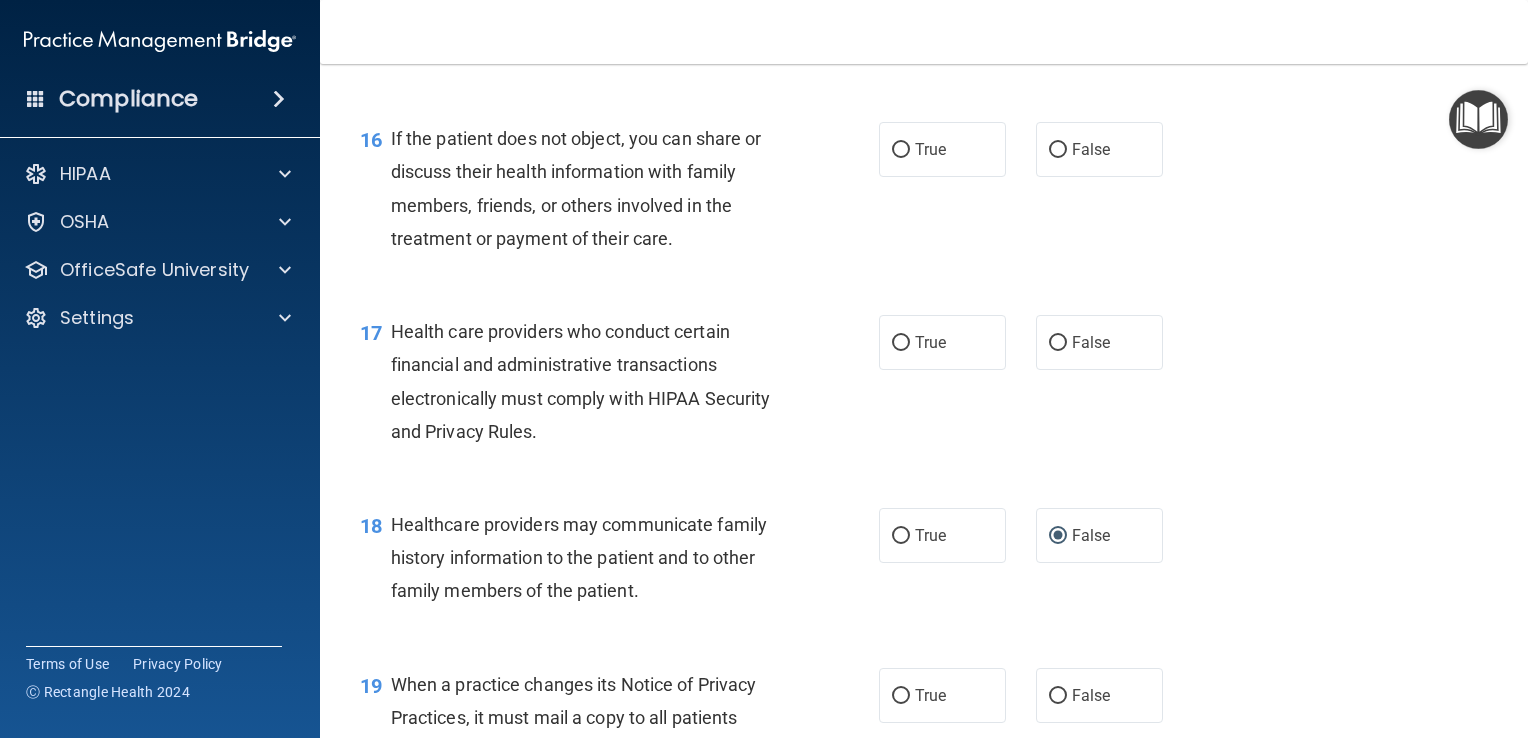 scroll, scrollTop: 2743, scrollLeft: 0, axis: vertical 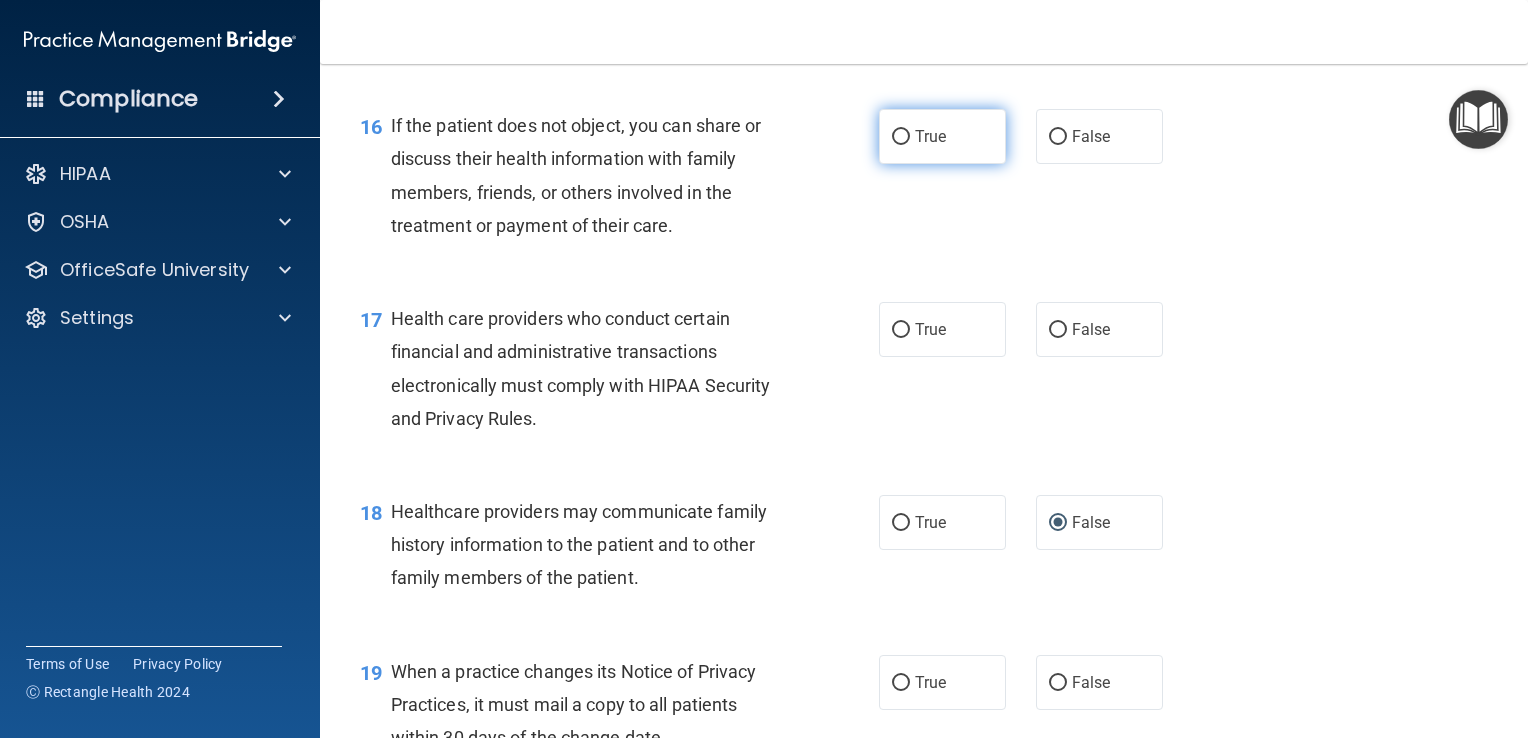 click on "True" at bounding box center [930, 136] 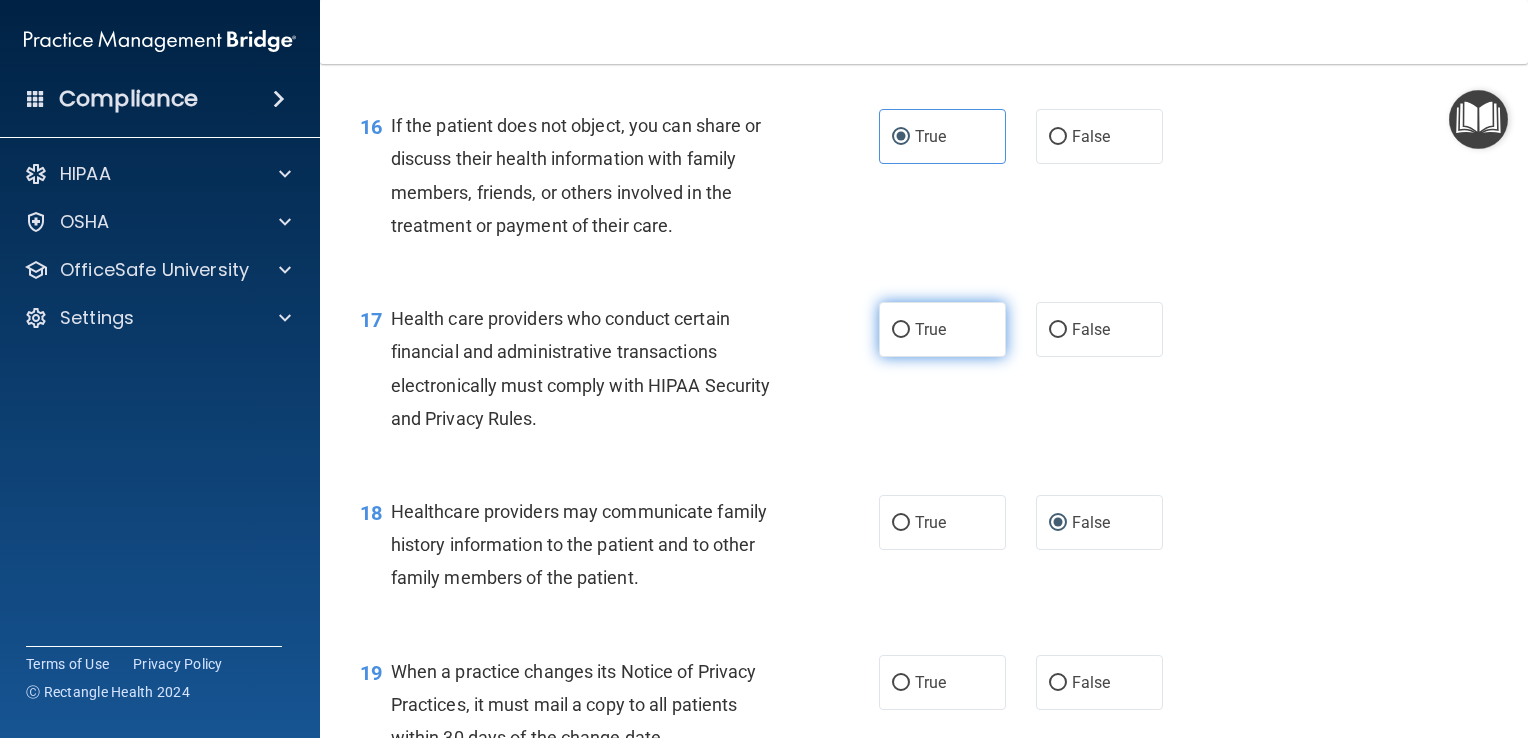 click on "True" at bounding box center (901, 330) 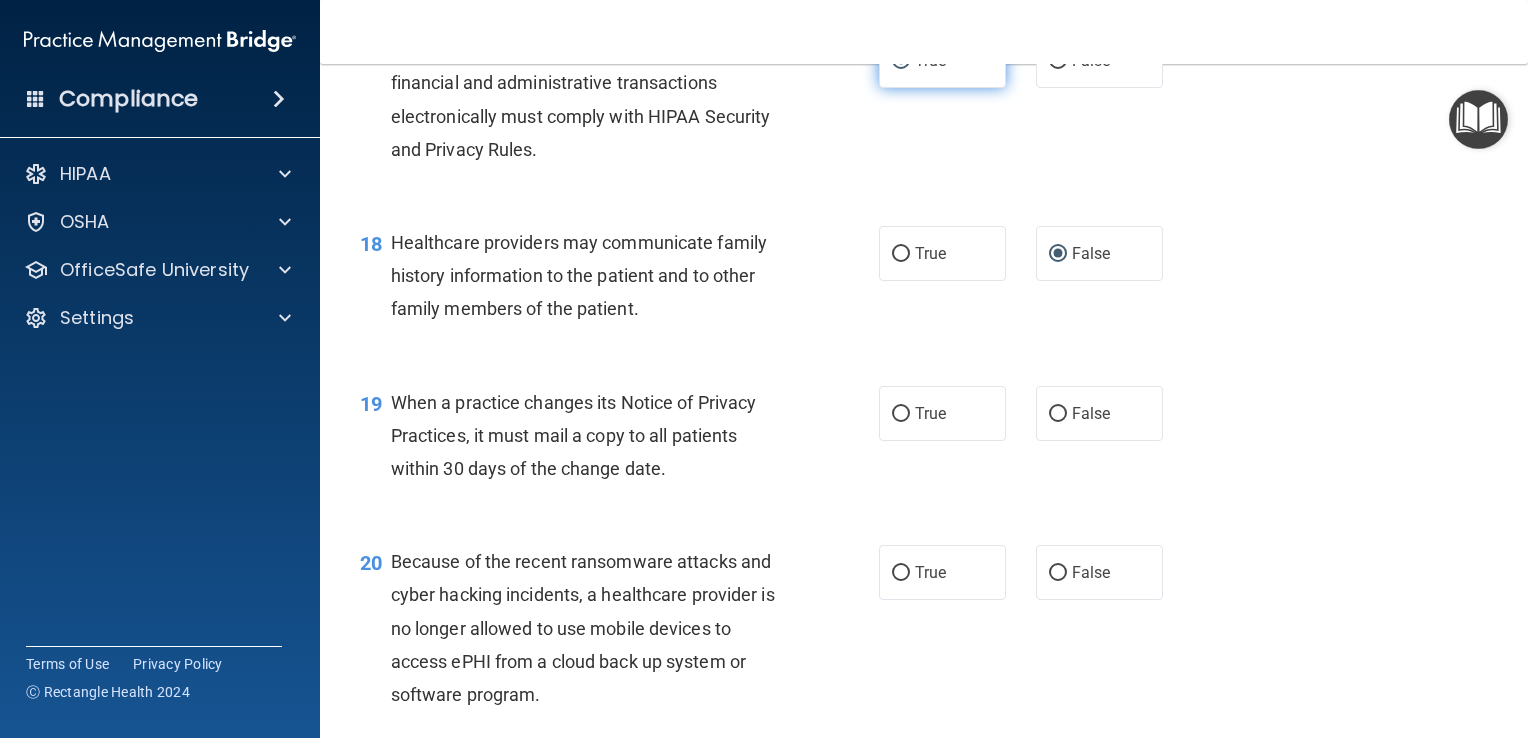scroll, scrollTop: 3054, scrollLeft: 0, axis: vertical 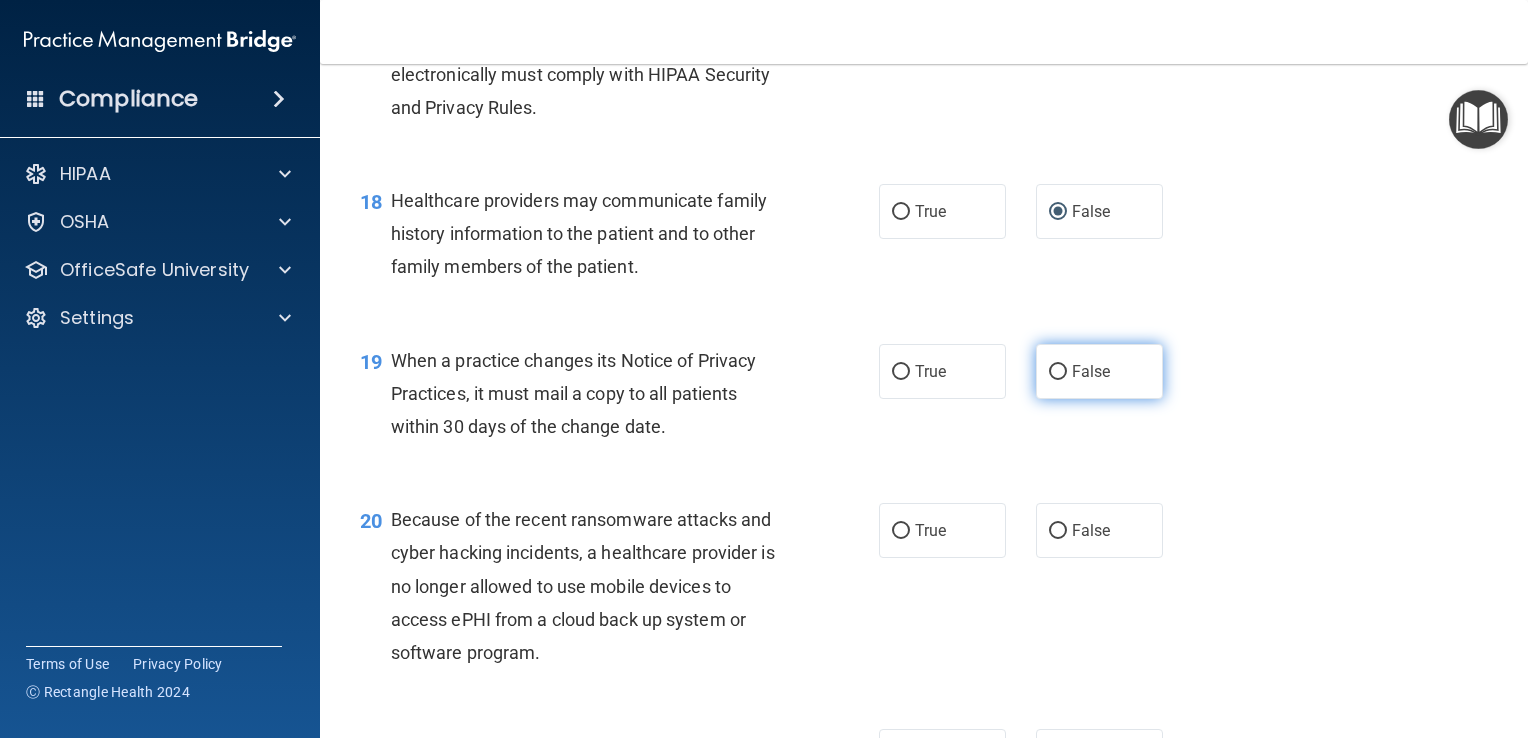 click on "False" at bounding box center [1091, 371] 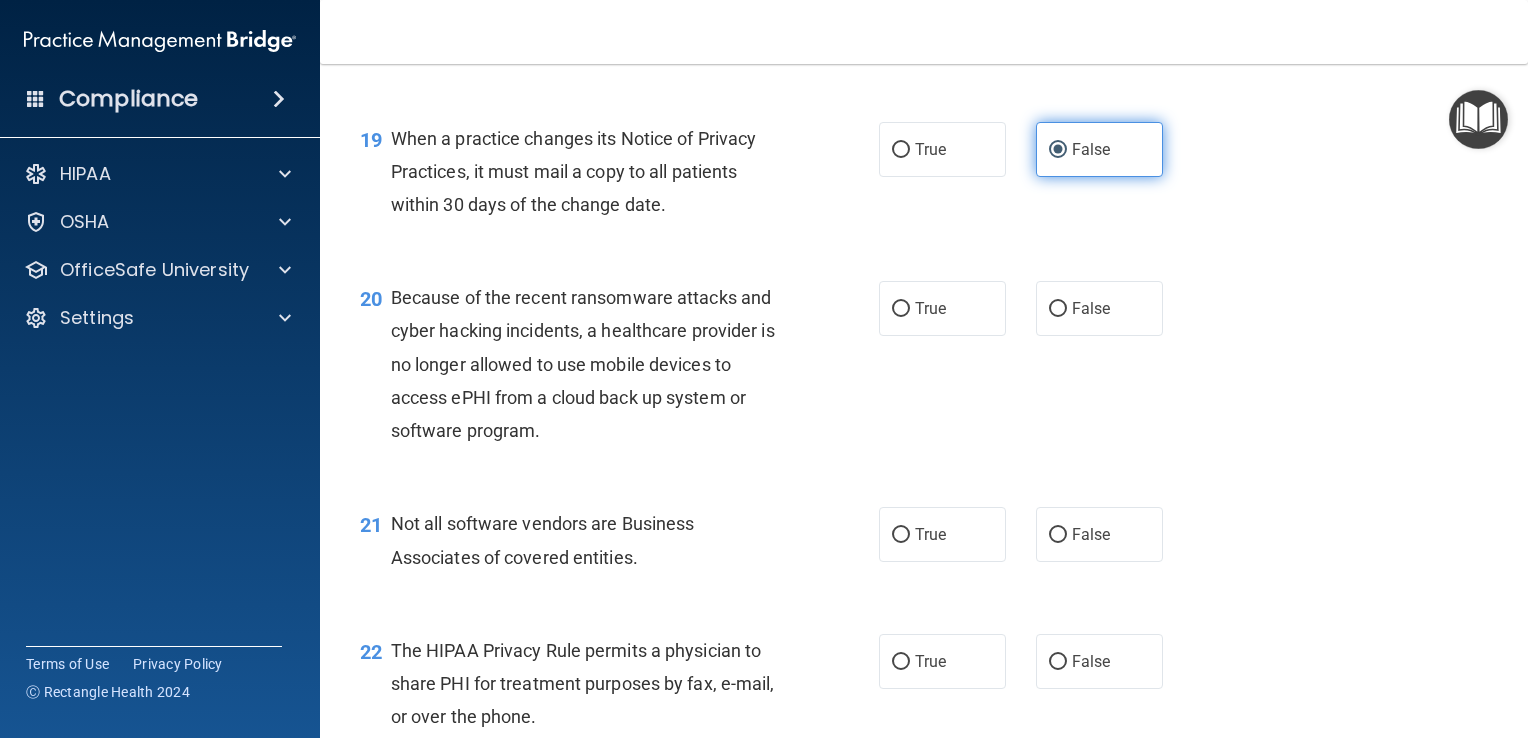 scroll, scrollTop: 3278, scrollLeft: 0, axis: vertical 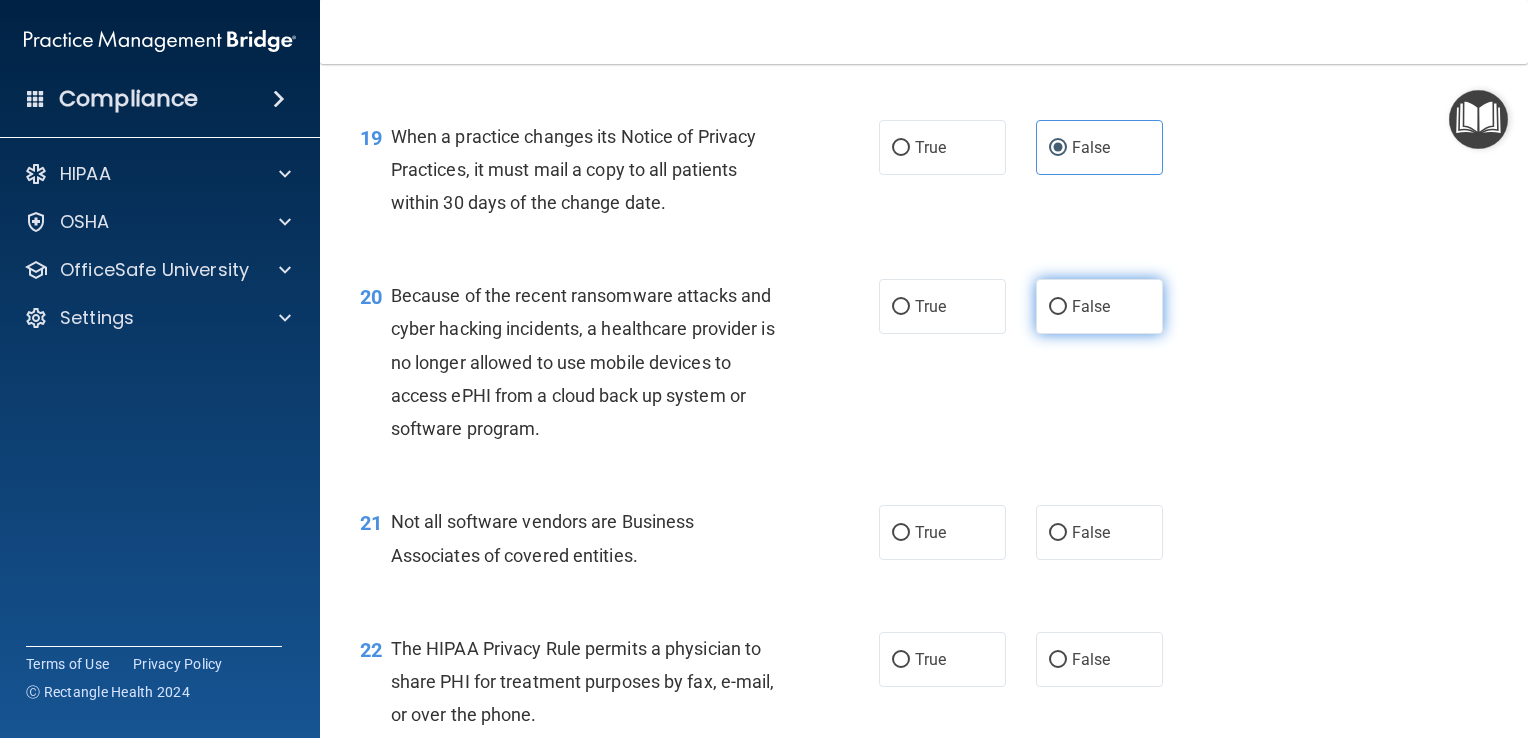 click on "False" at bounding box center (1058, 307) 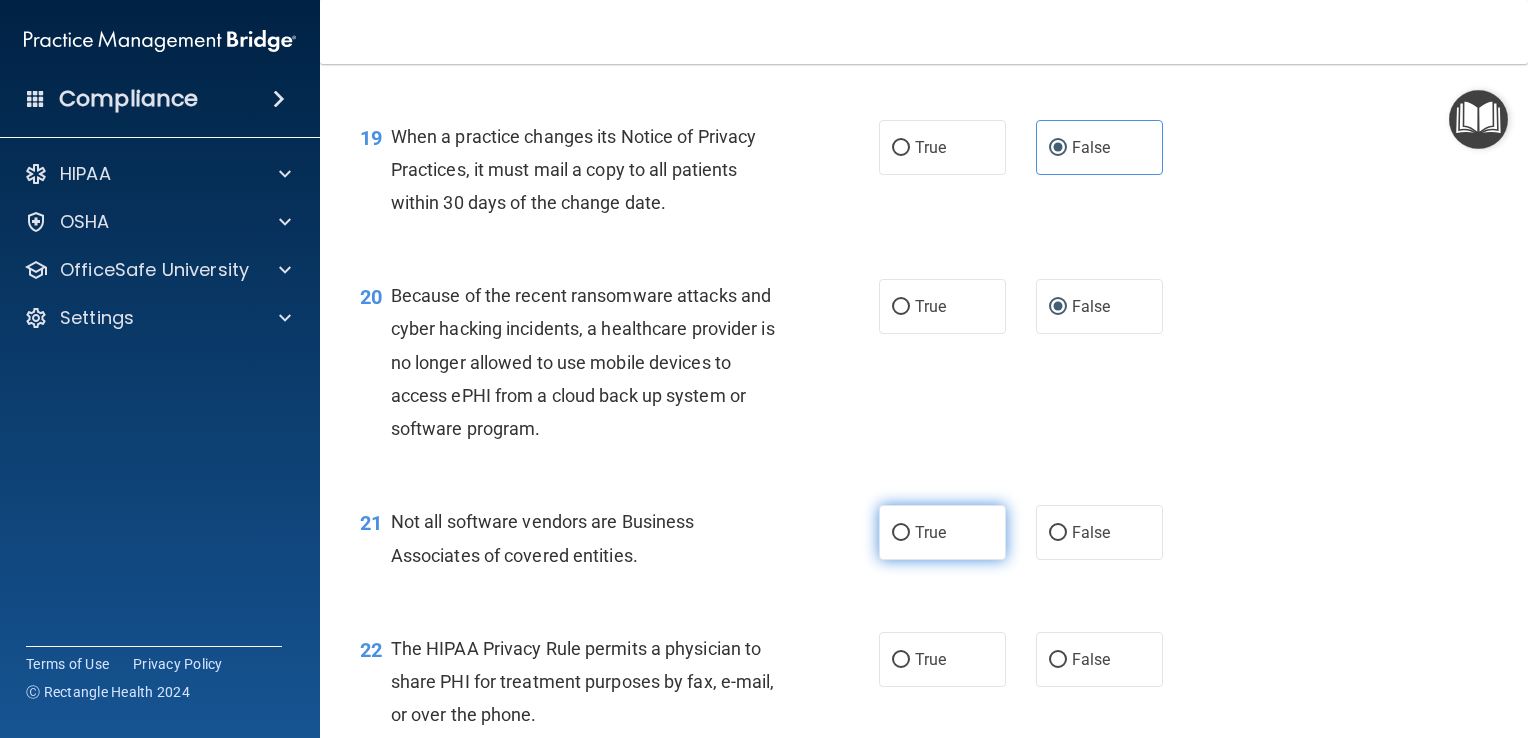 click on "True" at bounding box center (930, 532) 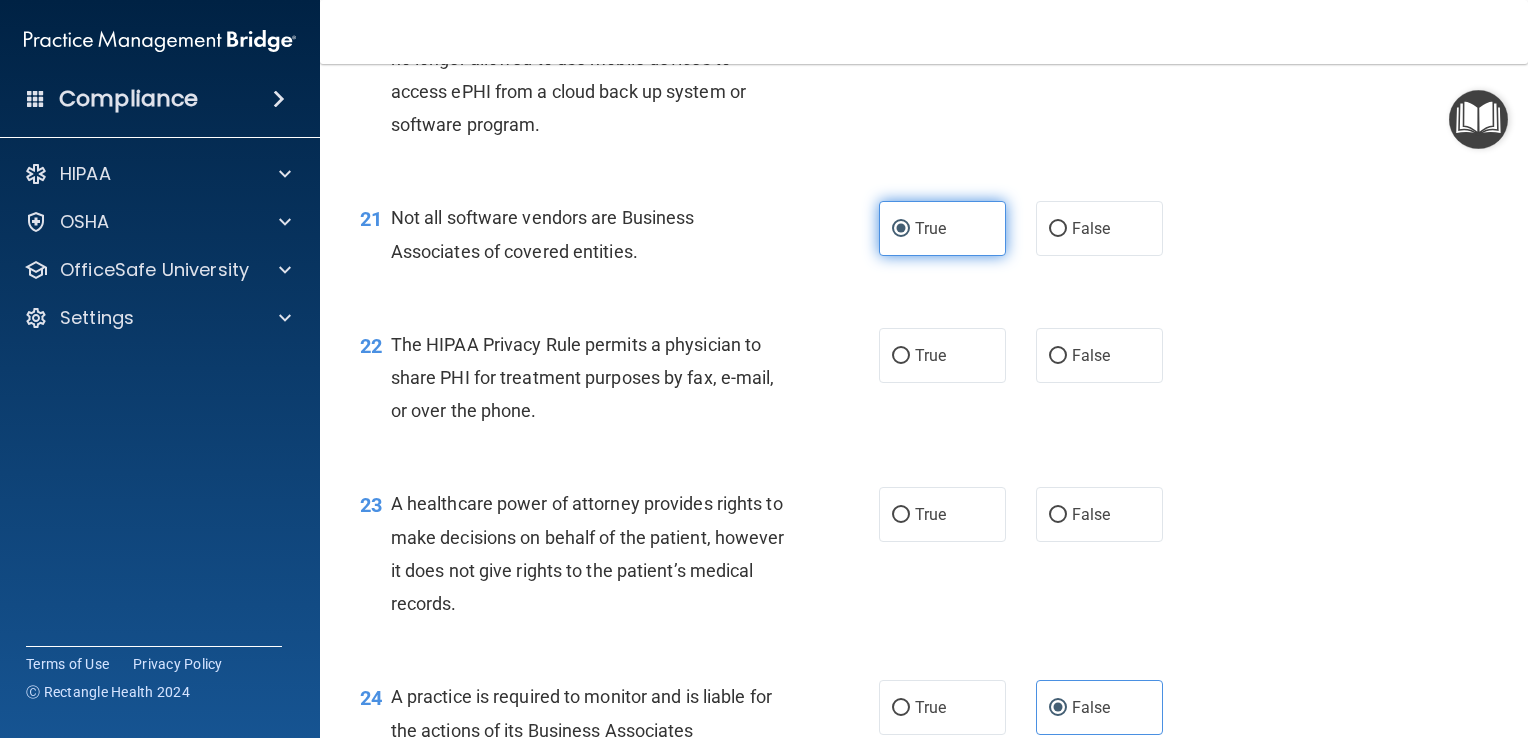 scroll, scrollTop: 3605, scrollLeft: 0, axis: vertical 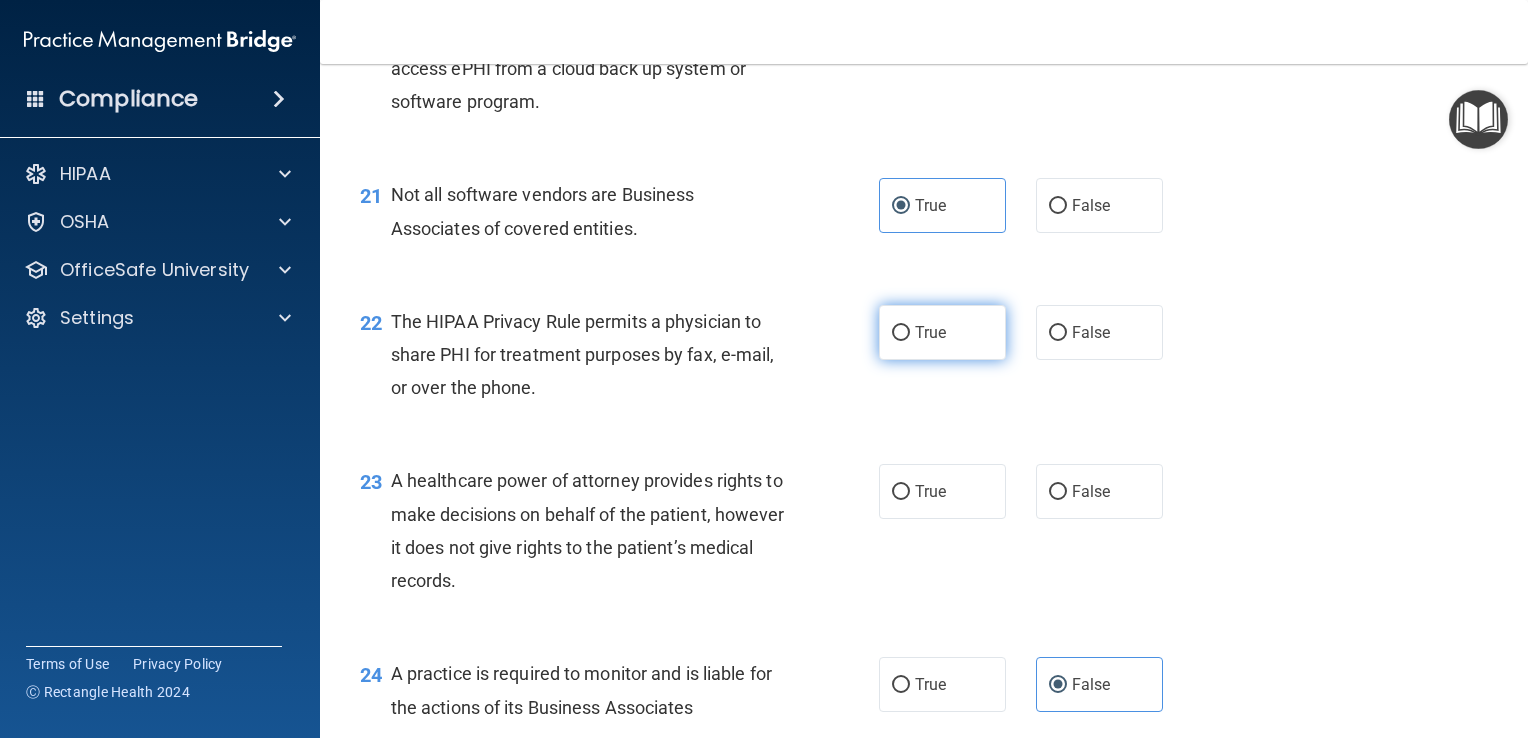 click on "True" at bounding box center [930, 332] 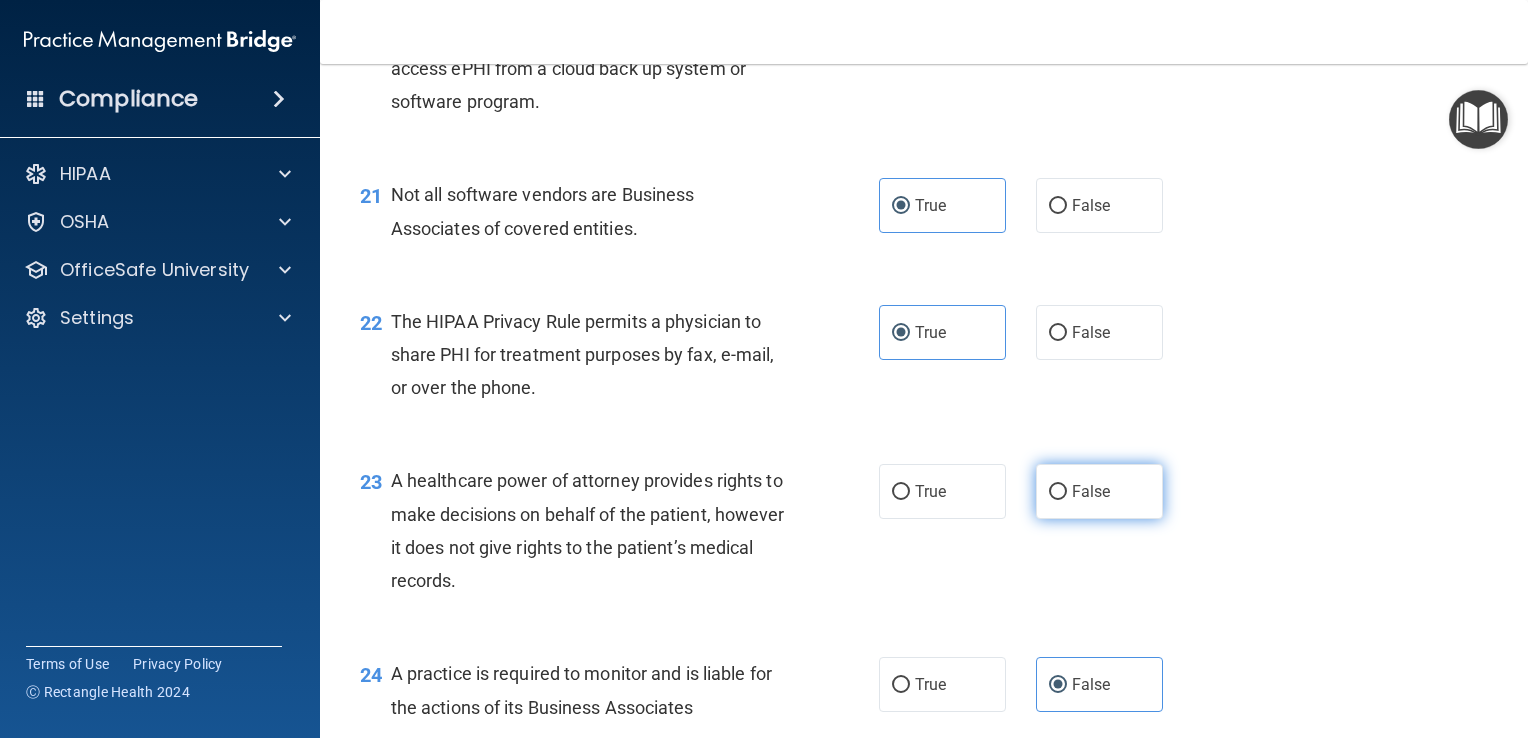 click on "False" at bounding box center (1091, 491) 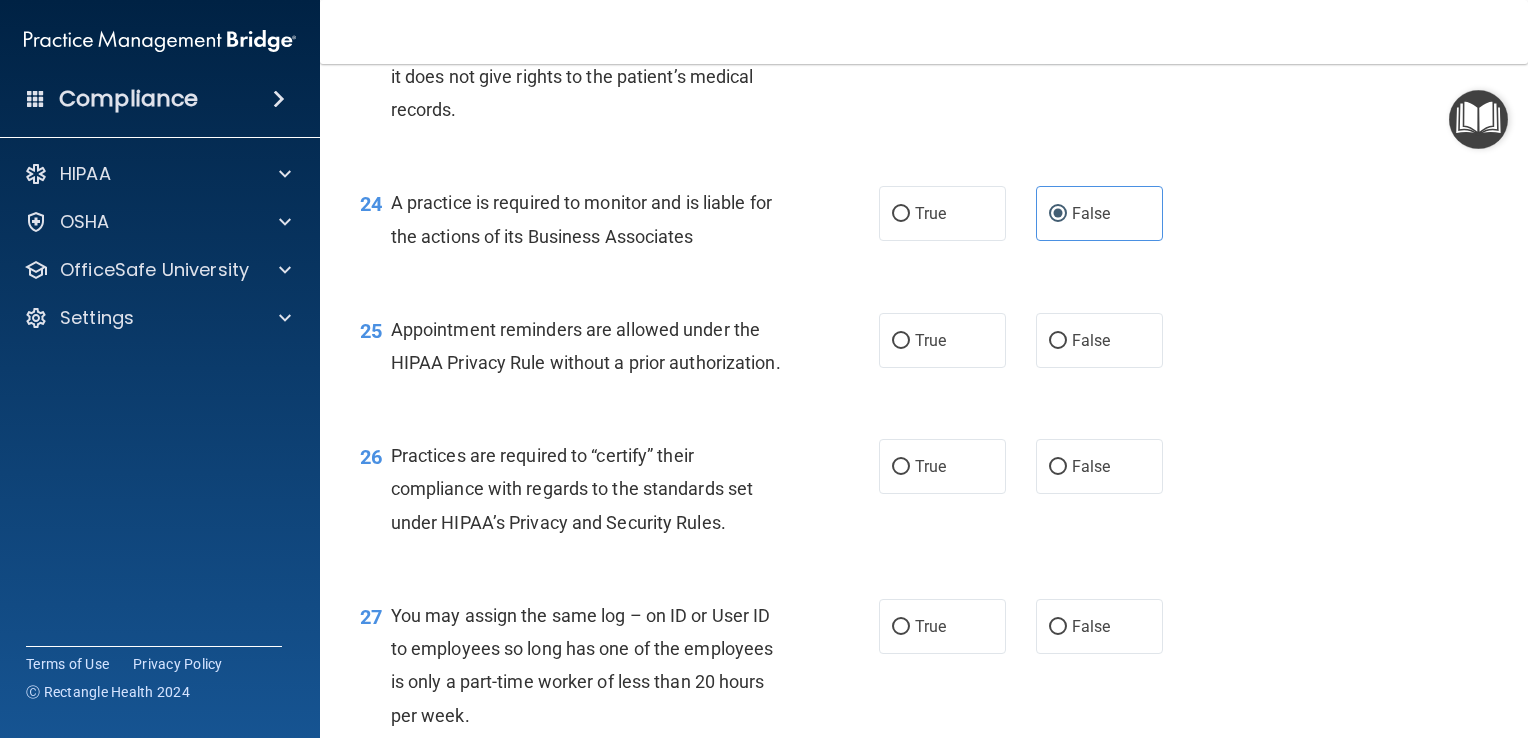 scroll, scrollTop: 4080, scrollLeft: 0, axis: vertical 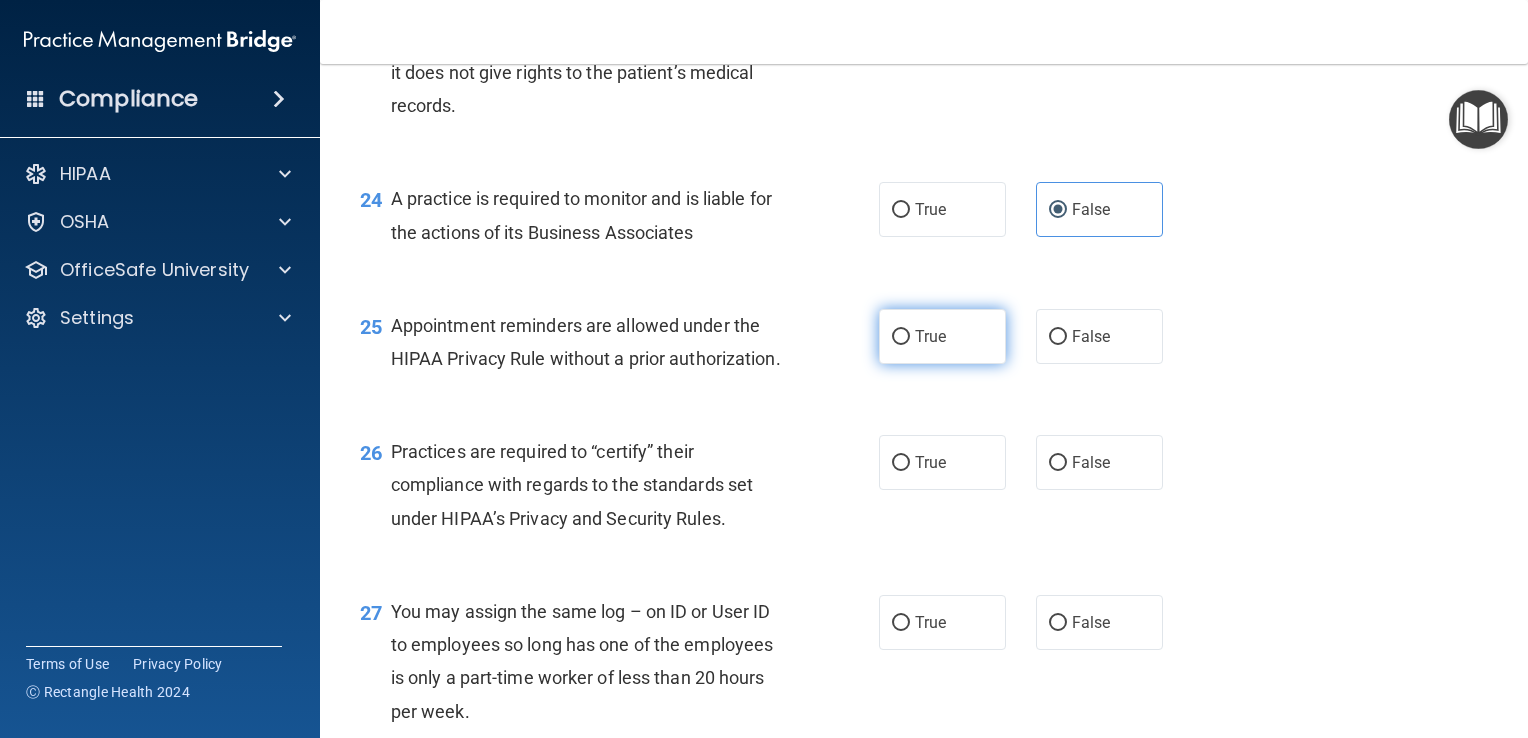 click on "True" at bounding box center [930, 336] 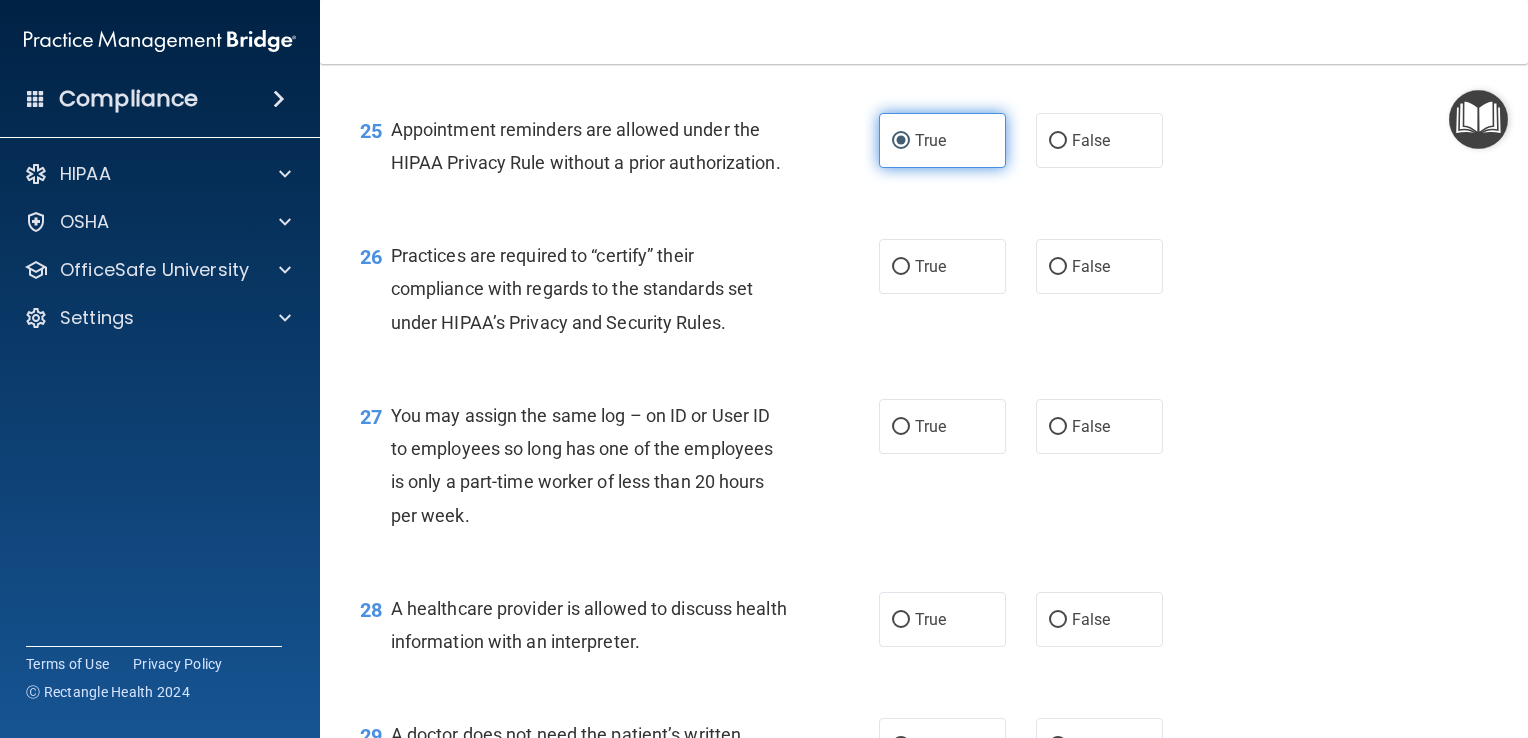 scroll, scrollTop: 4279, scrollLeft: 0, axis: vertical 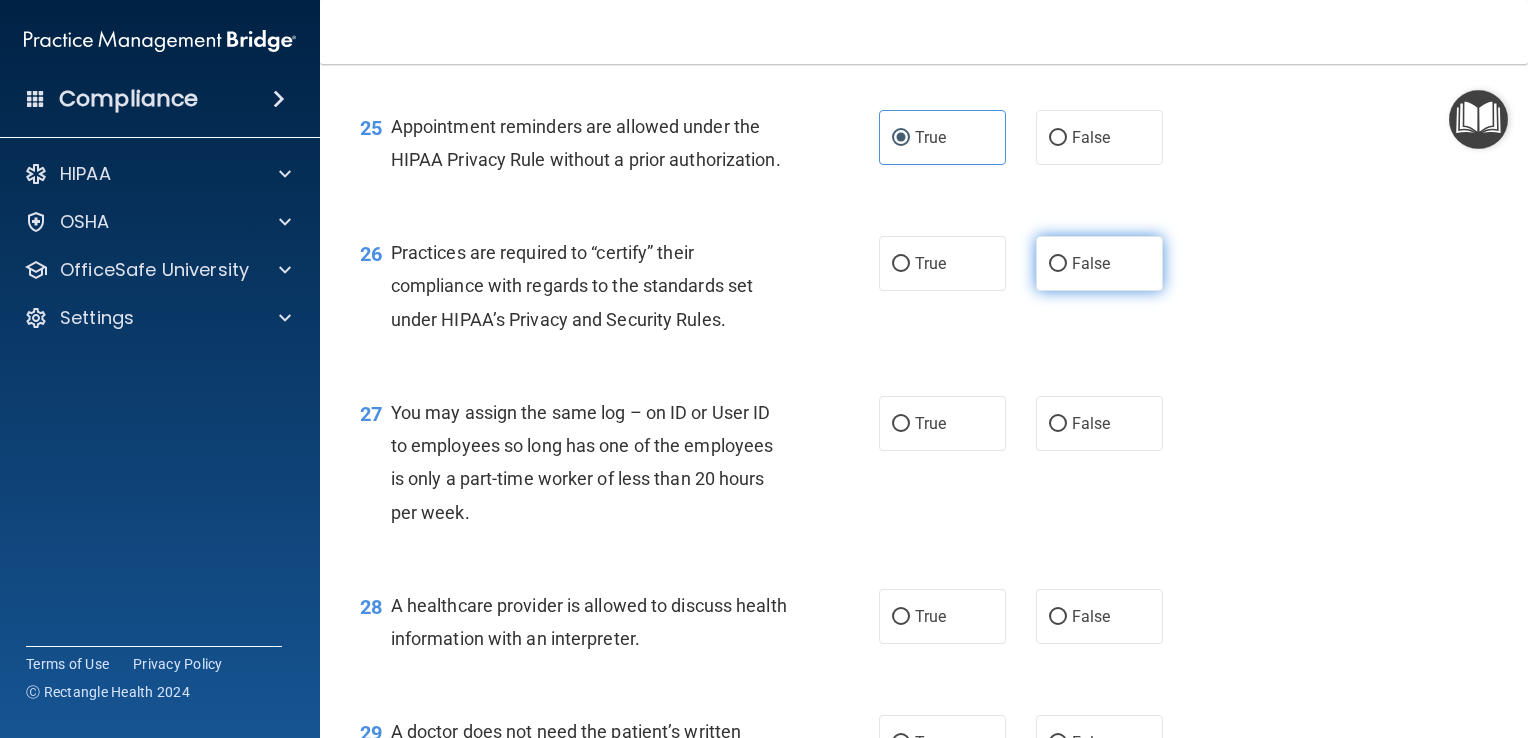 click on "False" at bounding box center [1099, 263] 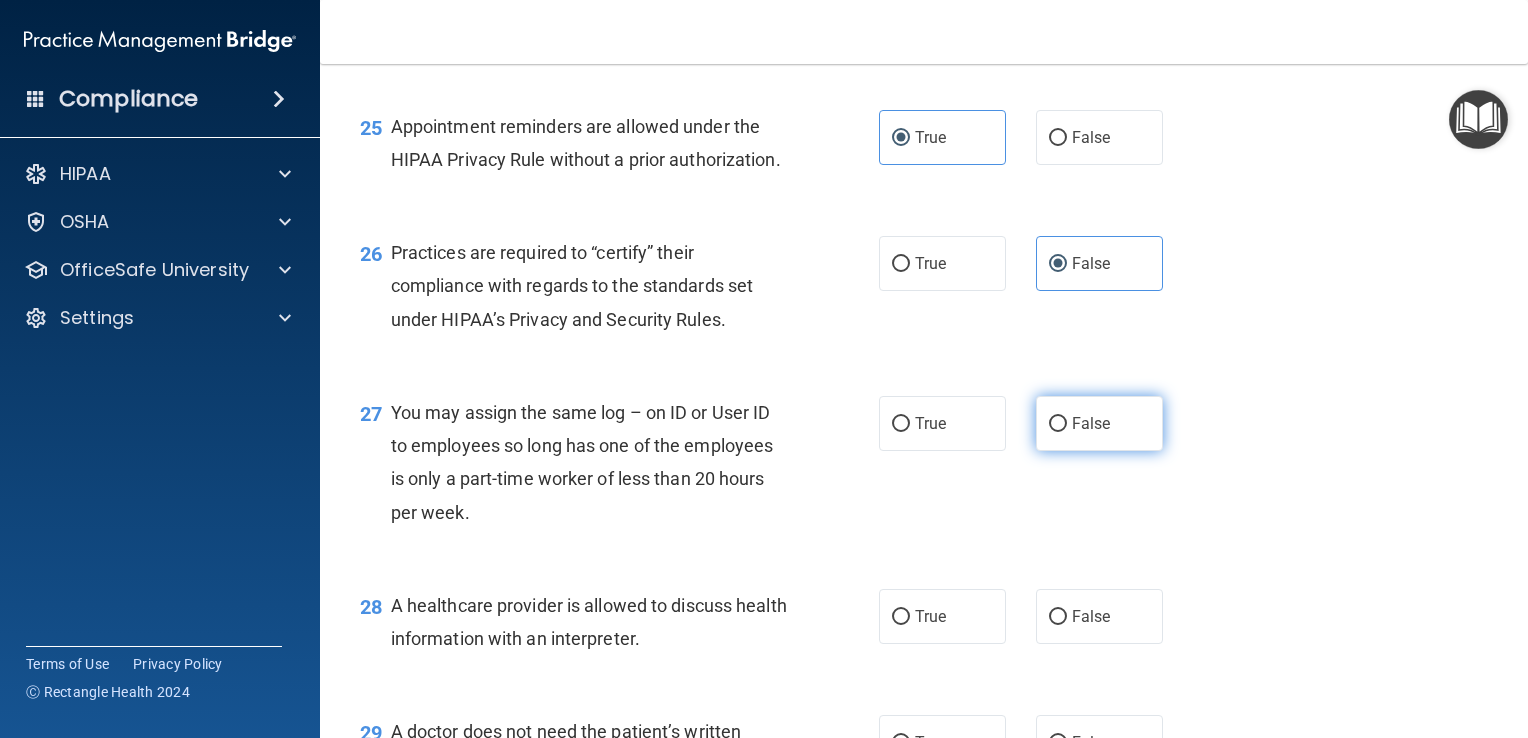 click on "False" at bounding box center (1091, 423) 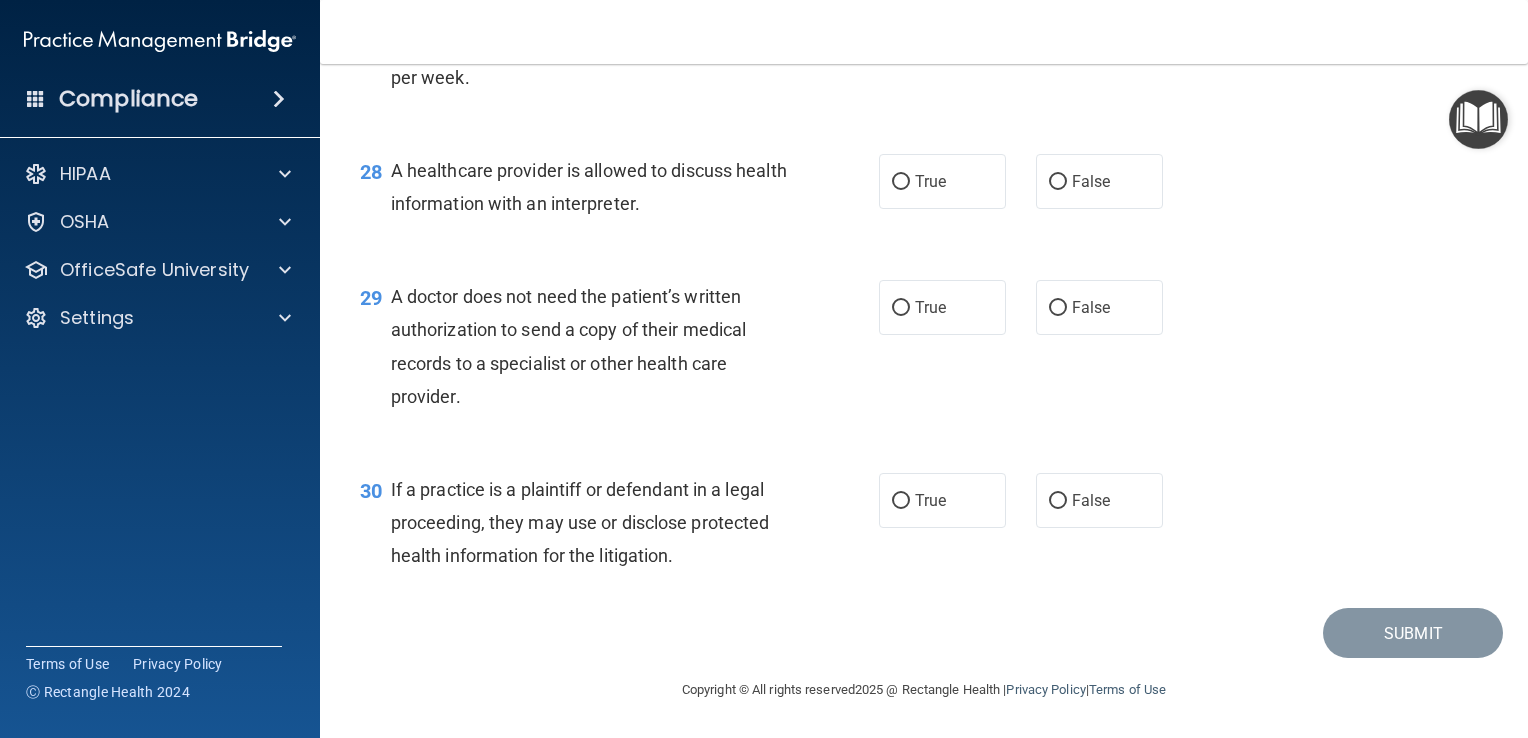 scroll, scrollTop: 4813, scrollLeft: 0, axis: vertical 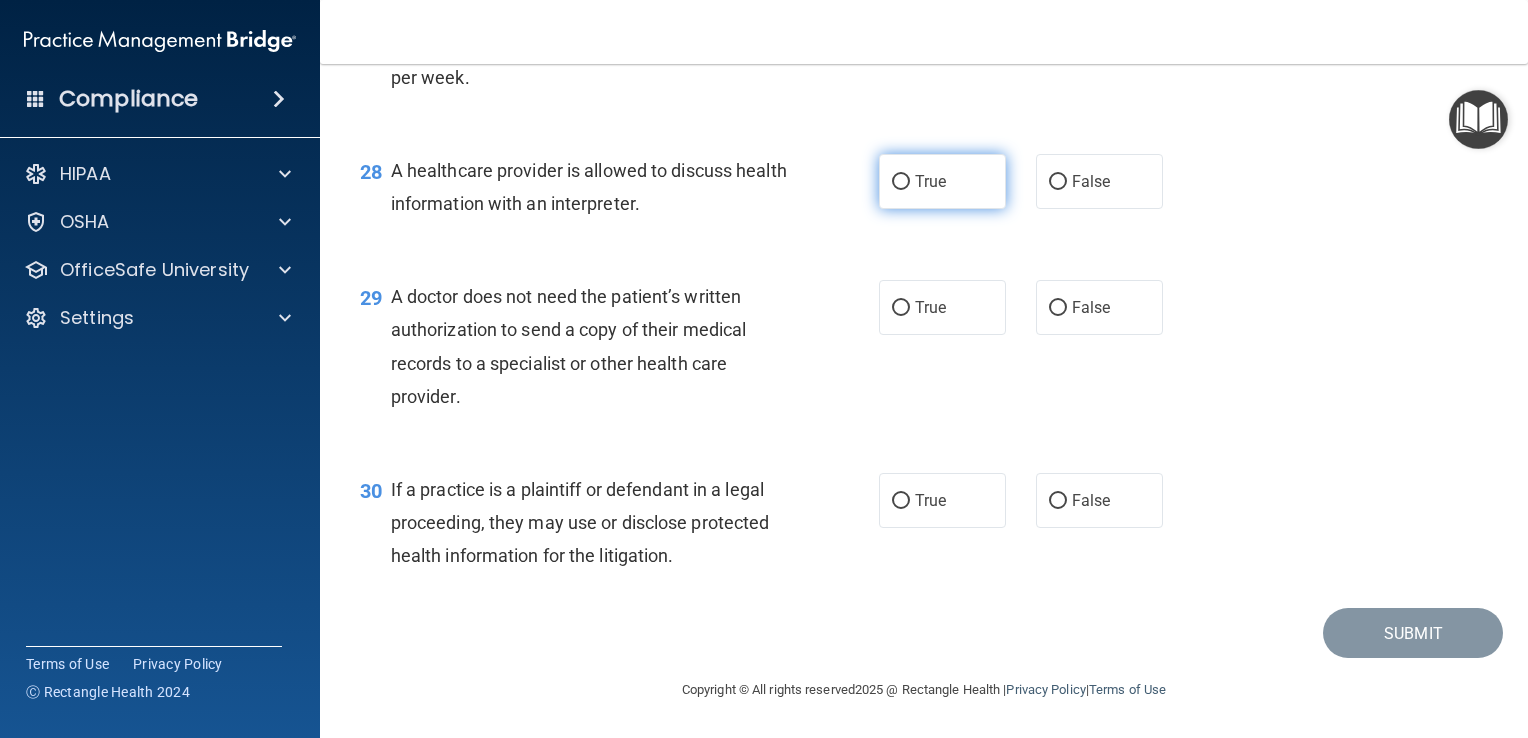 click on "True" at bounding box center [930, 181] 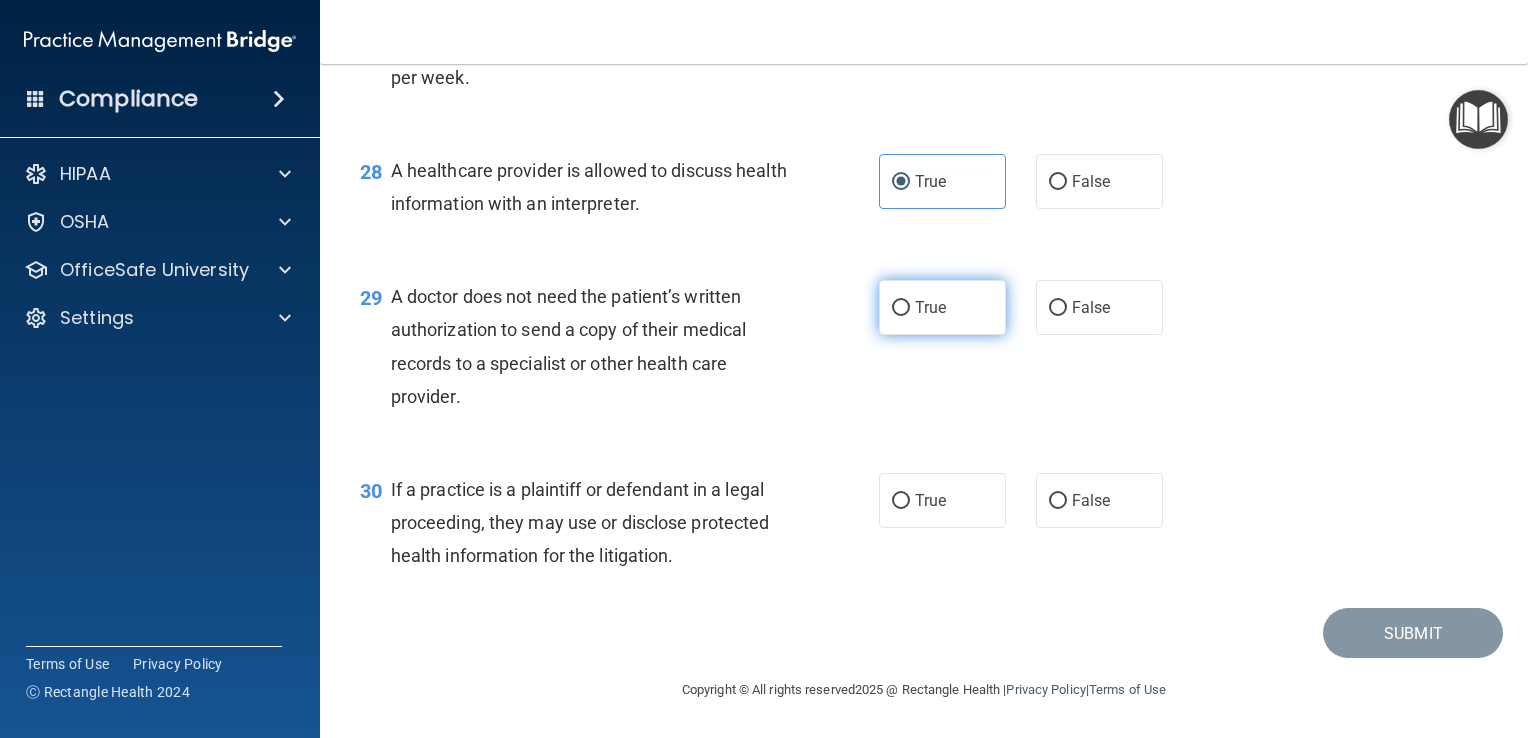 click on "True" at bounding box center (942, 307) 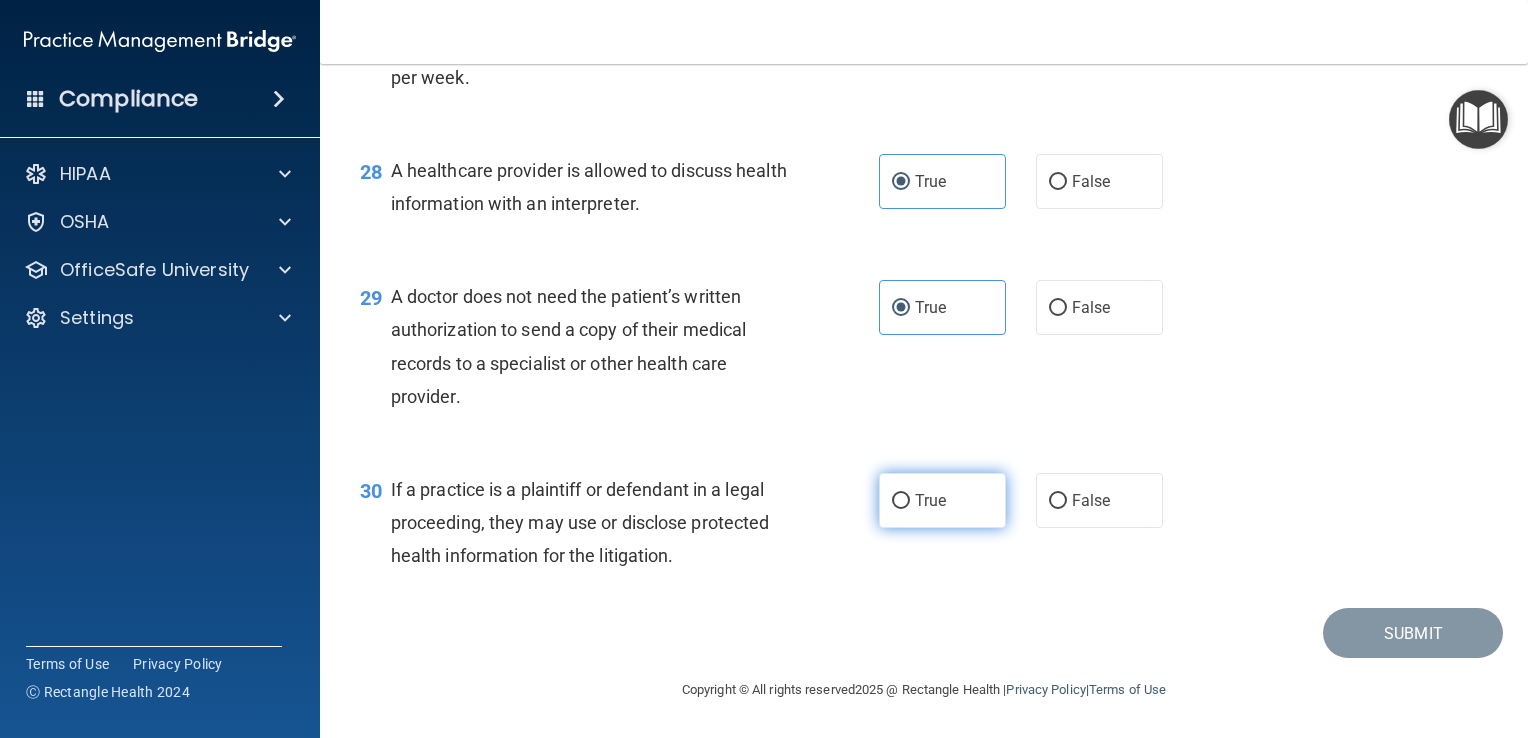 click on "True" at bounding box center (901, 501) 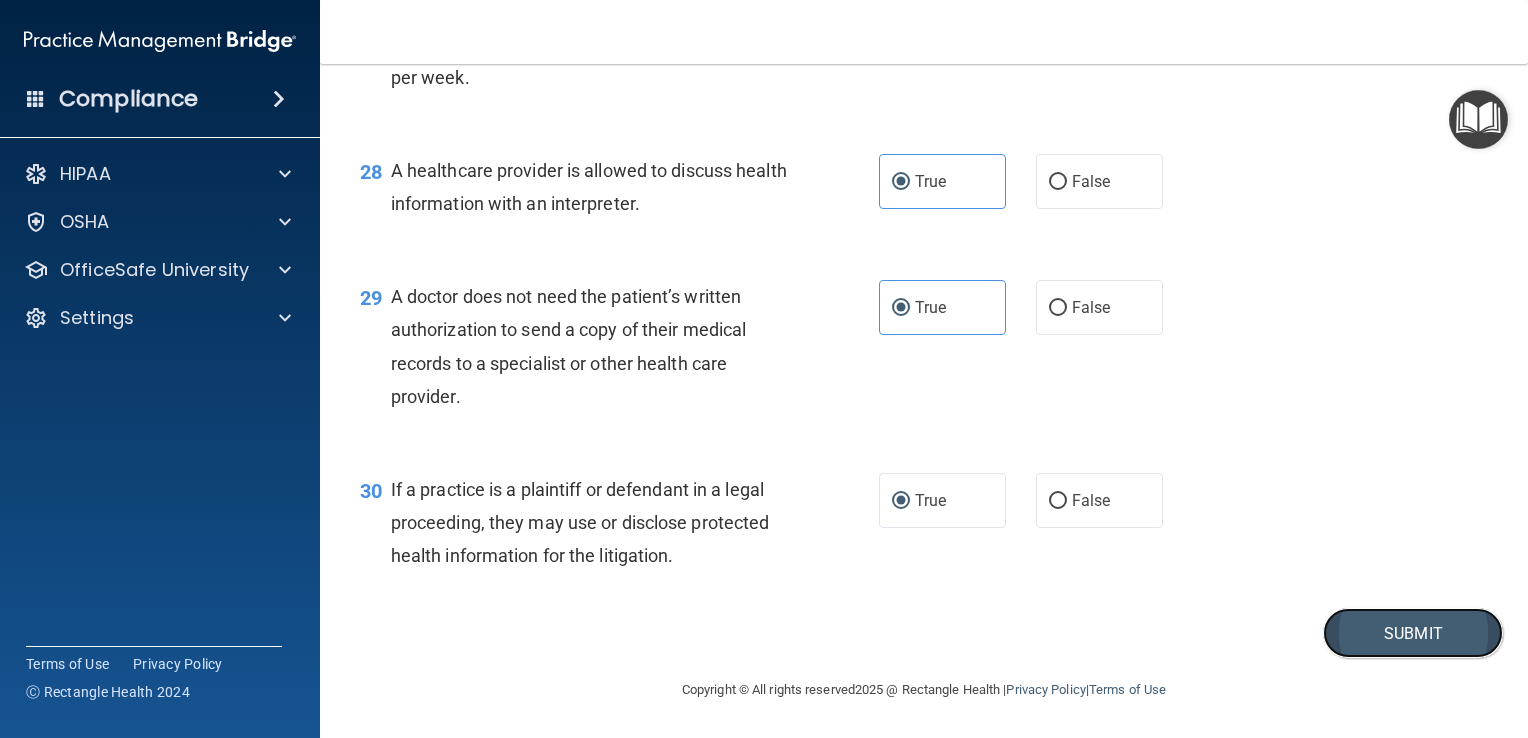 click on "Submit" at bounding box center (1413, 633) 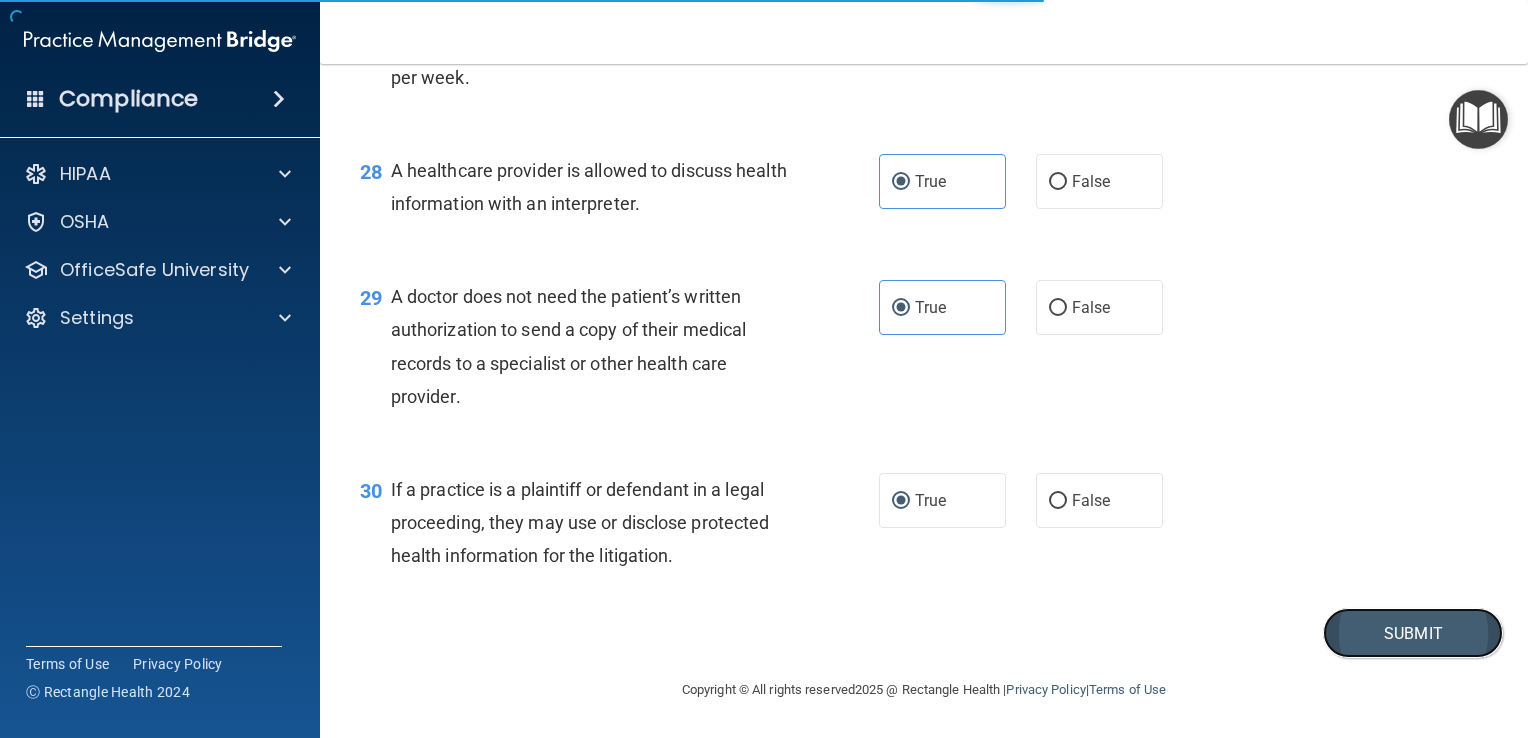 click on "Submit" at bounding box center [1413, 633] 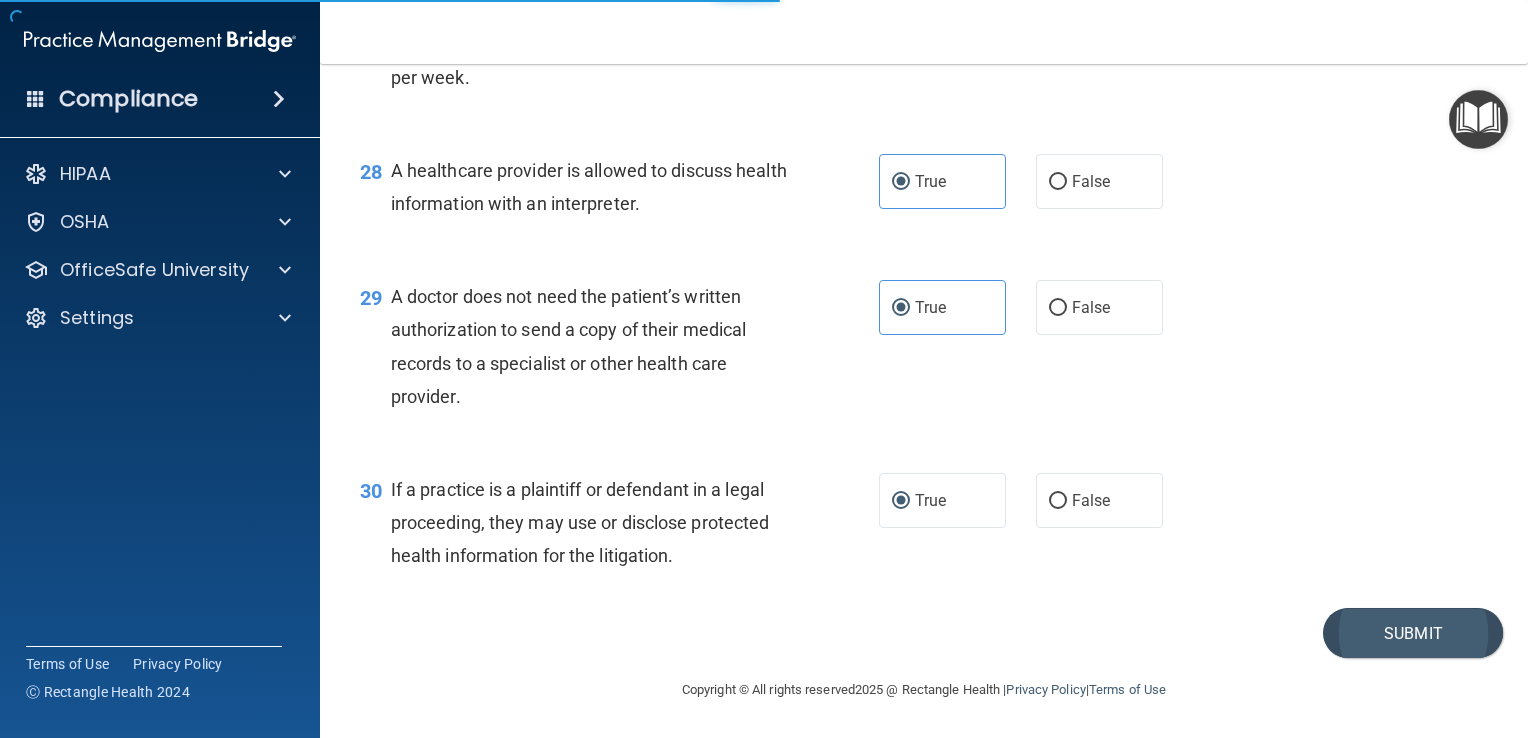 scroll, scrollTop: 0, scrollLeft: 0, axis: both 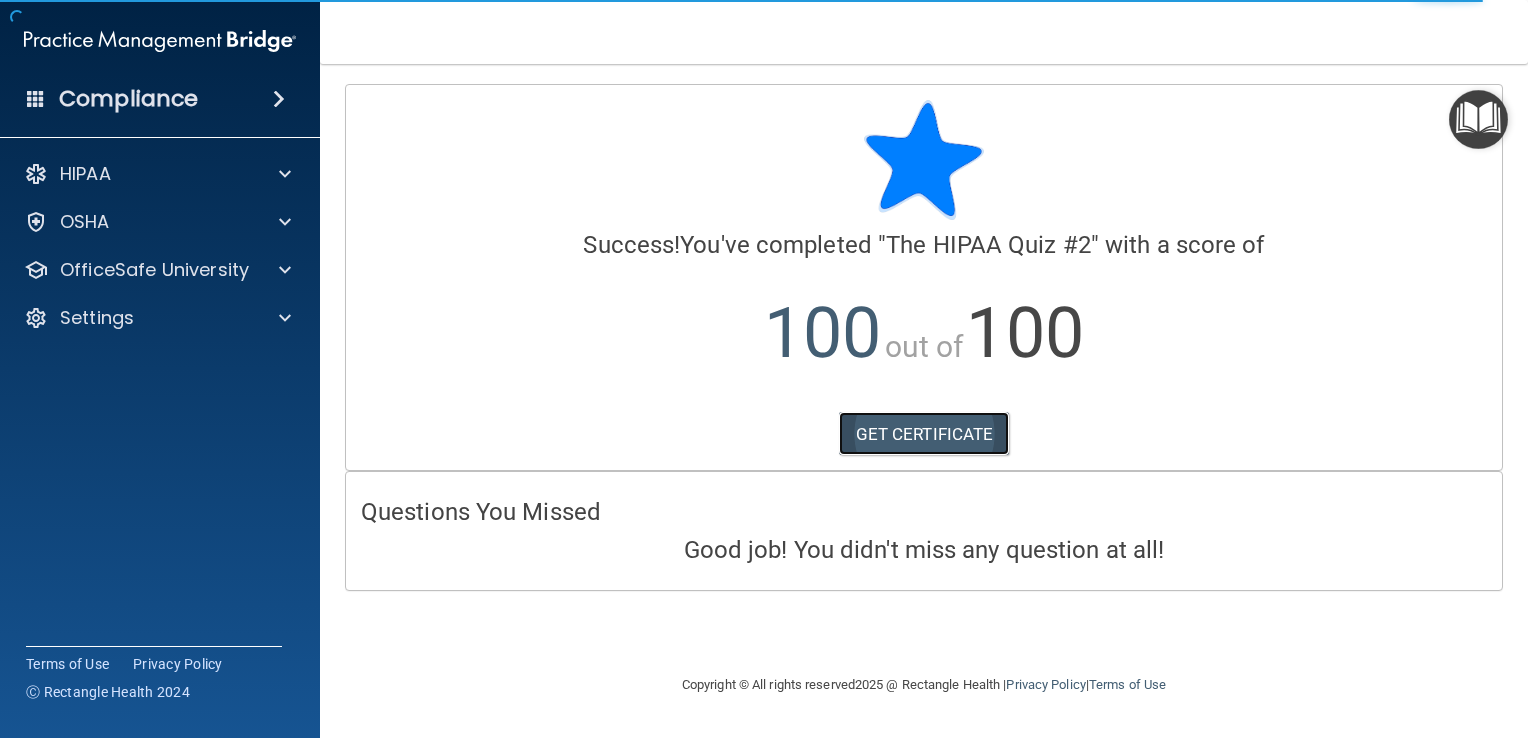 click on "GET CERTIFICATE" at bounding box center [924, 434] 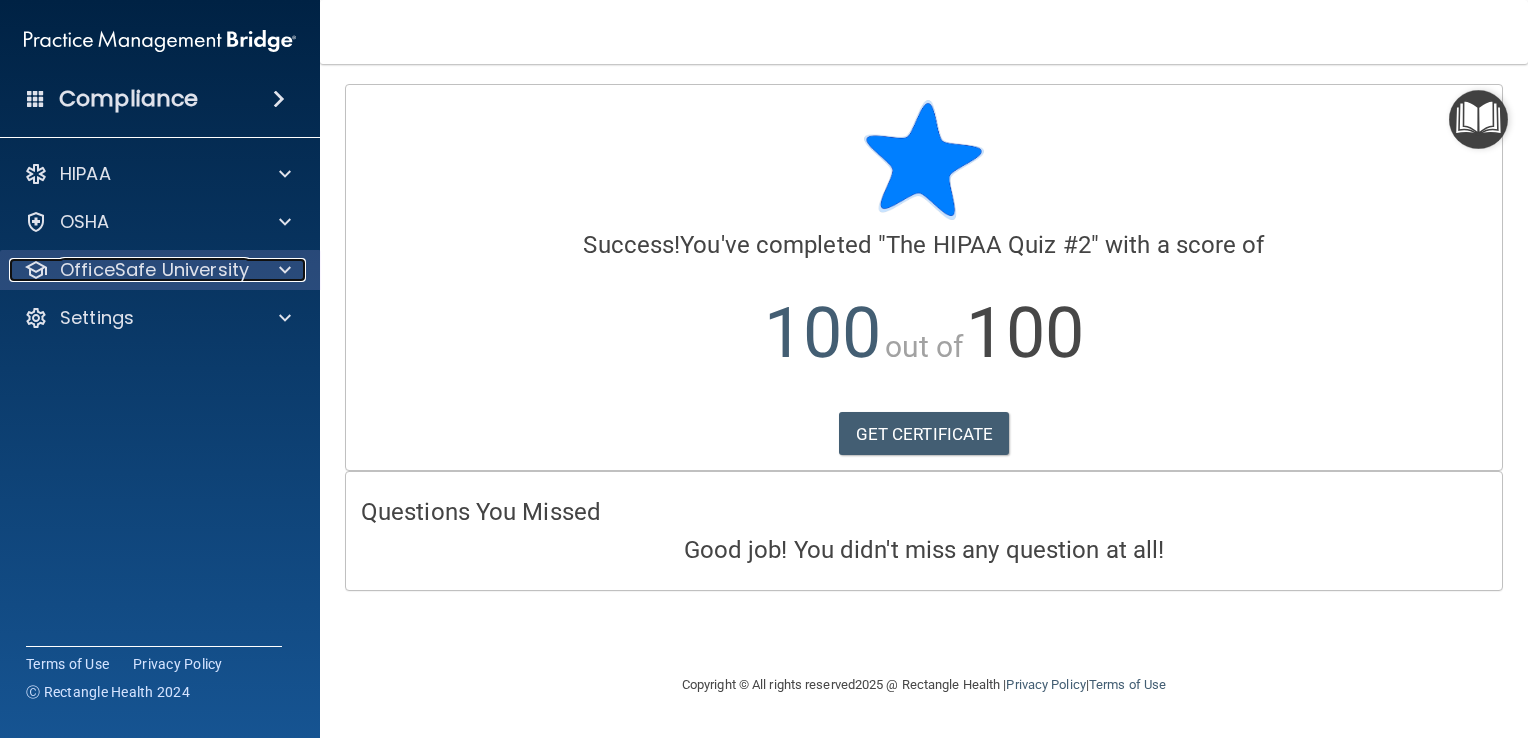 click on "OfficeSafe University" at bounding box center [154, 270] 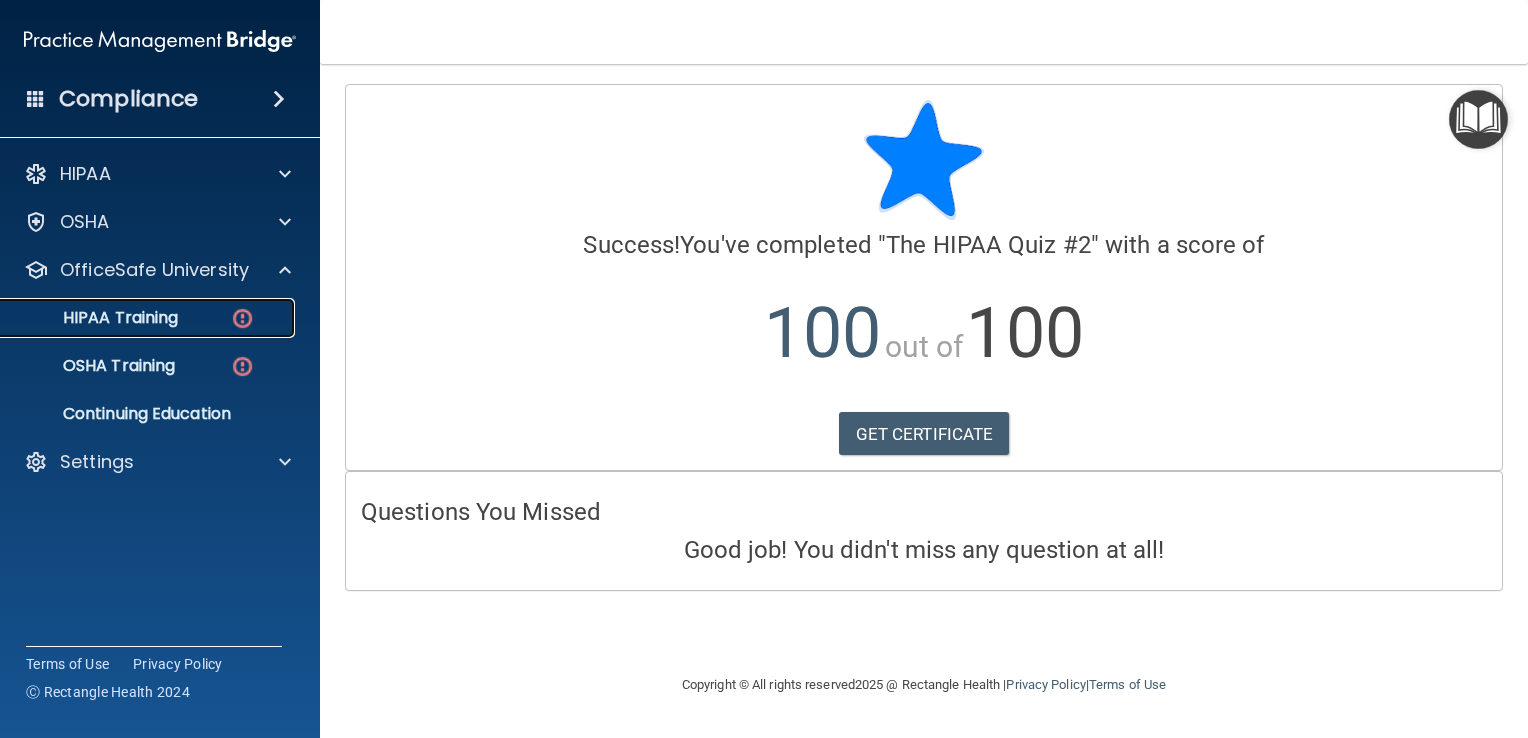 click on "HIPAA Training" at bounding box center (95, 318) 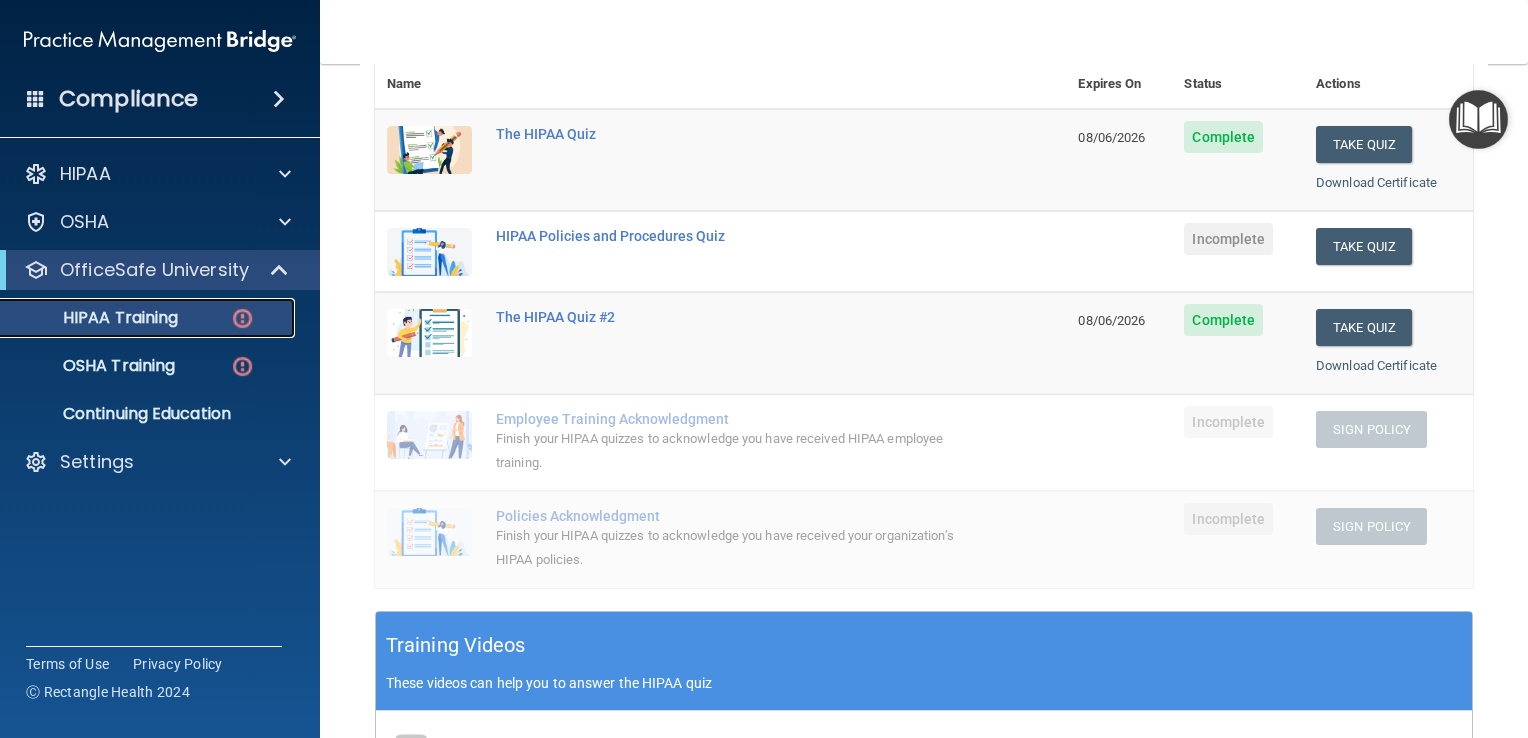 scroll, scrollTop: 173, scrollLeft: 0, axis: vertical 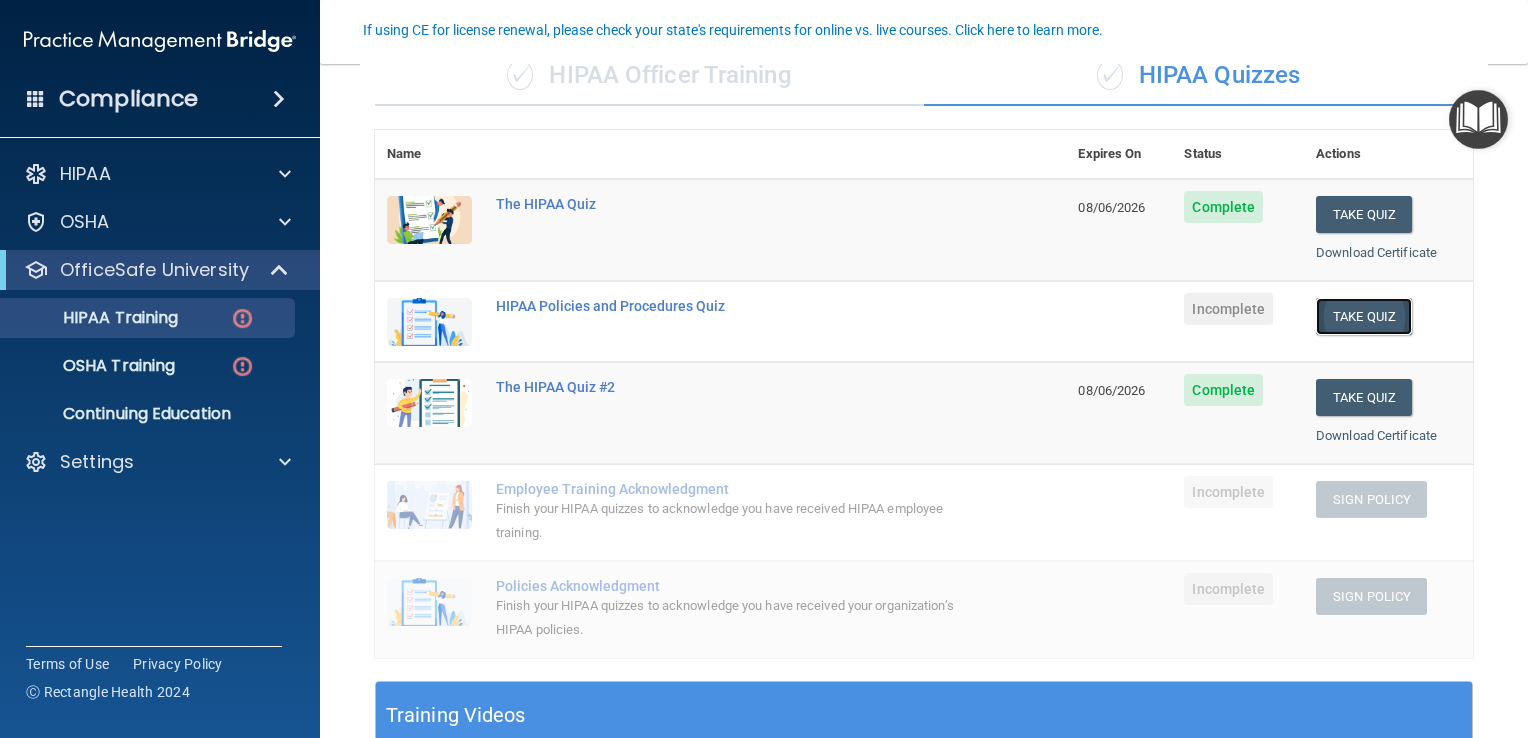 click on "Take Quiz" at bounding box center [1364, 316] 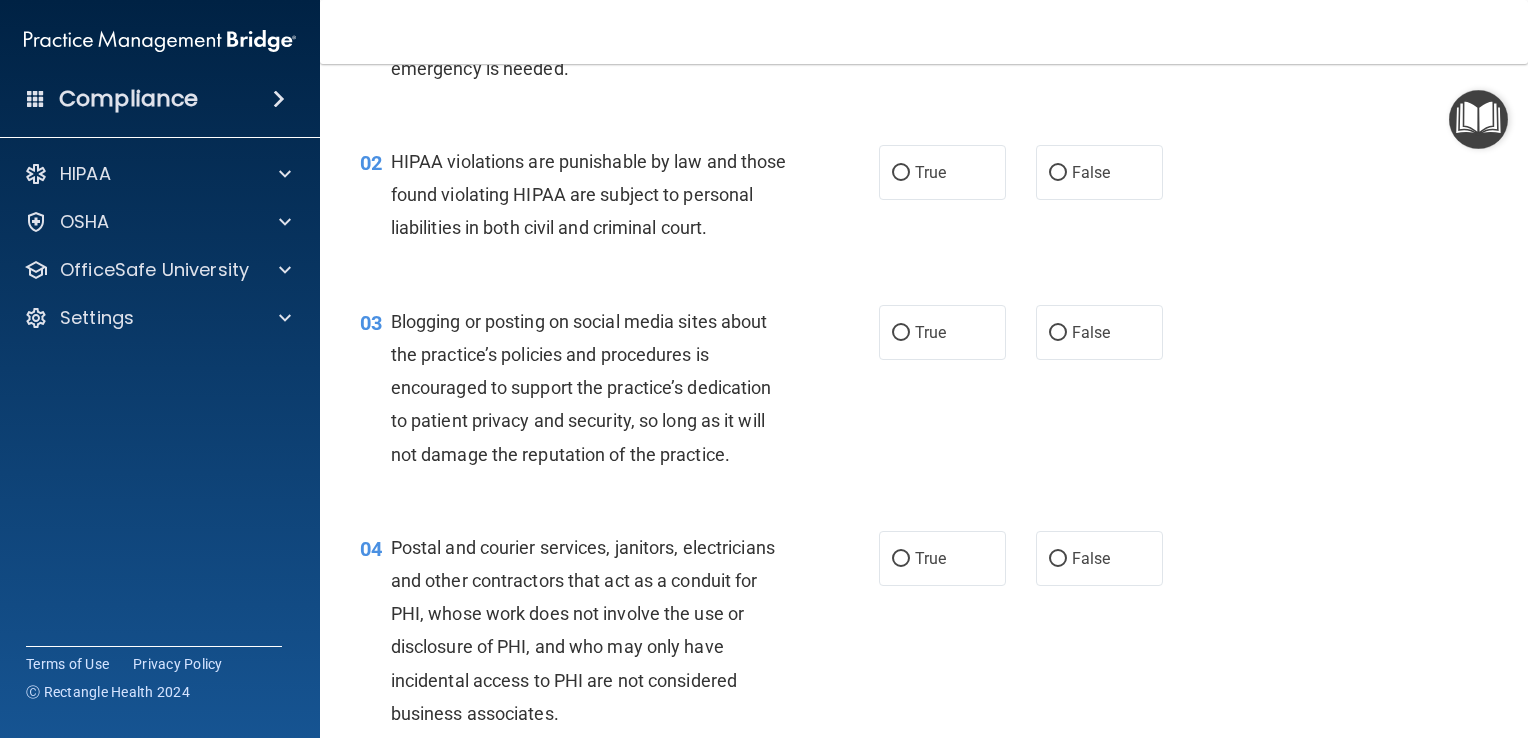 scroll, scrollTop: 0, scrollLeft: 0, axis: both 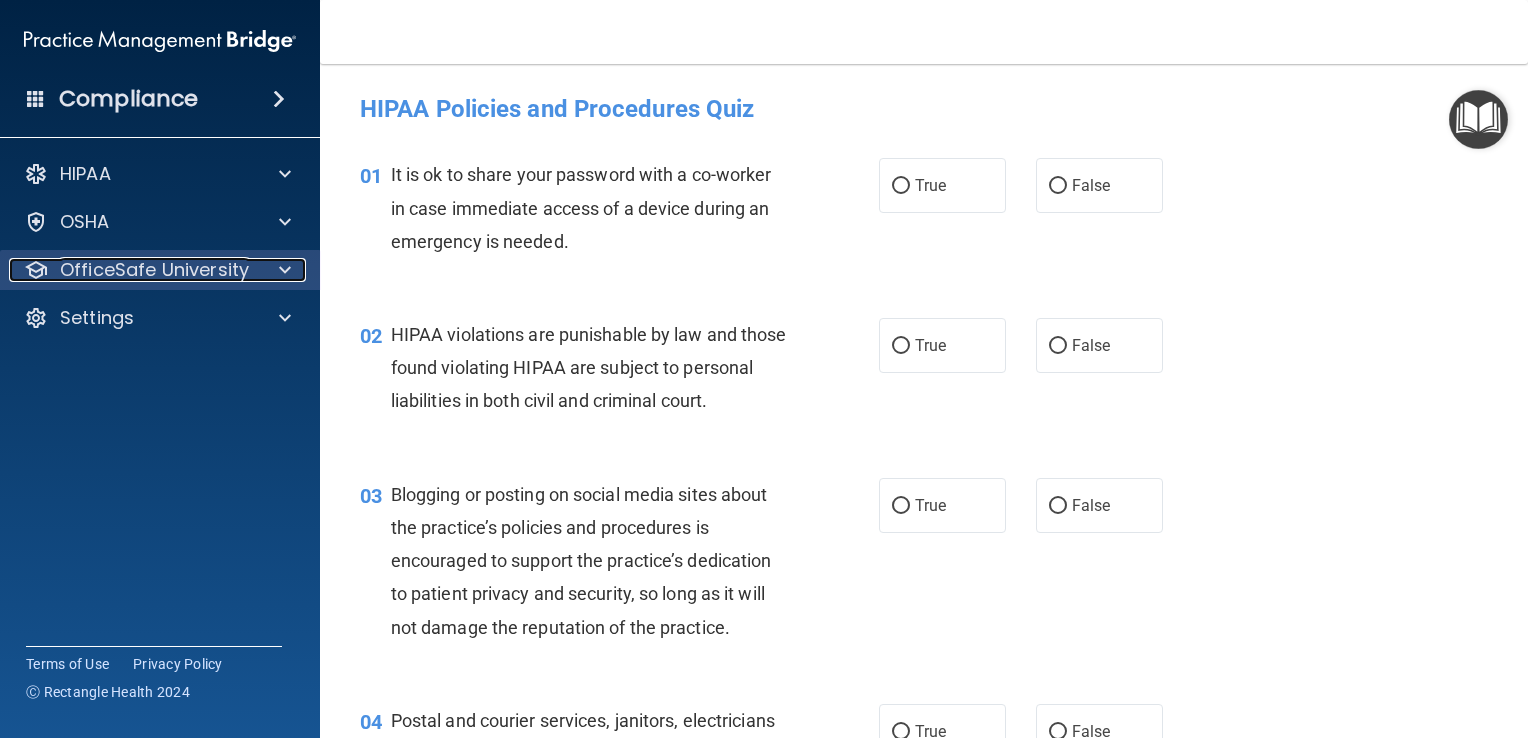 click at bounding box center [285, 270] 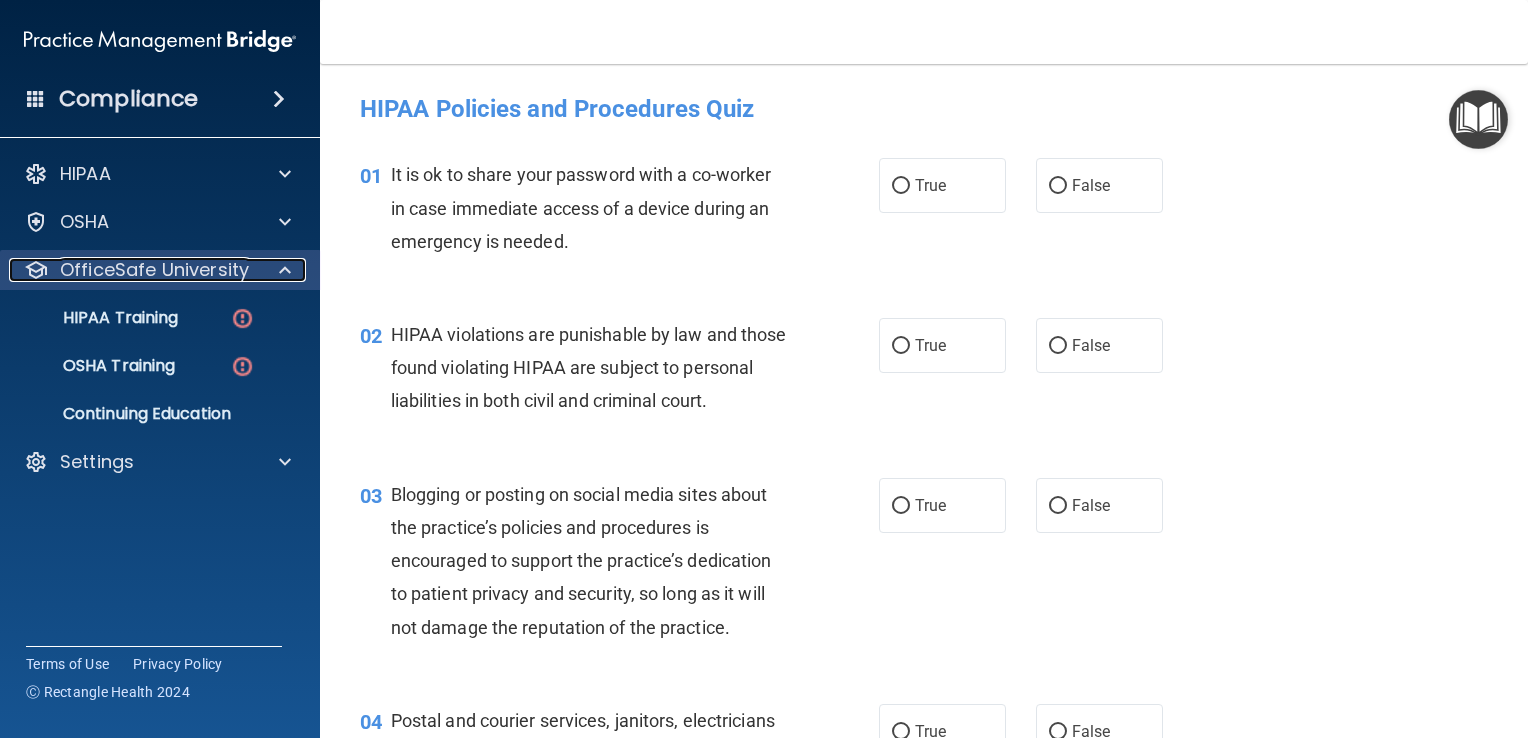 click at bounding box center (285, 270) 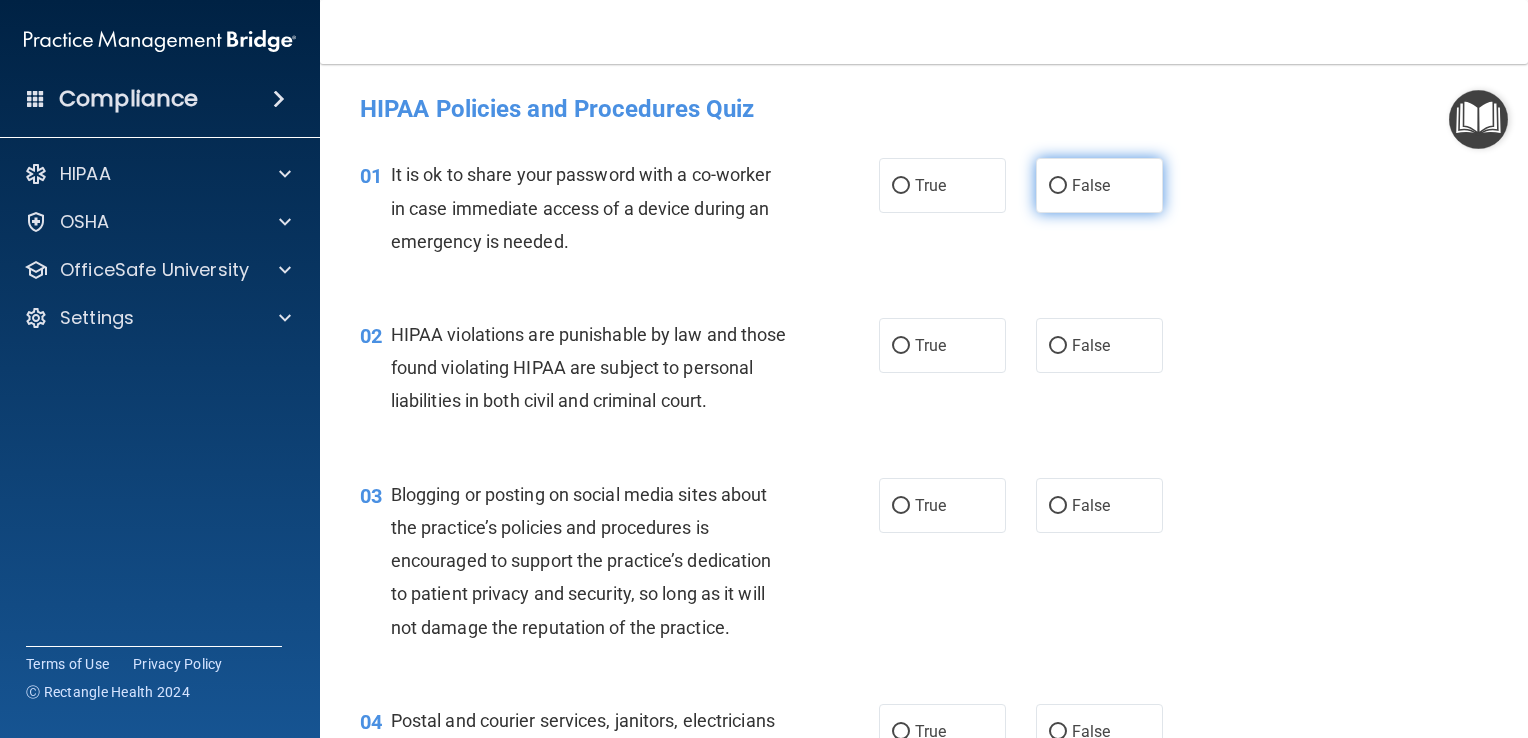click on "False" at bounding box center (1099, 185) 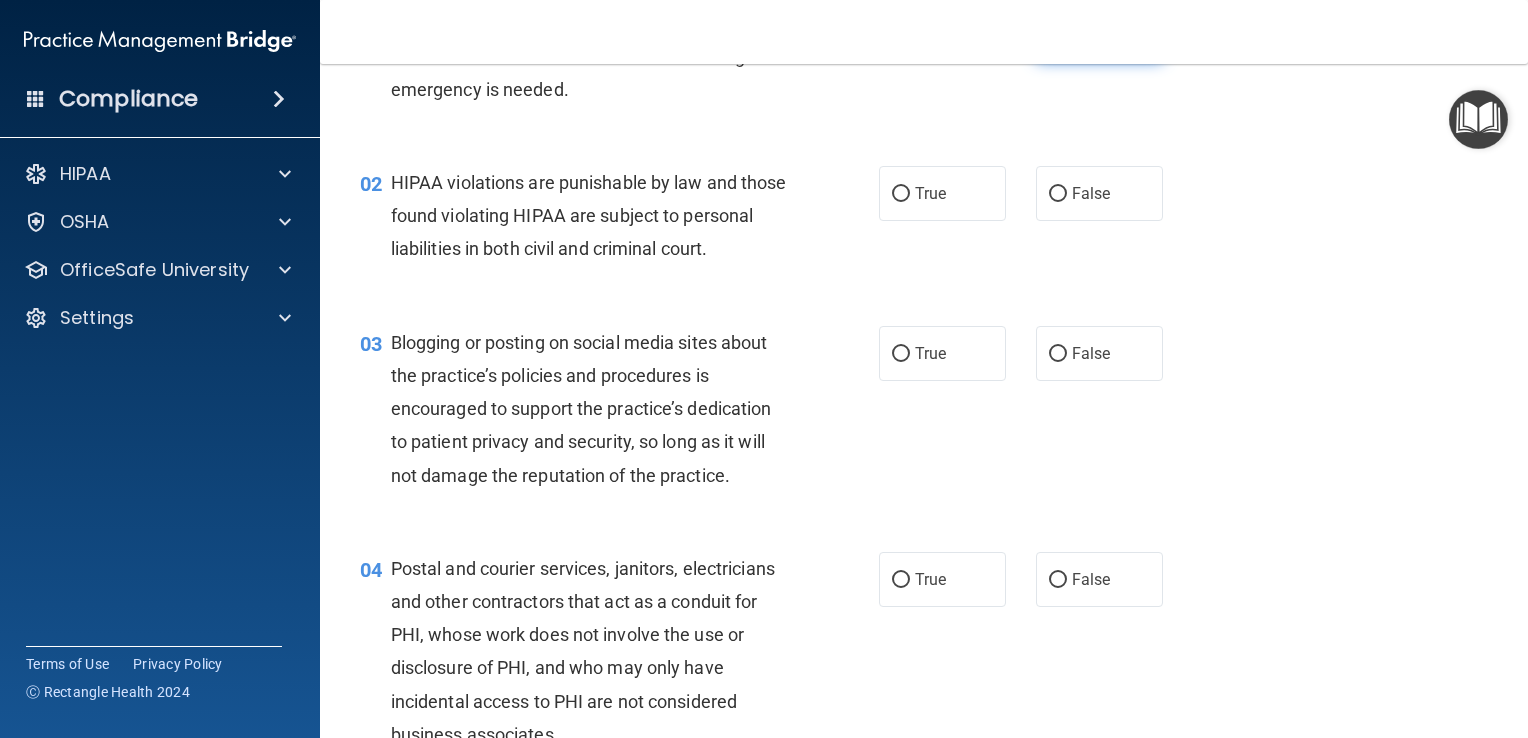 scroll, scrollTop: 155, scrollLeft: 0, axis: vertical 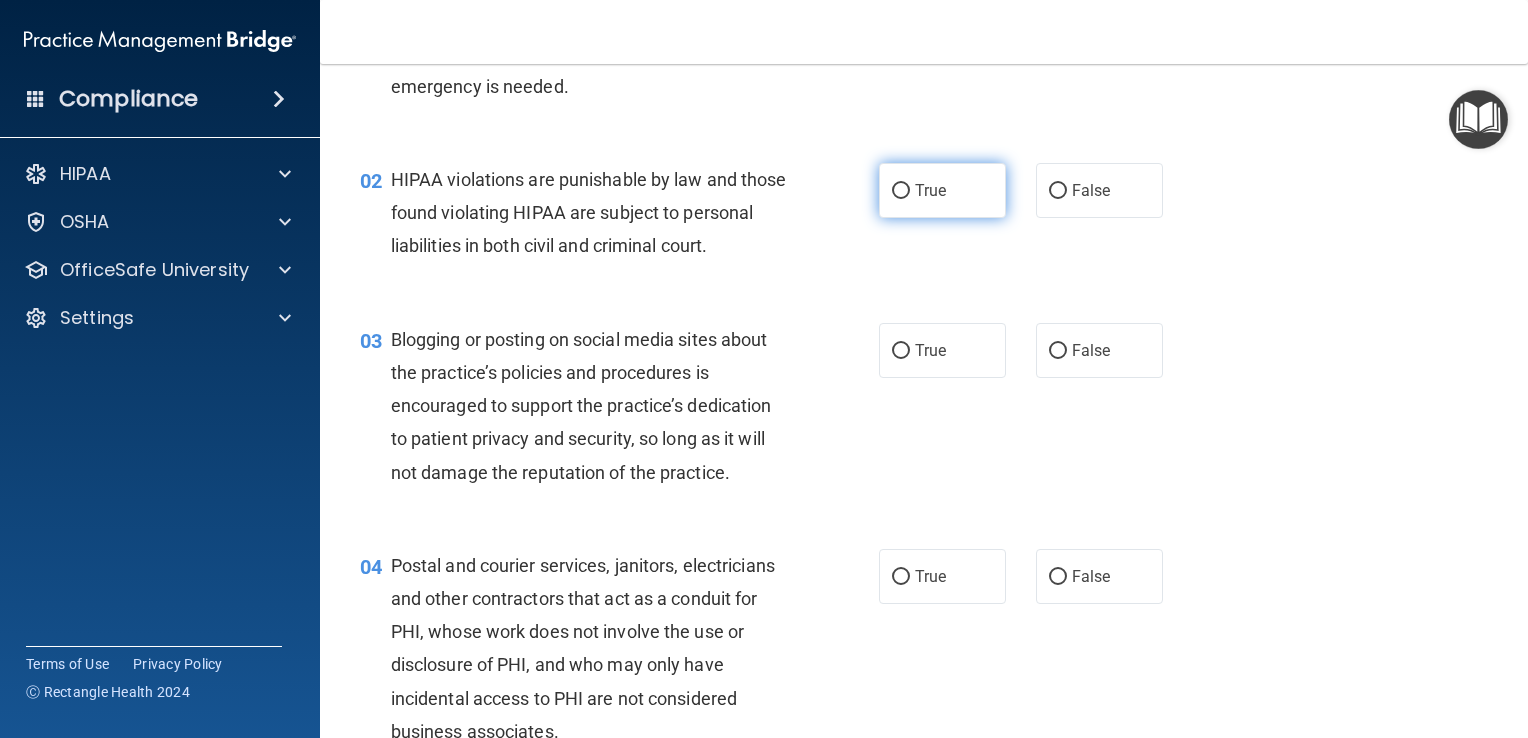 click on "True" at bounding box center [930, 190] 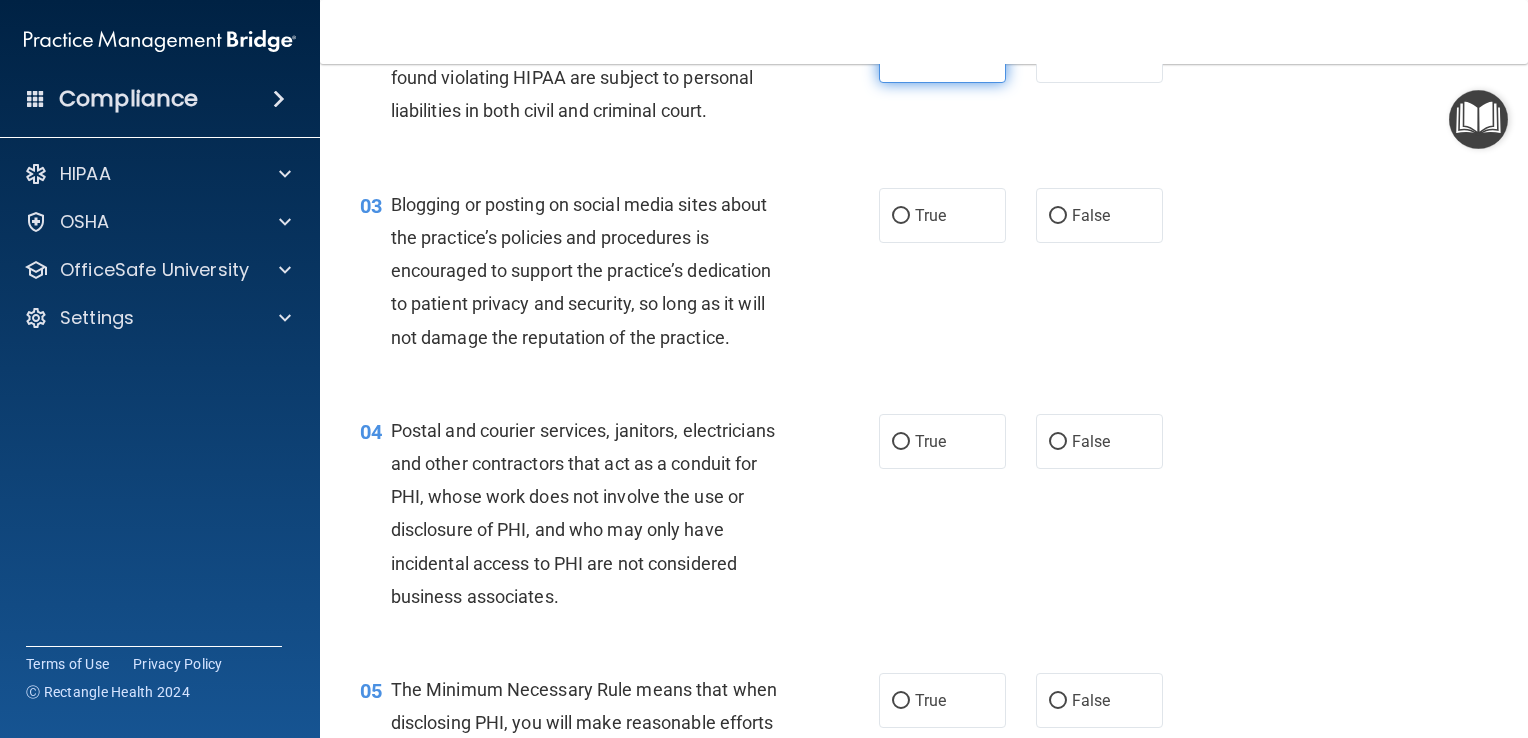 scroll, scrollTop: 293, scrollLeft: 0, axis: vertical 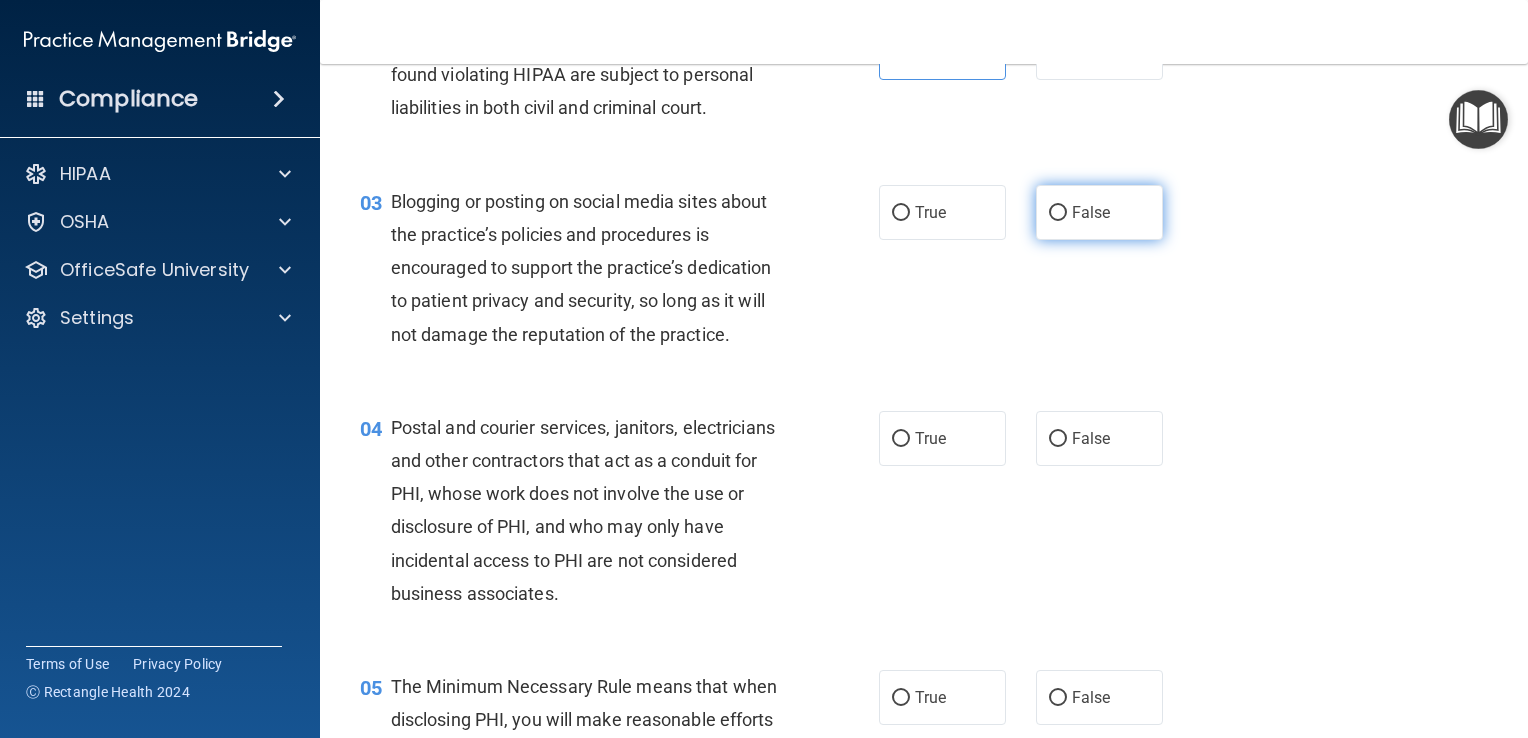 click on "False" at bounding box center (1099, 212) 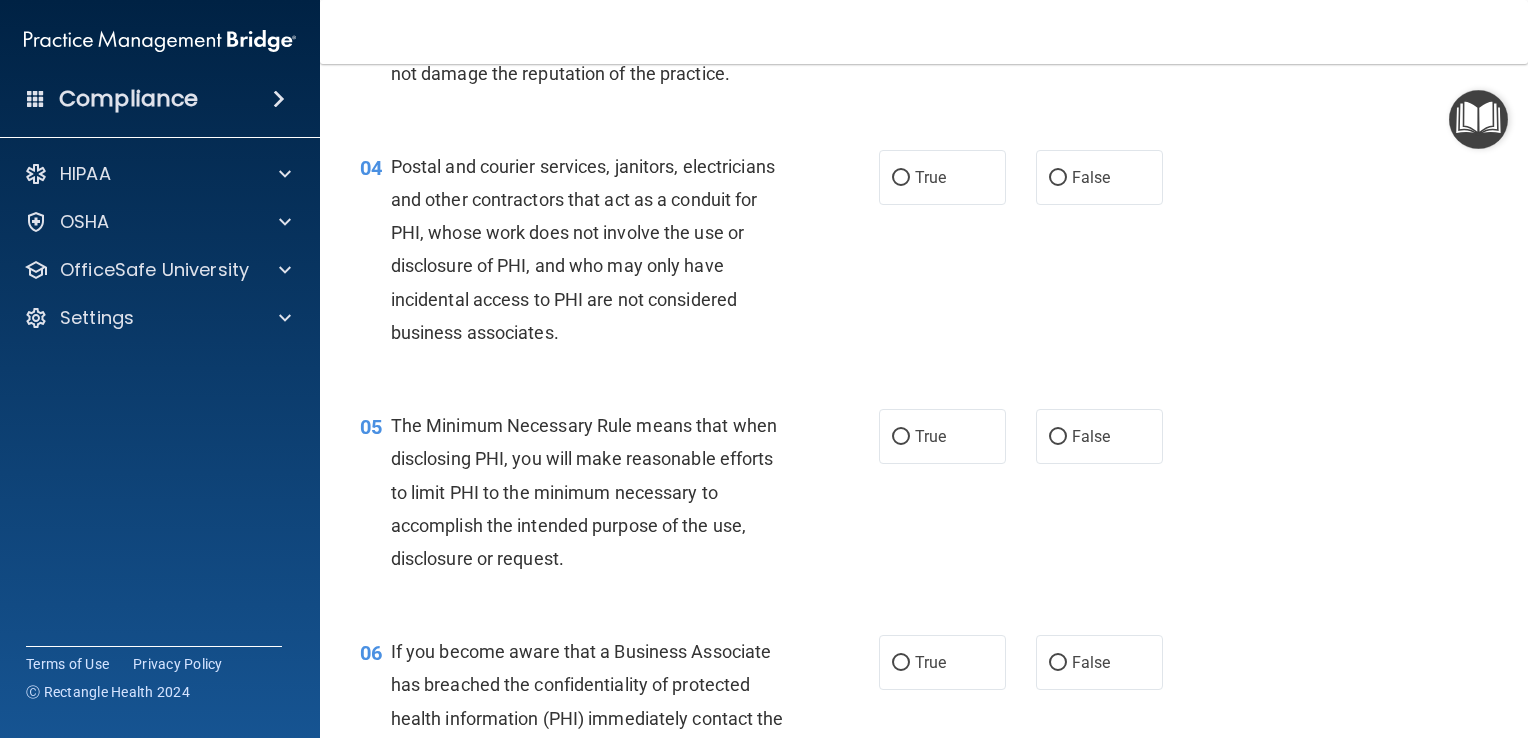 scroll, scrollTop: 571, scrollLeft: 0, axis: vertical 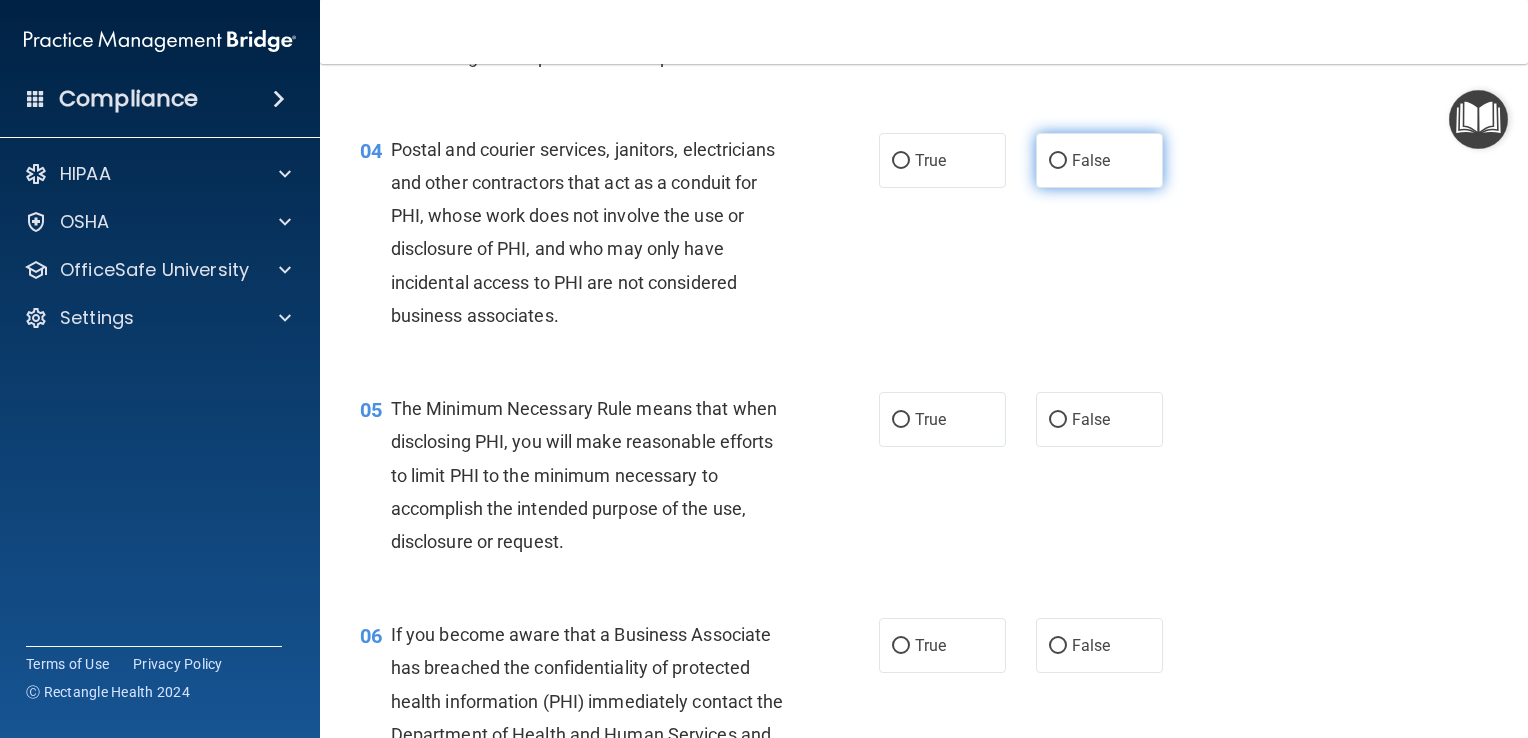click on "False" at bounding box center [1099, 160] 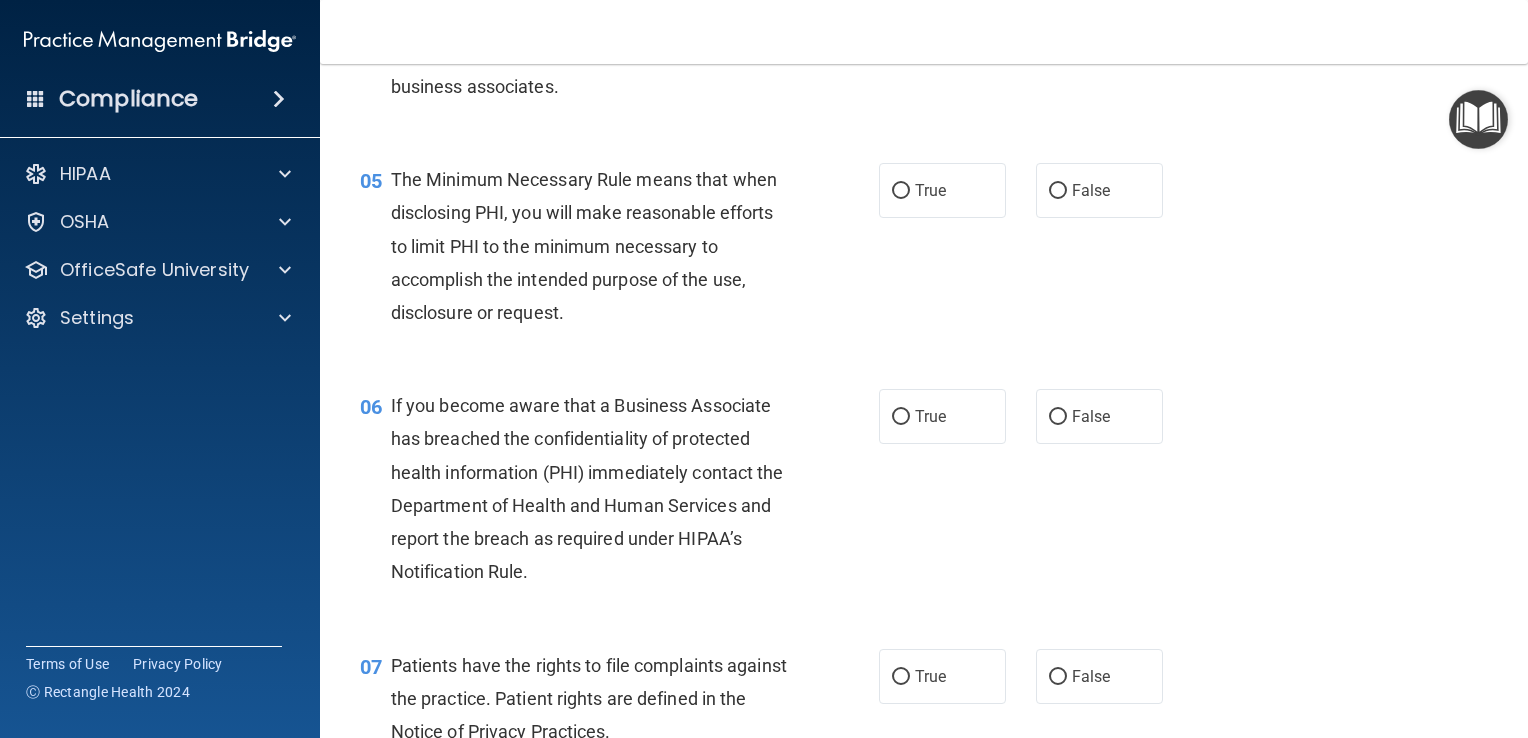 scroll, scrollTop: 823, scrollLeft: 0, axis: vertical 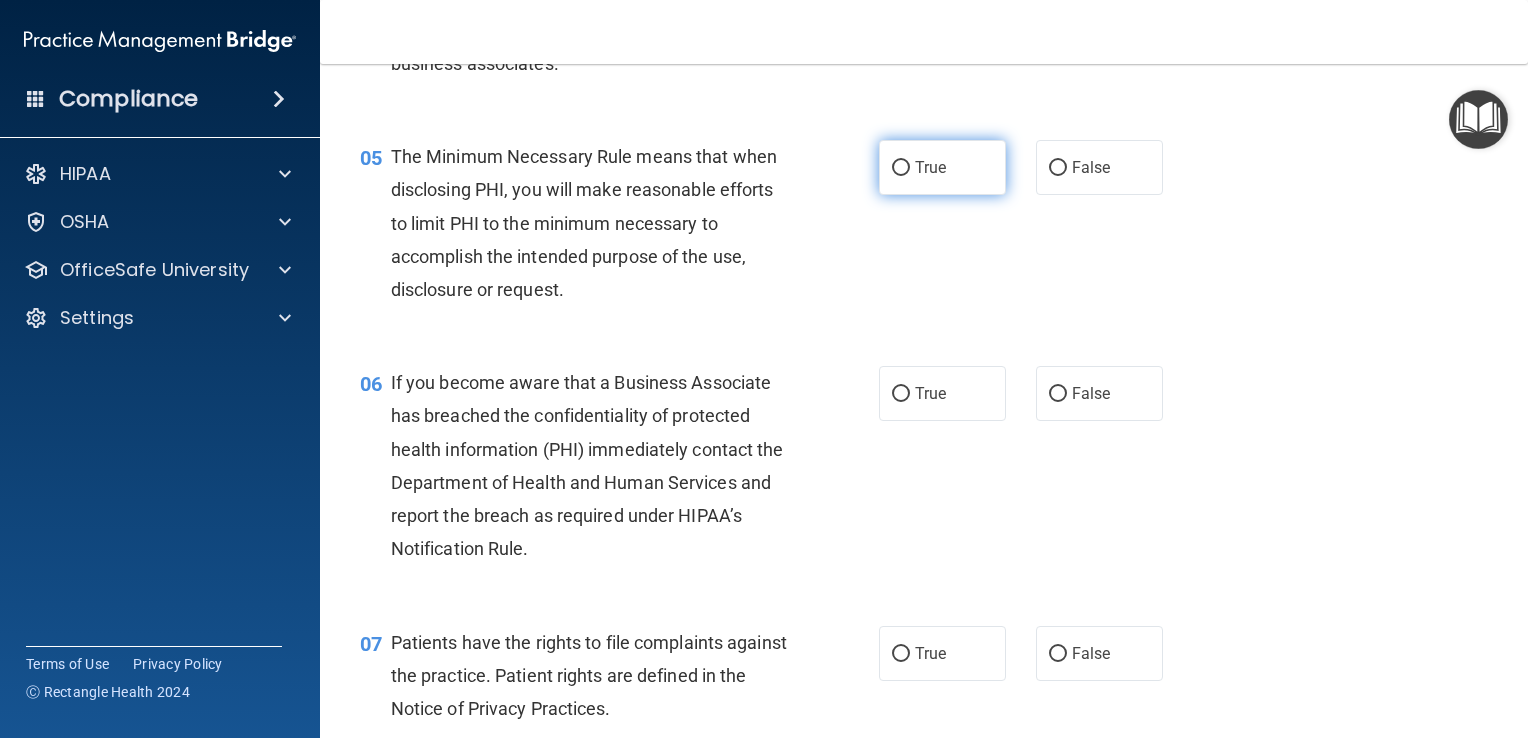 click on "True" at bounding box center [901, 168] 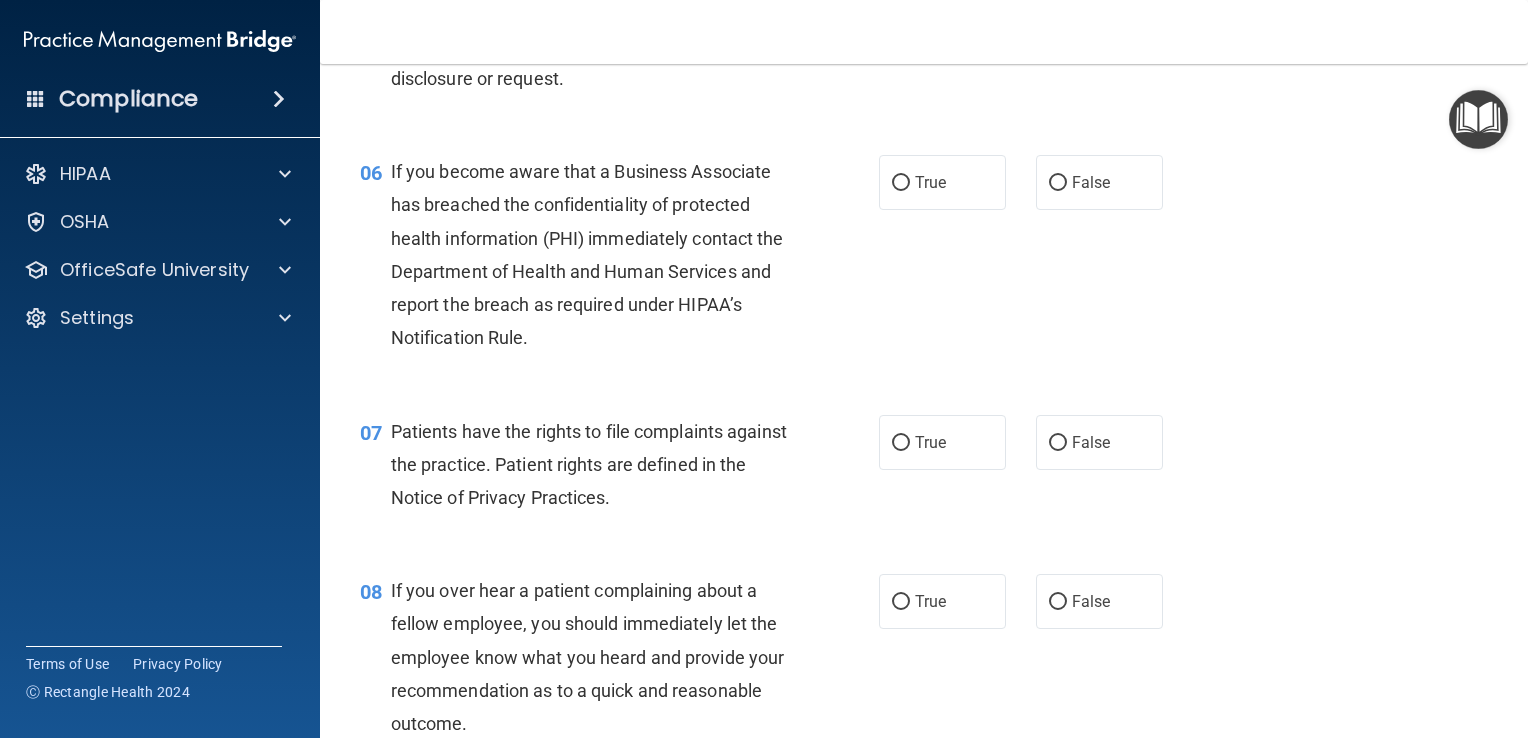 scroll, scrollTop: 1061, scrollLeft: 0, axis: vertical 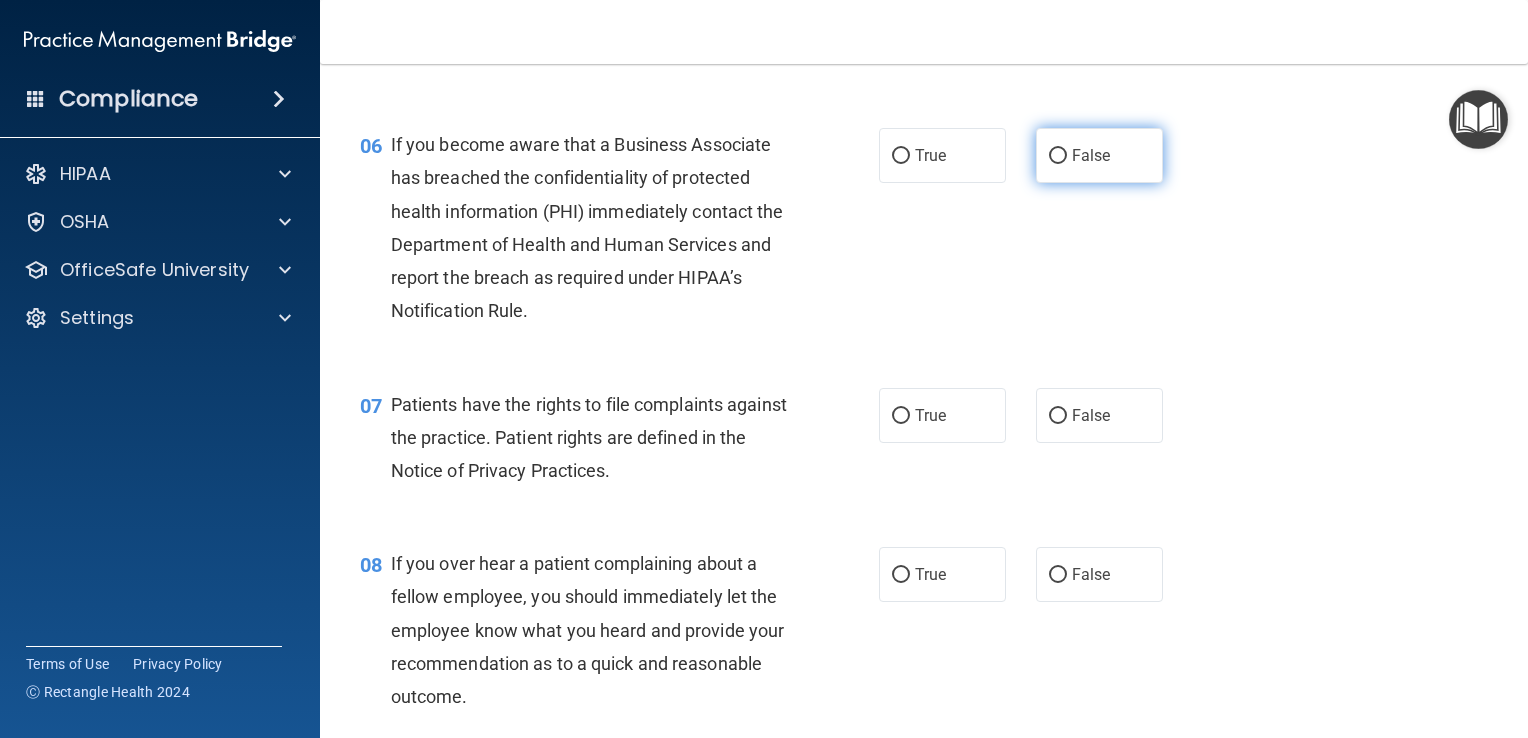 click on "False" at bounding box center (1091, 155) 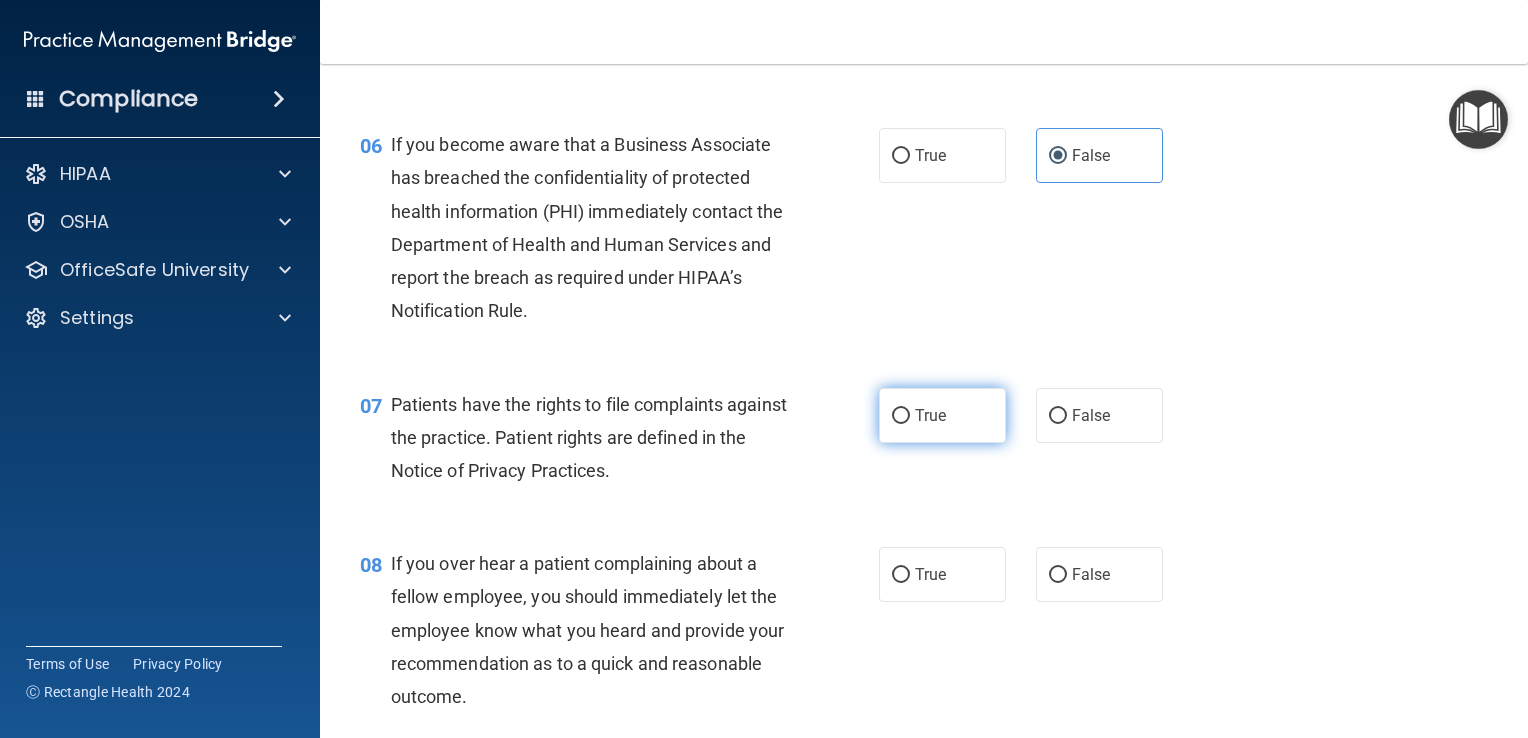 click on "True" at bounding box center (901, 416) 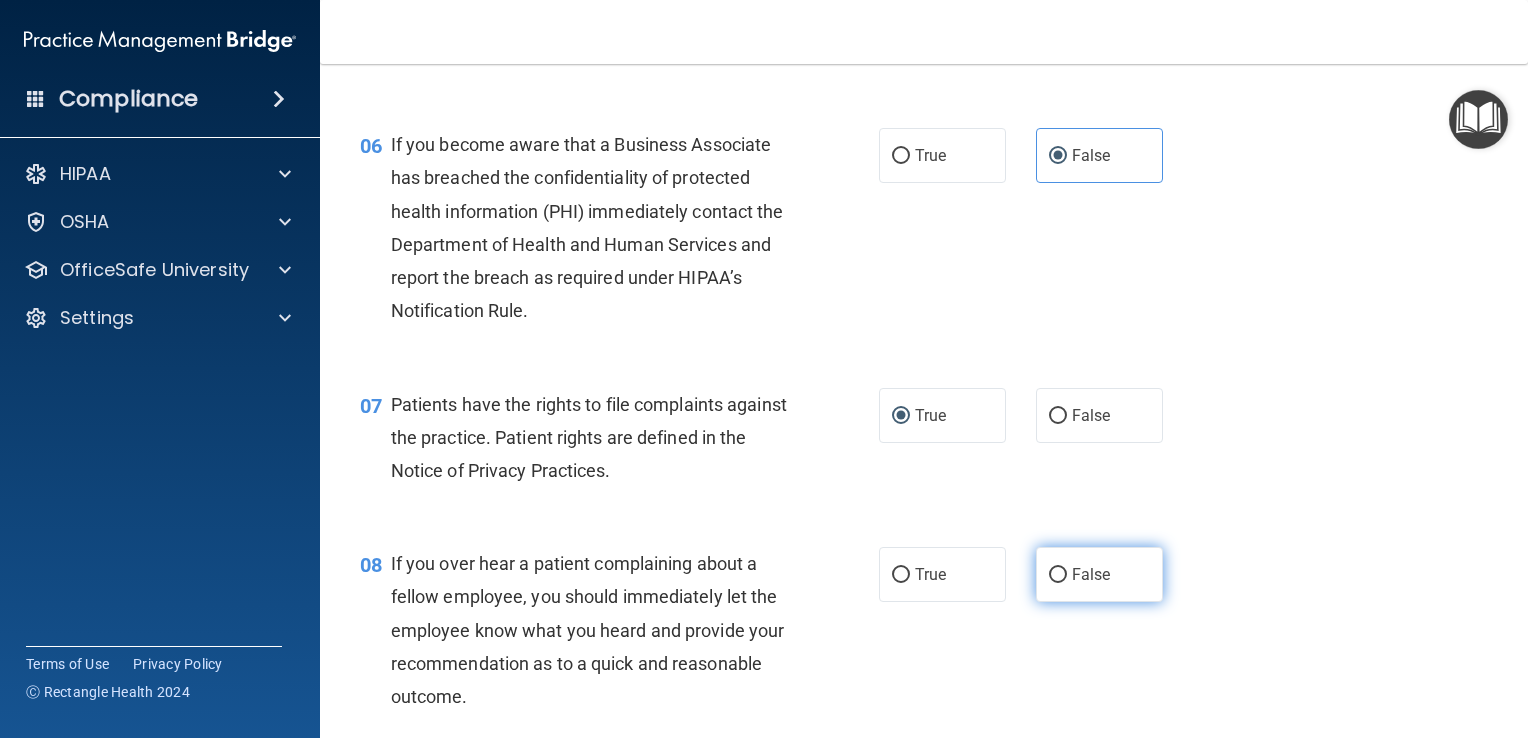 click on "False" at bounding box center (1099, 574) 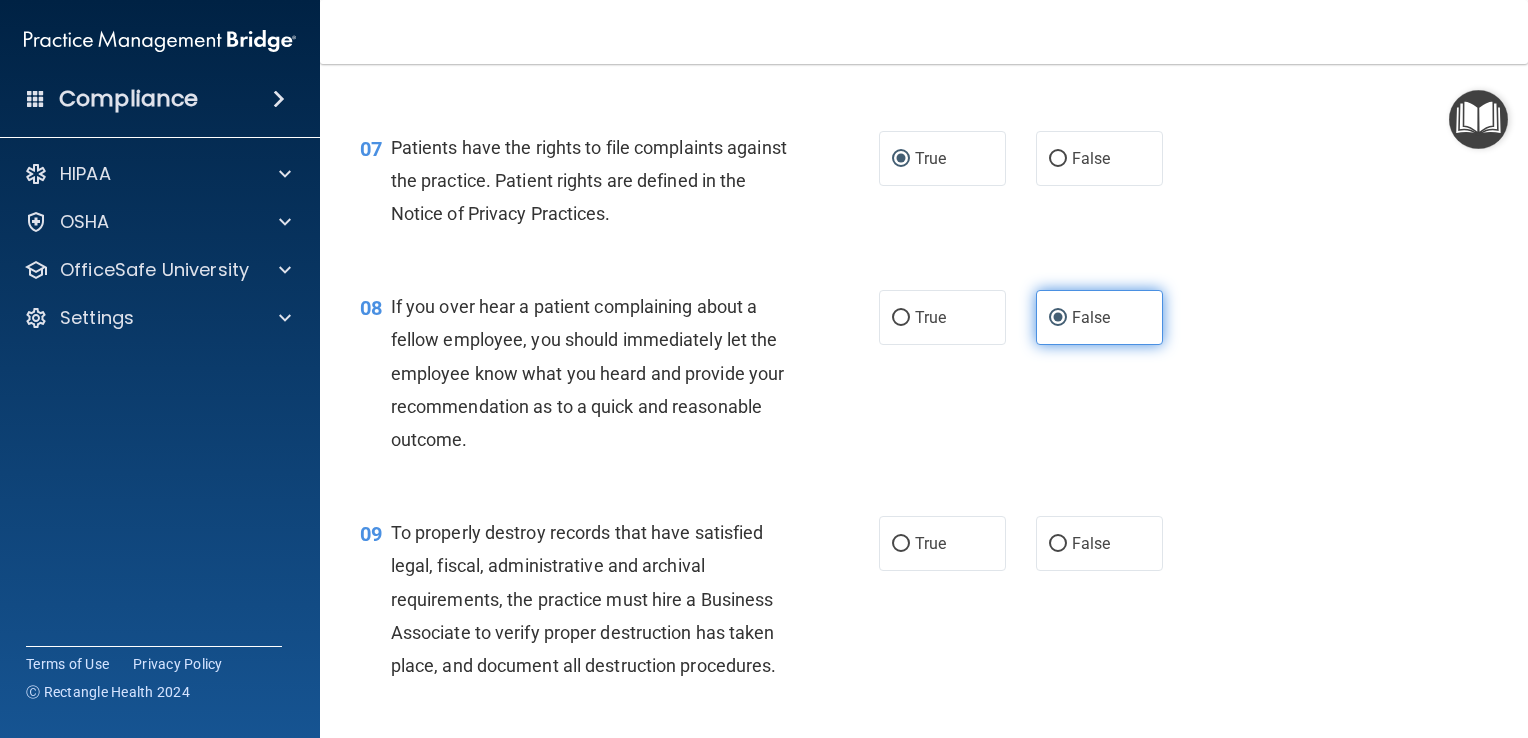 scroll, scrollTop: 1352, scrollLeft: 0, axis: vertical 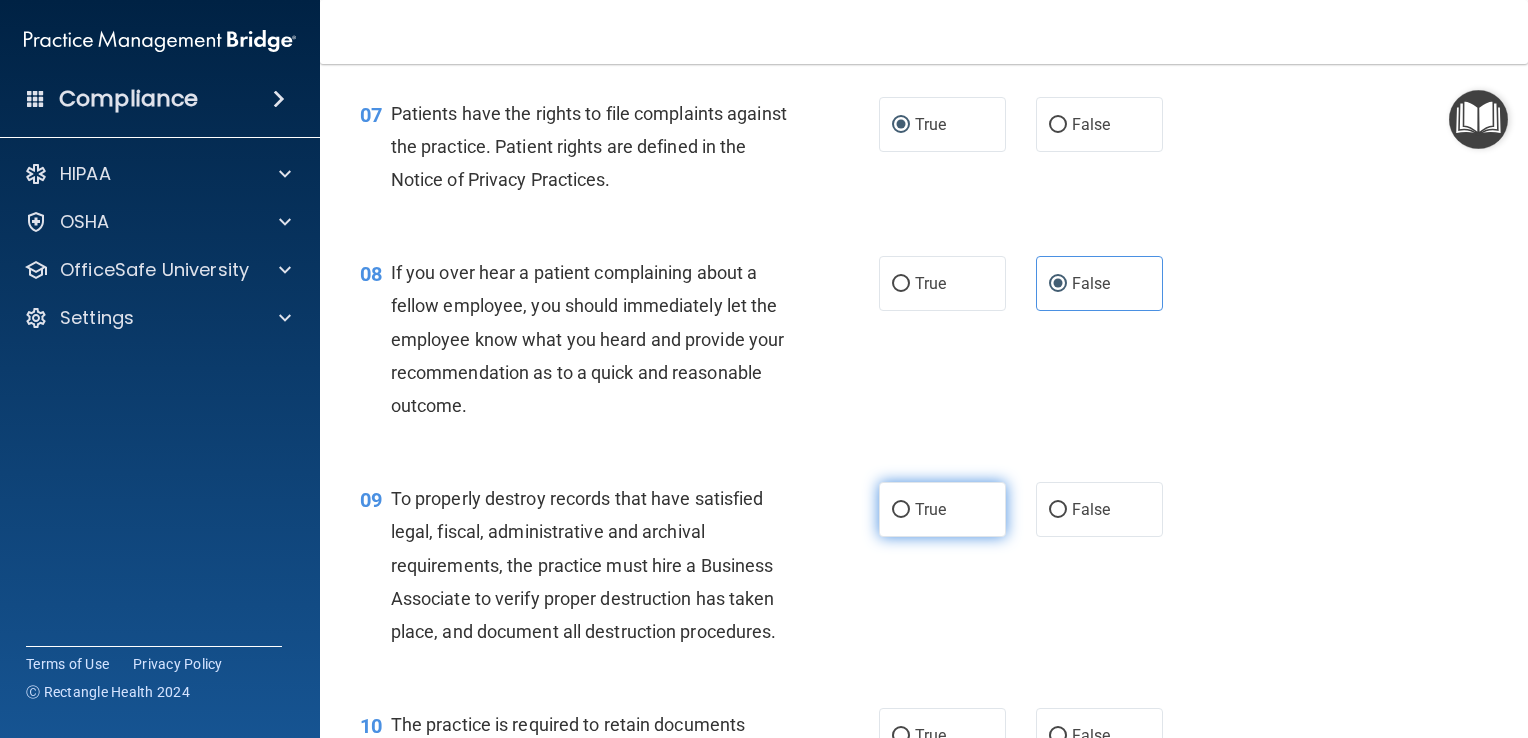 click on "True" at bounding box center [942, 509] 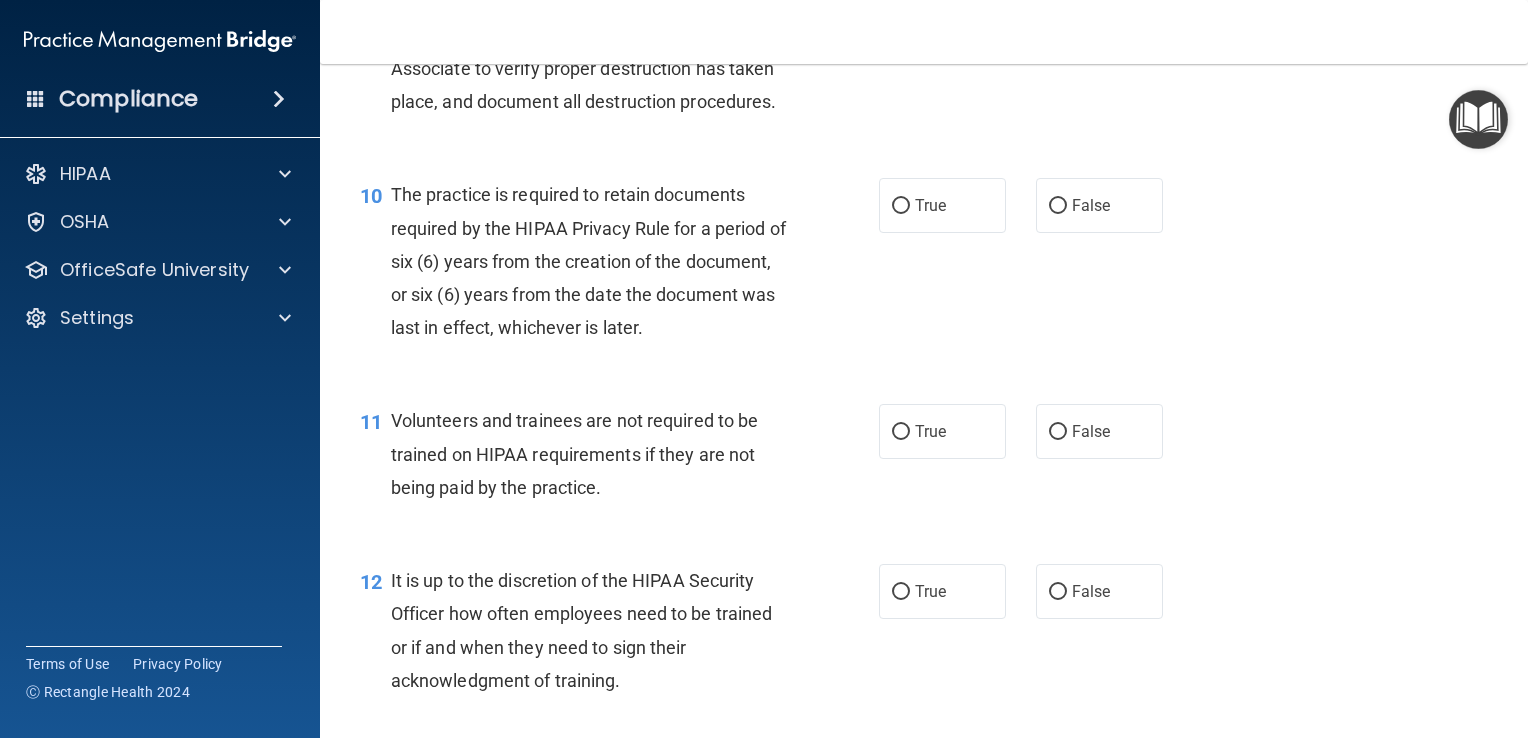 scroll, scrollTop: 1931, scrollLeft: 0, axis: vertical 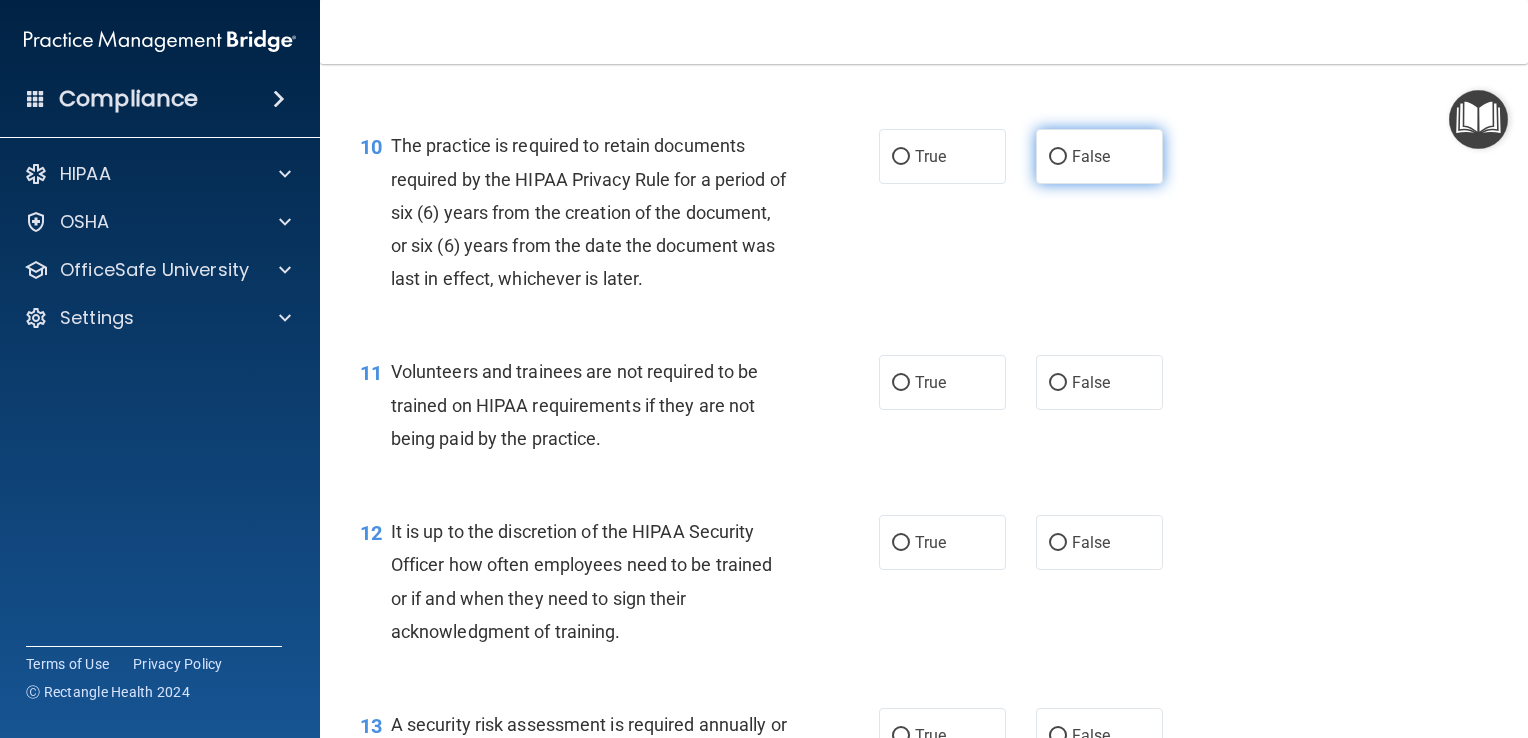 click on "False" at bounding box center [1099, 156] 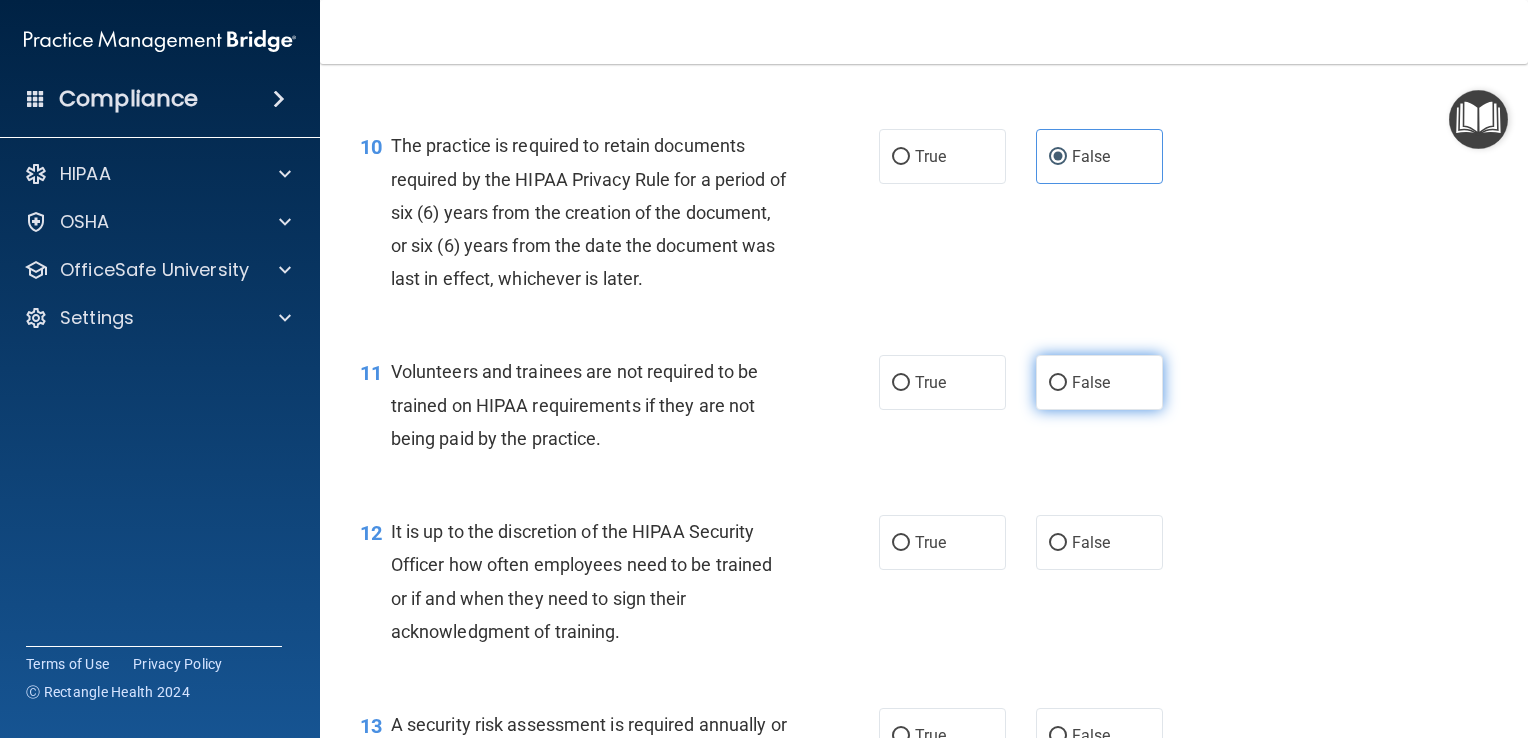 click on "False" at bounding box center [1099, 382] 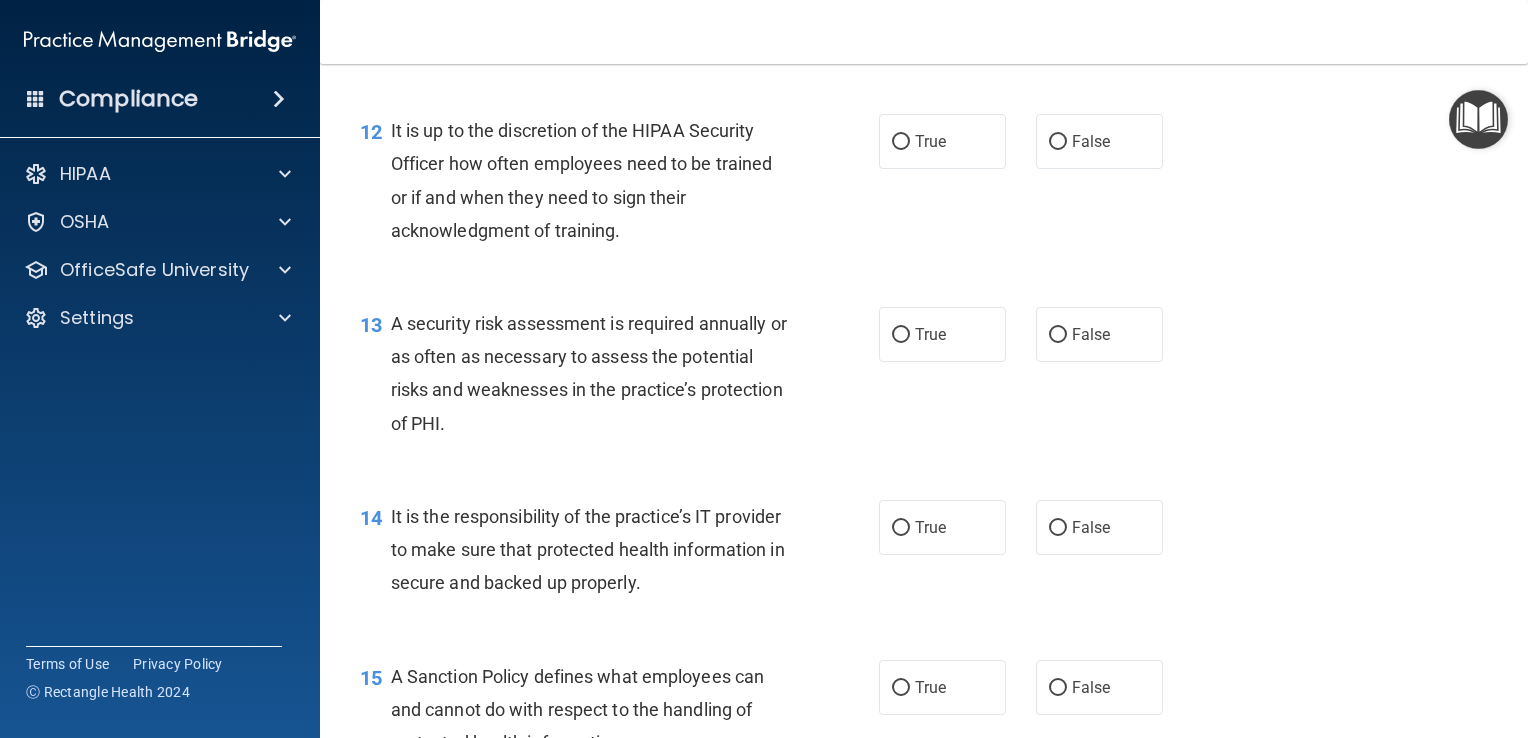 scroll, scrollTop: 2332, scrollLeft: 0, axis: vertical 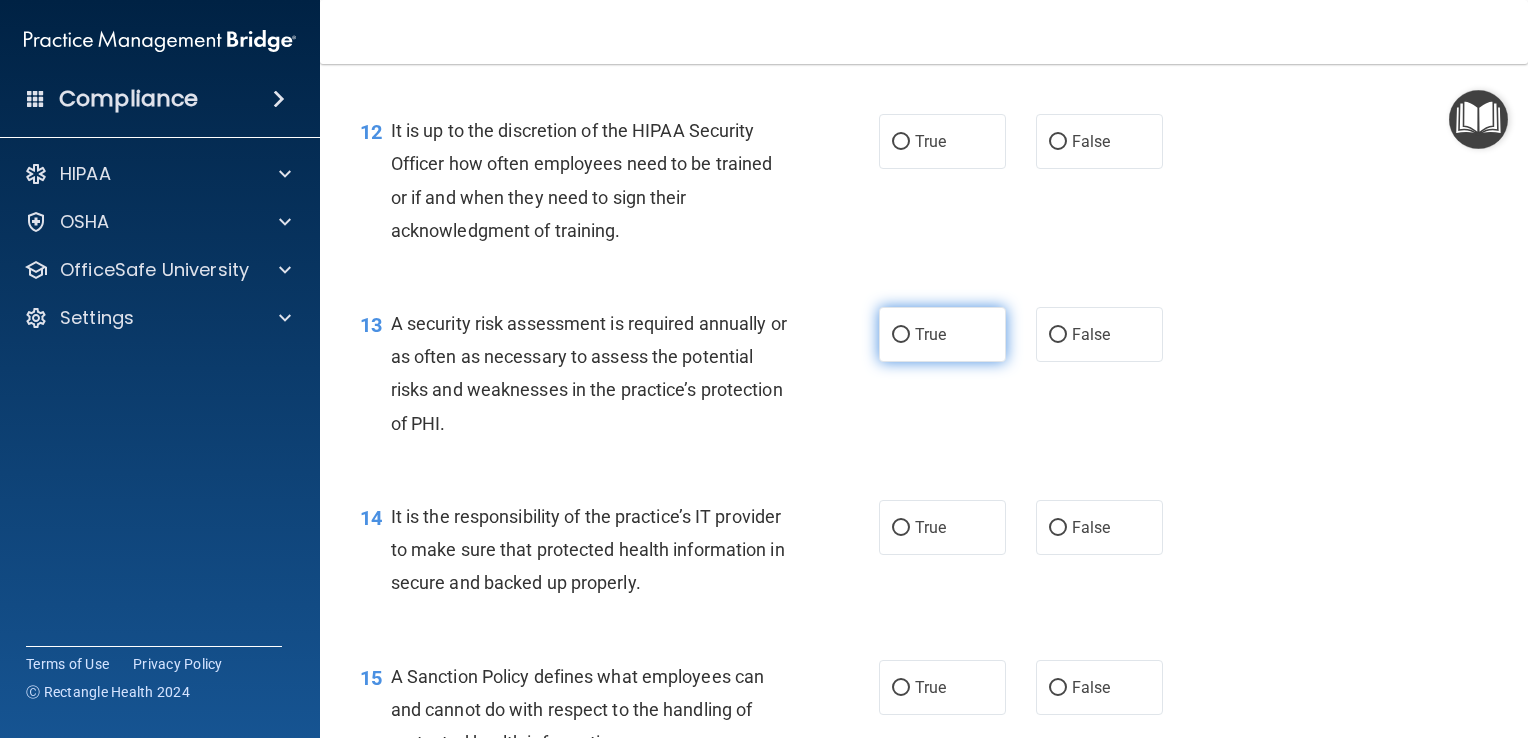 click on "True" at bounding box center (930, 334) 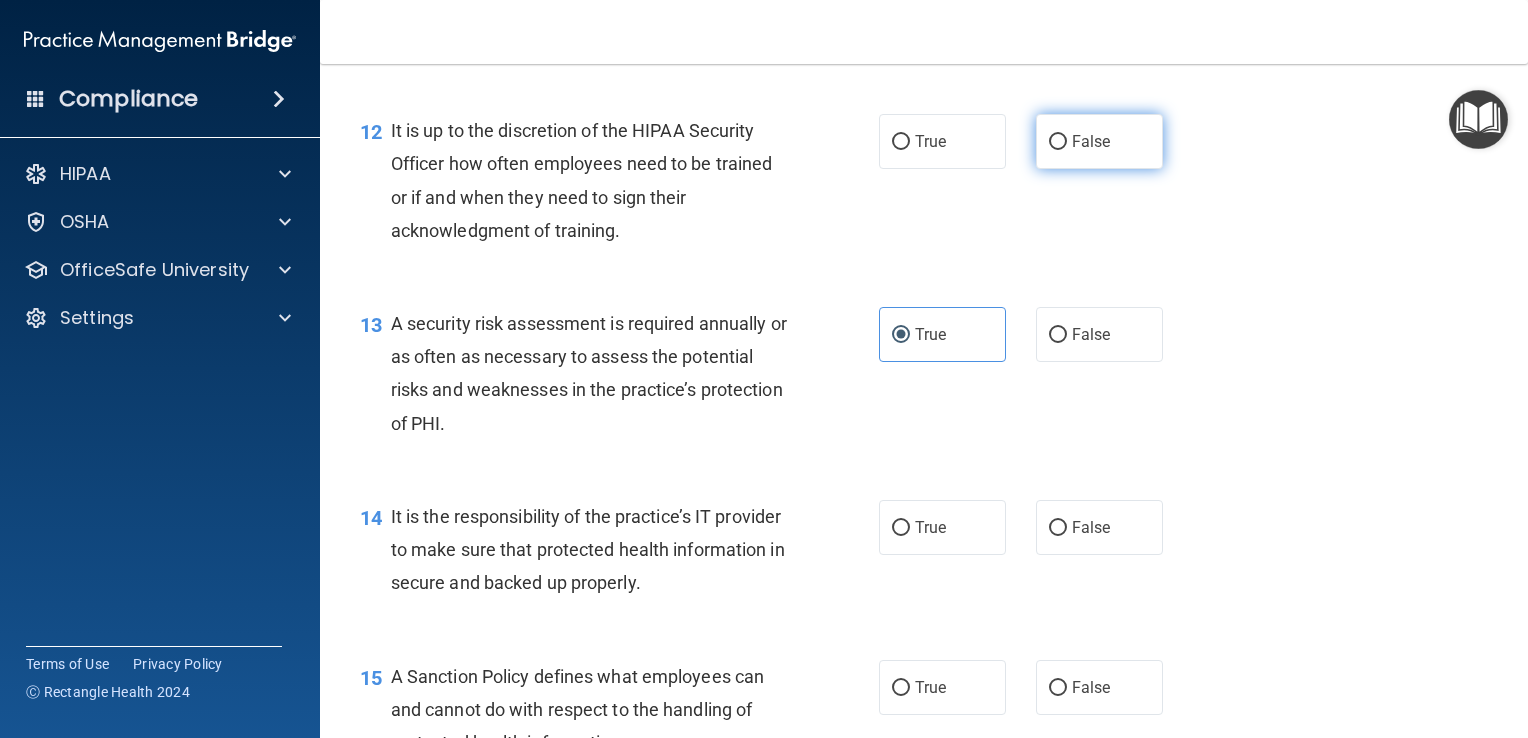 click on "False" at bounding box center [1058, 142] 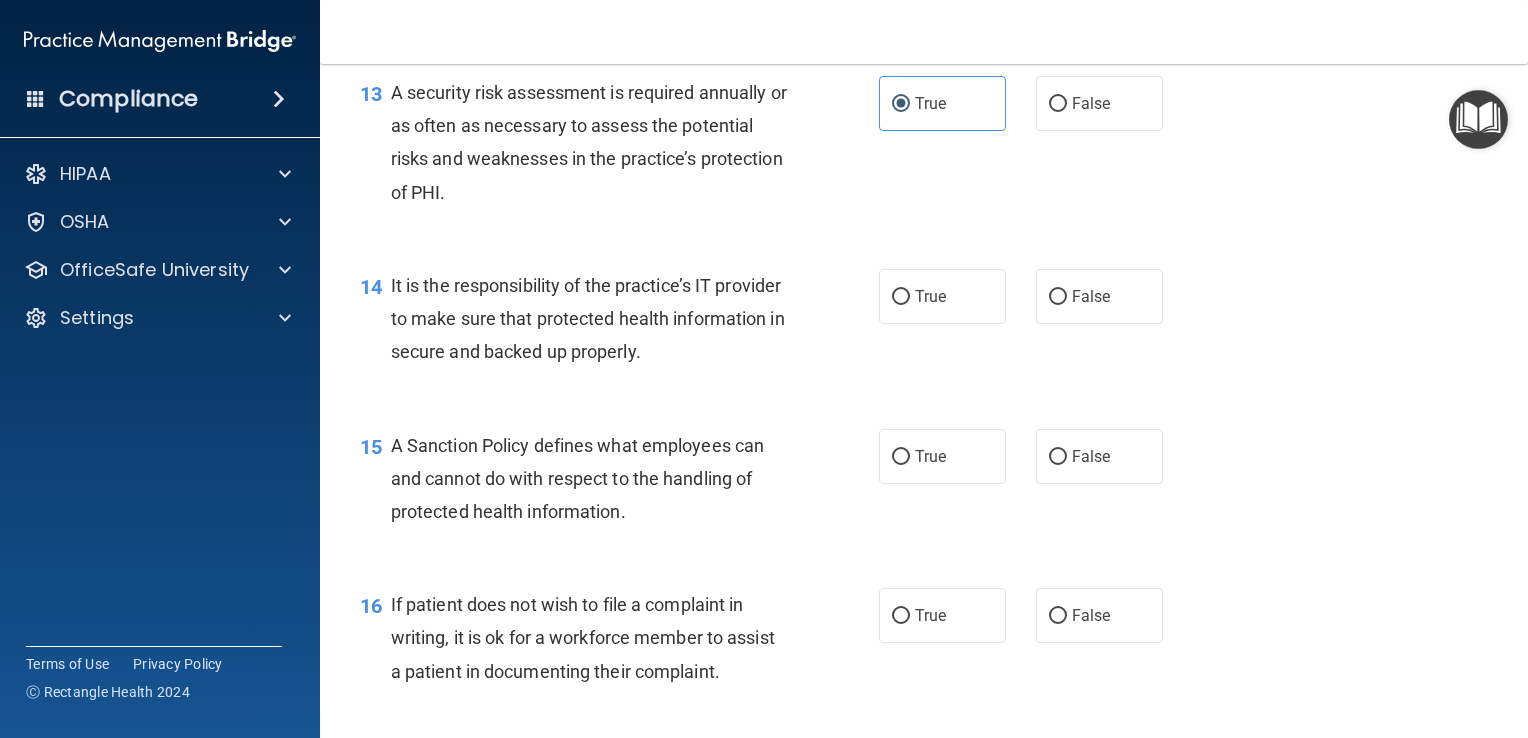scroll, scrollTop: 2569, scrollLeft: 0, axis: vertical 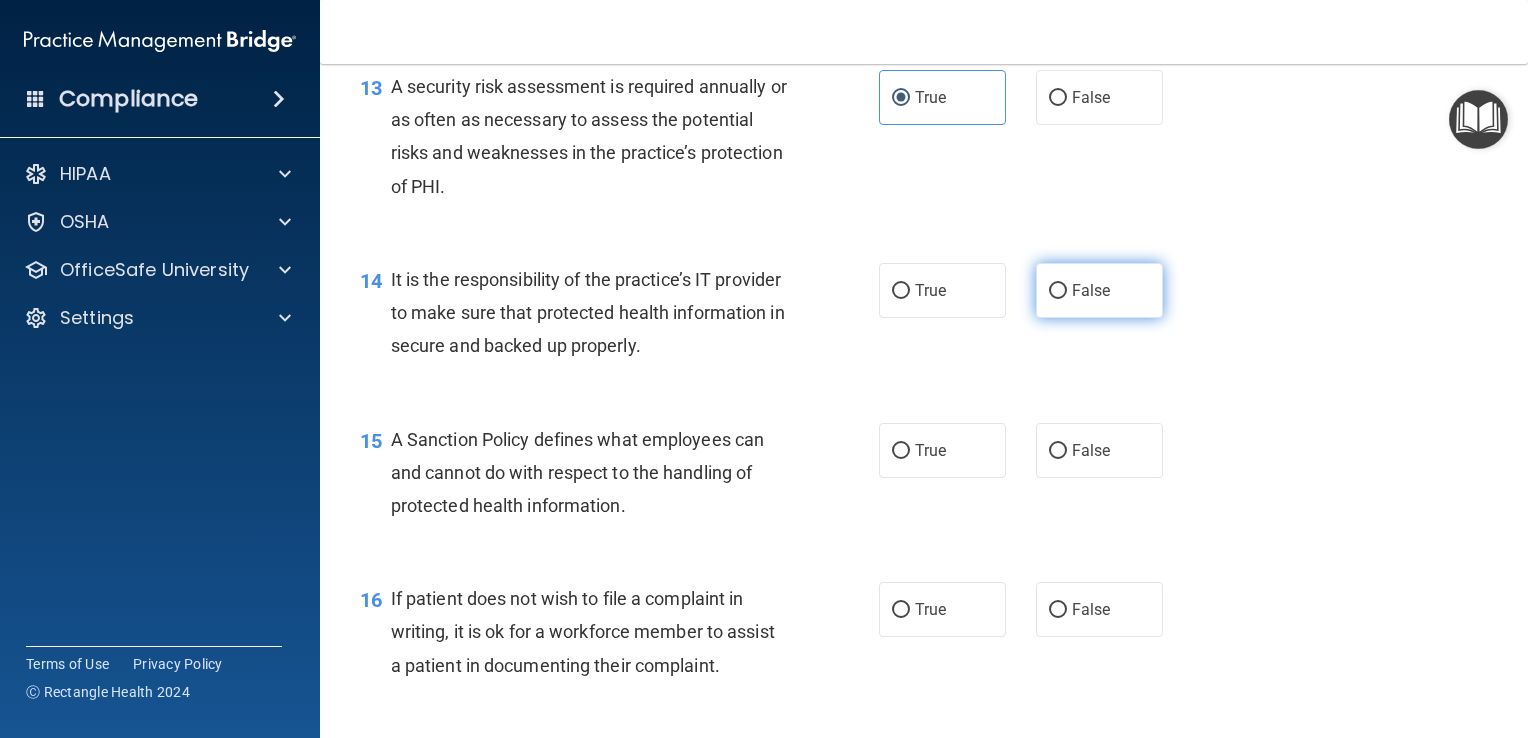 click on "False" at bounding box center [1091, 290] 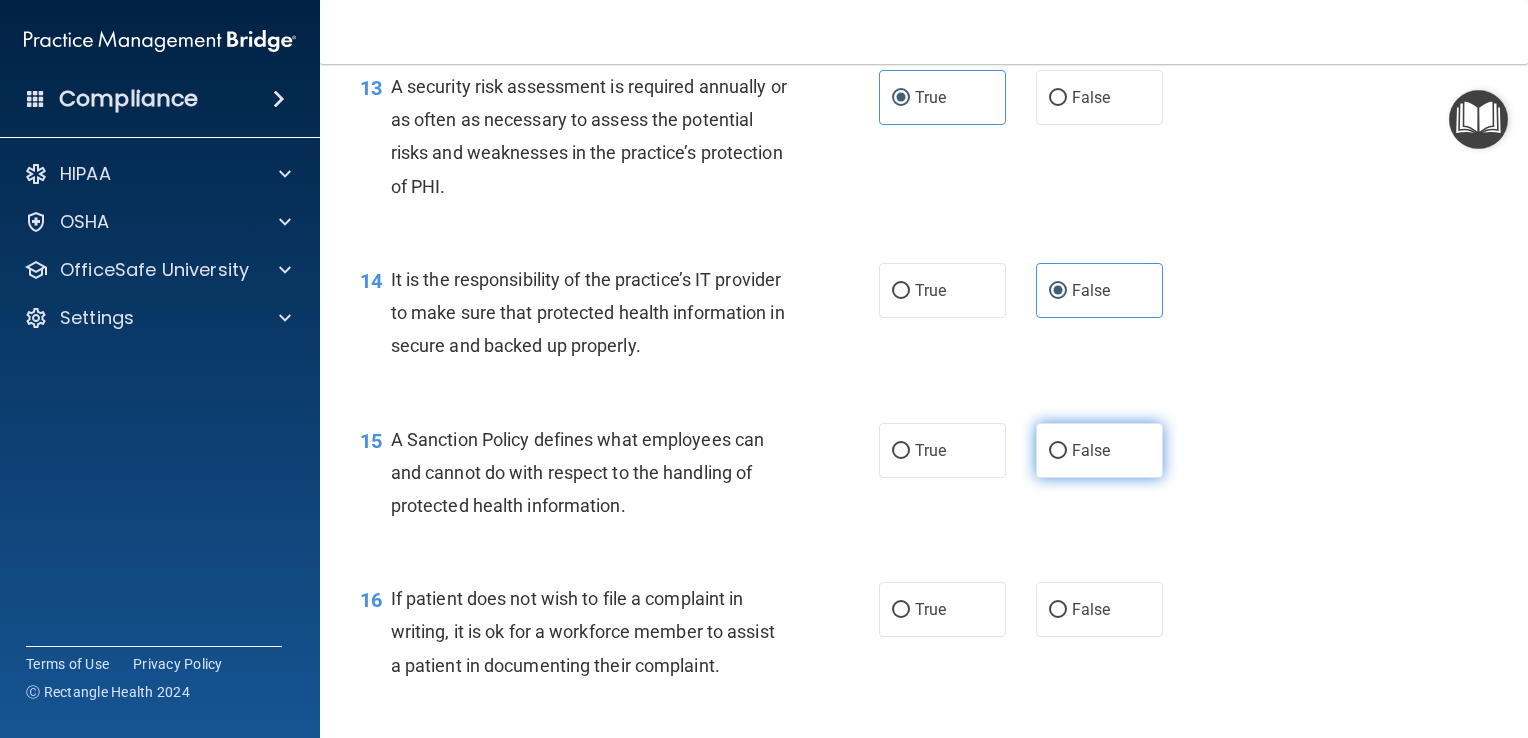 click on "False" at bounding box center (1099, 450) 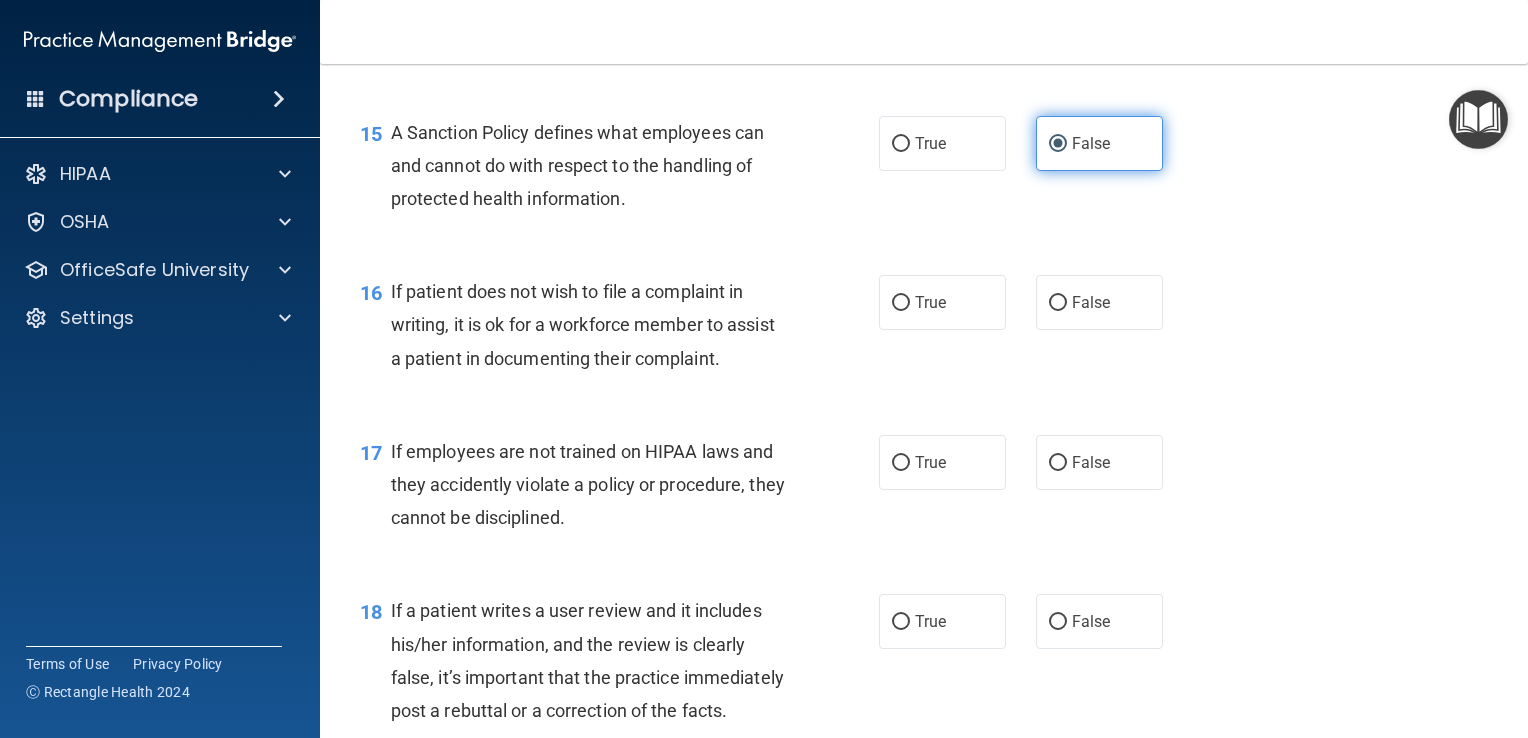 scroll, scrollTop: 2888, scrollLeft: 0, axis: vertical 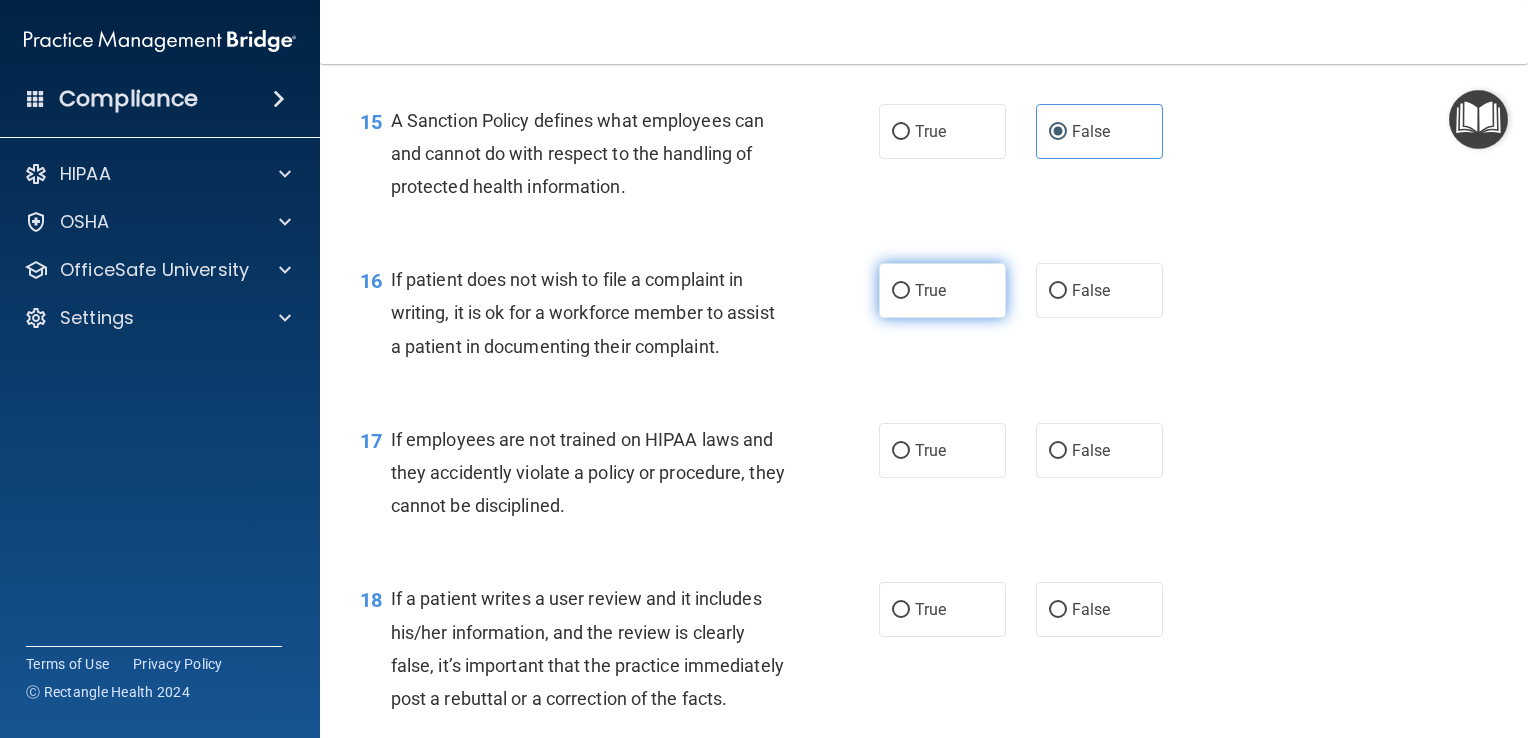 click on "True" at bounding box center [930, 290] 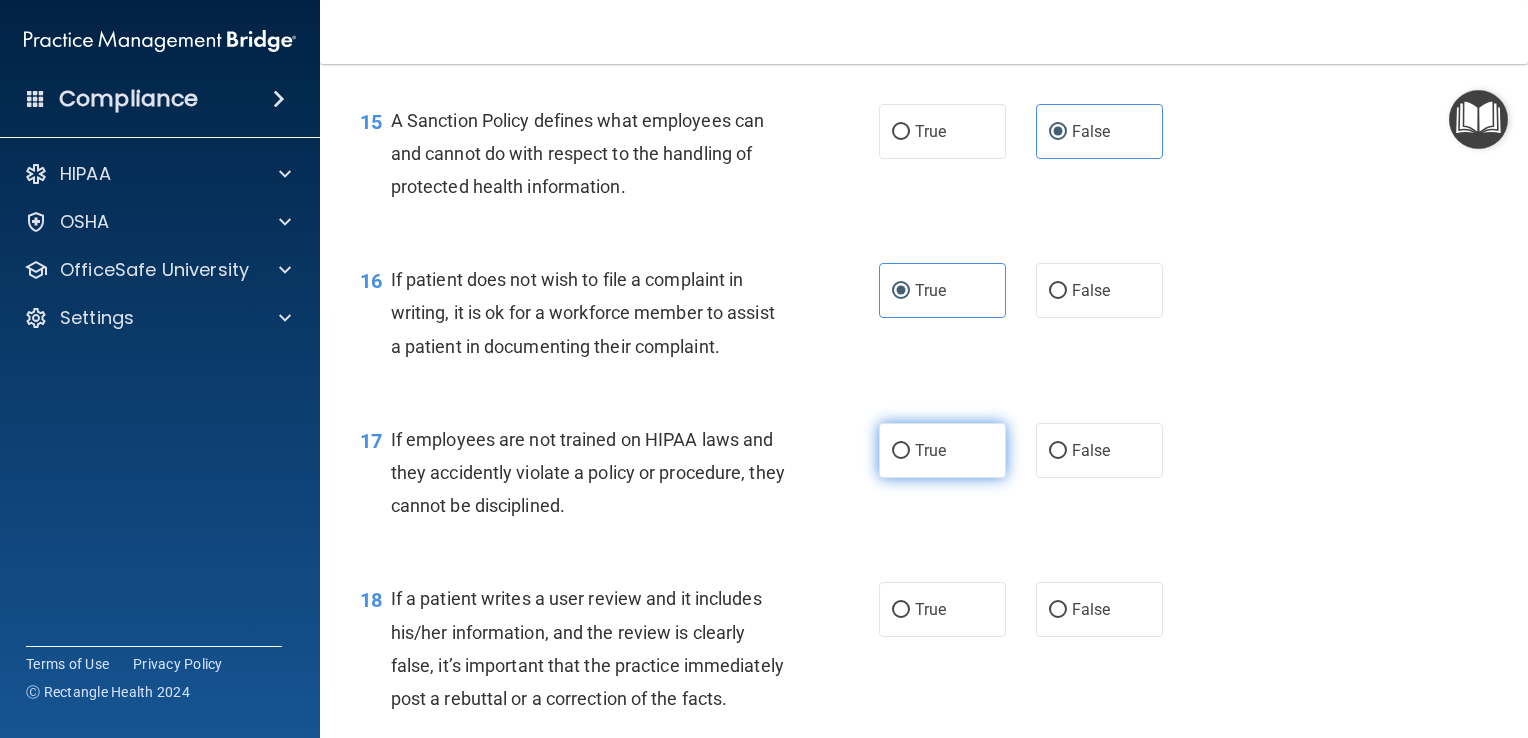 click on "True" at bounding box center [901, 451] 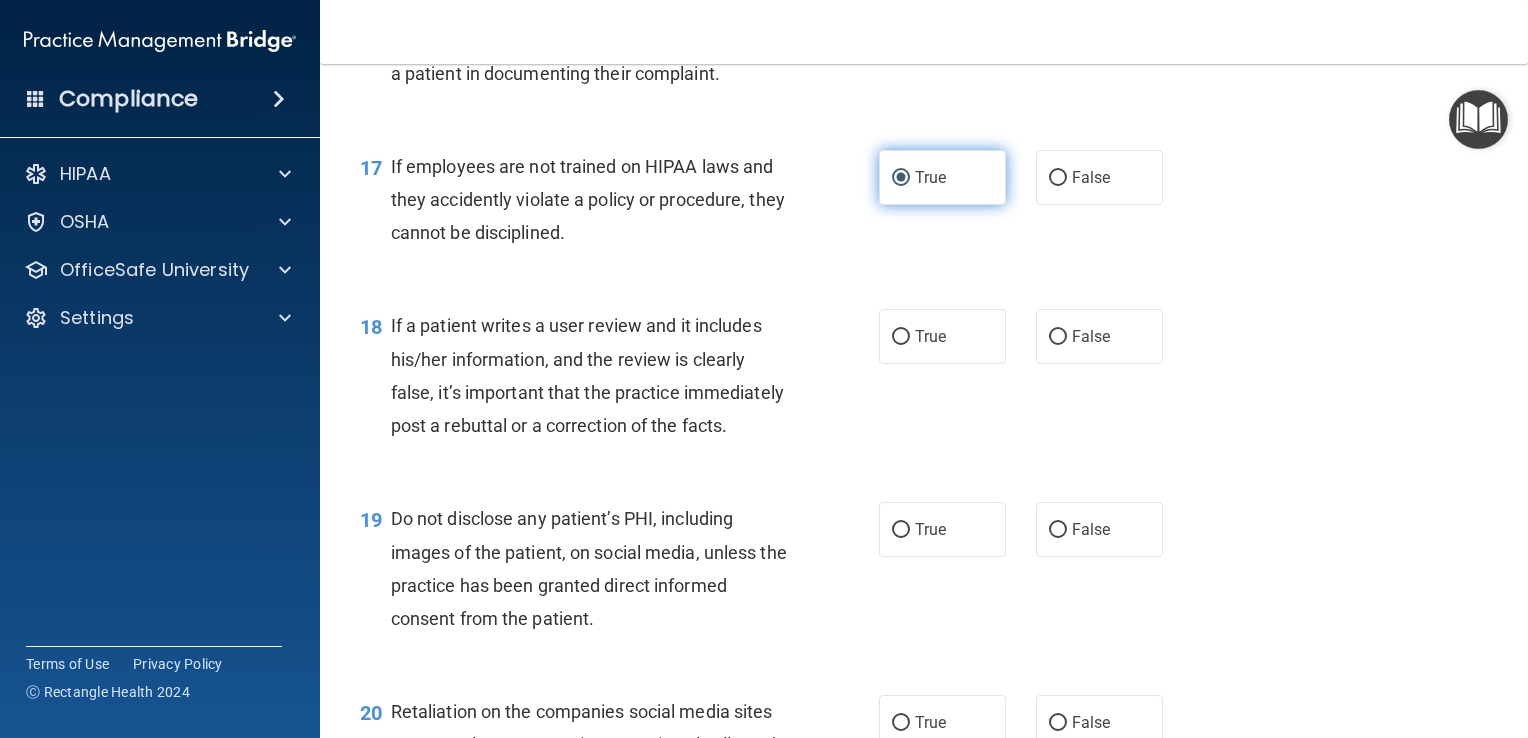 scroll, scrollTop: 3168, scrollLeft: 0, axis: vertical 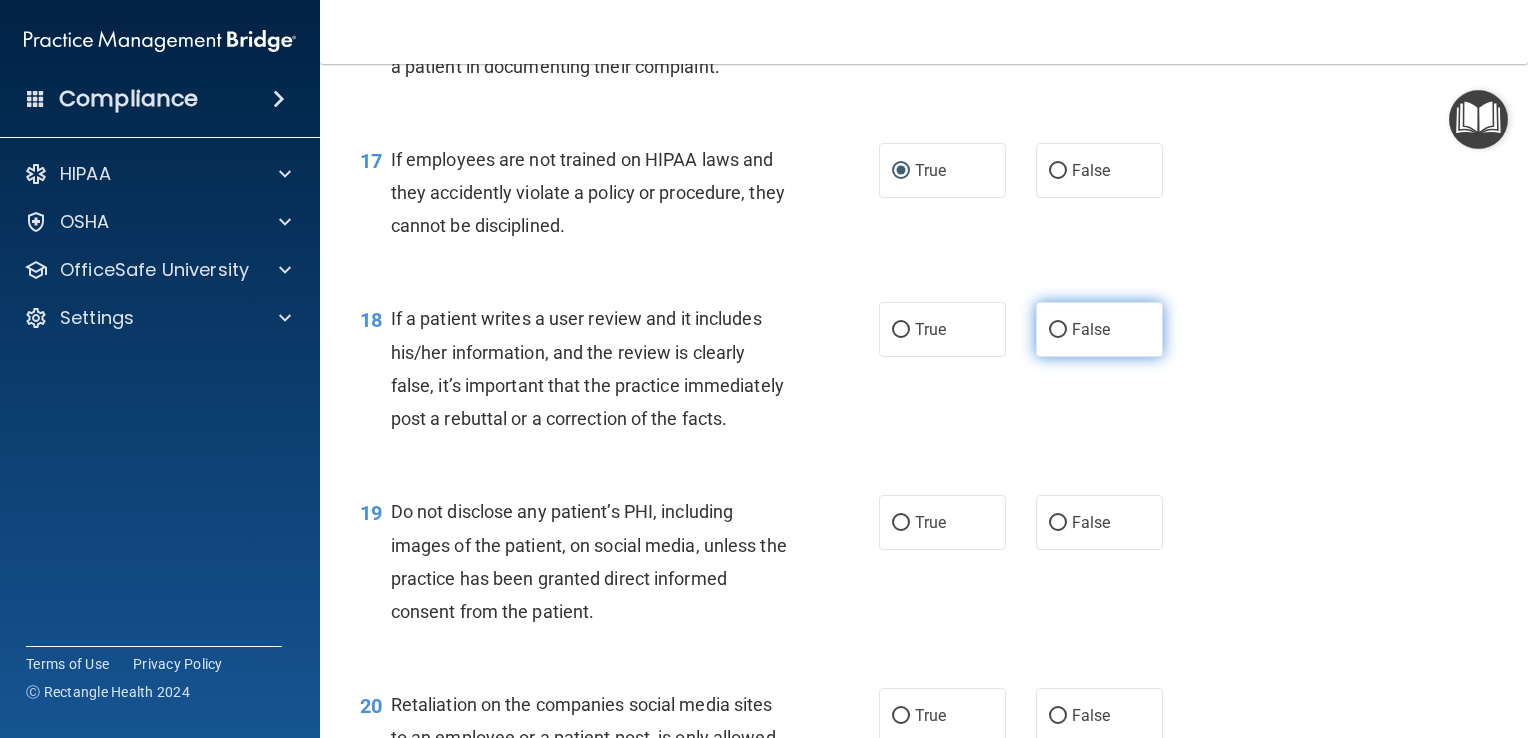 click on "False" at bounding box center (1058, 330) 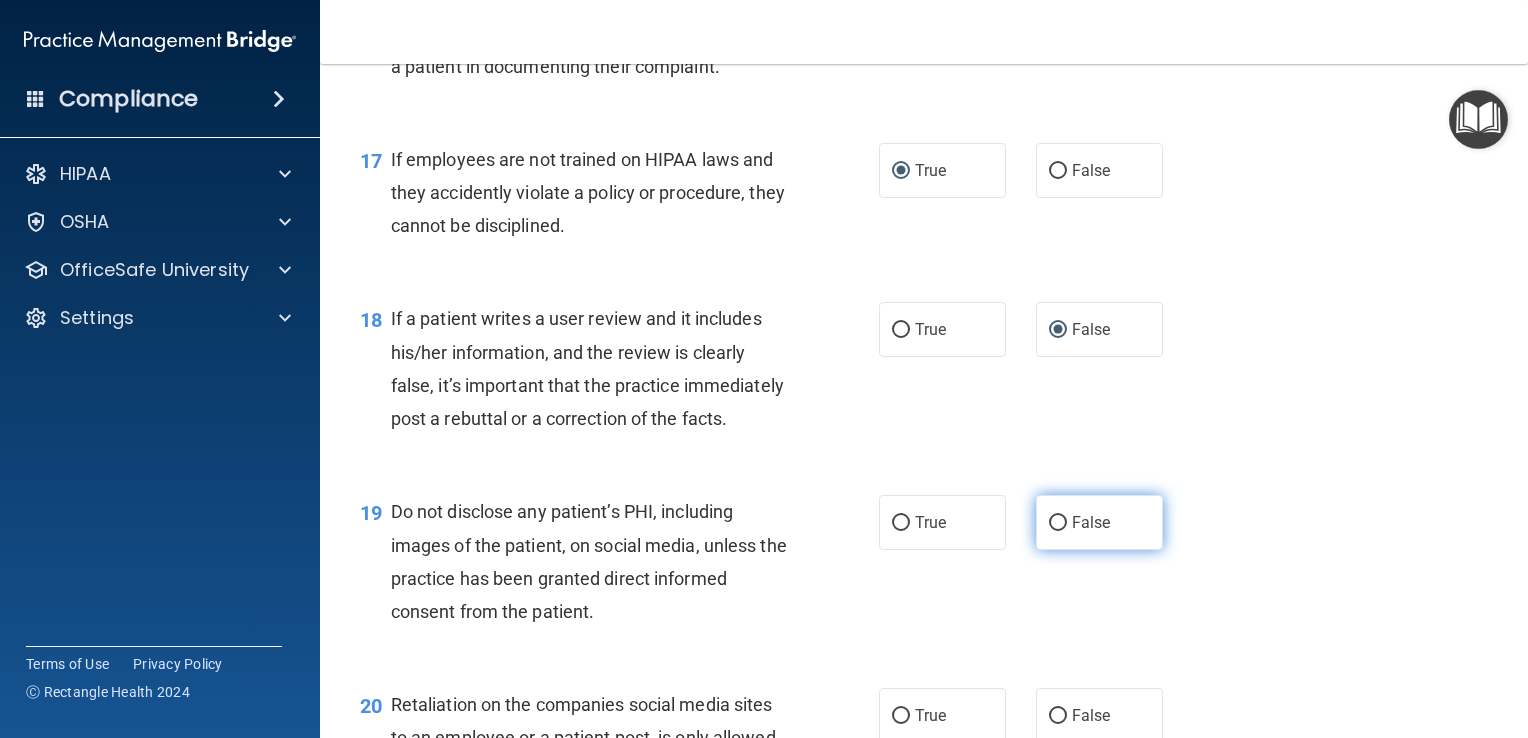 click on "False" at bounding box center (1058, 523) 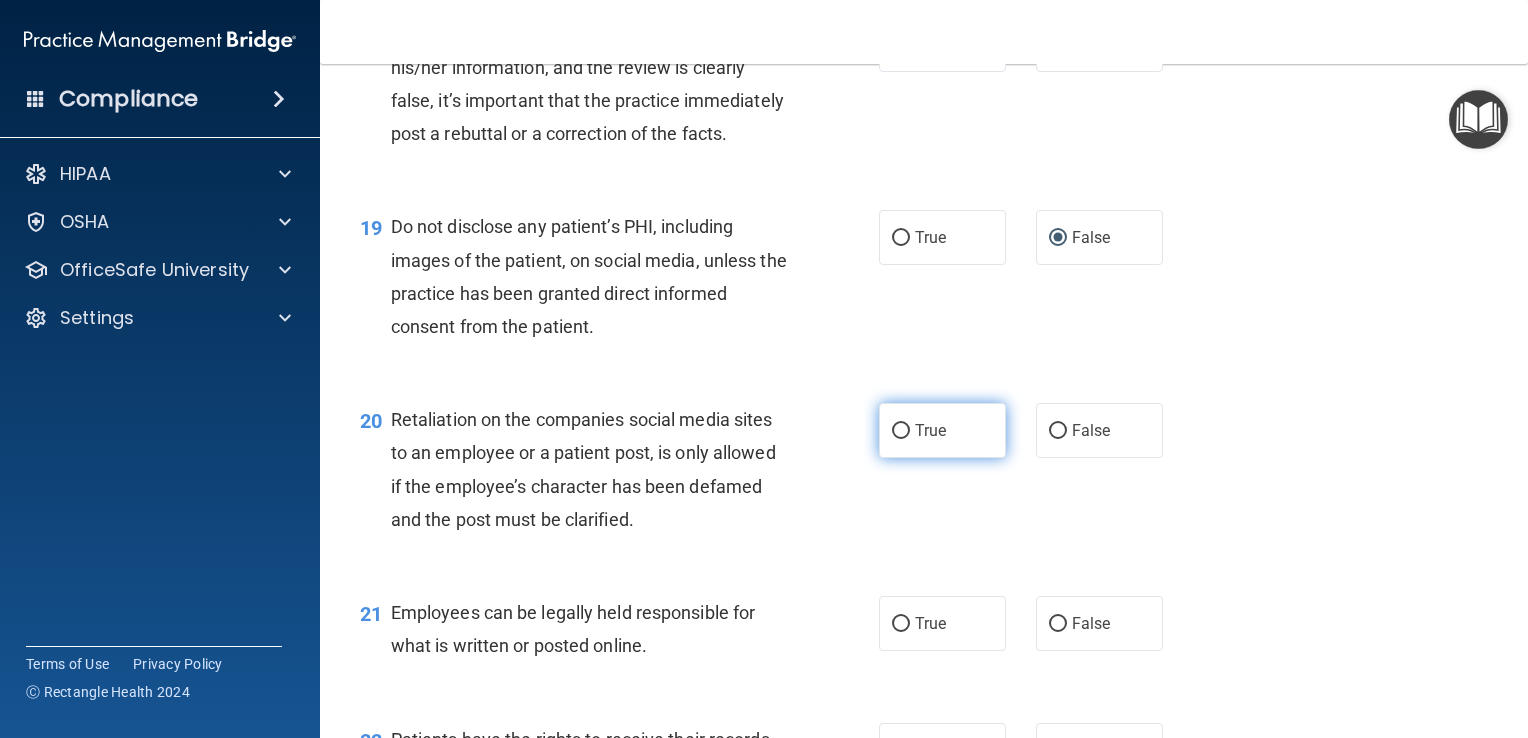 click on "True" at bounding box center (942, 430) 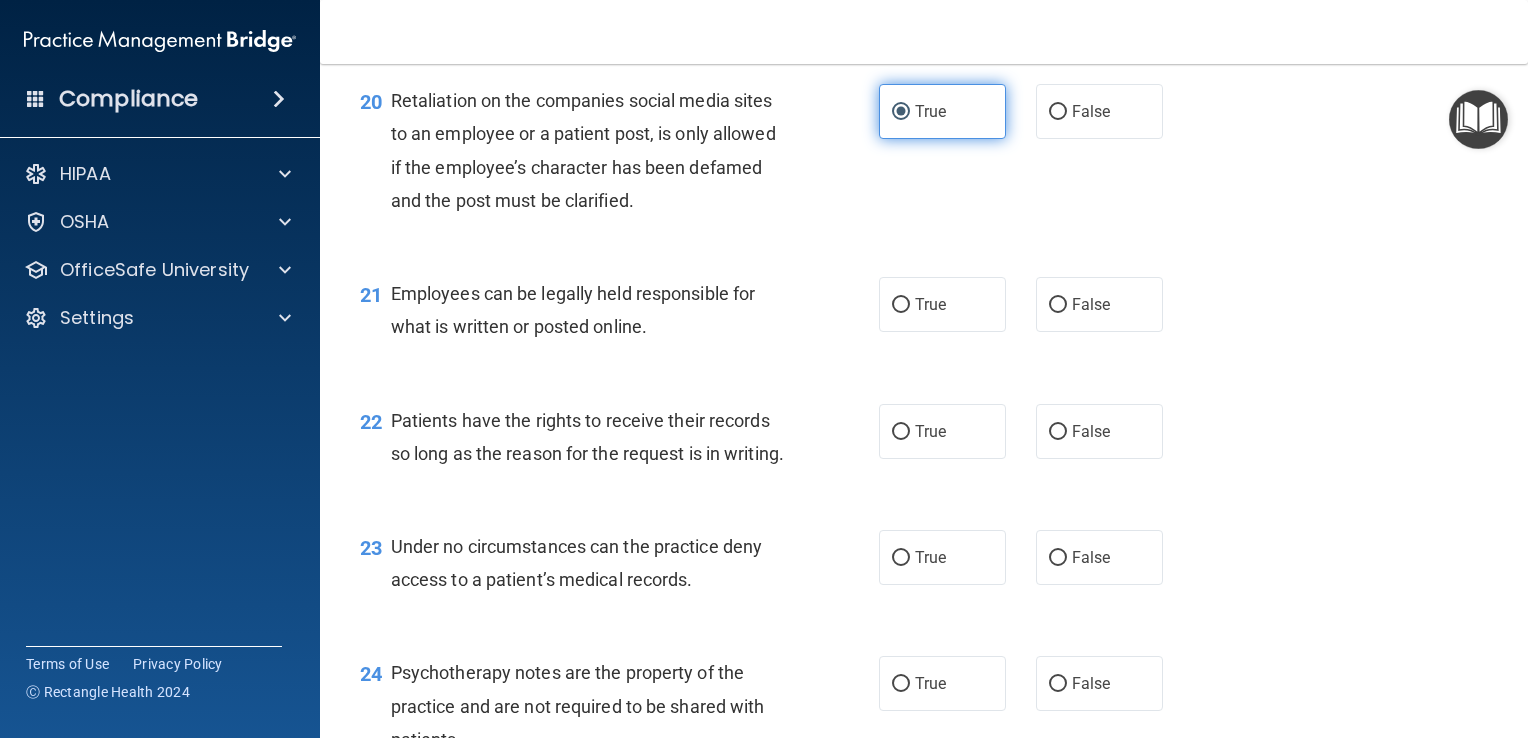 scroll, scrollTop: 3776, scrollLeft: 0, axis: vertical 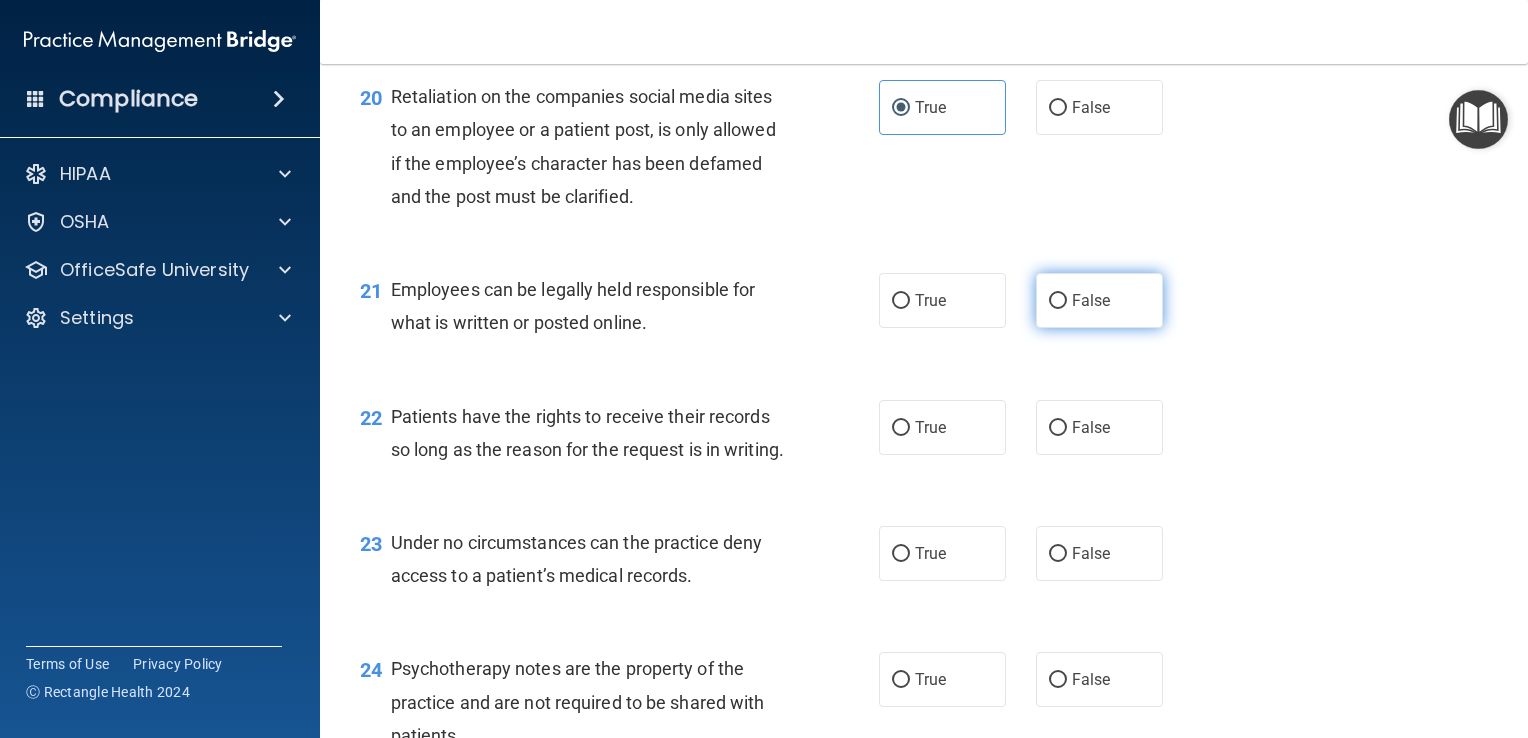 click on "False" at bounding box center (1091, 300) 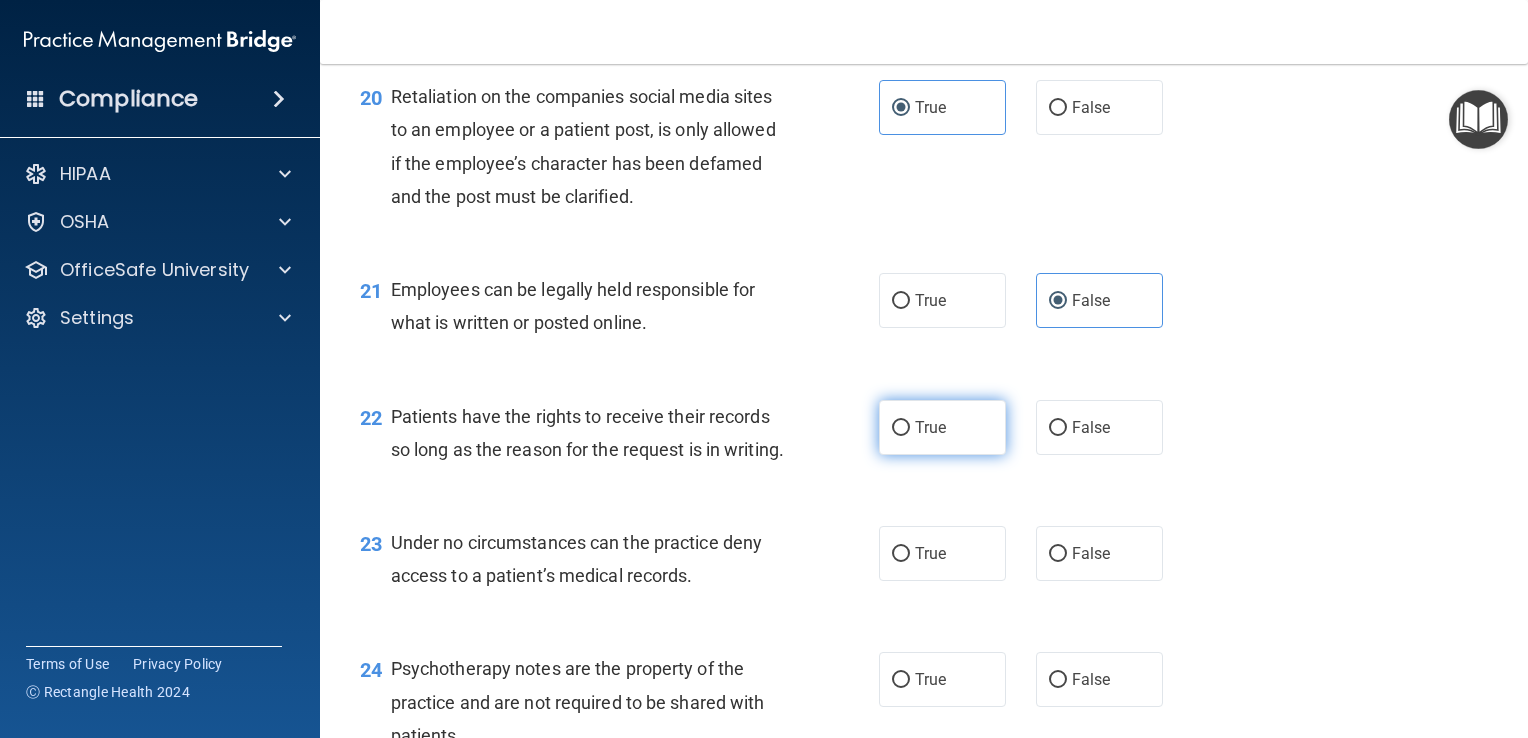 click on "True" at bounding box center [901, 428] 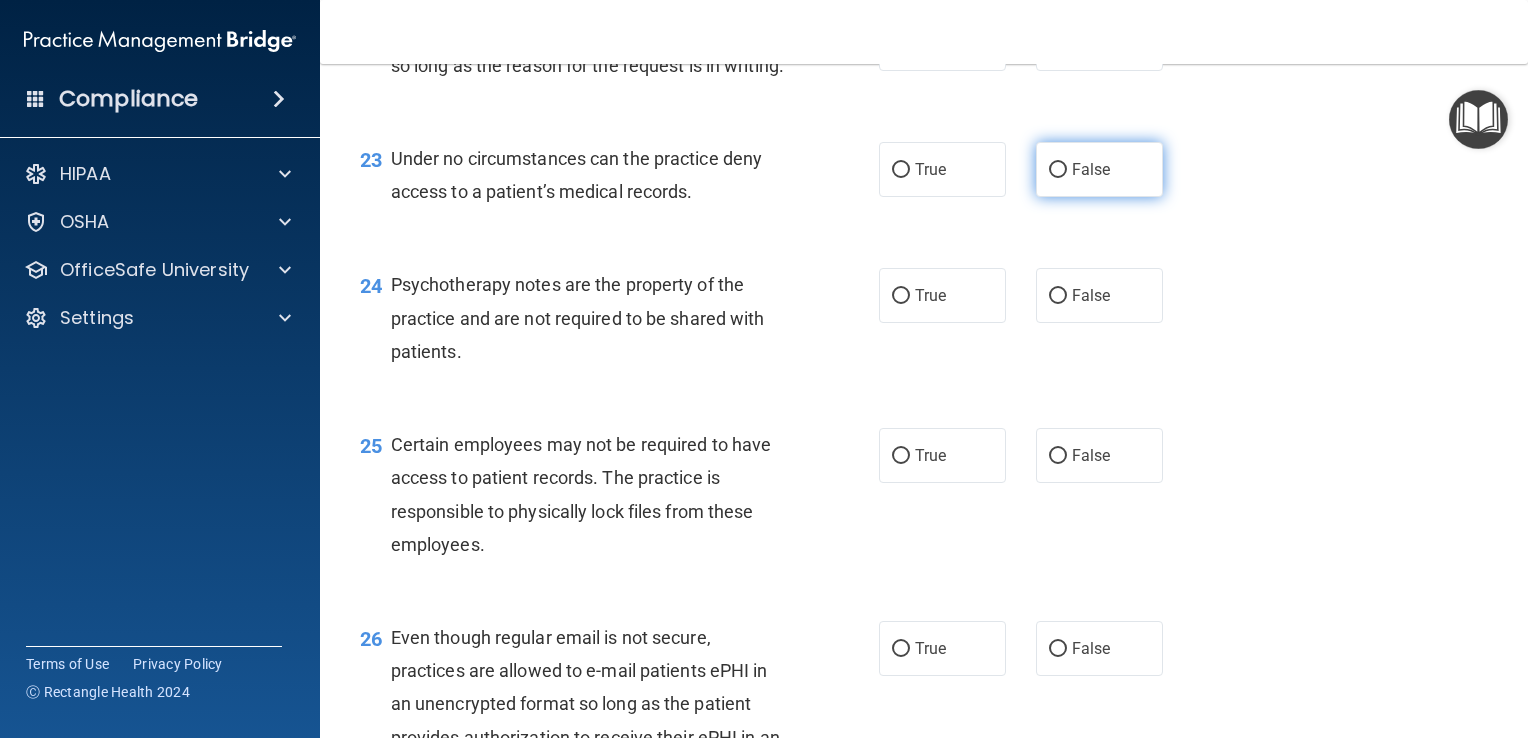 click on "False" at bounding box center [1091, 169] 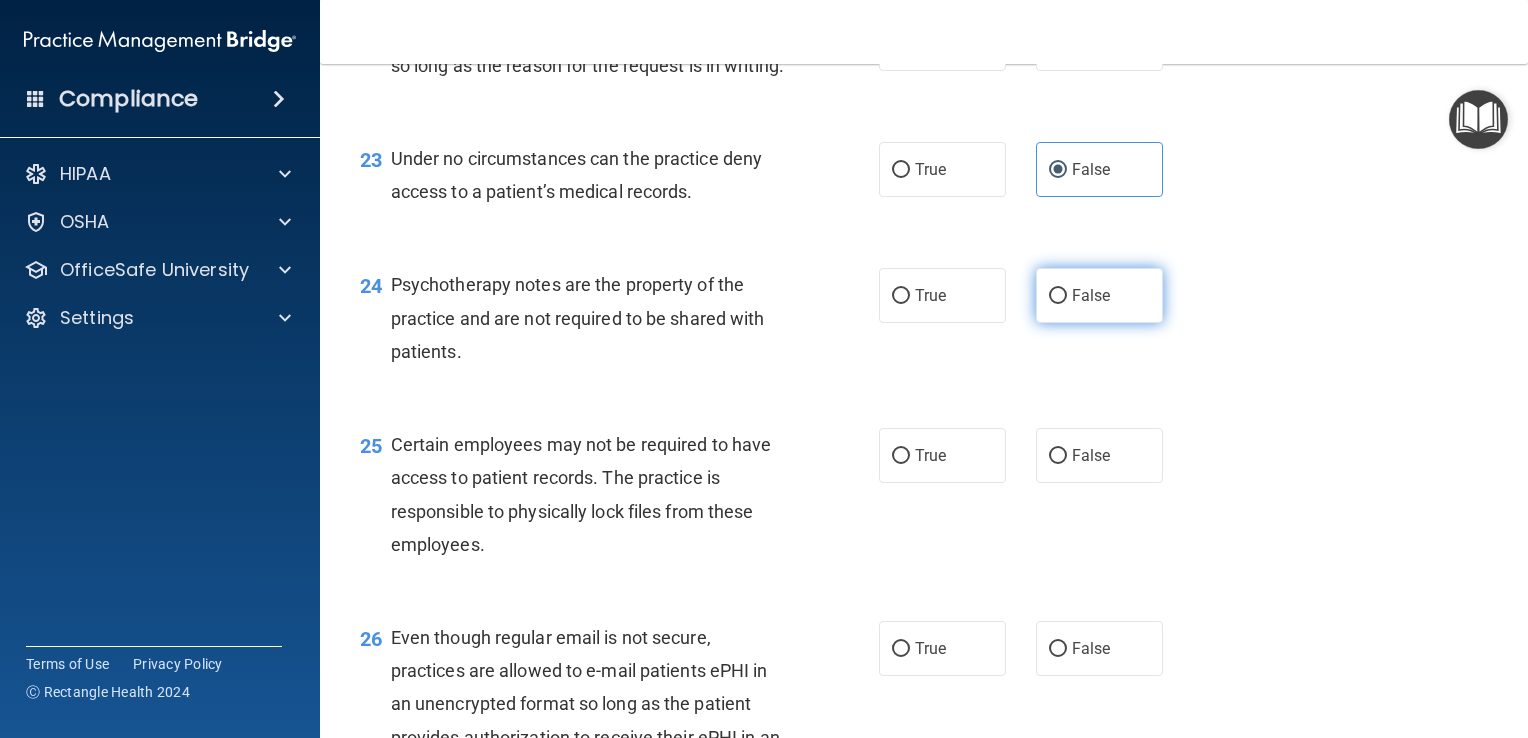 click on "False" at bounding box center (1099, 295) 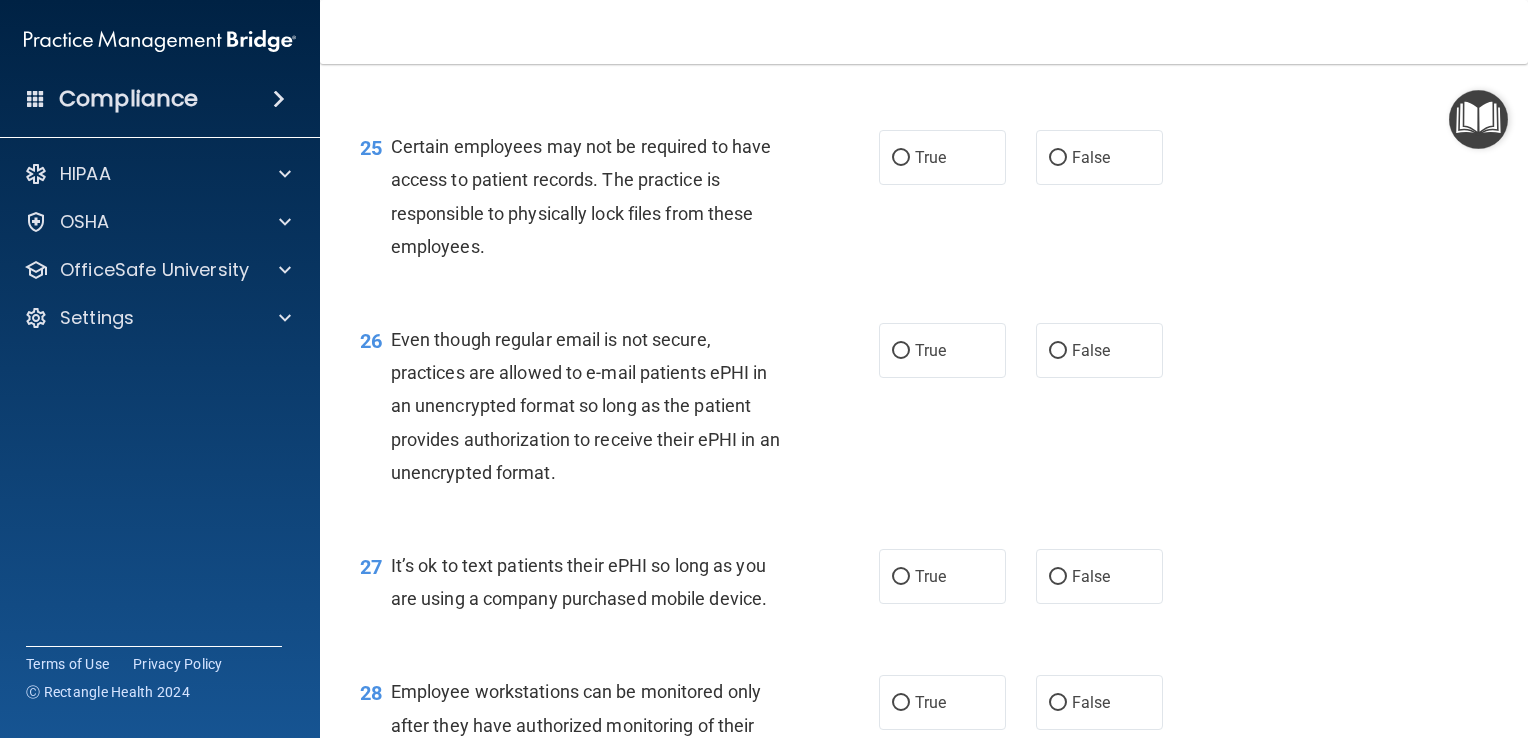 scroll, scrollTop: 4466, scrollLeft: 0, axis: vertical 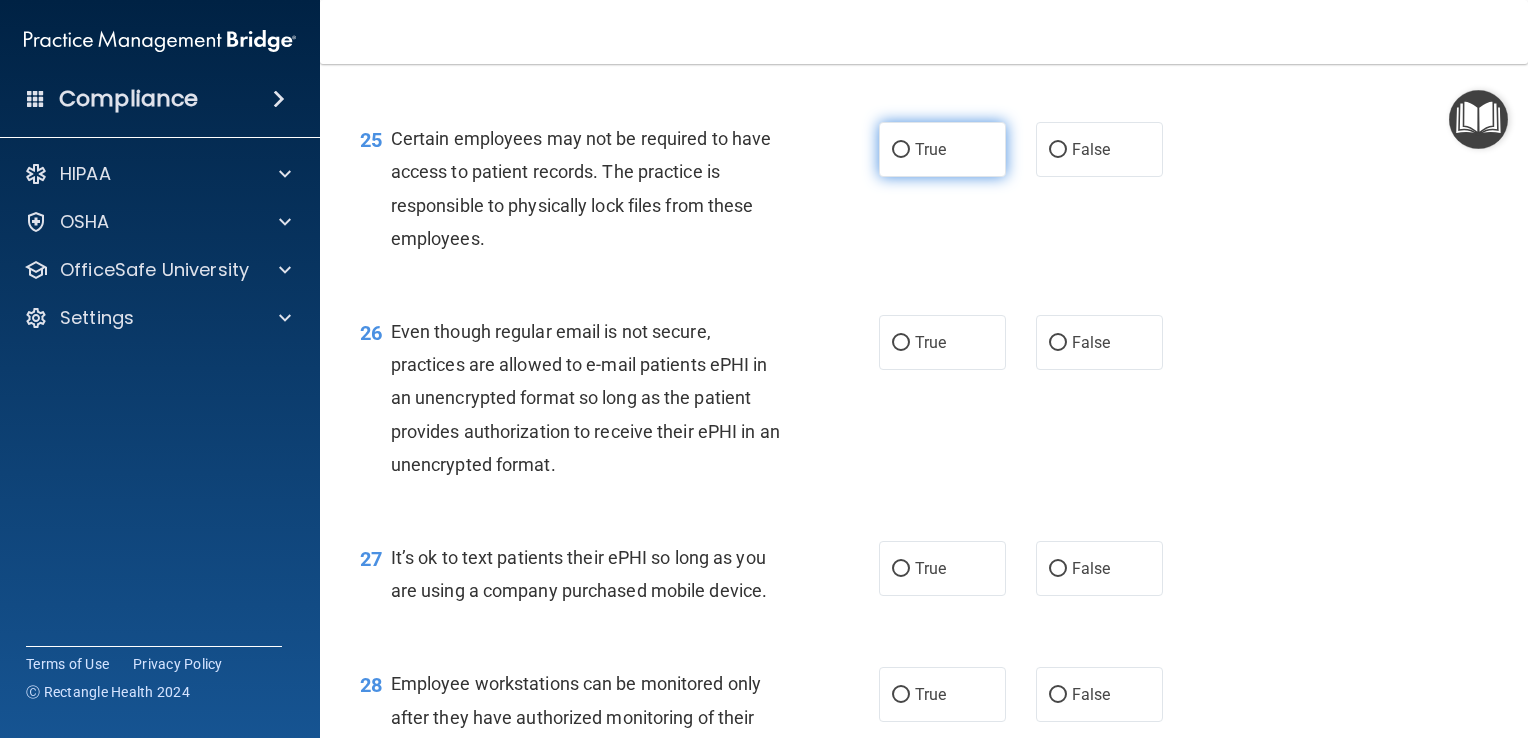 click on "True" at bounding box center [930, 149] 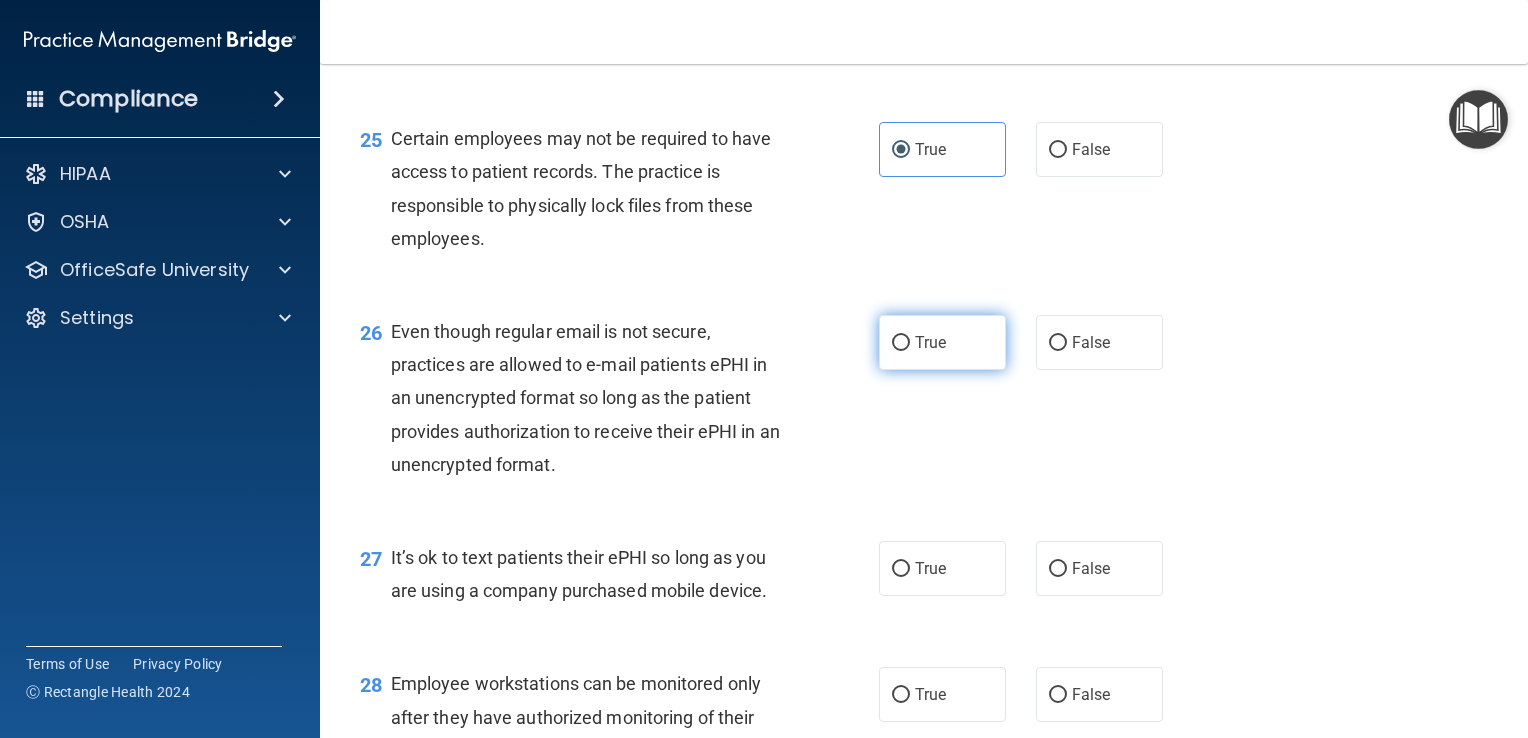 click on "True" at bounding box center [901, 343] 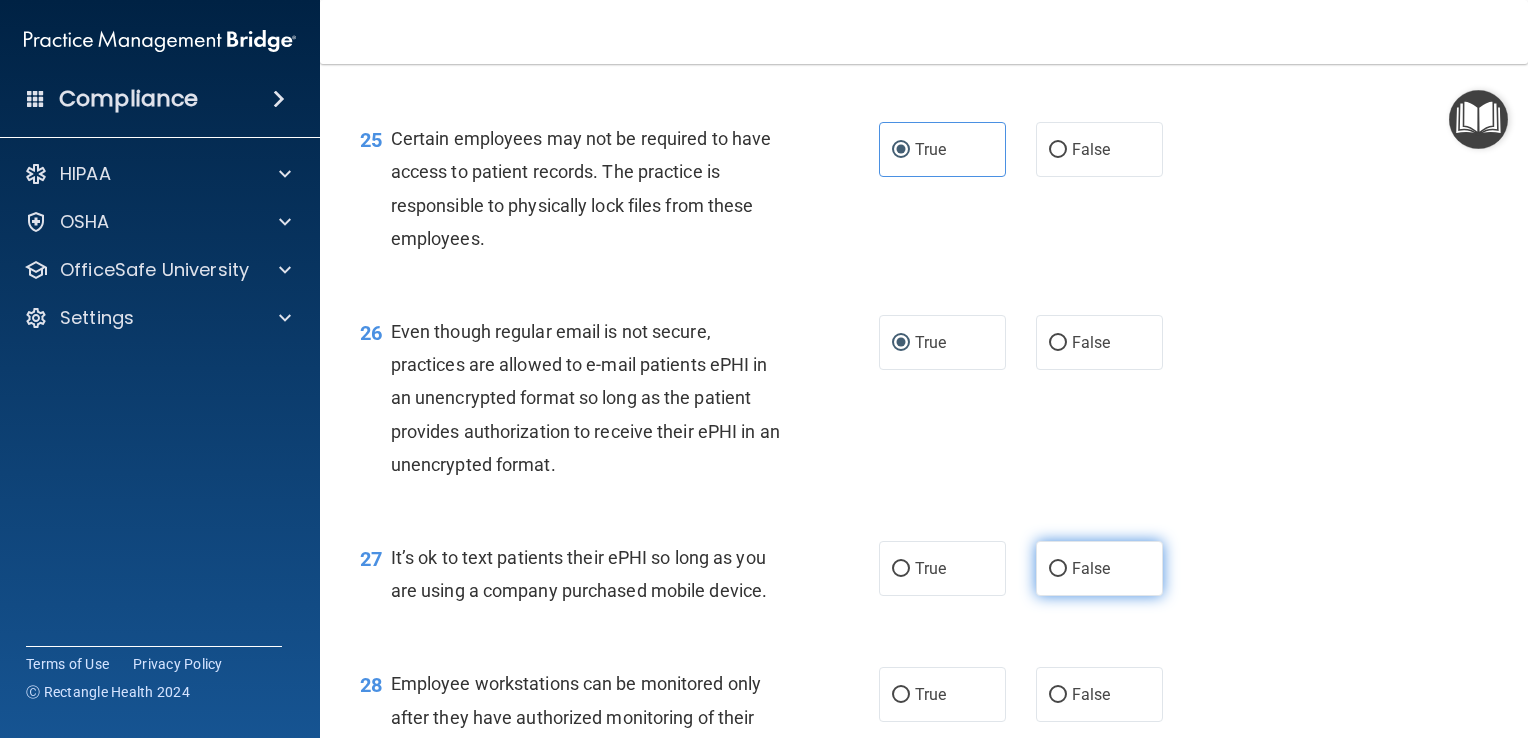 click on "False" at bounding box center [1099, 568] 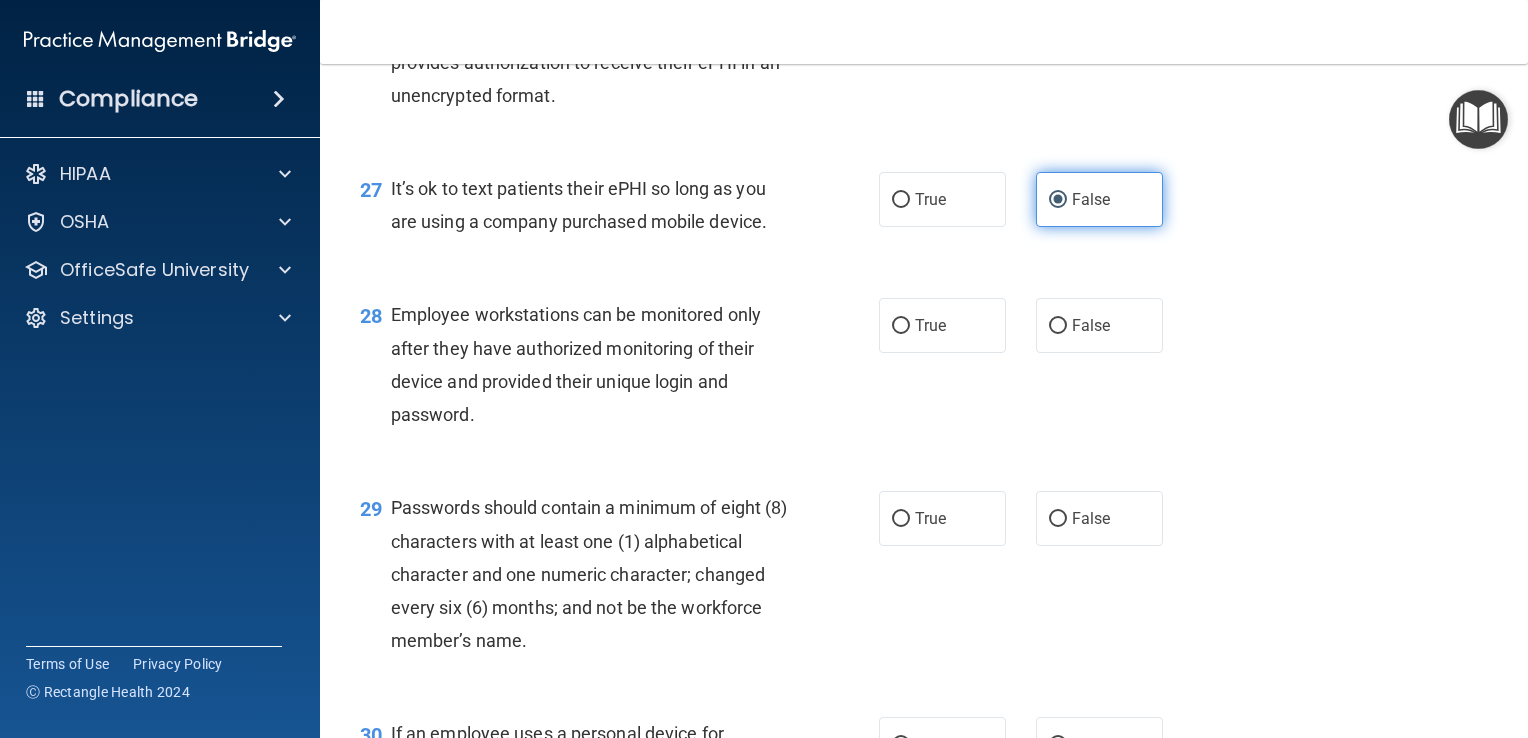scroll, scrollTop: 4860, scrollLeft: 0, axis: vertical 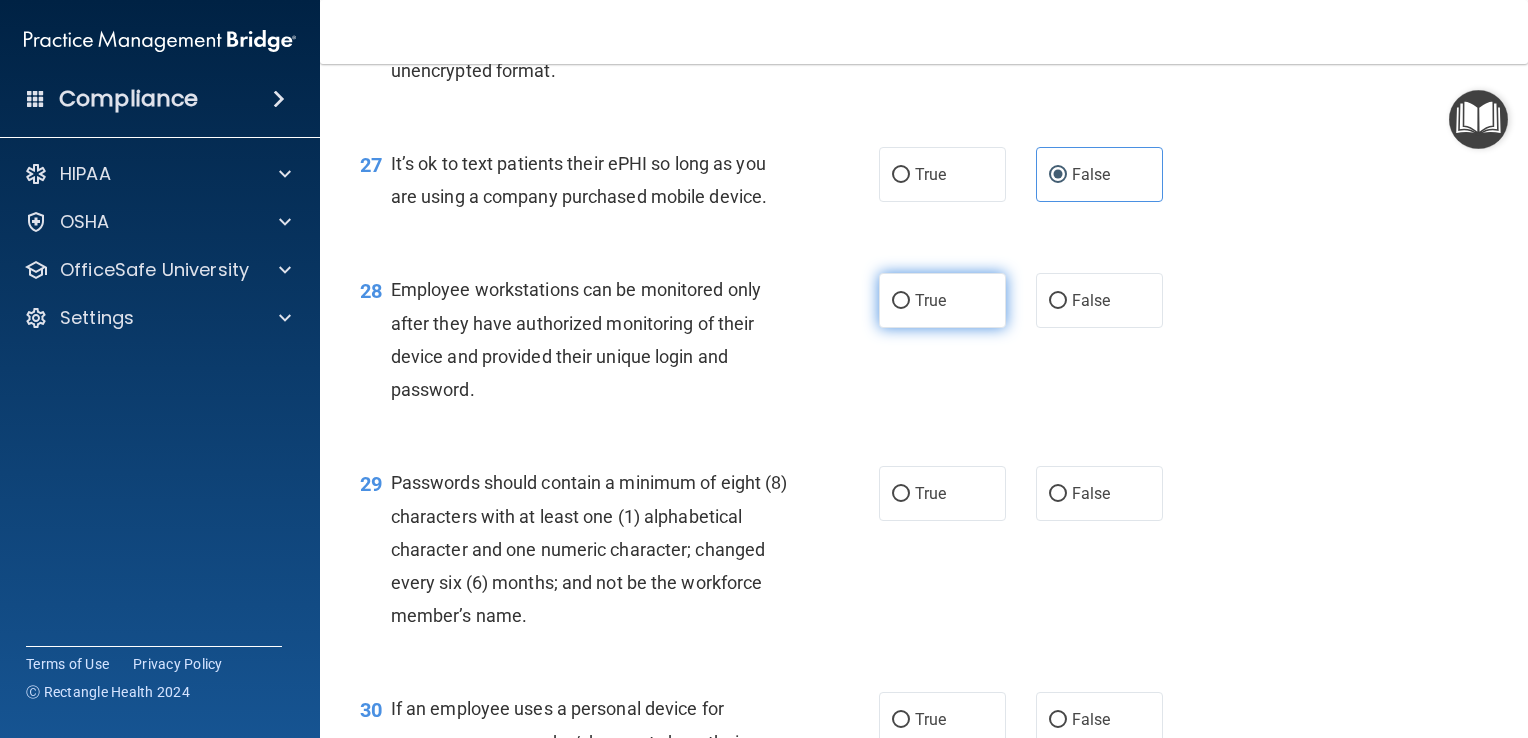 click on "True" at bounding box center [930, 300] 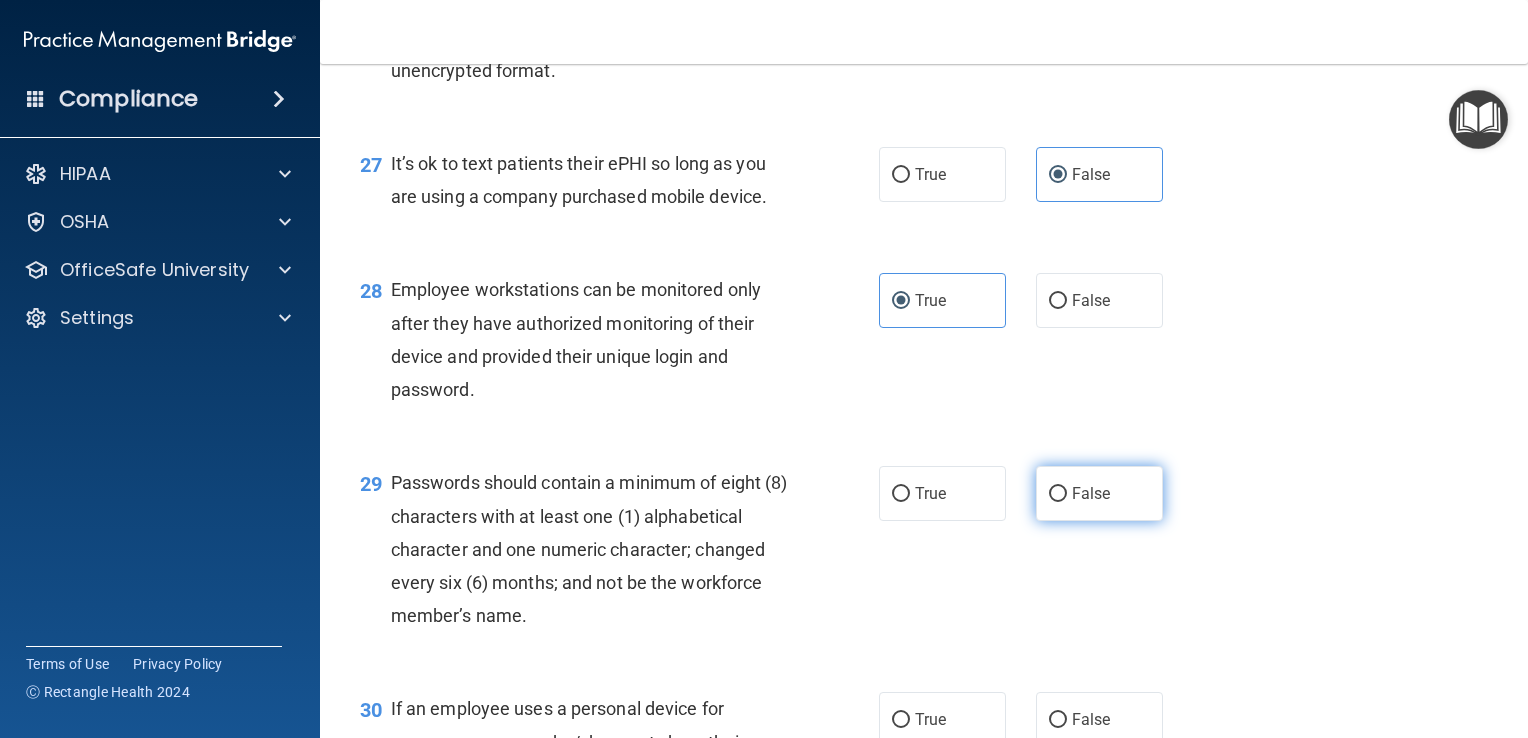 click on "False" at bounding box center [1099, 493] 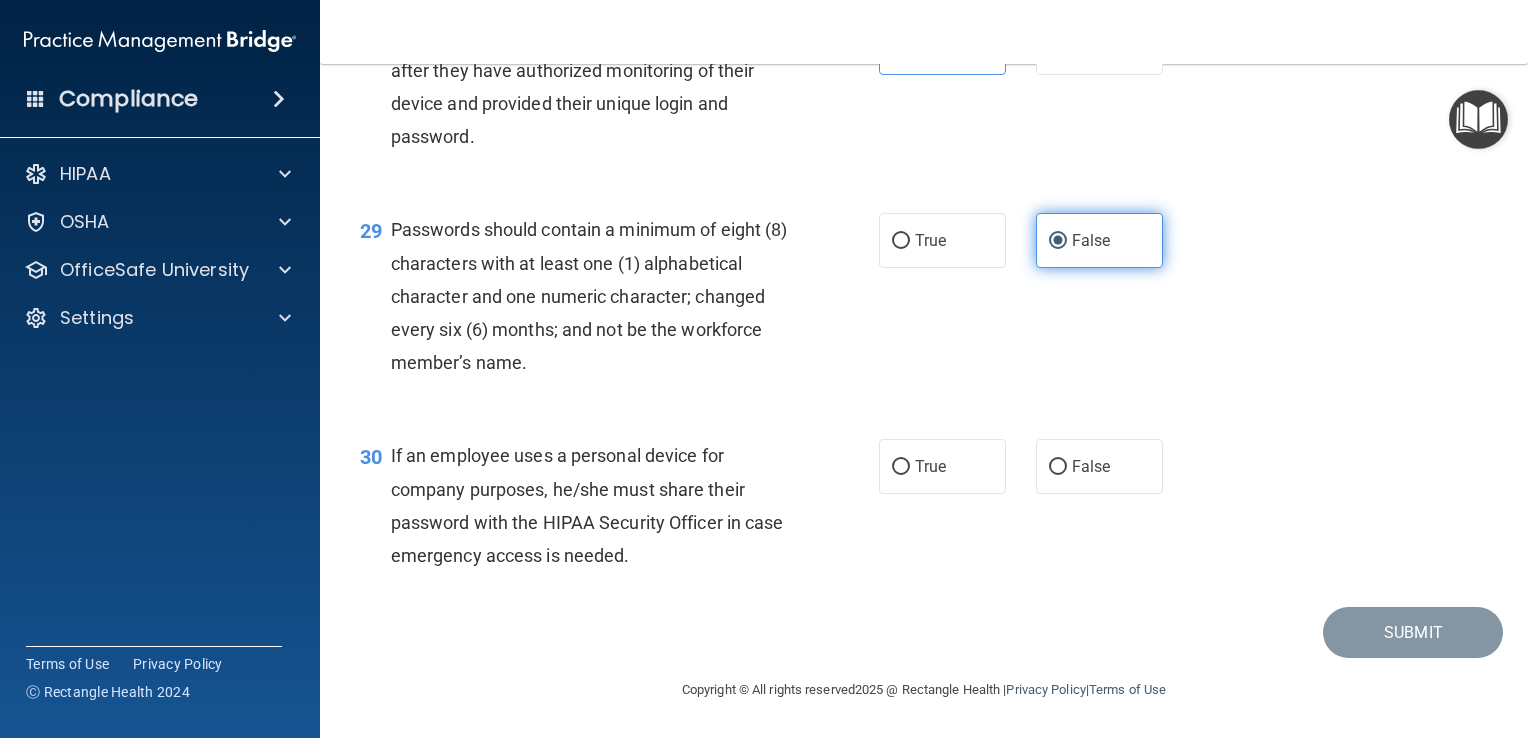 scroll, scrollTop: 5166, scrollLeft: 0, axis: vertical 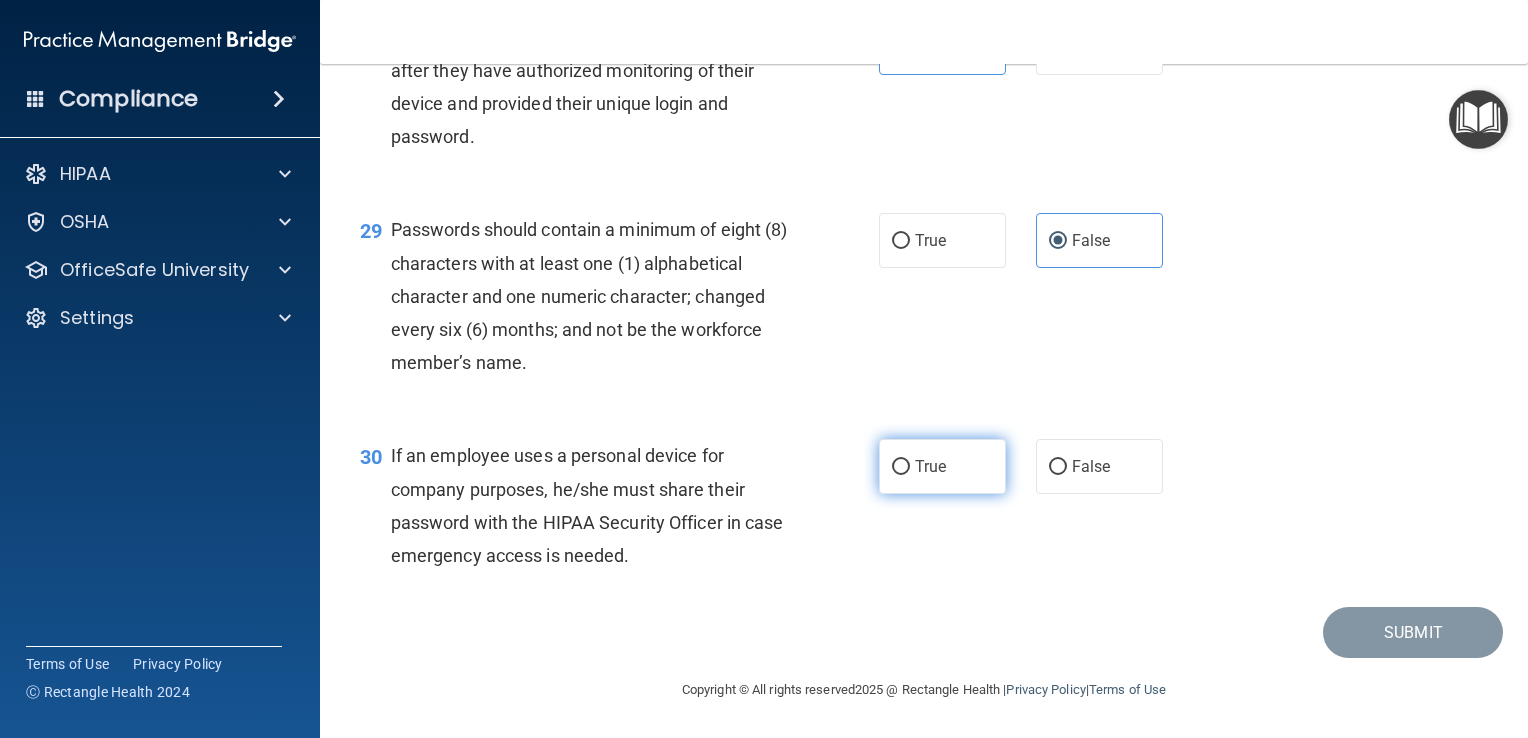 click on "True" at bounding box center [942, 466] 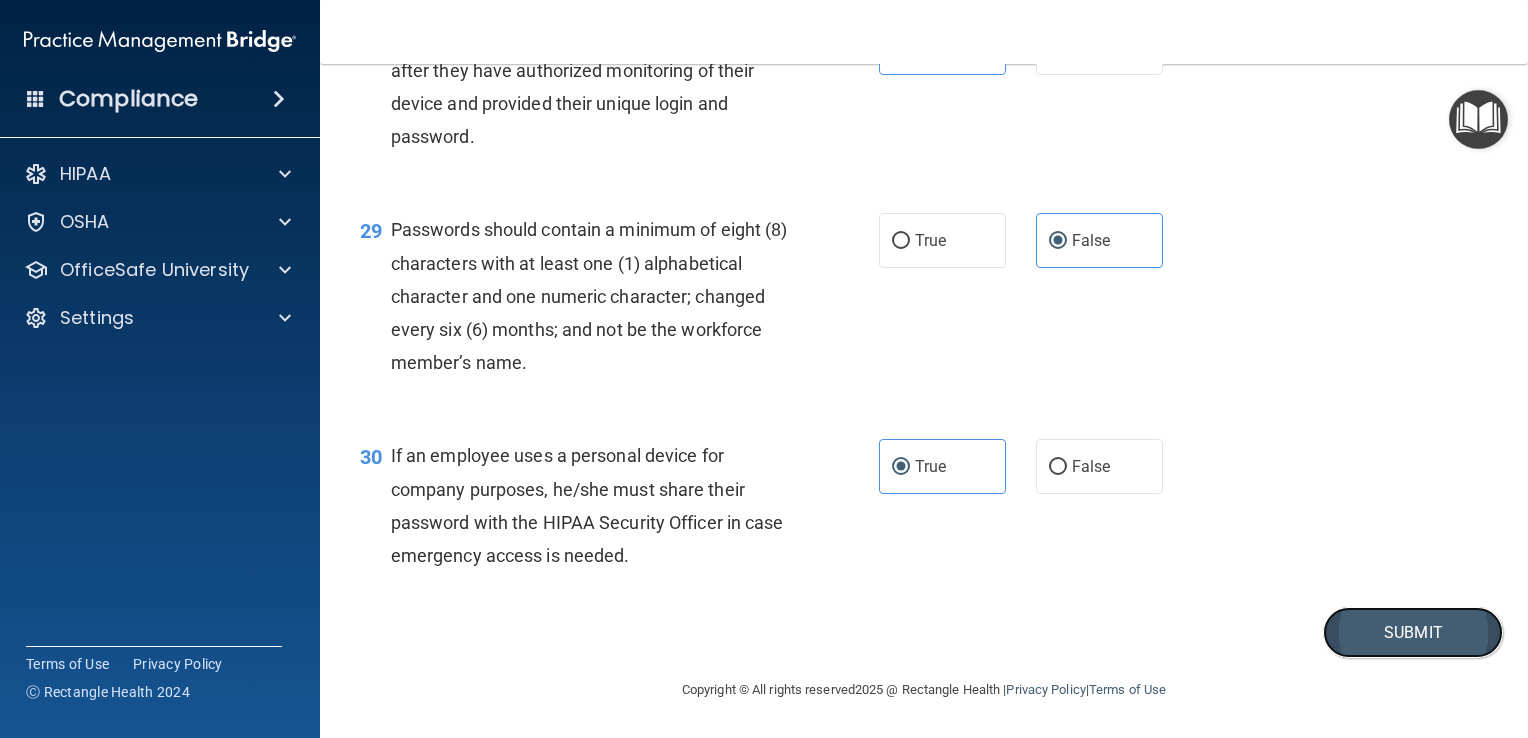 click on "Submit" at bounding box center [1413, 632] 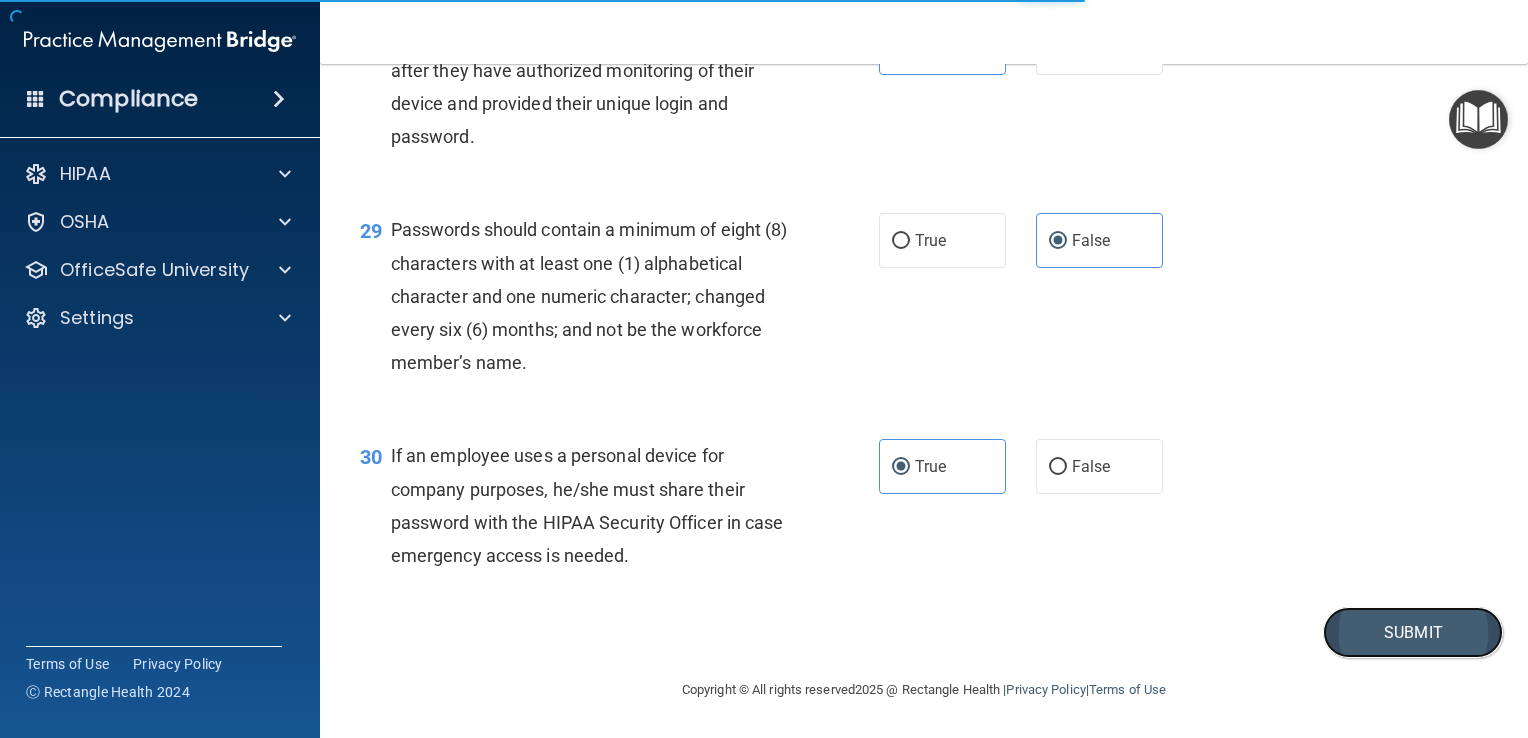 click on "Submit" at bounding box center (1413, 632) 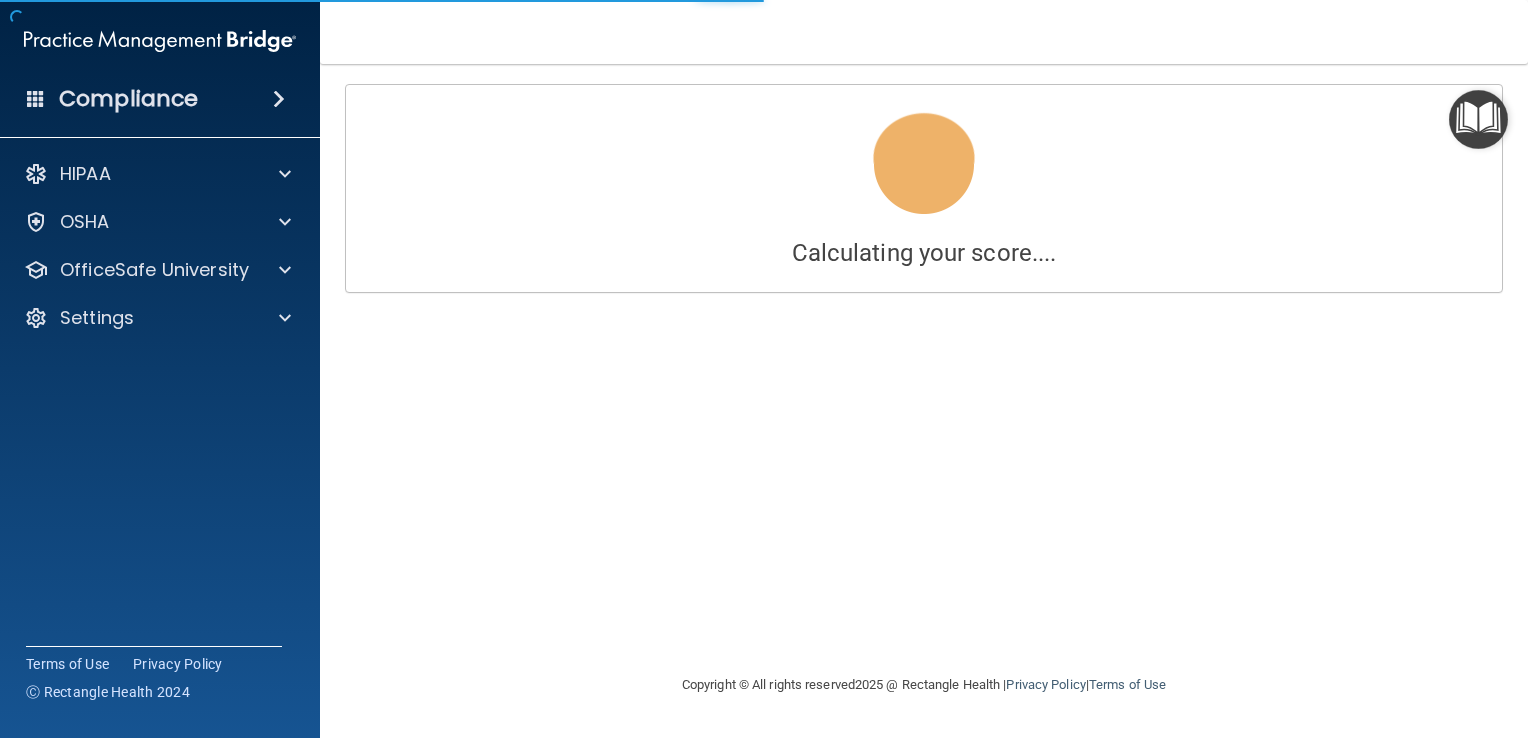 scroll, scrollTop: 0, scrollLeft: 0, axis: both 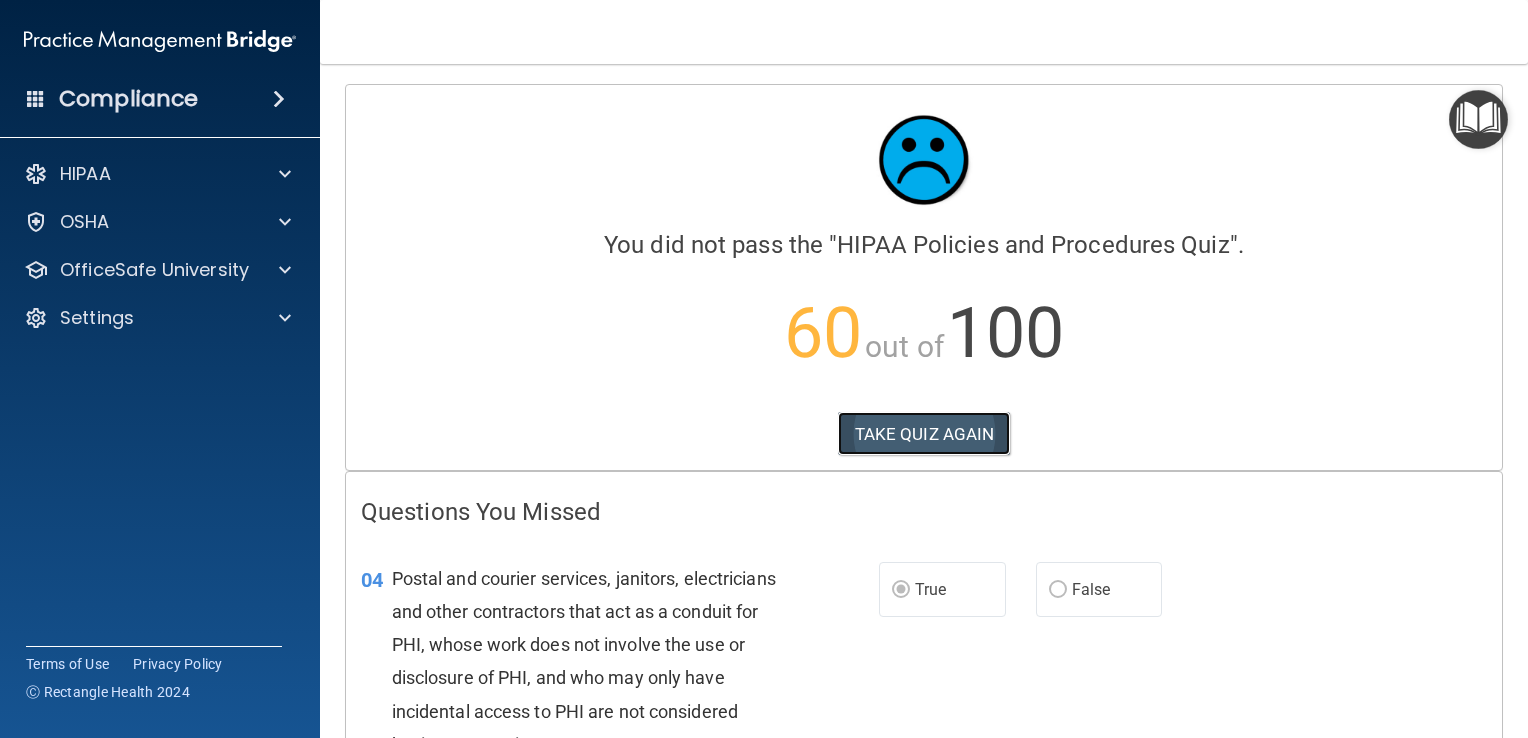 click on "TAKE QUIZ AGAIN" at bounding box center (924, 434) 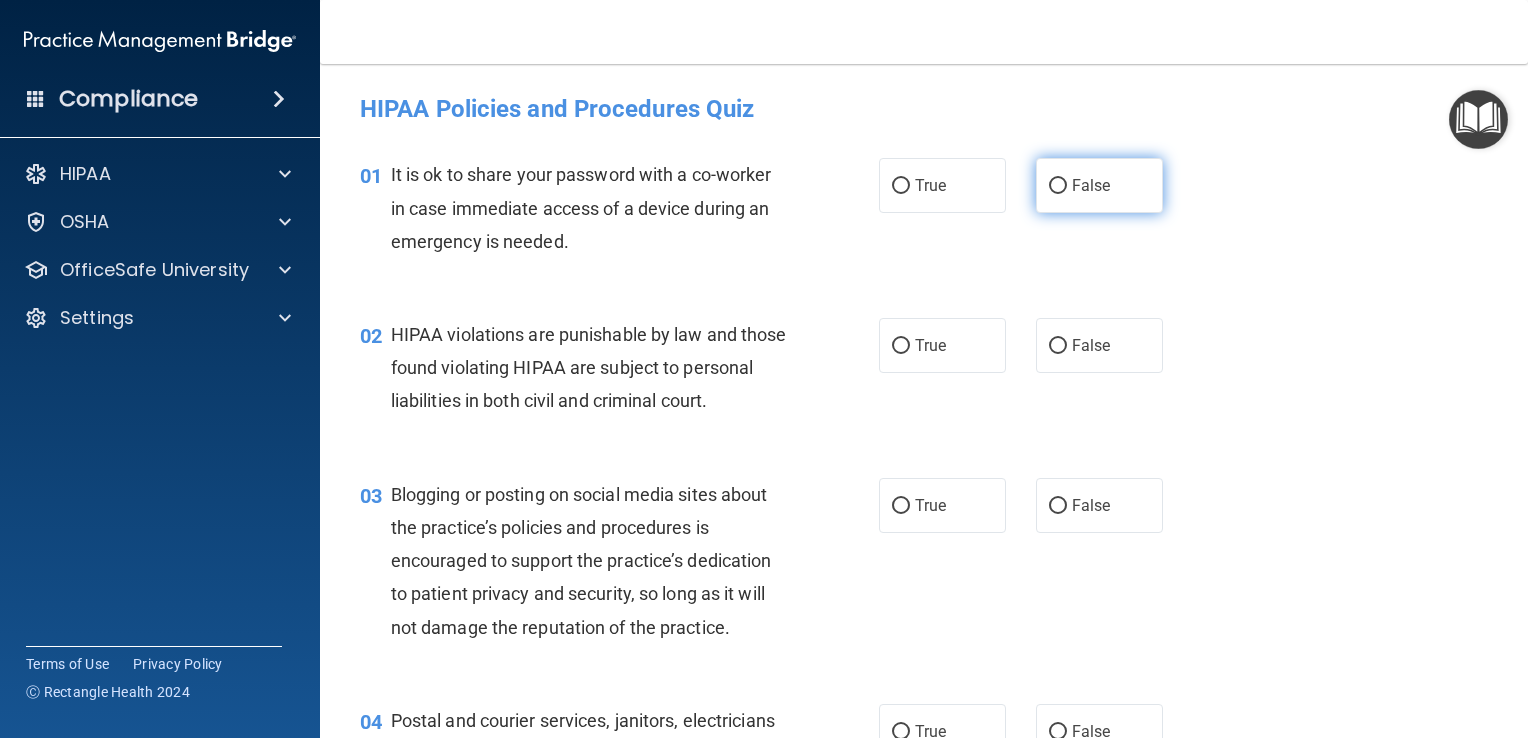 click on "False" at bounding box center [1091, 185] 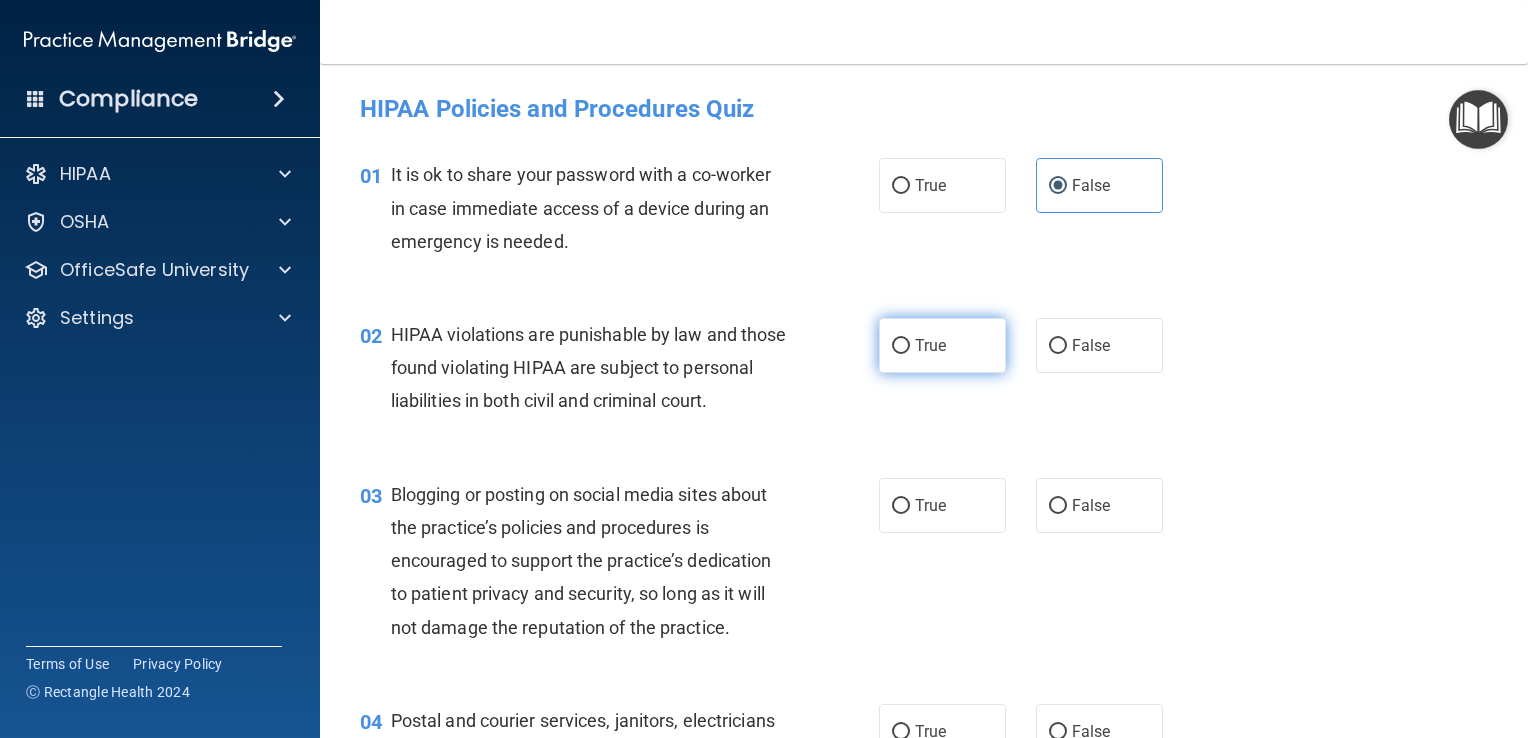 click on "True" at bounding box center [942, 345] 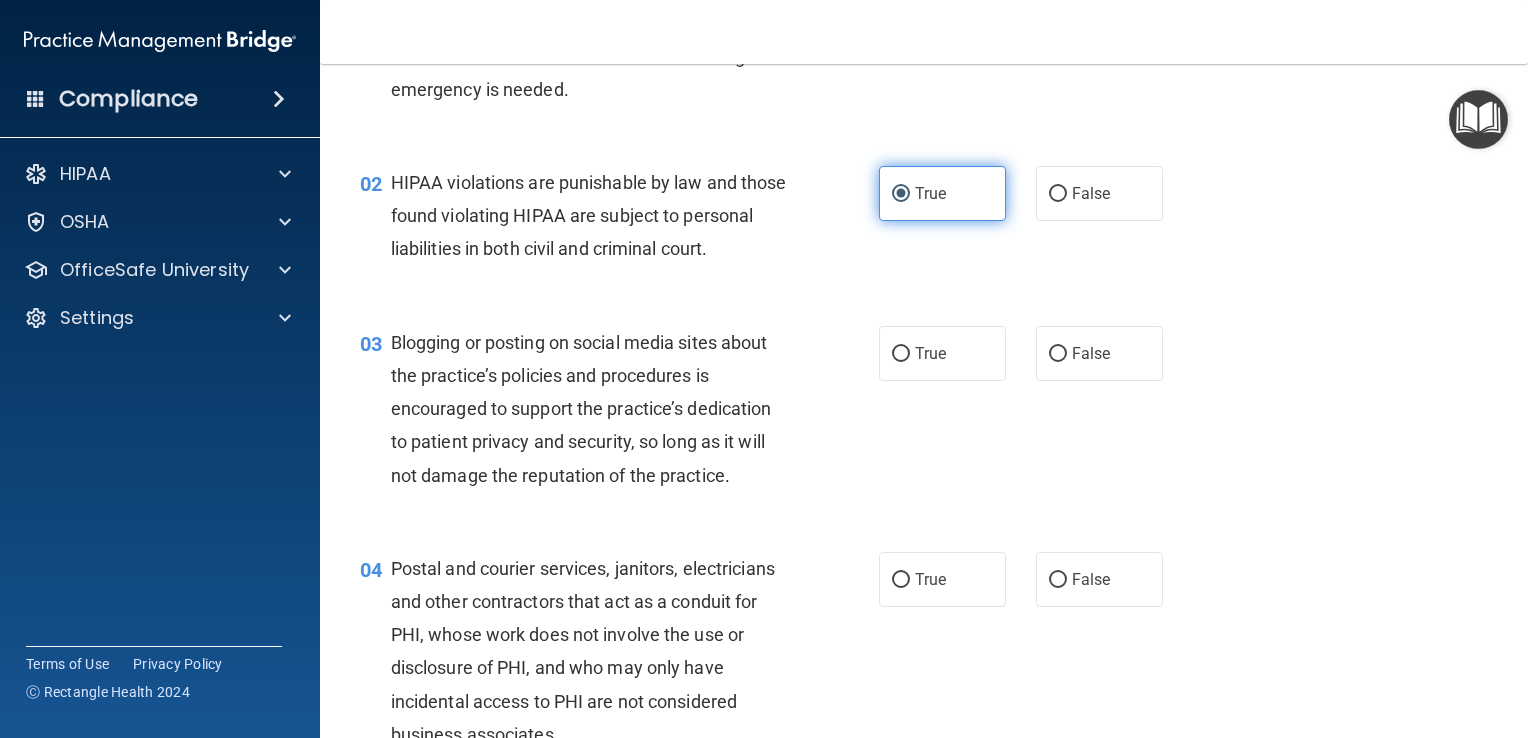 scroll, scrollTop: 159, scrollLeft: 0, axis: vertical 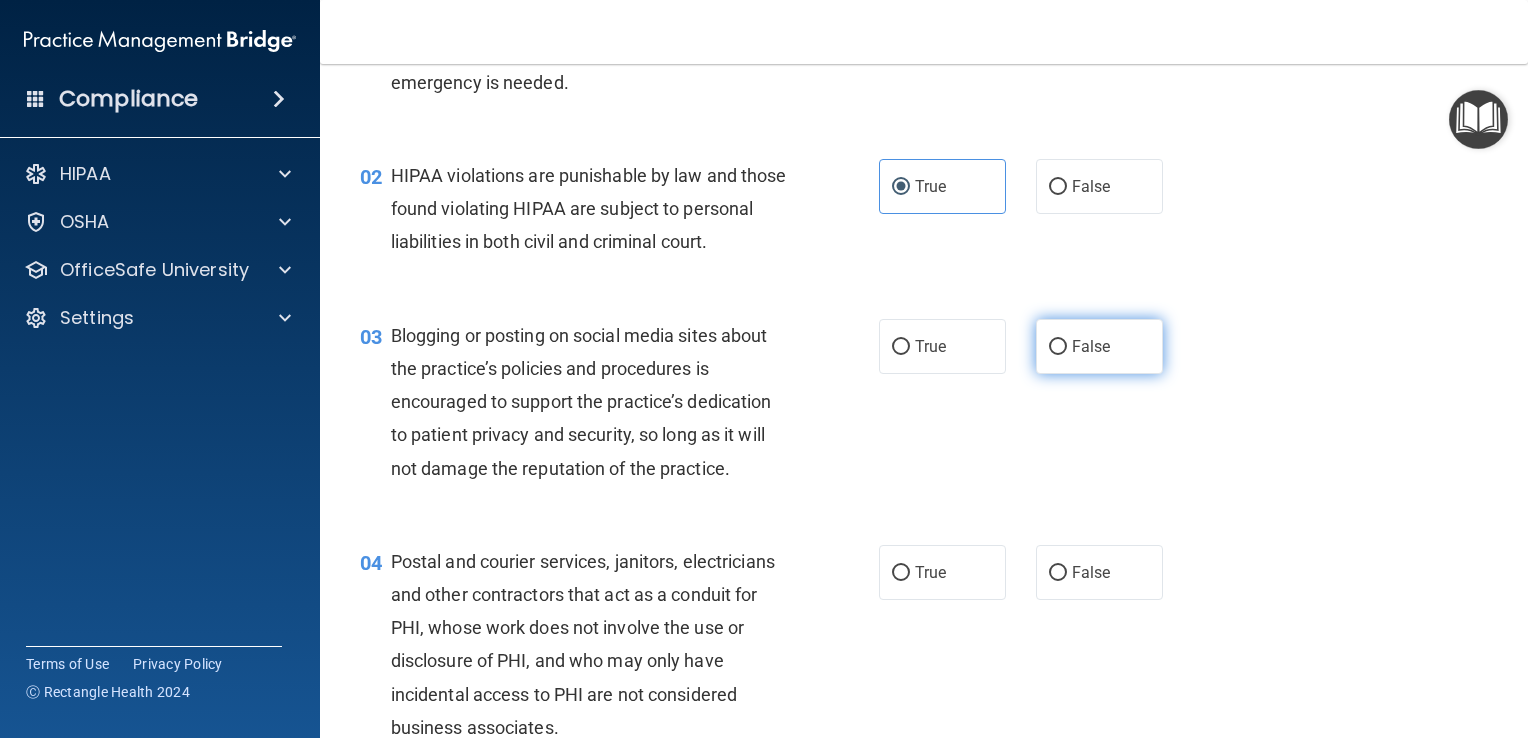 click on "False" at bounding box center [1099, 346] 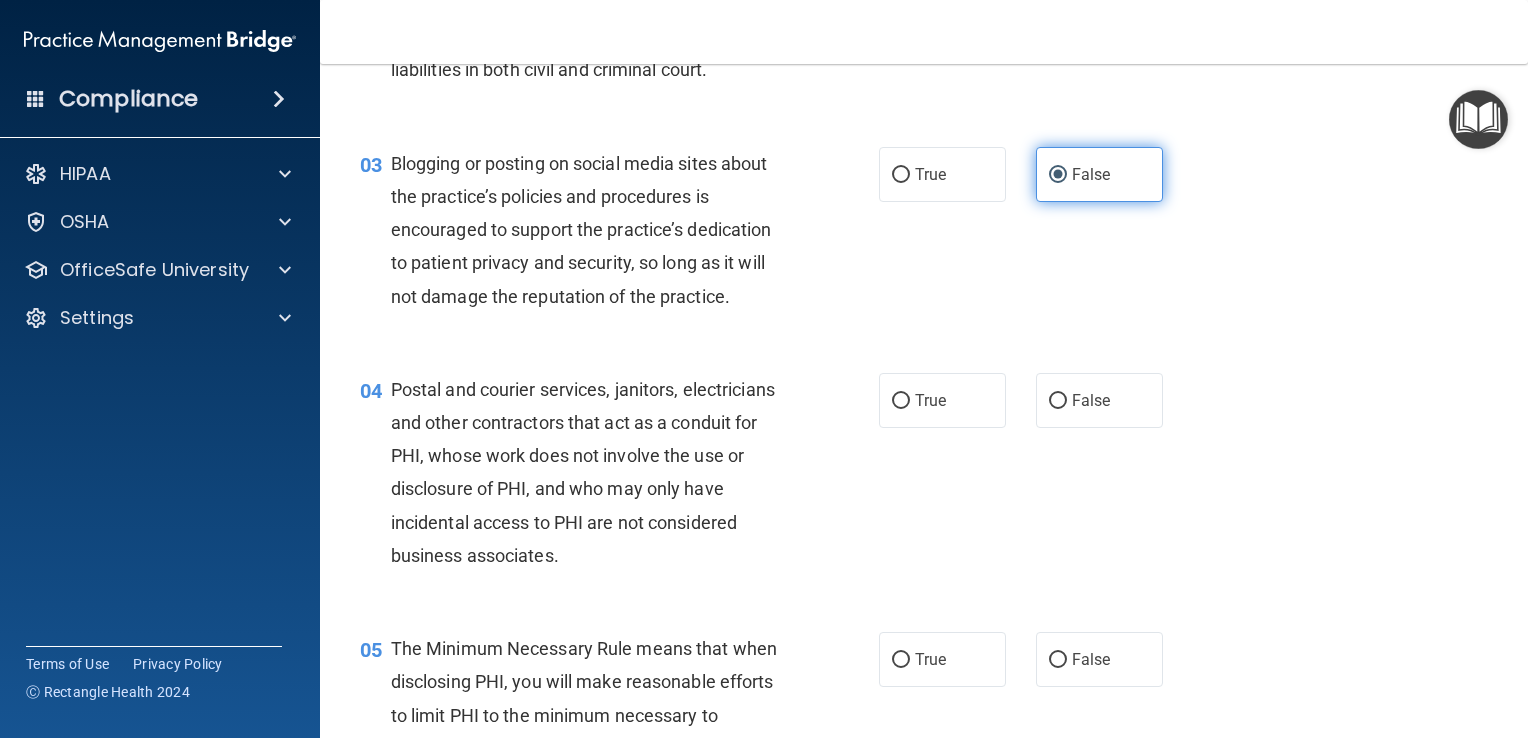 scroll, scrollTop: 332, scrollLeft: 0, axis: vertical 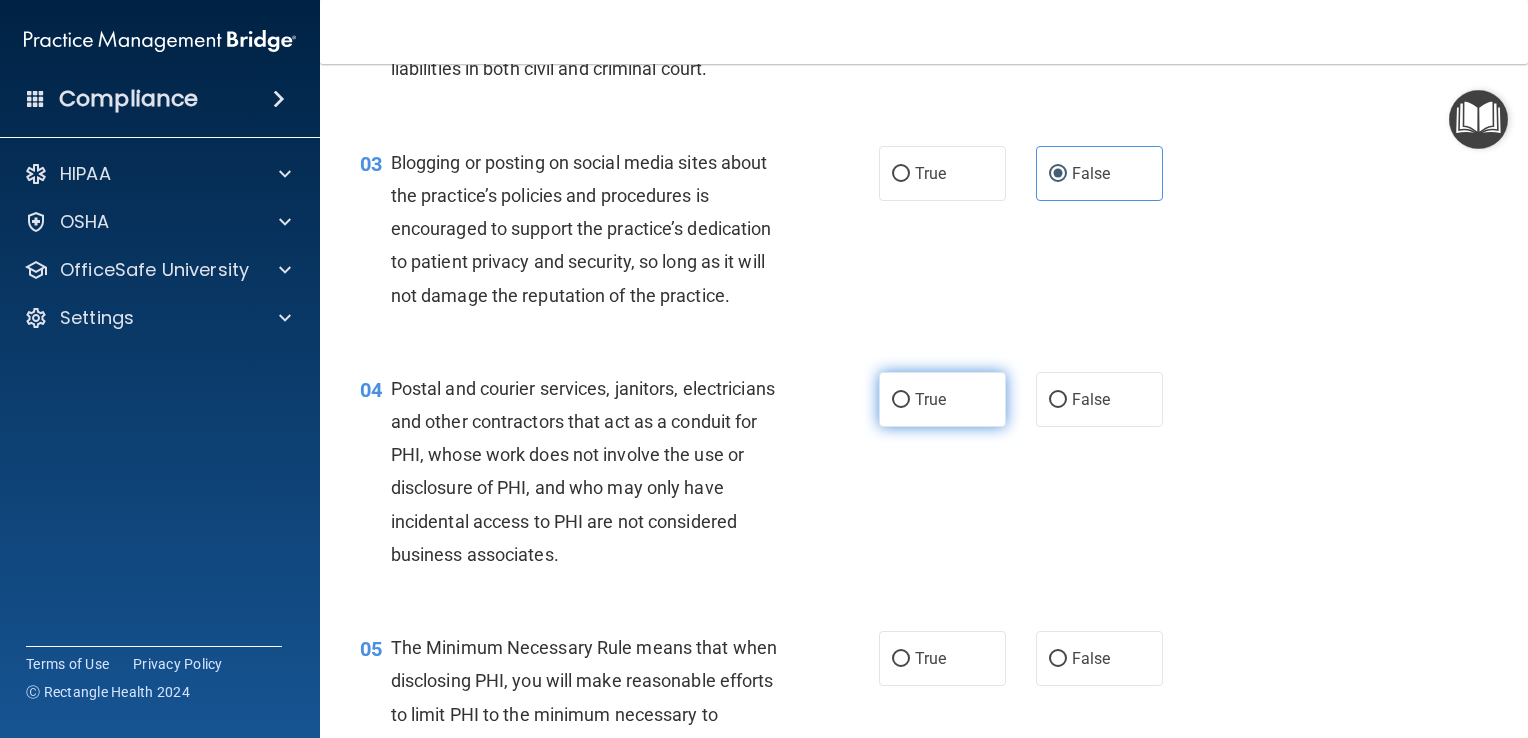 click on "True" at bounding box center [901, 400] 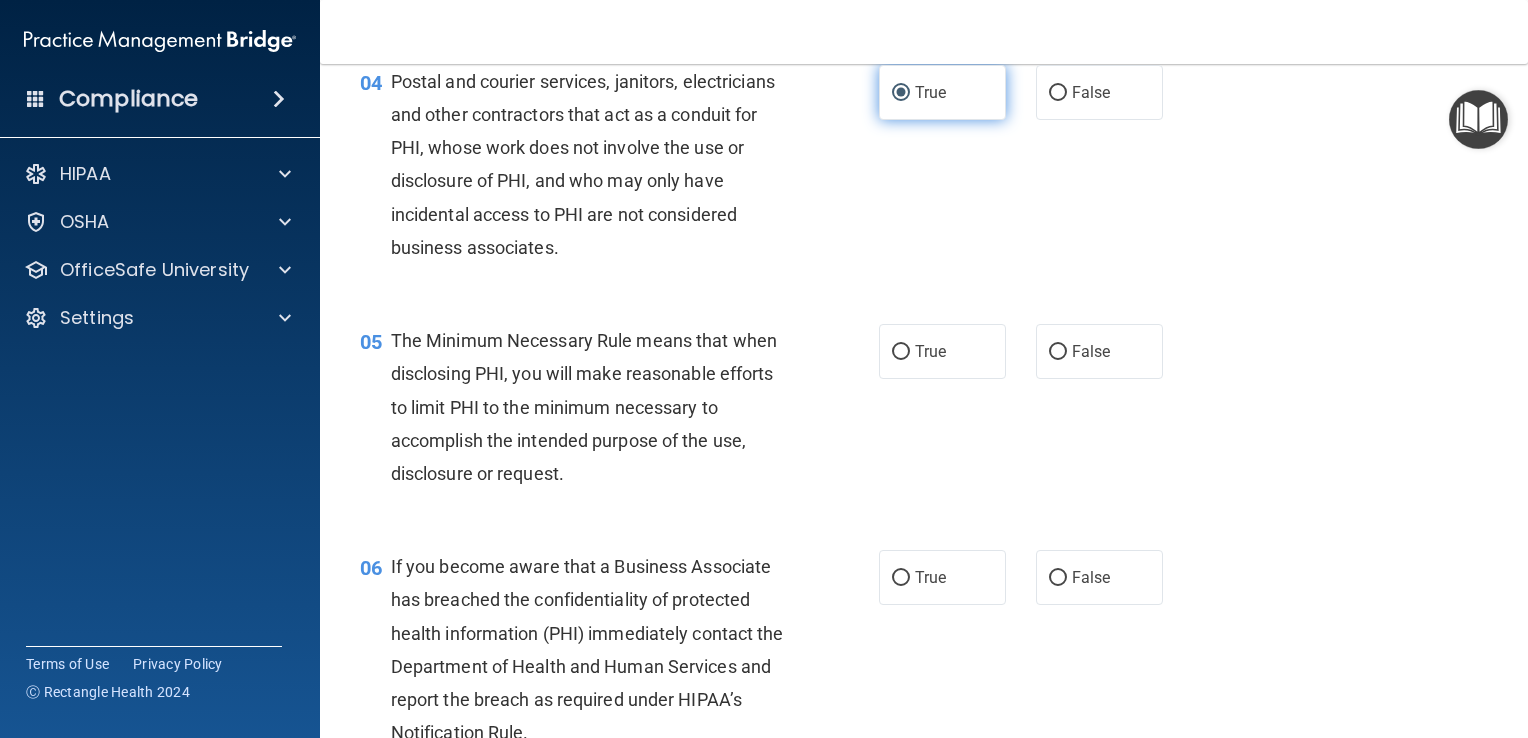 scroll, scrollTop: 640, scrollLeft: 0, axis: vertical 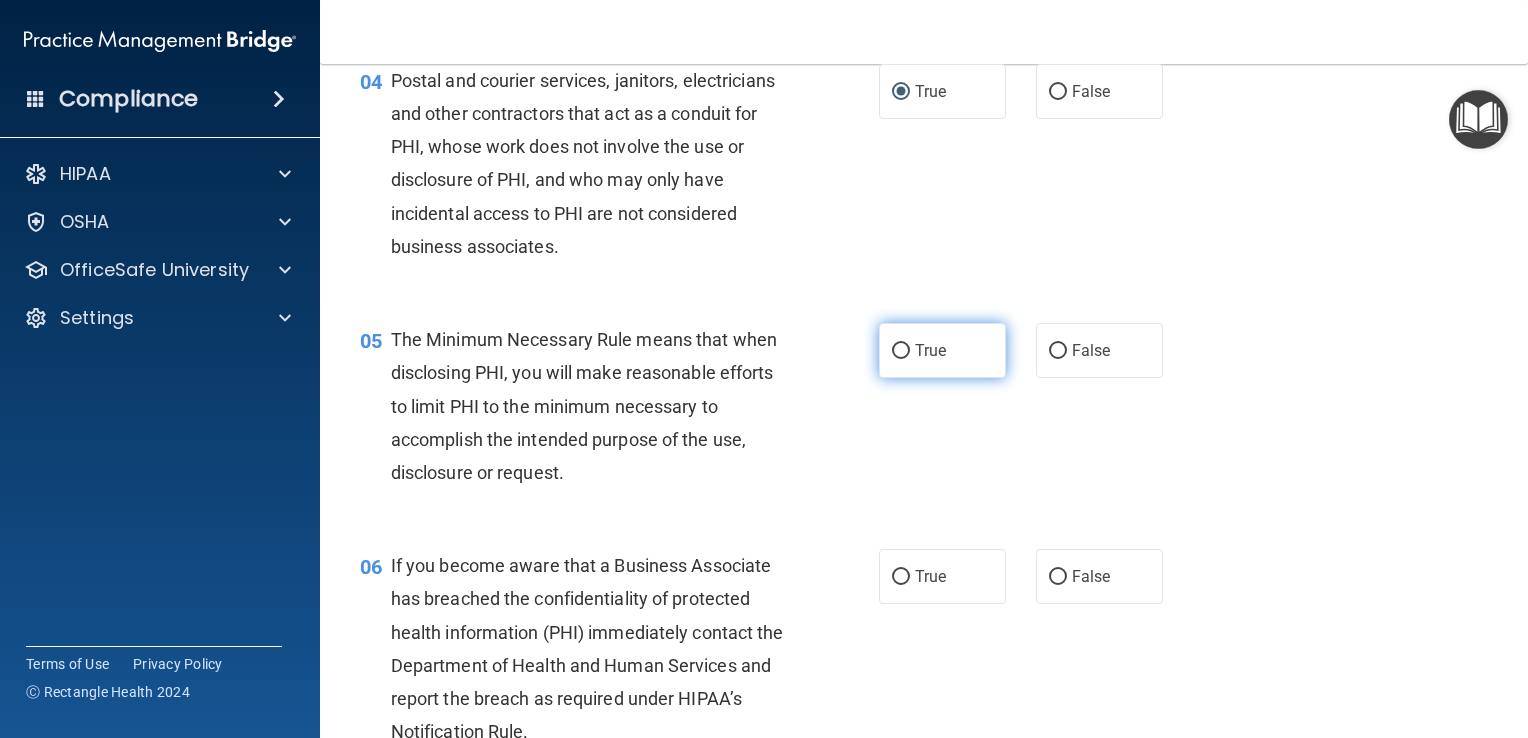 click on "True" at bounding box center (901, 351) 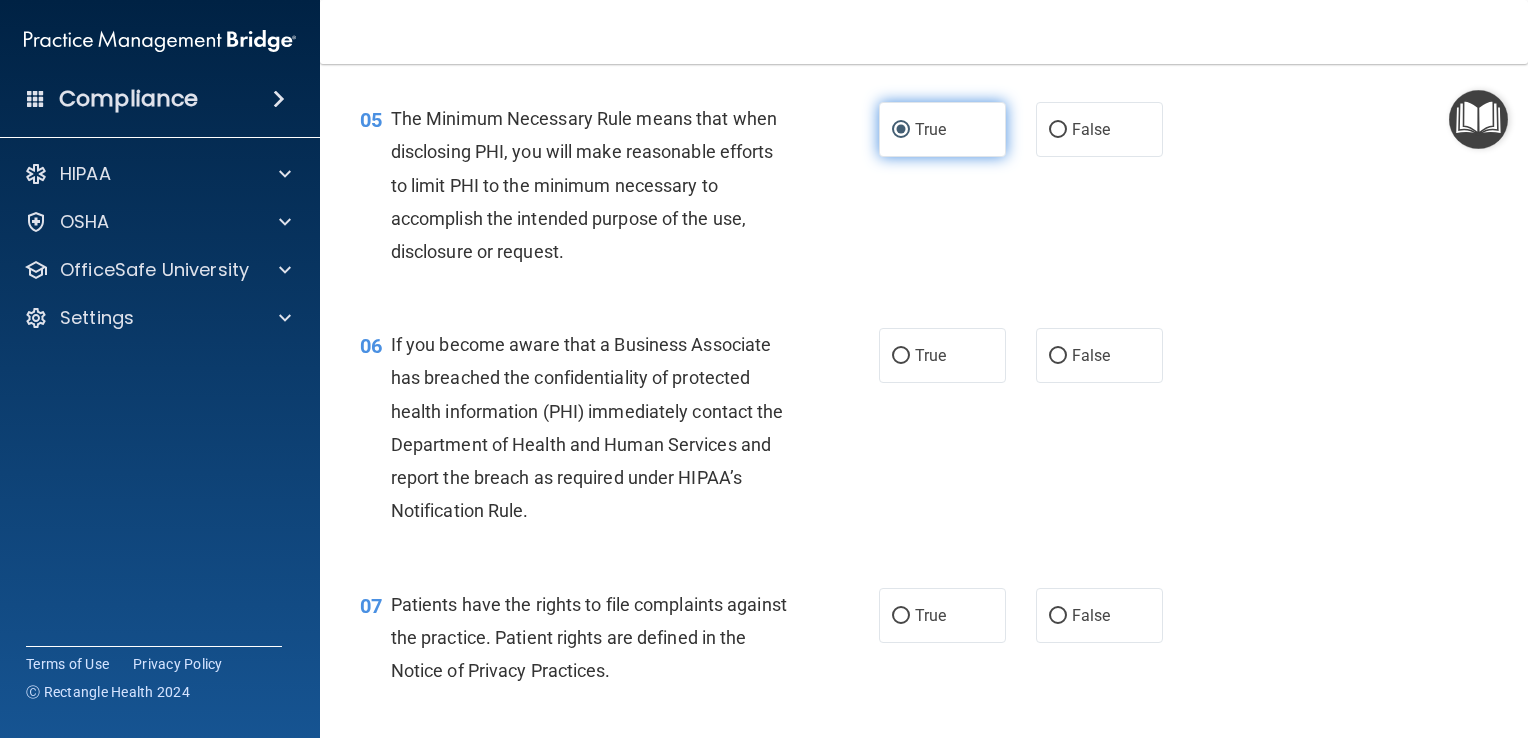 scroll, scrollTop: 904, scrollLeft: 0, axis: vertical 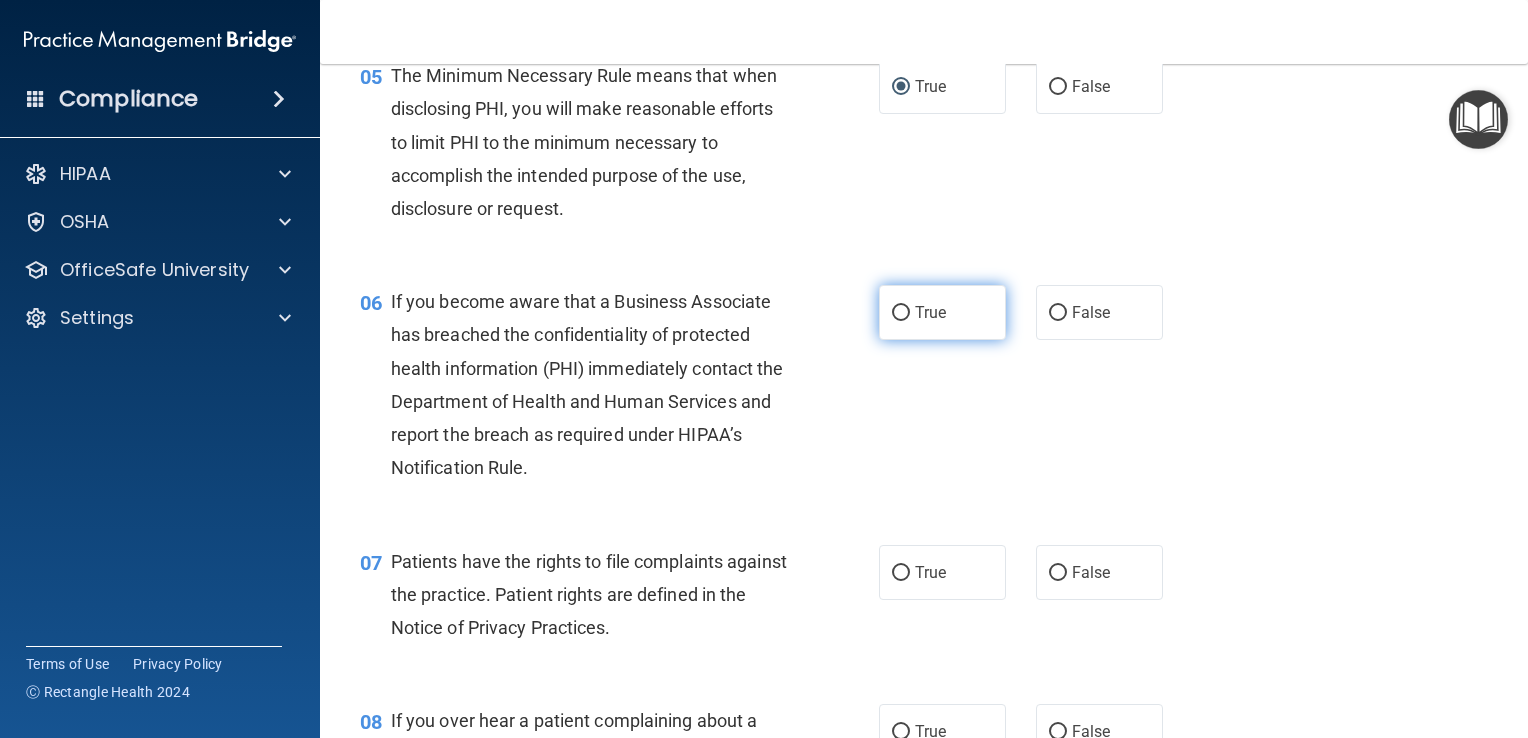 click on "True" at bounding box center (901, 313) 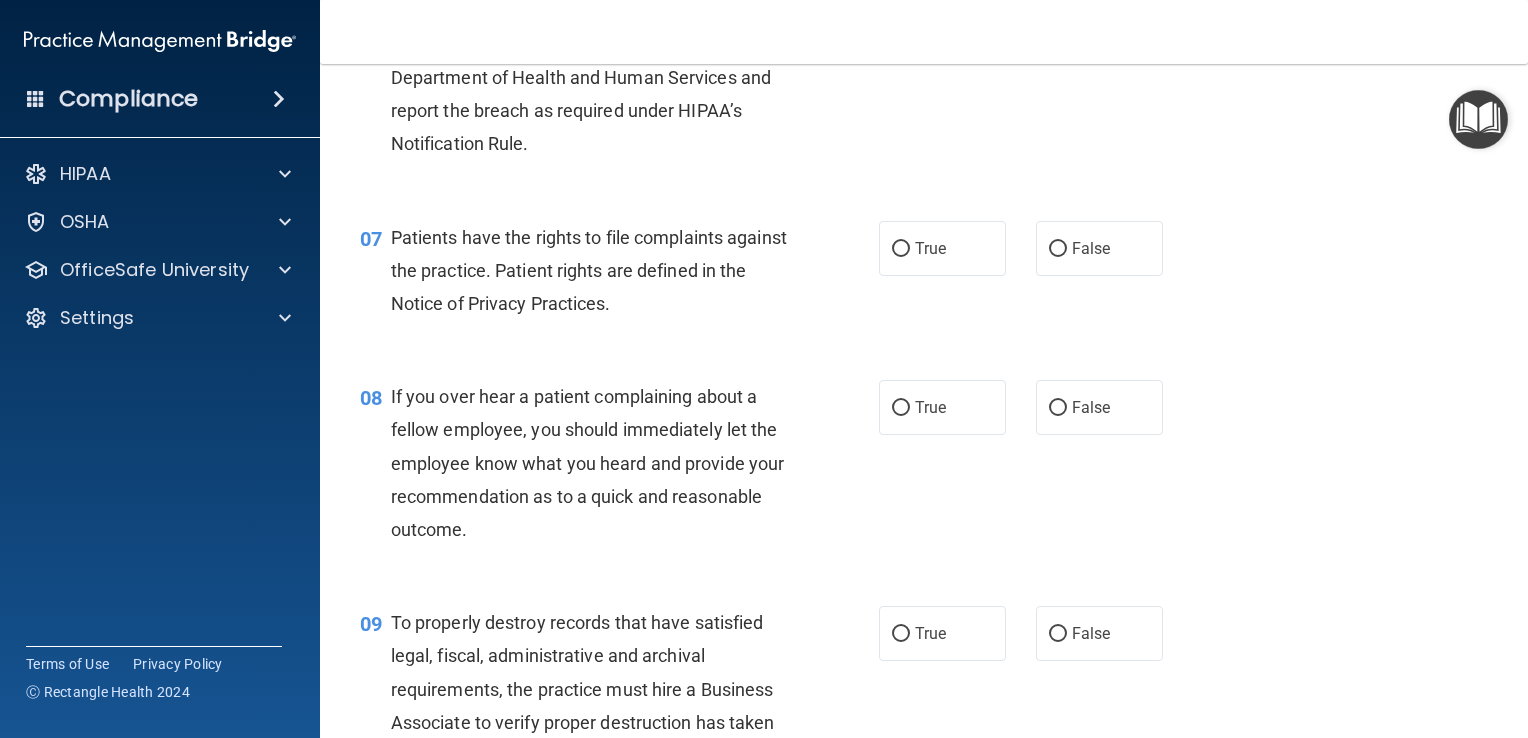 scroll, scrollTop: 1236, scrollLeft: 0, axis: vertical 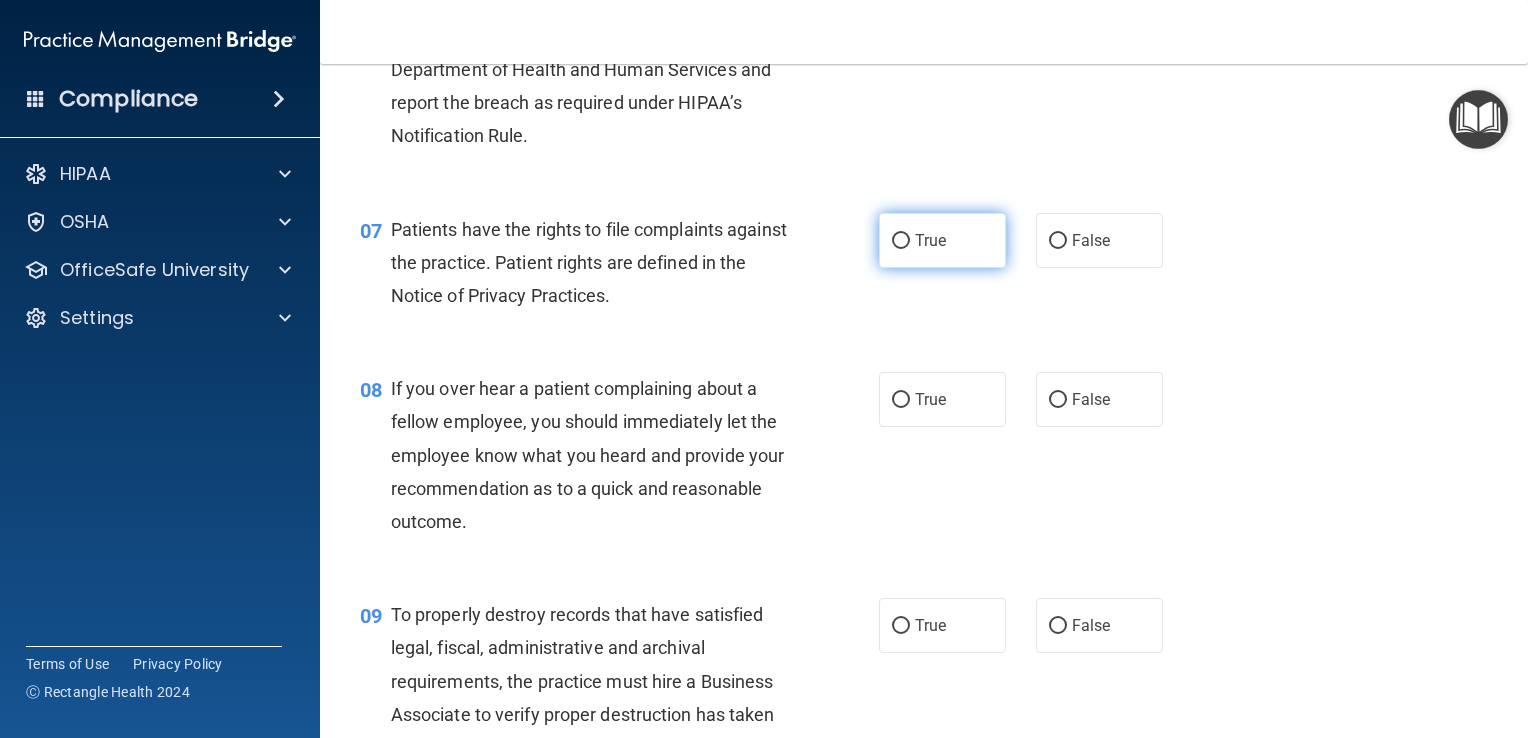 click on "True" at bounding box center (942, 240) 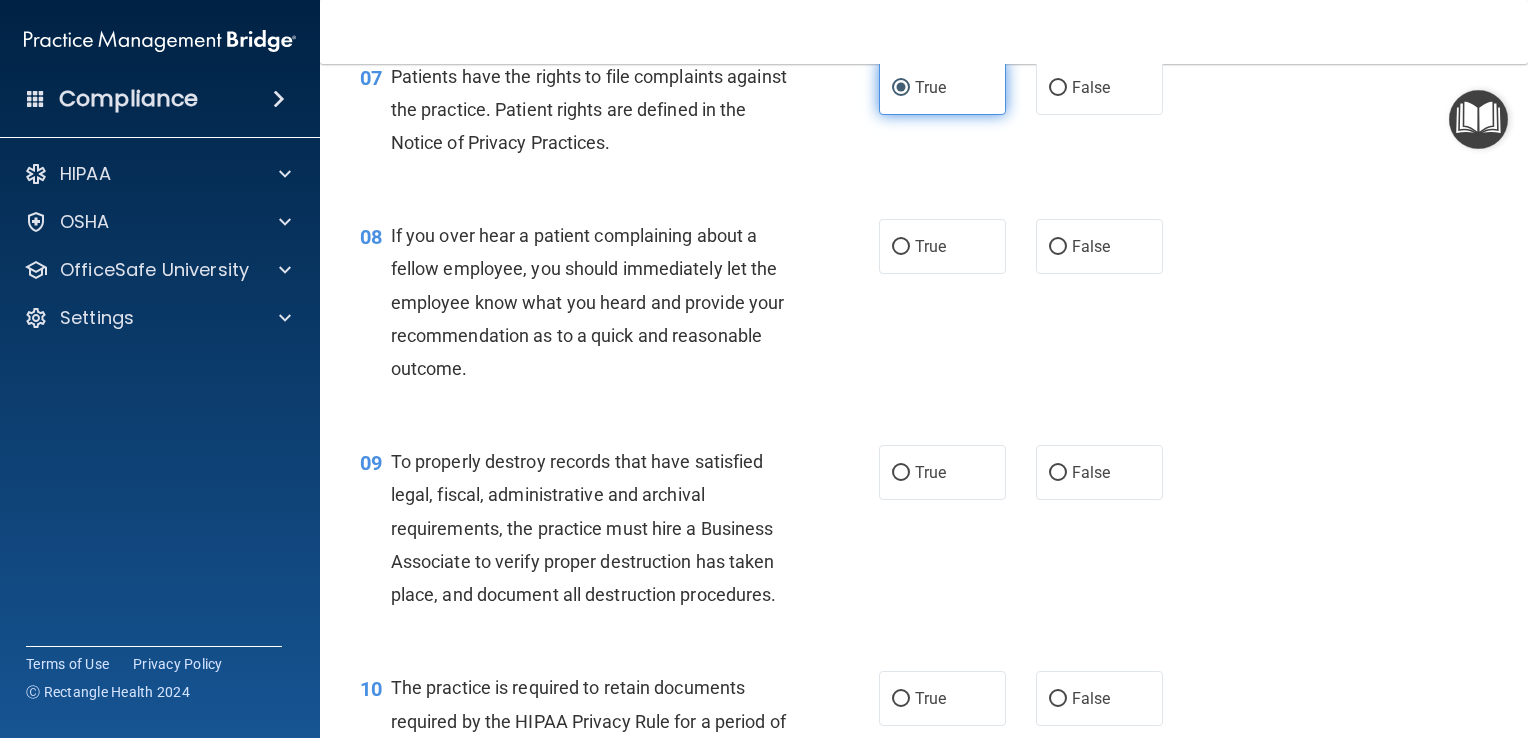 scroll, scrollTop: 1391, scrollLeft: 0, axis: vertical 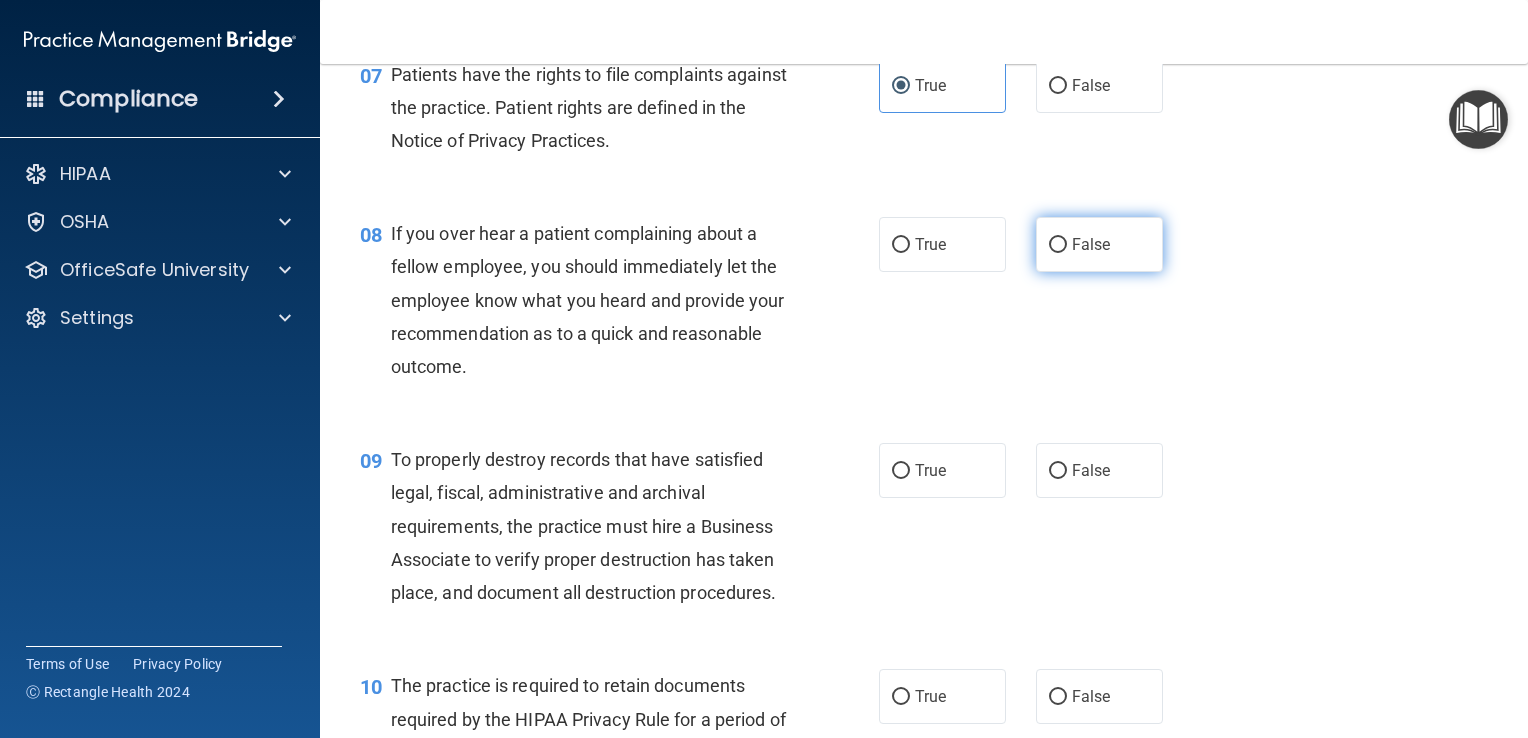 click on "False" at bounding box center [1058, 245] 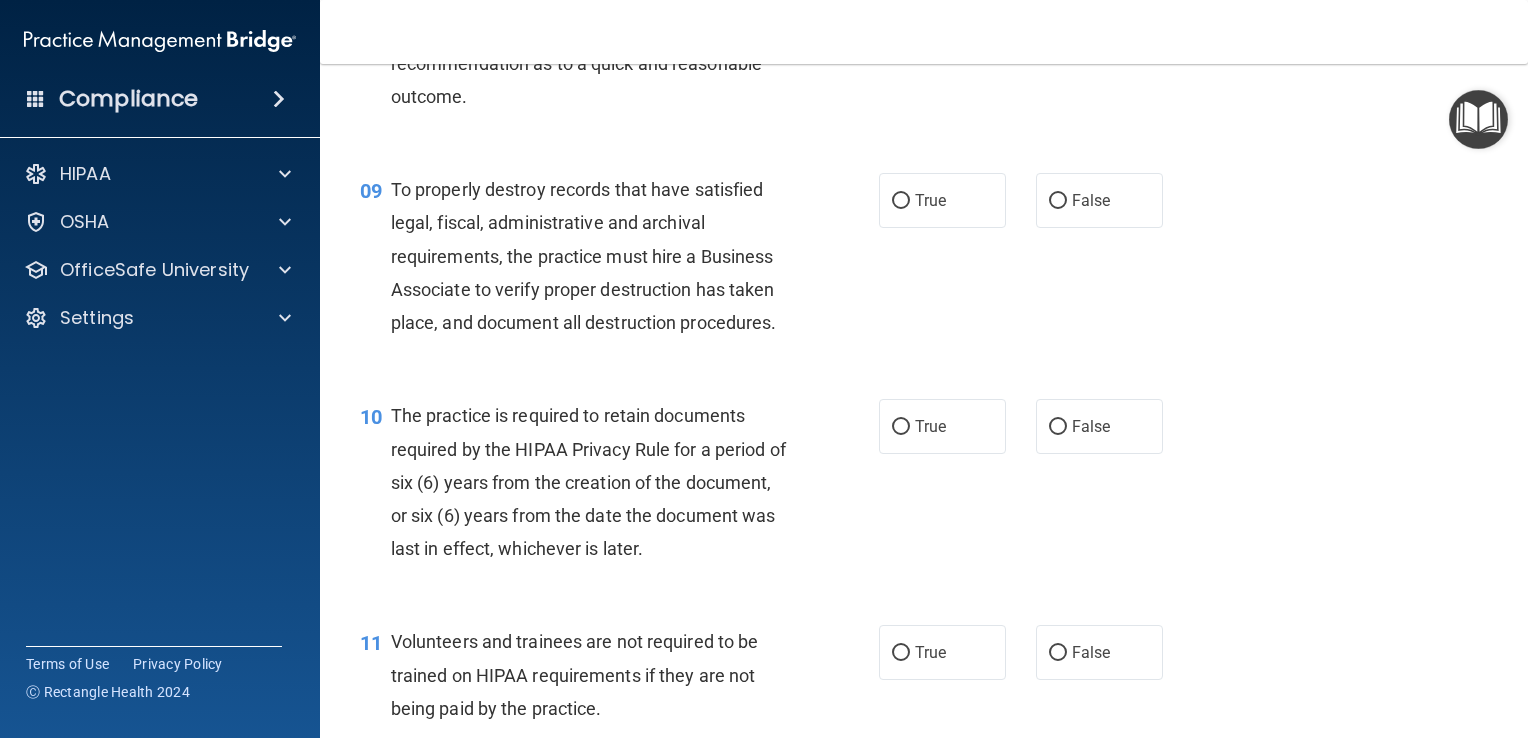 scroll, scrollTop: 1662, scrollLeft: 0, axis: vertical 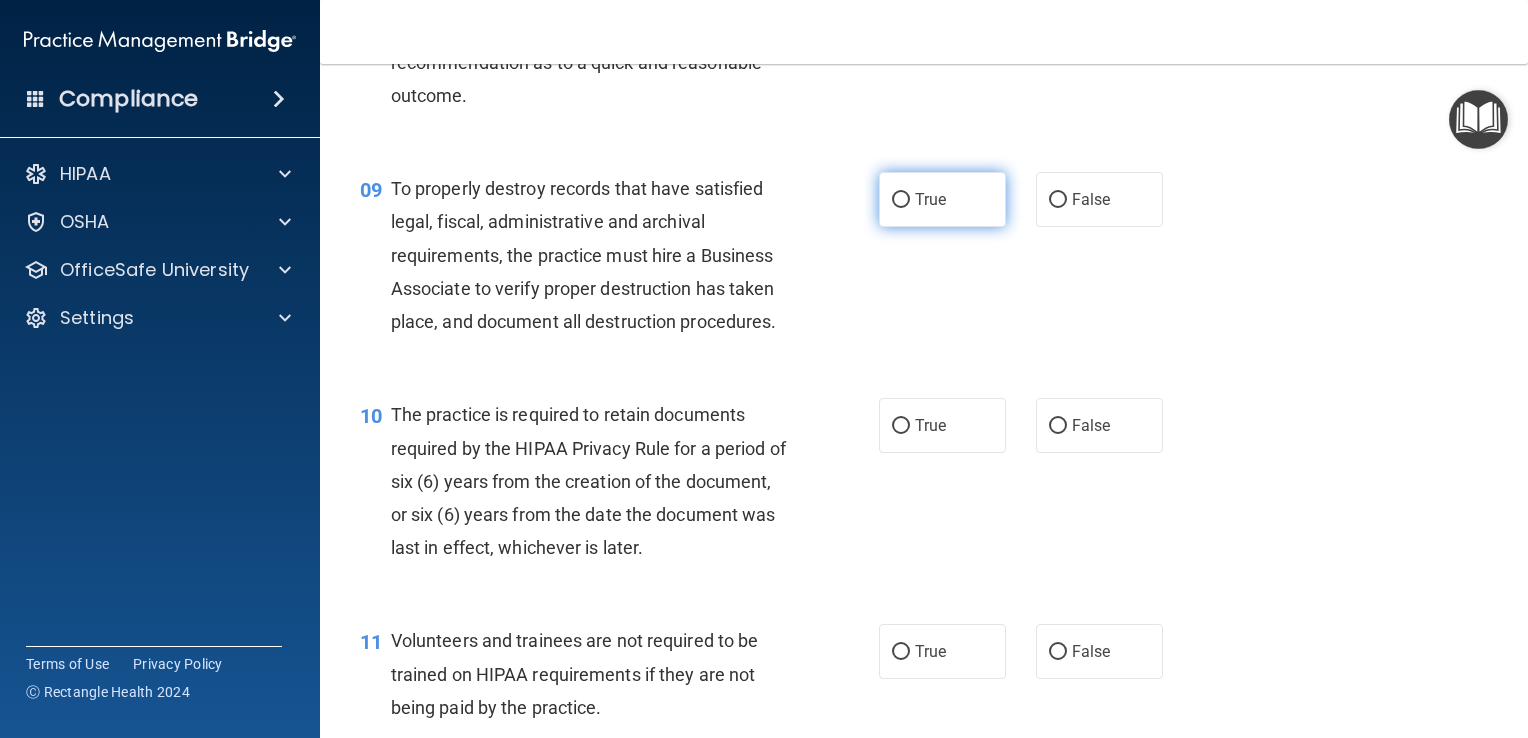 click on "True" at bounding box center (901, 200) 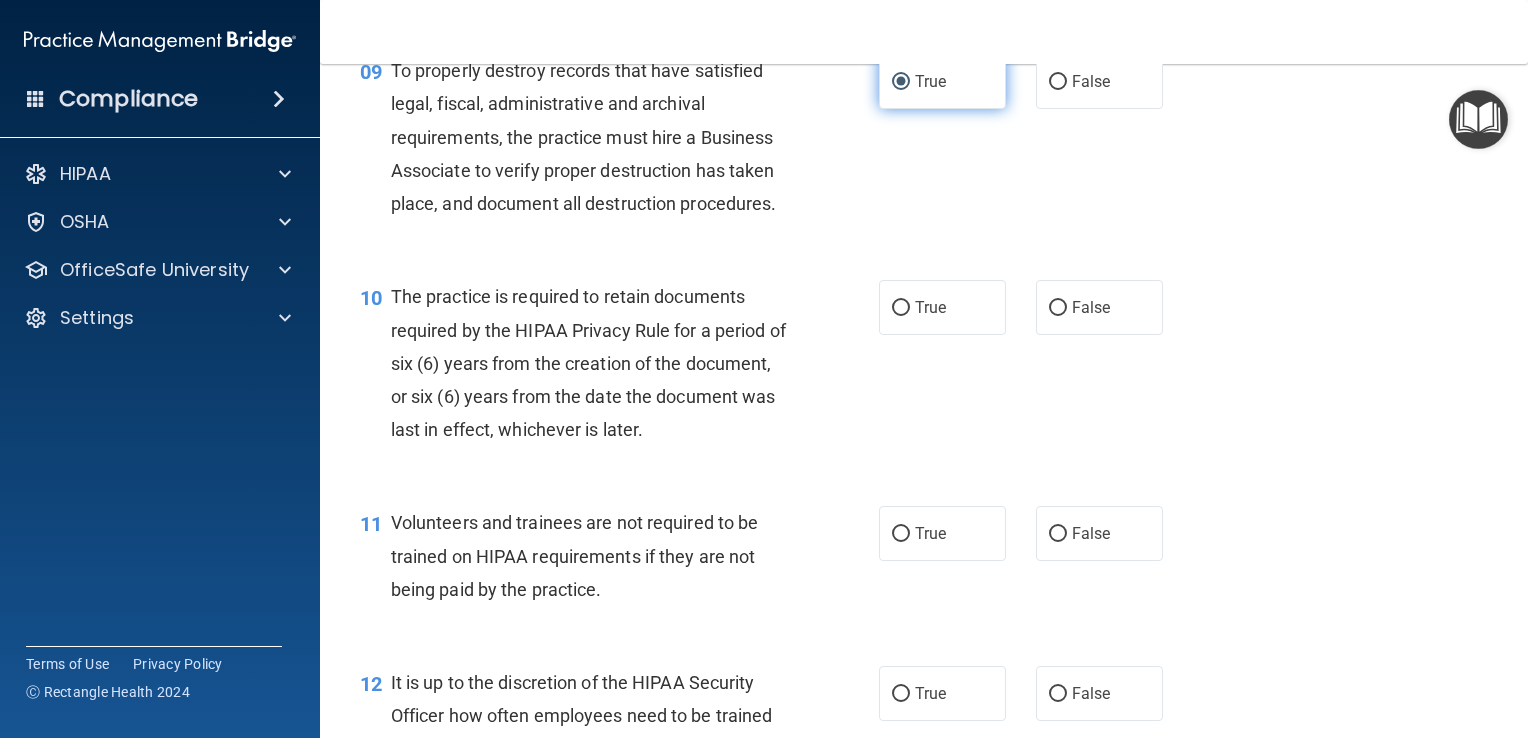 scroll, scrollTop: 1794, scrollLeft: 0, axis: vertical 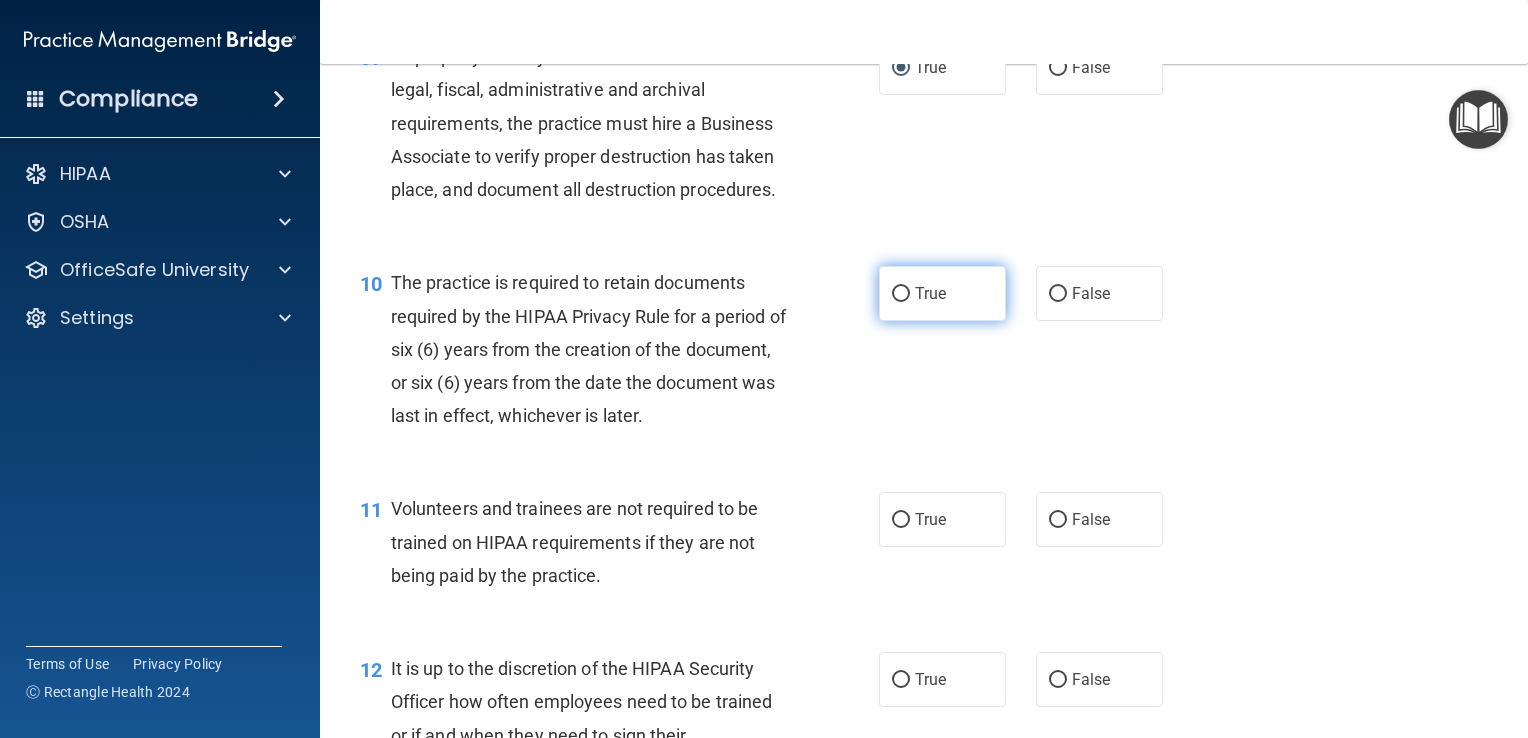 click on "True" at bounding box center [930, 293] 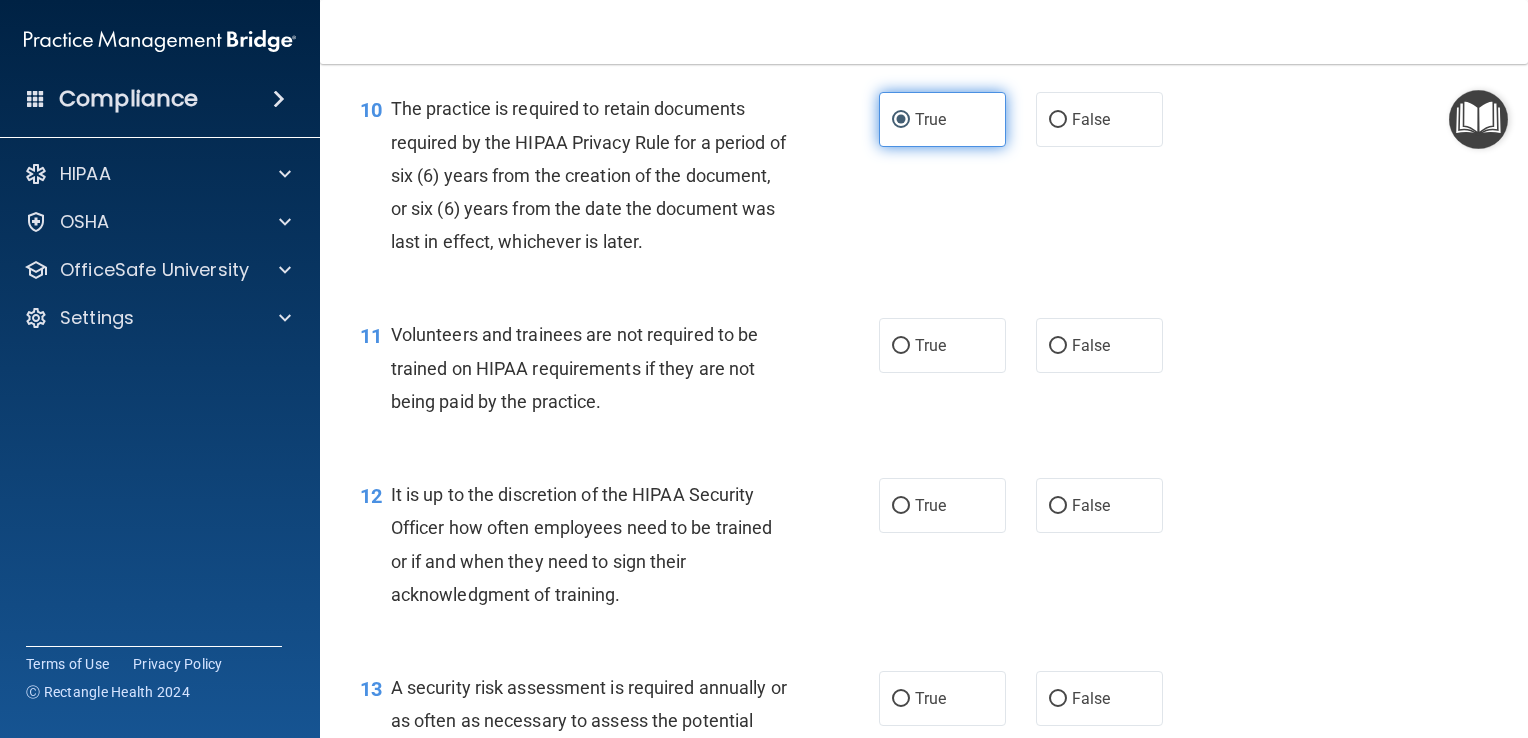 scroll, scrollTop: 1969, scrollLeft: 0, axis: vertical 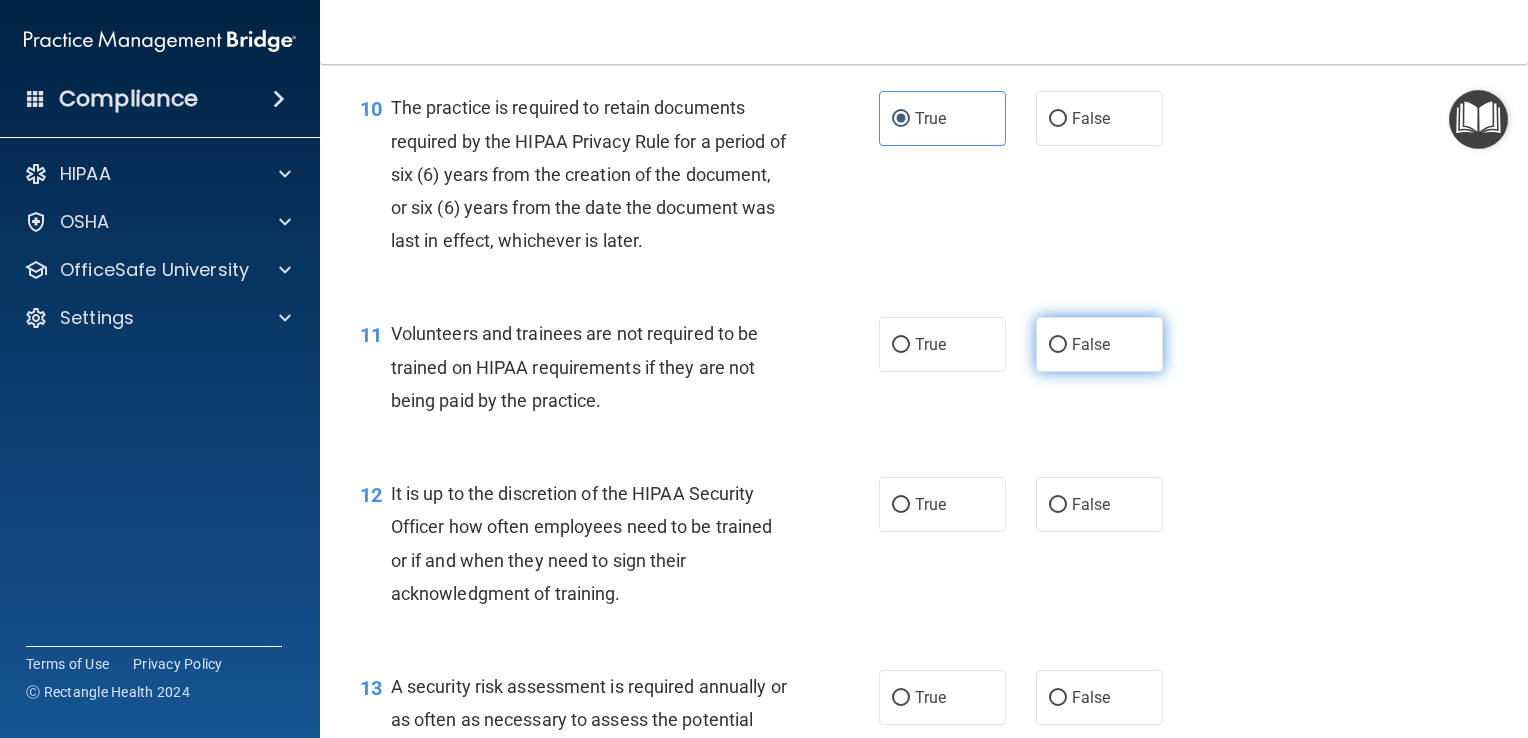 click on "False" at bounding box center [1091, 344] 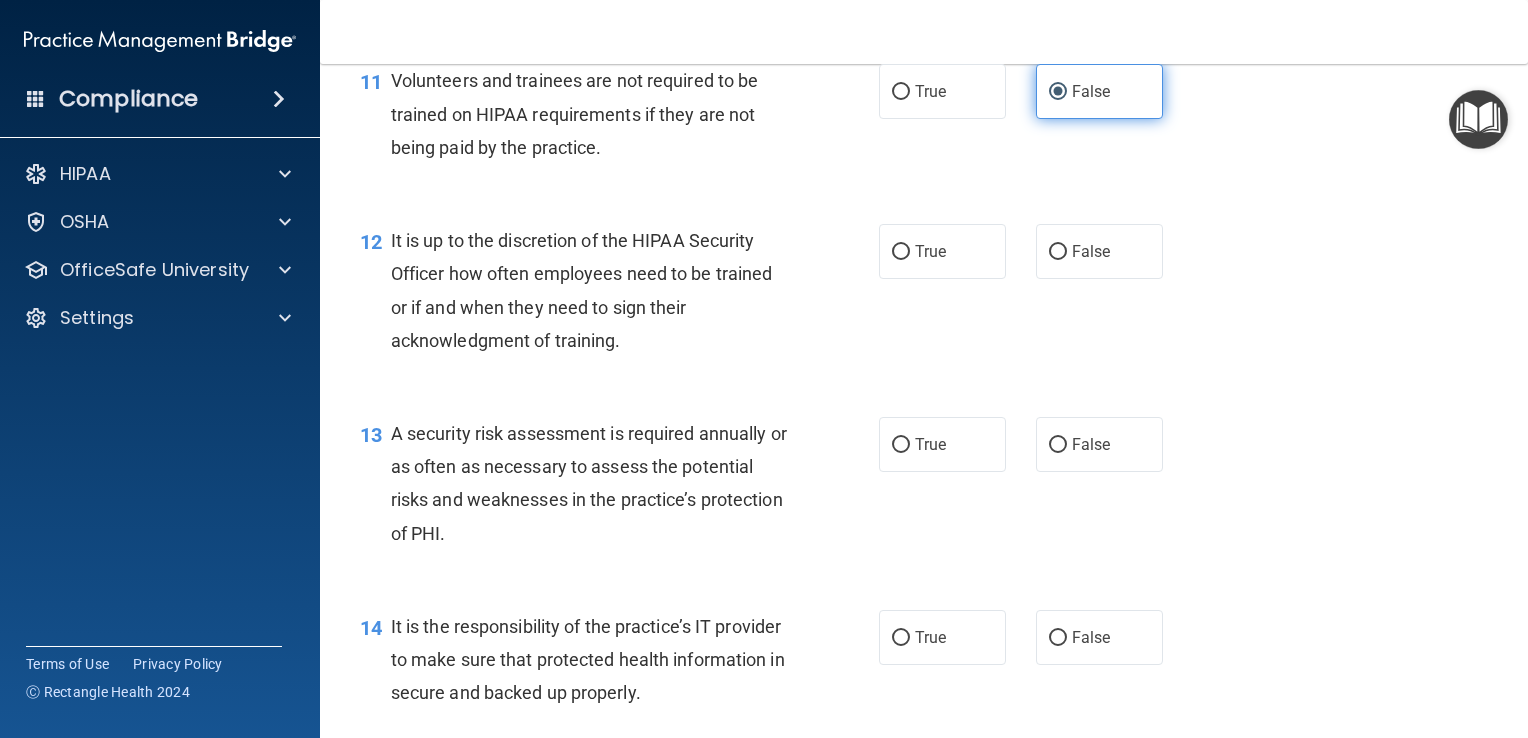 scroll, scrollTop: 2224, scrollLeft: 0, axis: vertical 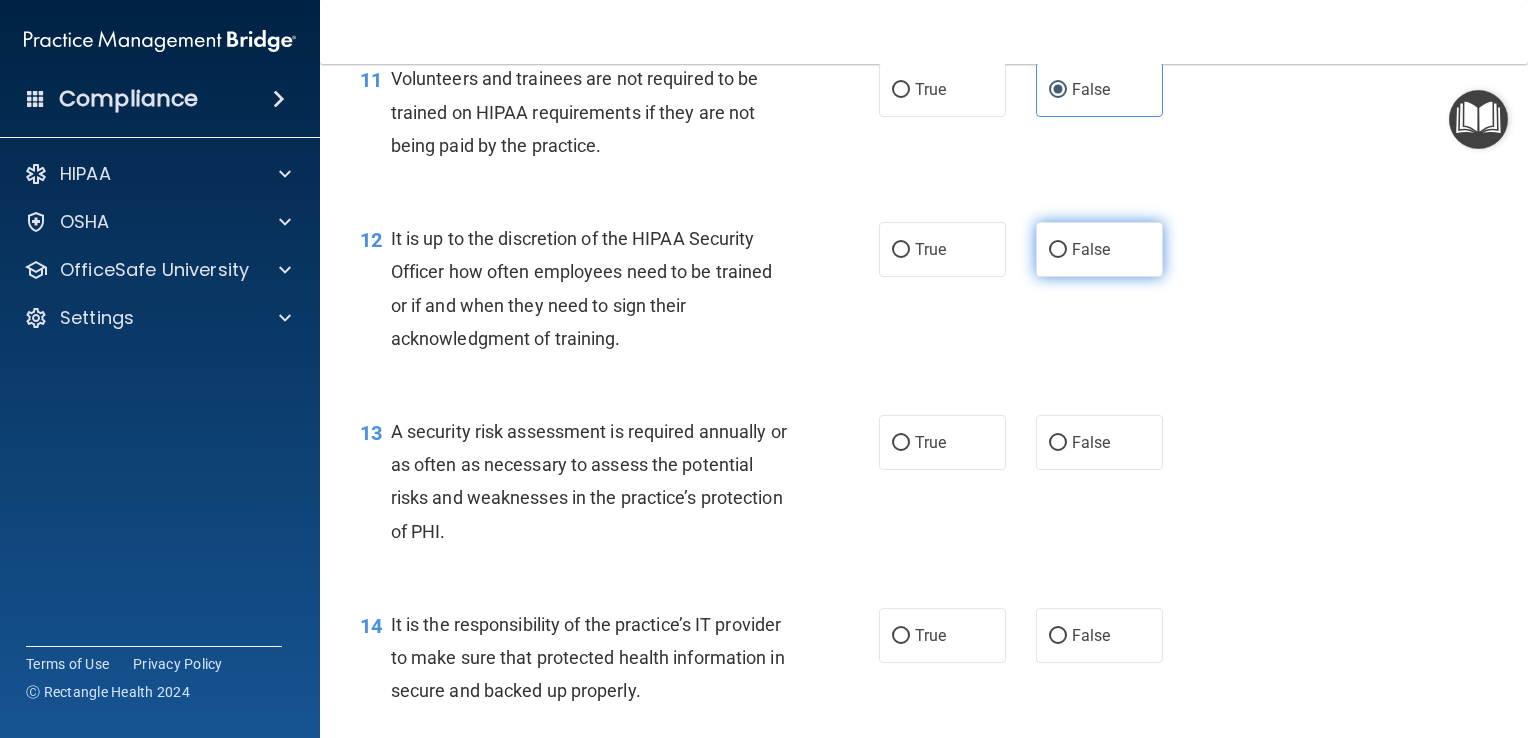 click on "False" at bounding box center [1099, 249] 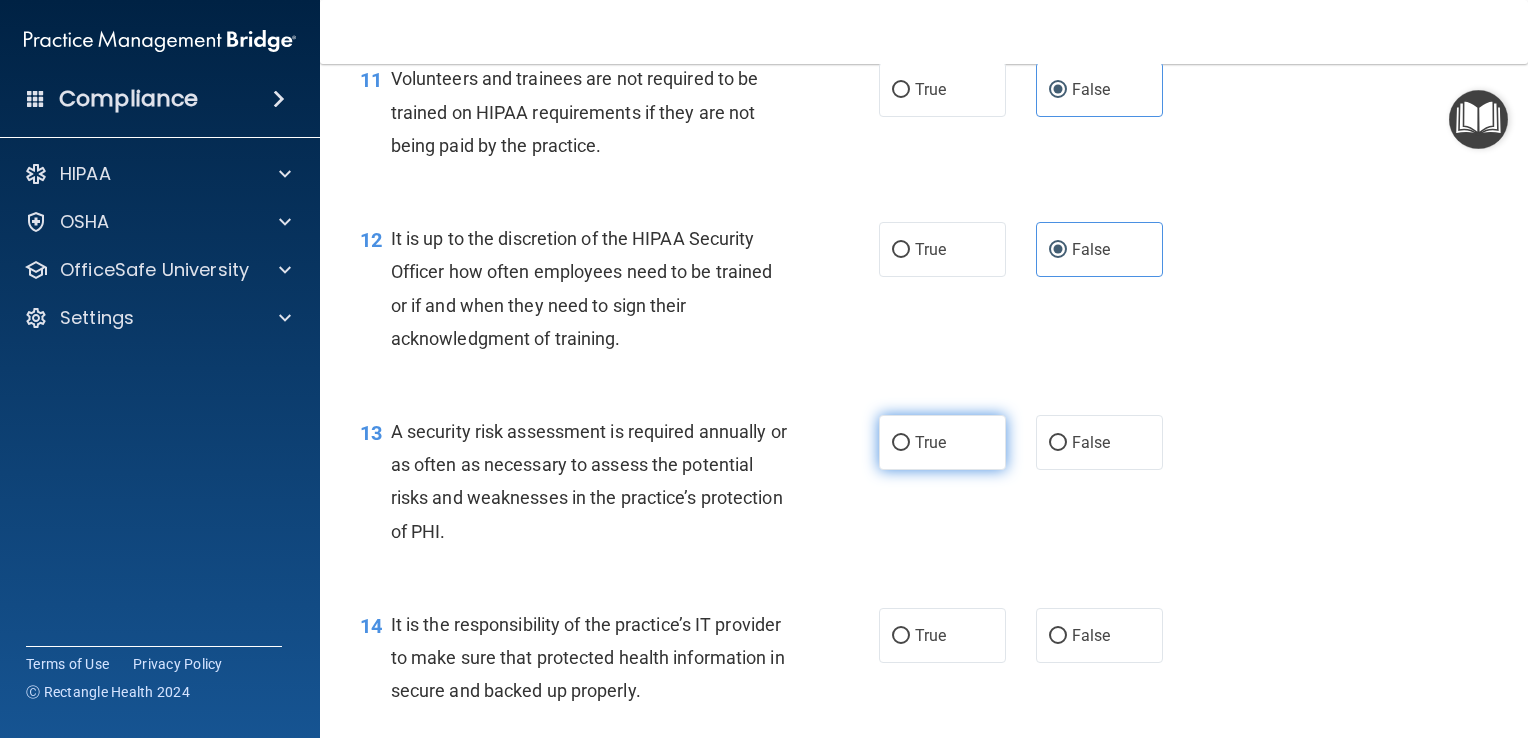 click on "True" at bounding box center (942, 442) 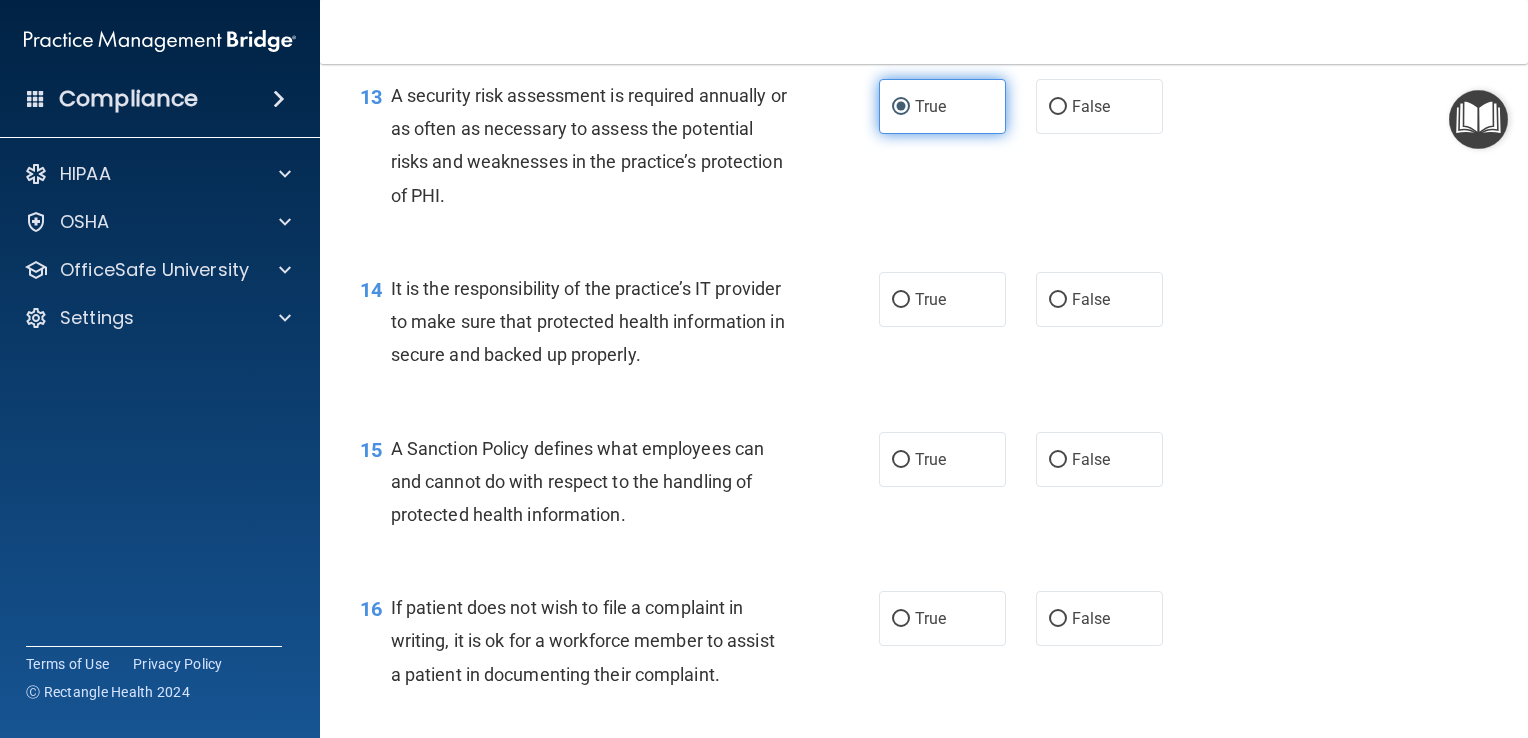 scroll, scrollTop: 2570, scrollLeft: 0, axis: vertical 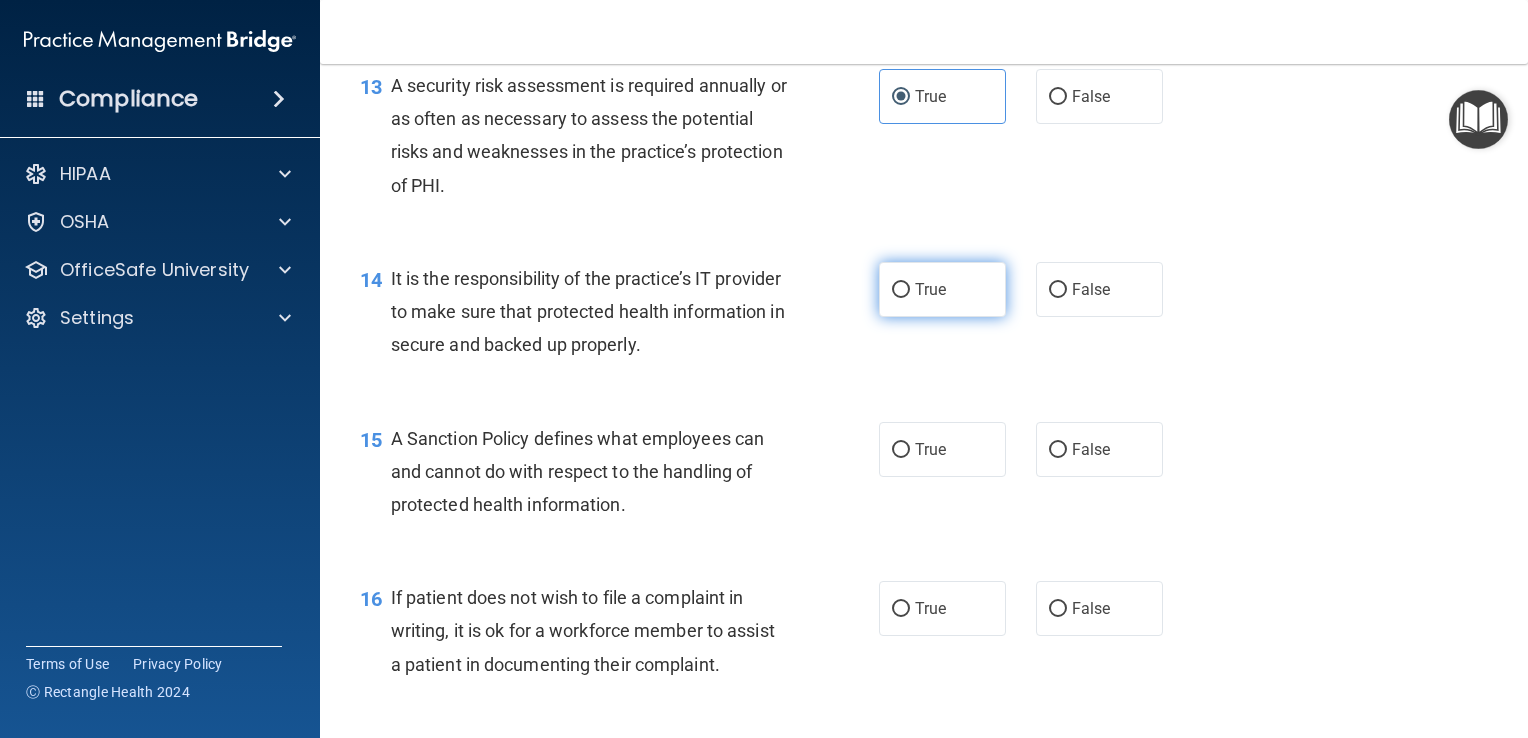 click on "True" at bounding box center (942, 289) 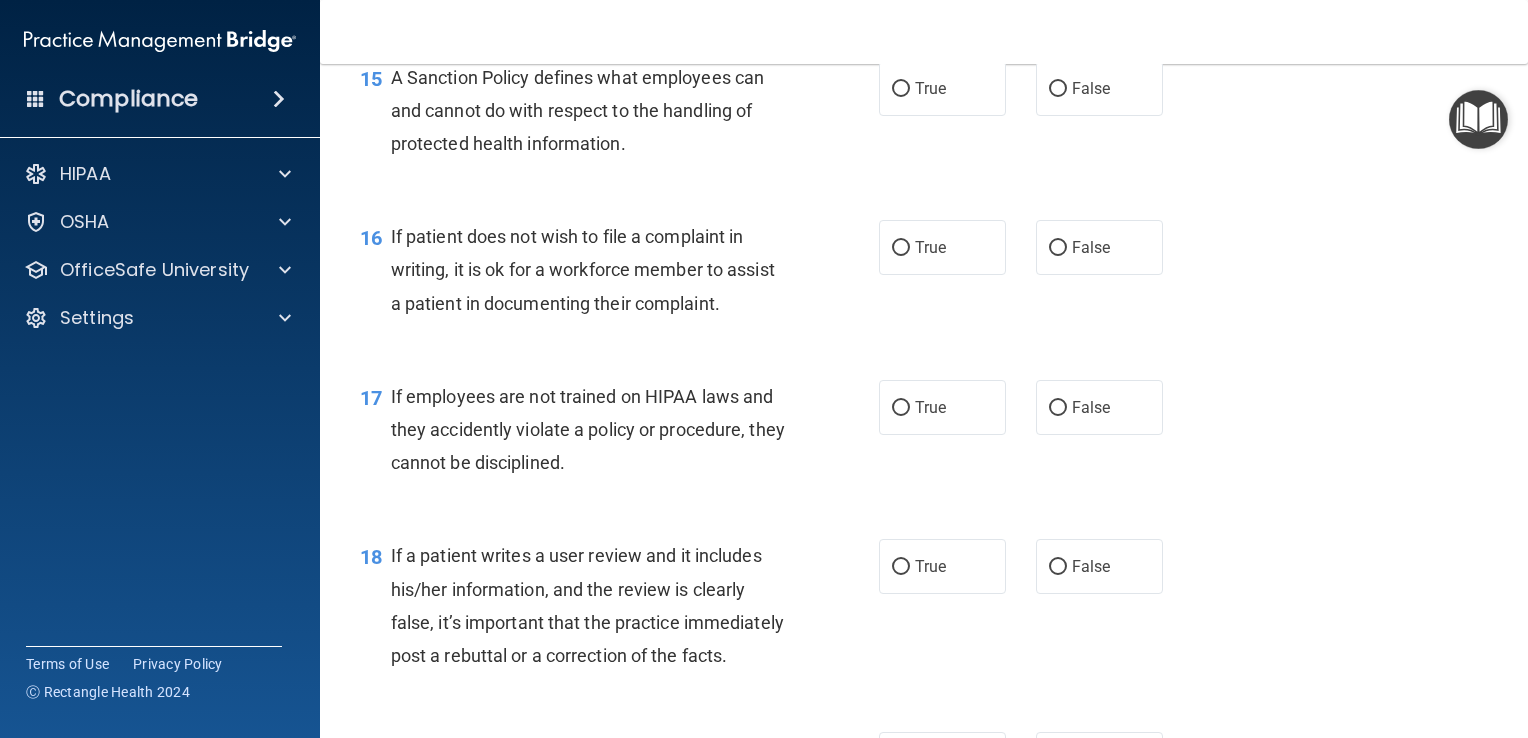 scroll, scrollTop: 2940, scrollLeft: 0, axis: vertical 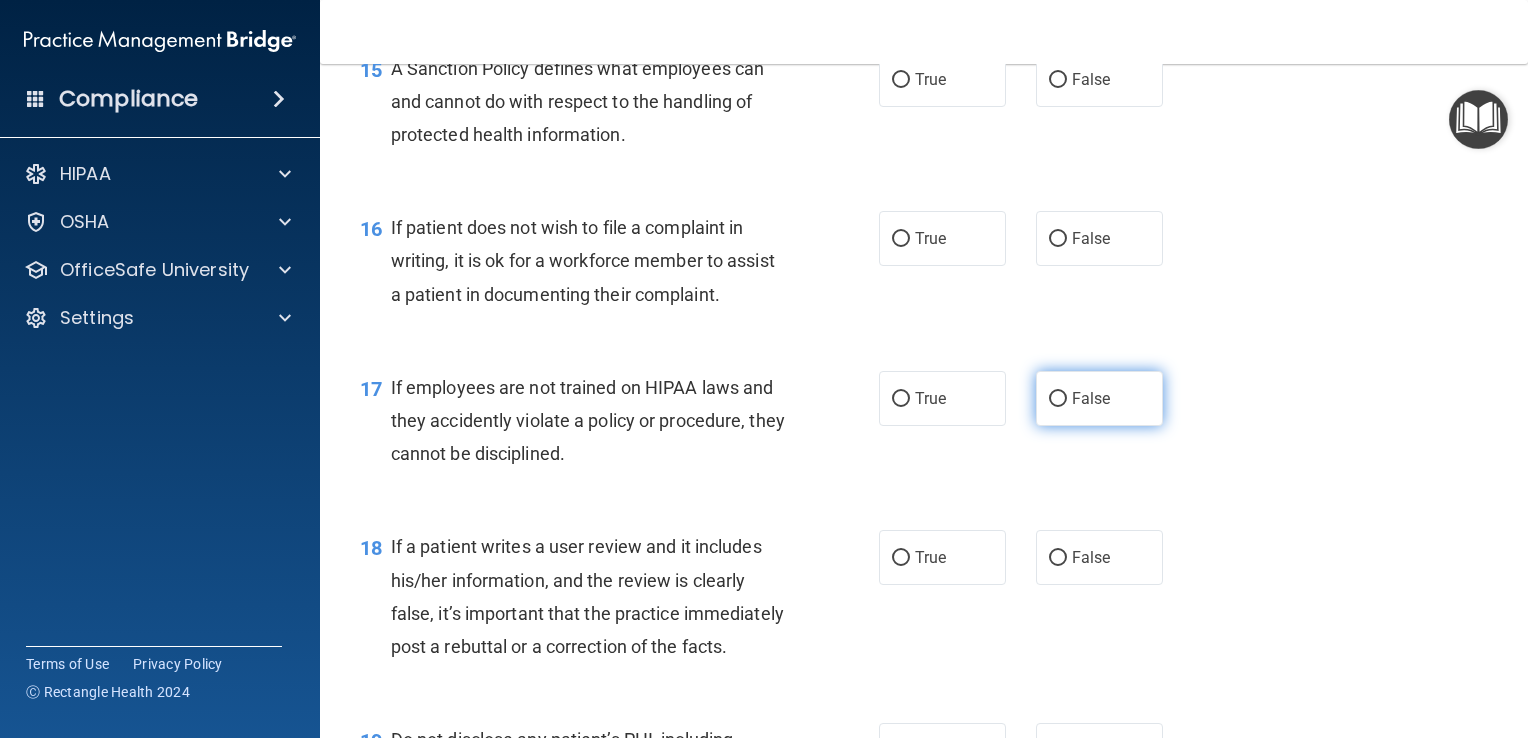click on "False" at bounding box center [1099, 398] 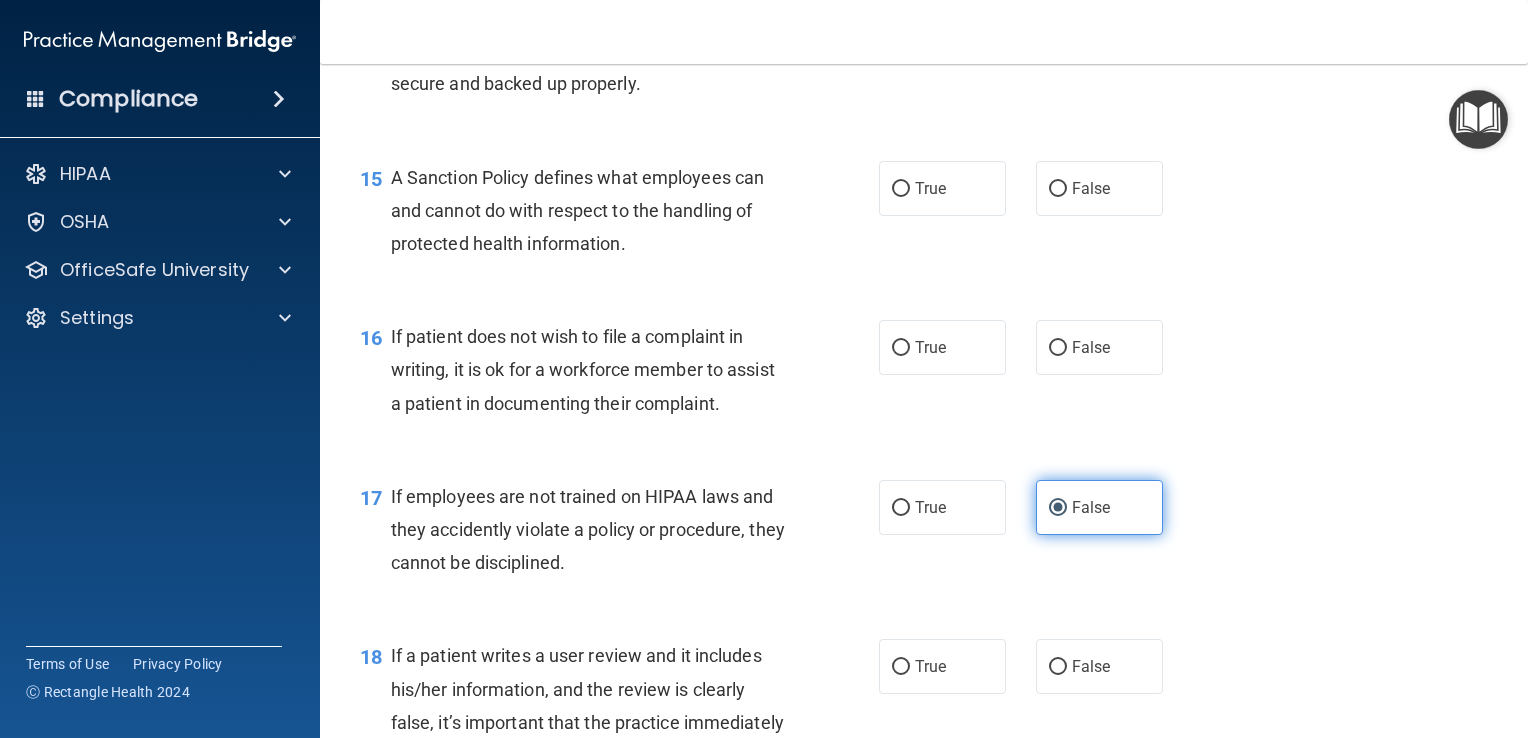 scroll, scrollTop: 2810, scrollLeft: 0, axis: vertical 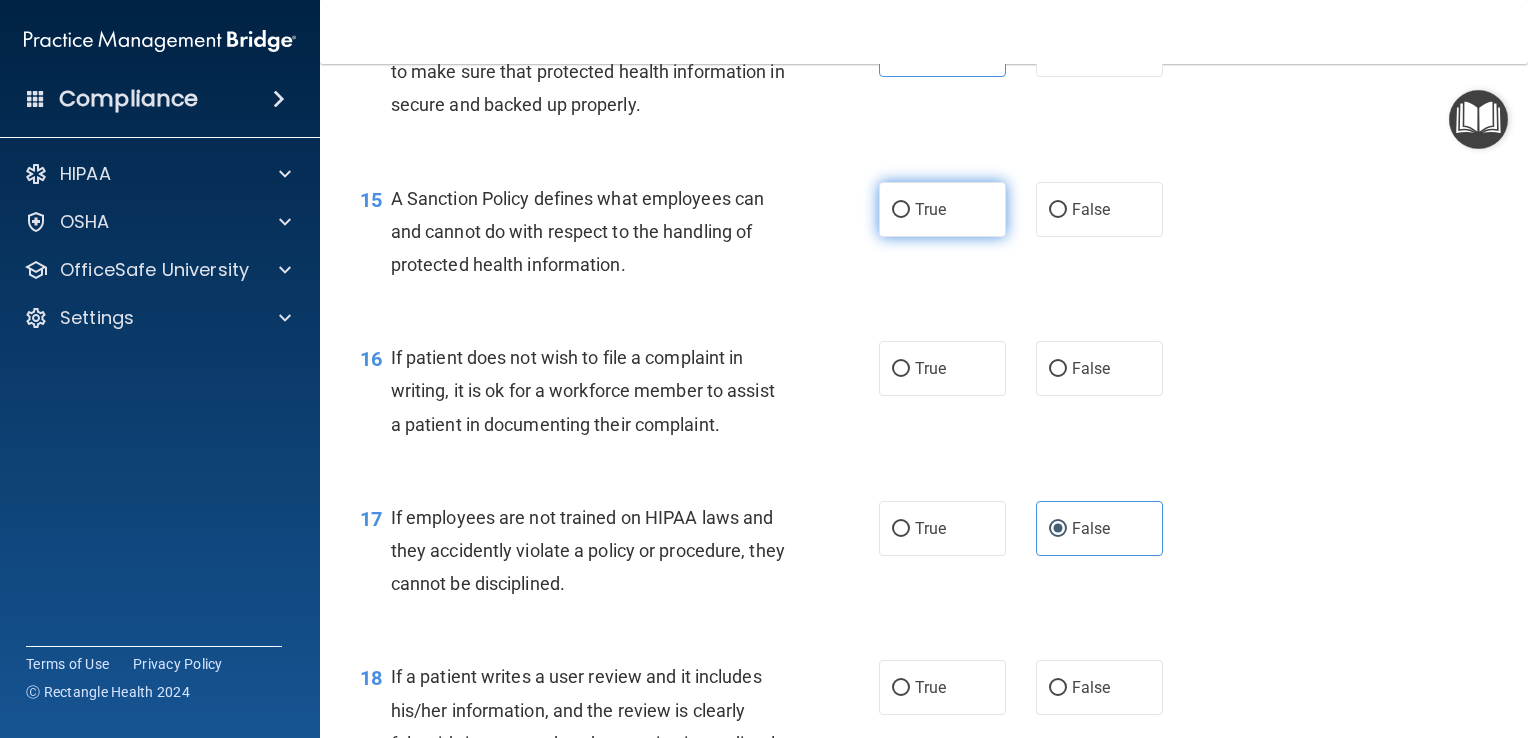 click on "True" at bounding box center [942, 209] 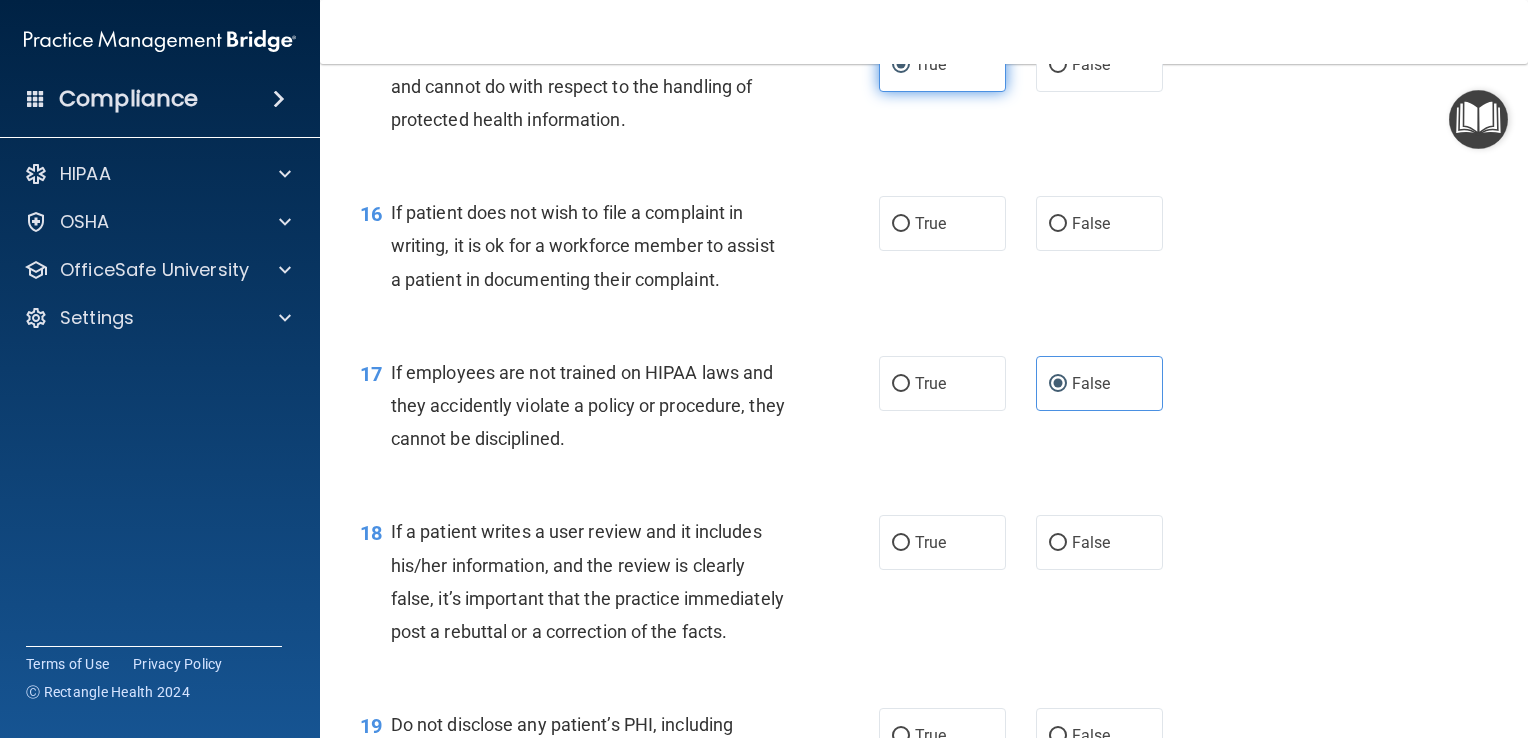 scroll, scrollTop: 2956, scrollLeft: 0, axis: vertical 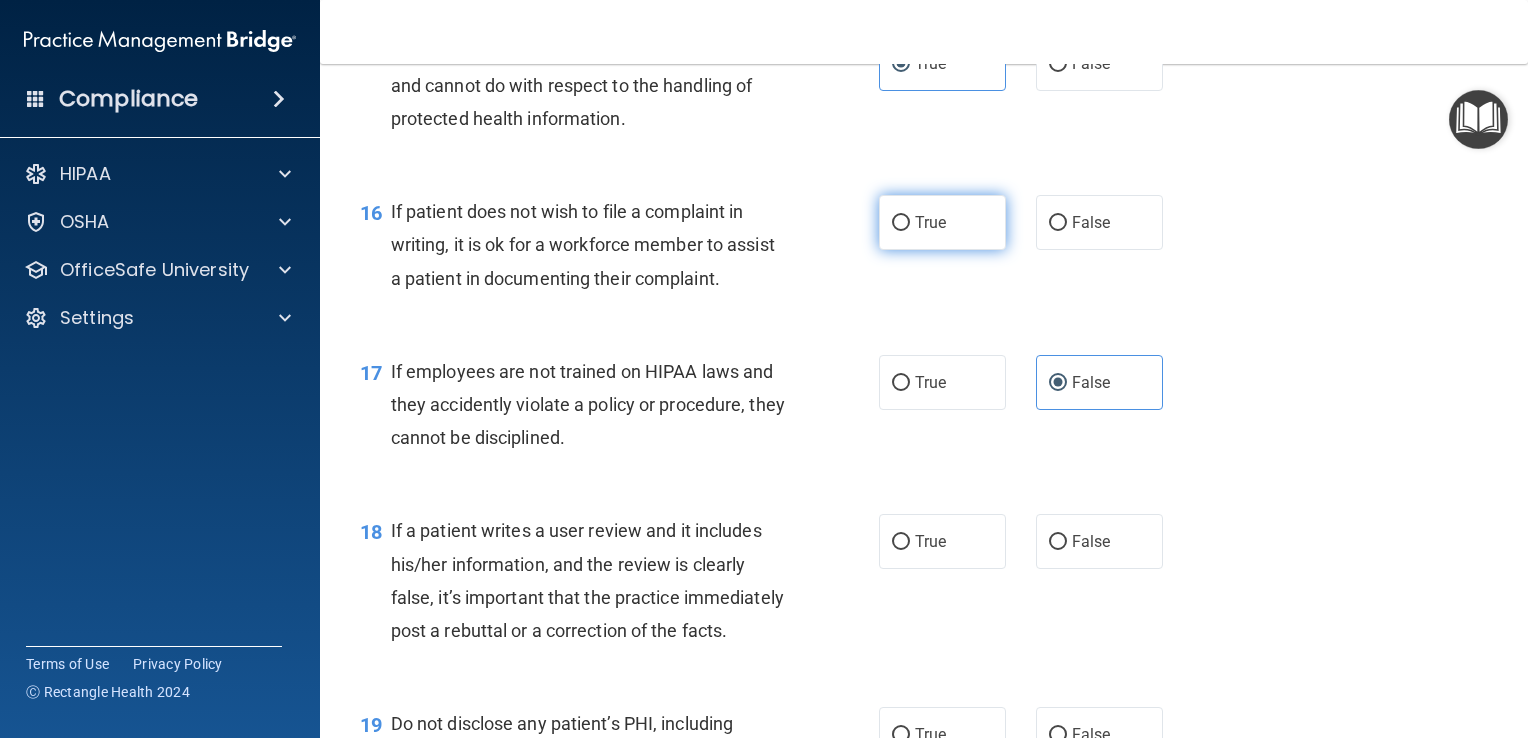 click on "True" at bounding box center [942, 222] 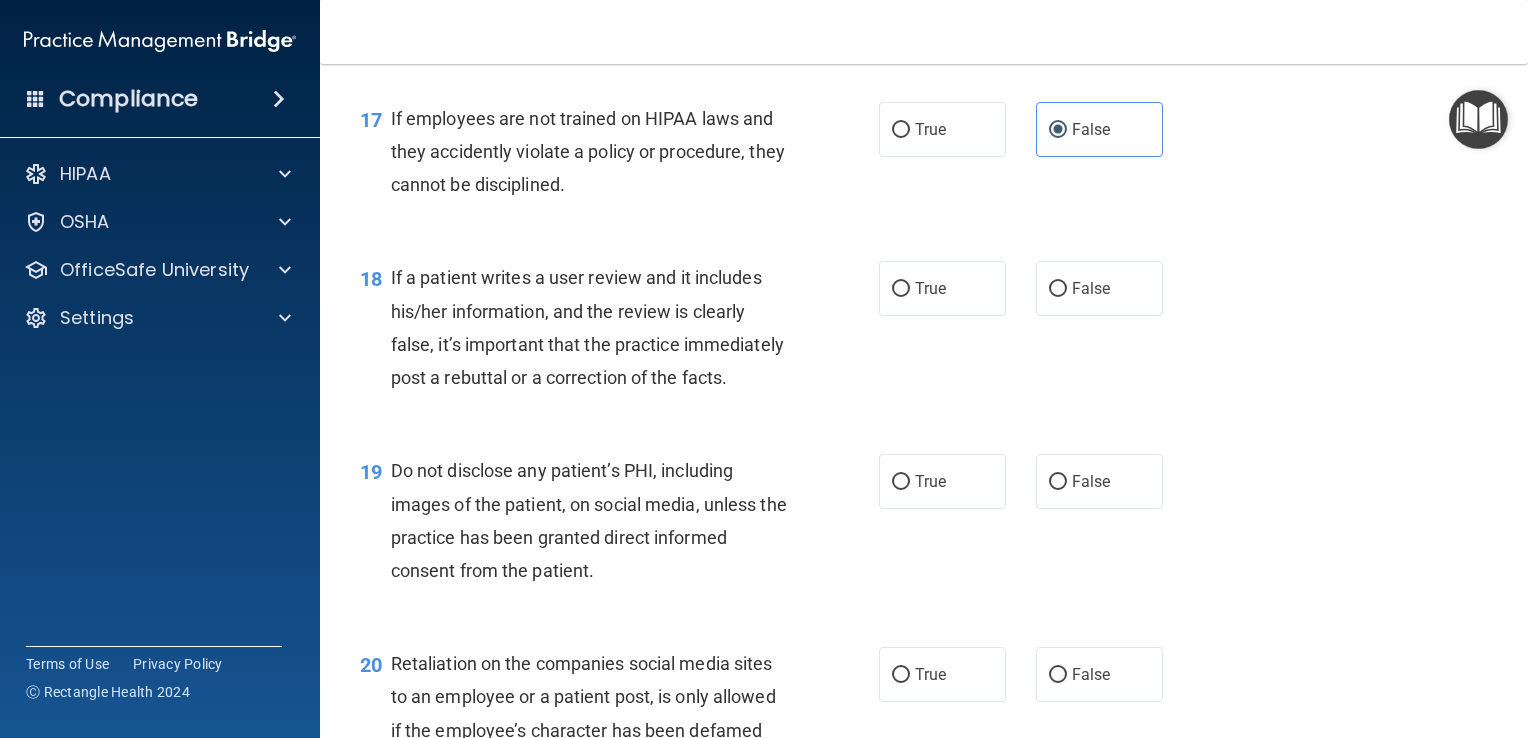 scroll, scrollTop: 3212, scrollLeft: 0, axis: vertical 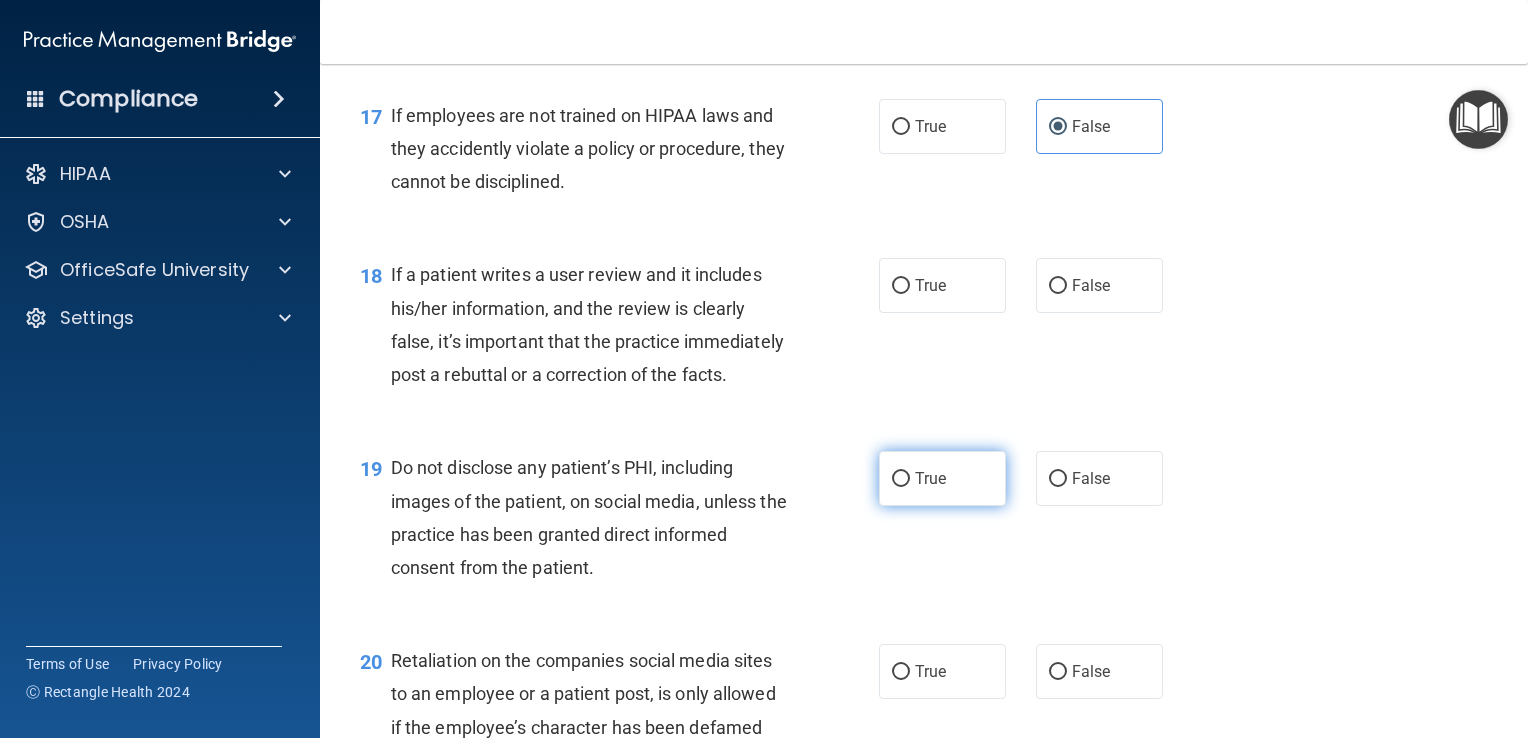 click on "True" at bounding box center (901, 479) 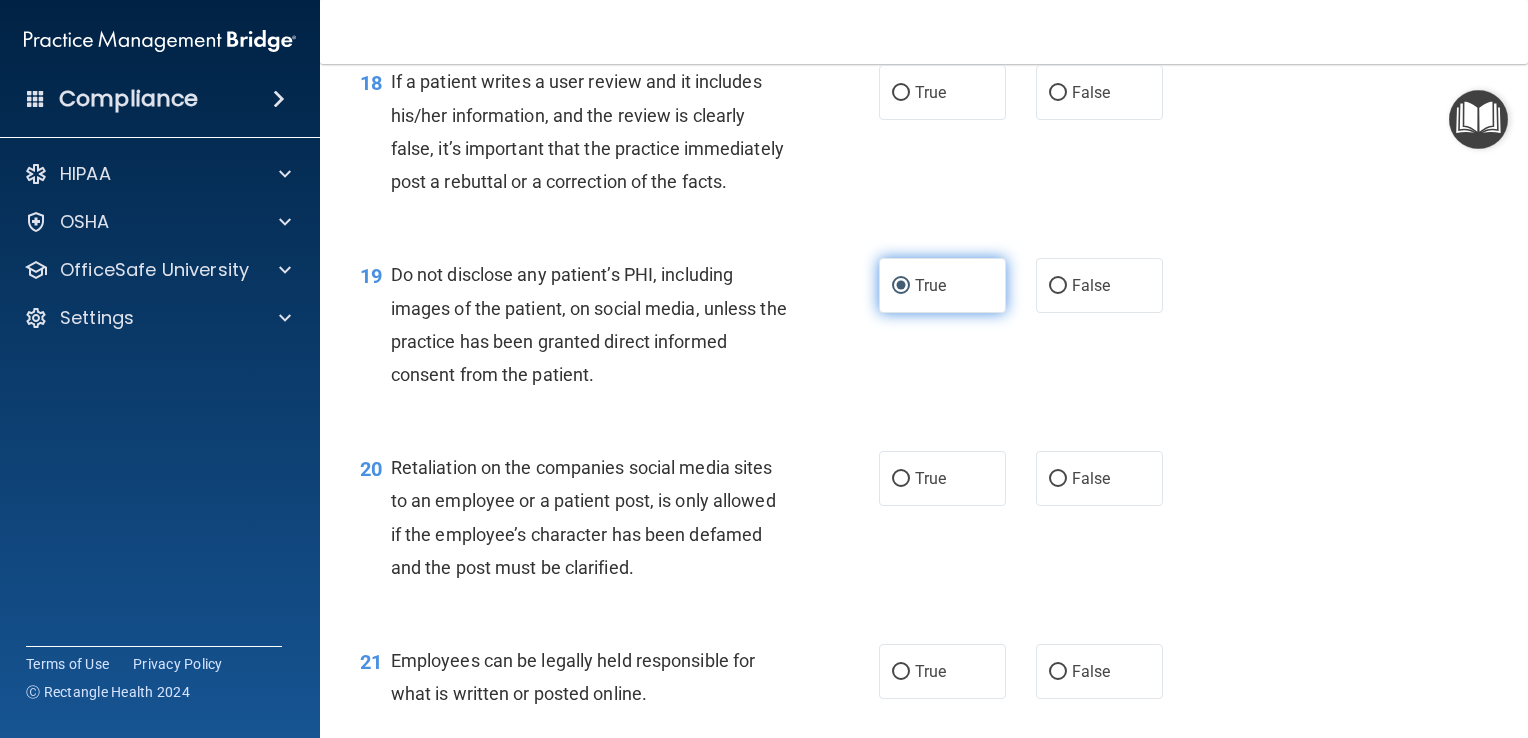 scroll, scrollTop: 3409, scrollLeft: 0, axis: vertical 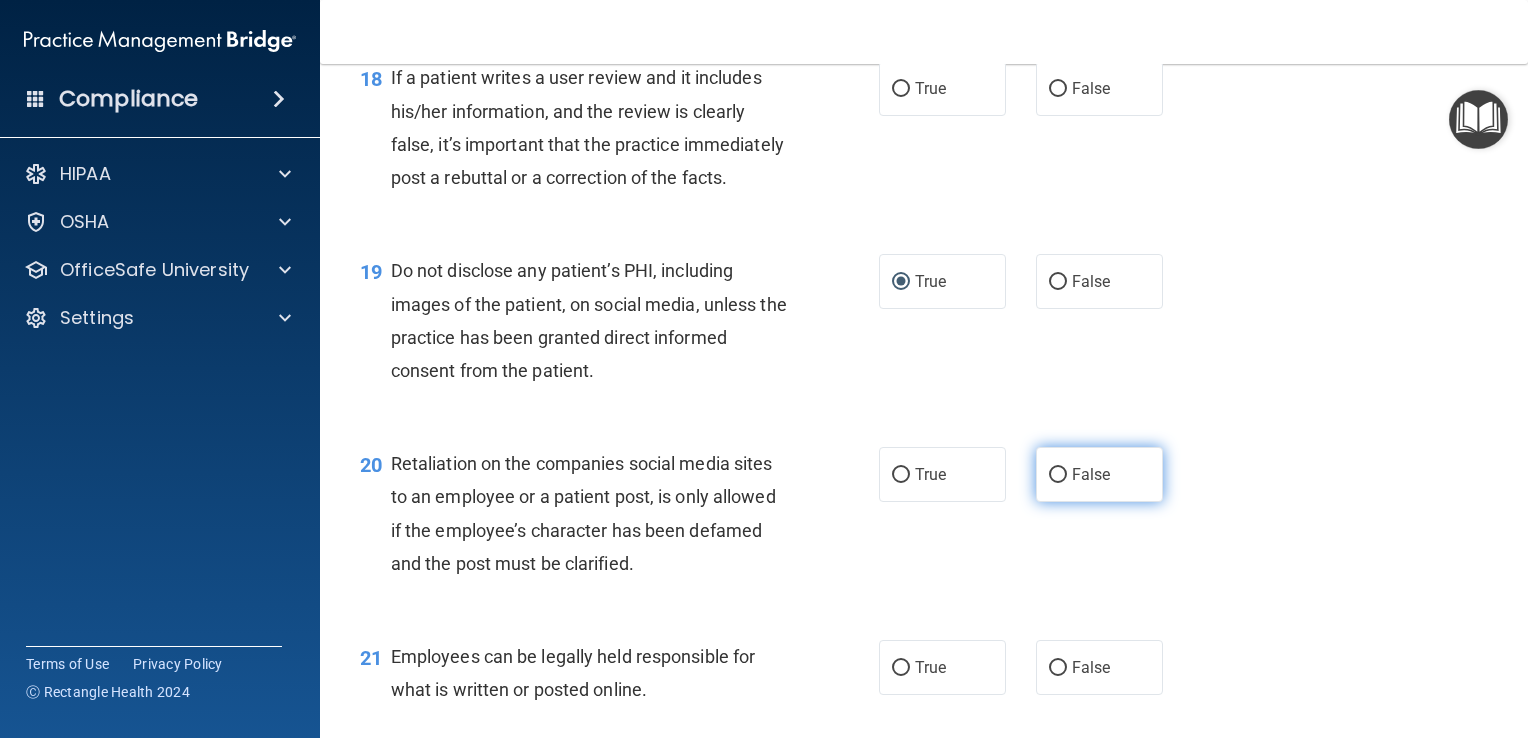 click on "False" at bounding box center [1099, 474] 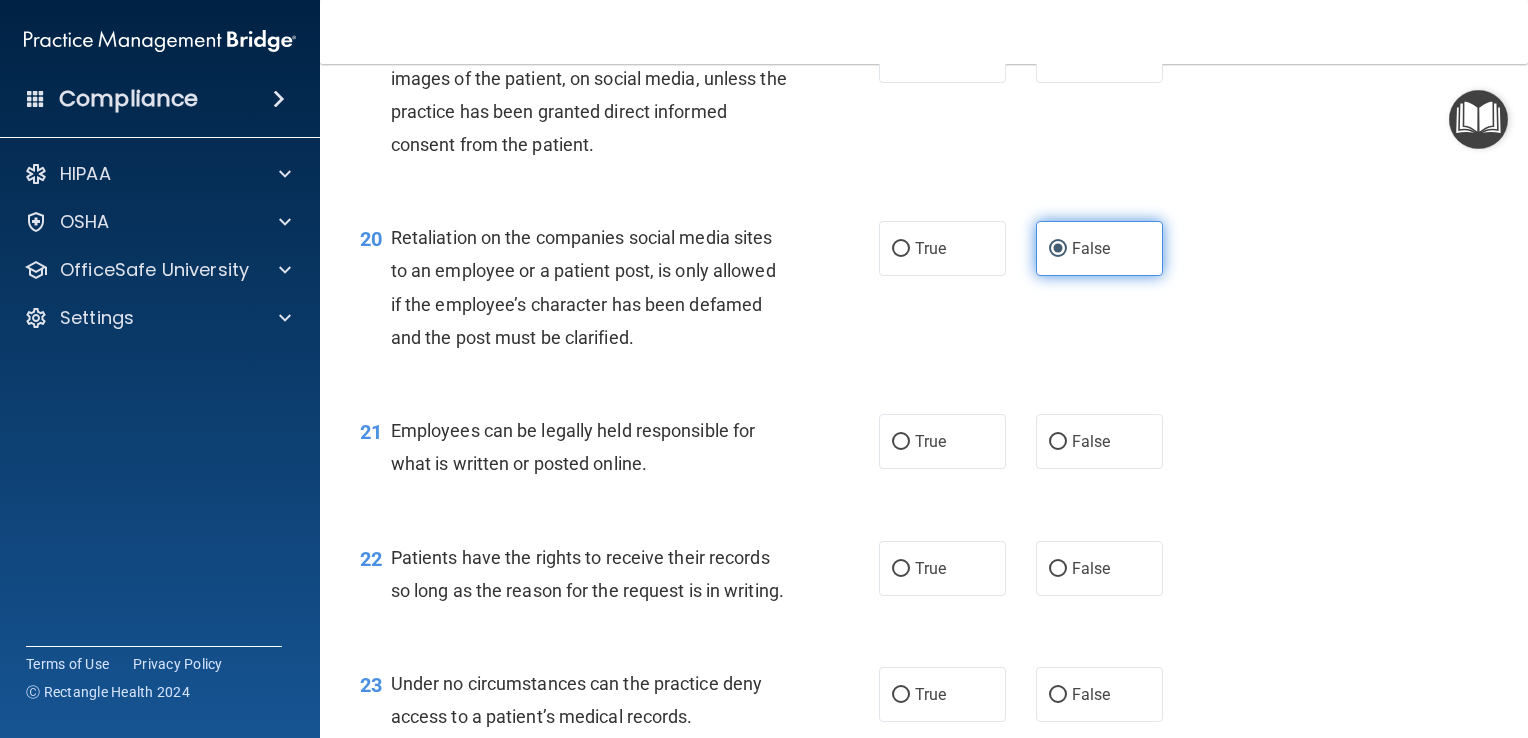 scroll, scrollTop: 3634, scrollLeft: 0, axis: vertical 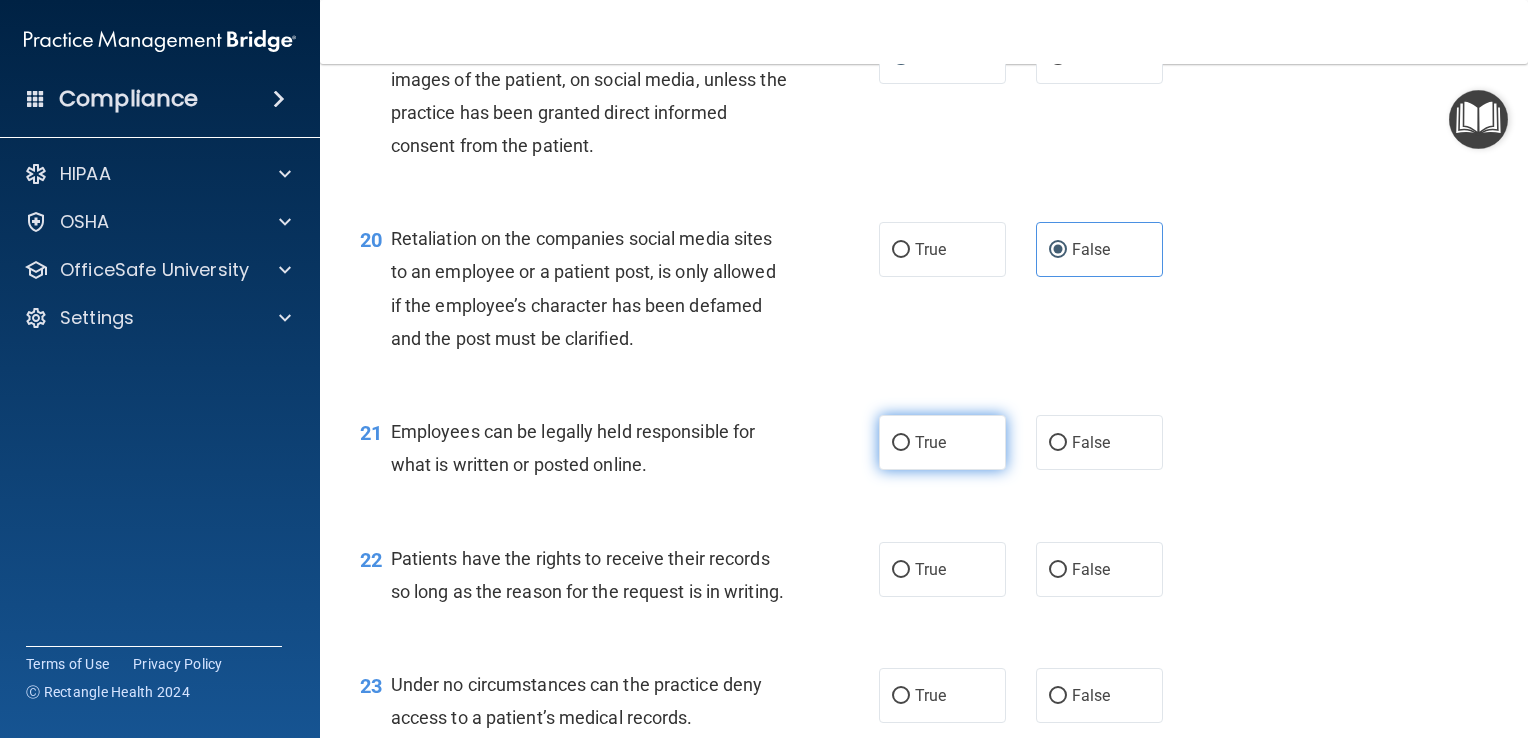 click on "True" at bounding box center [942, 442] 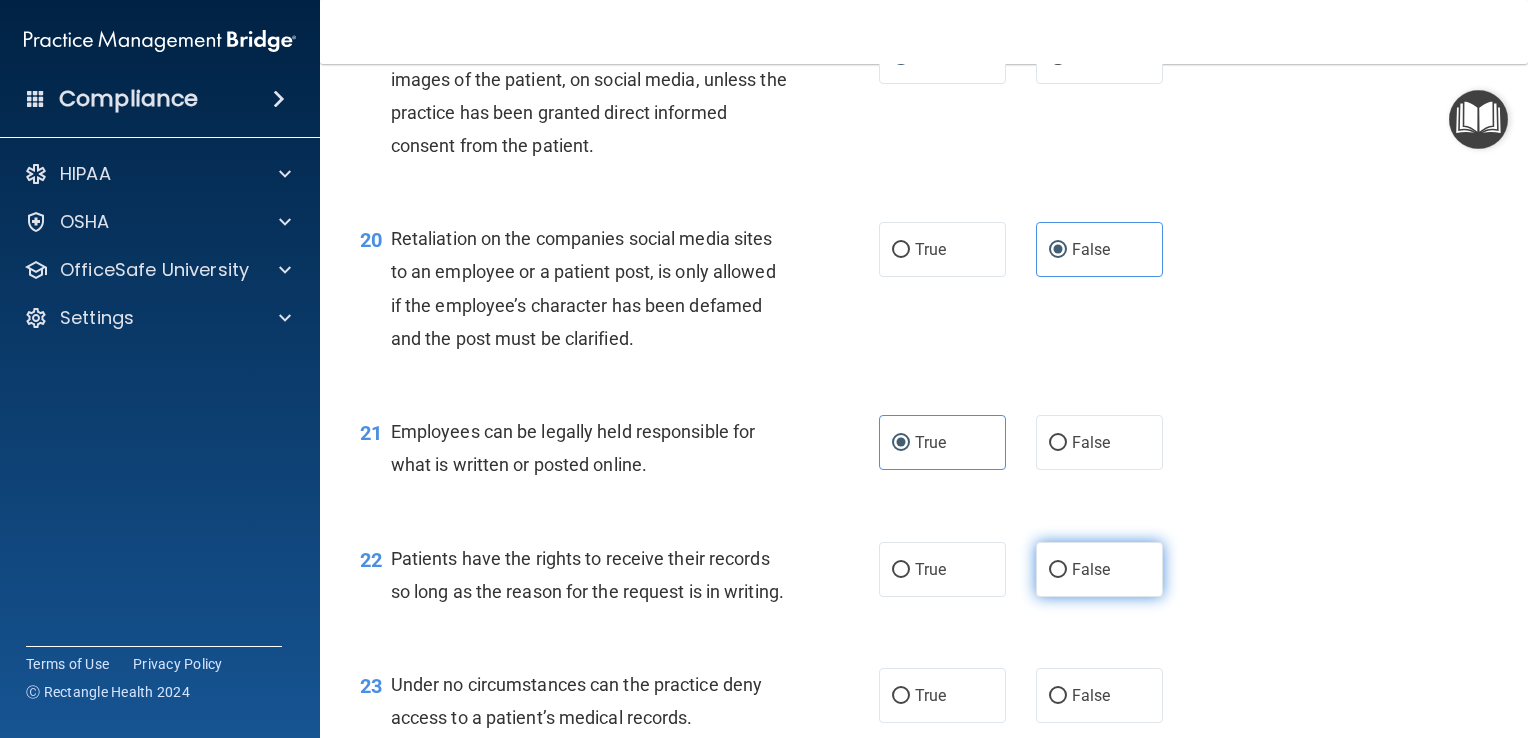 click on "False" at bounding box center (1058, 570) 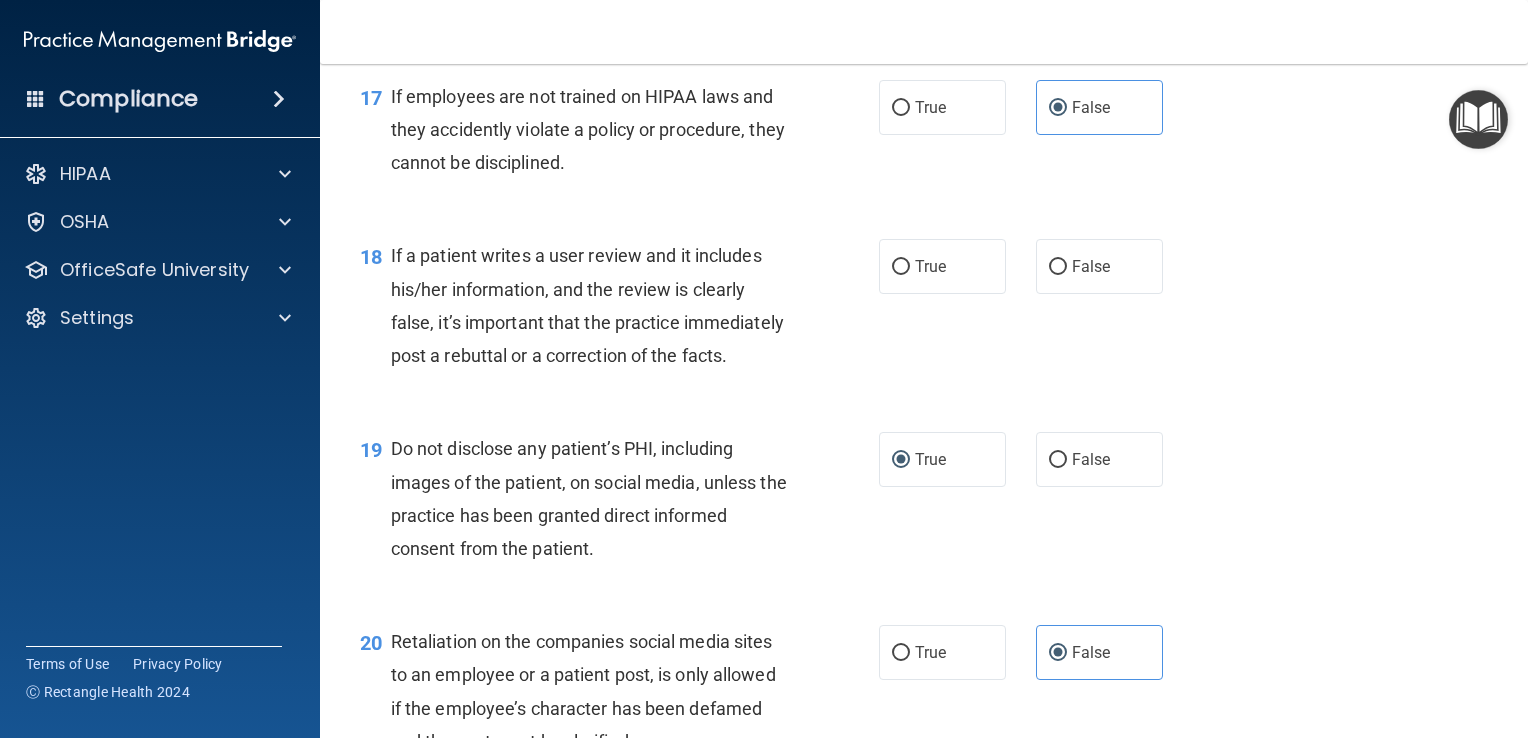scroll, scrollTop: 3236, scrollLeft: 0, axis: vertical 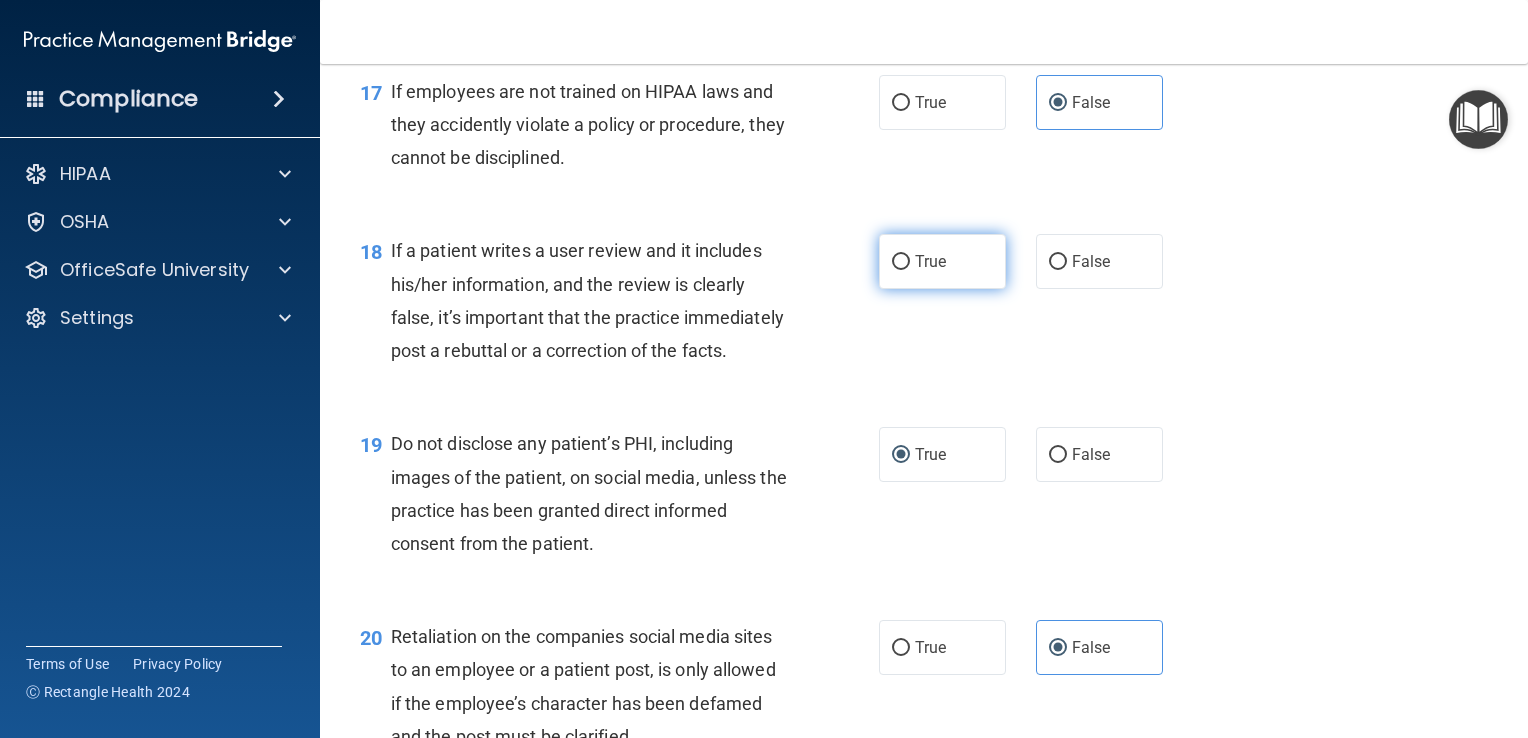 click on "True" at bounding box center [930, 261] 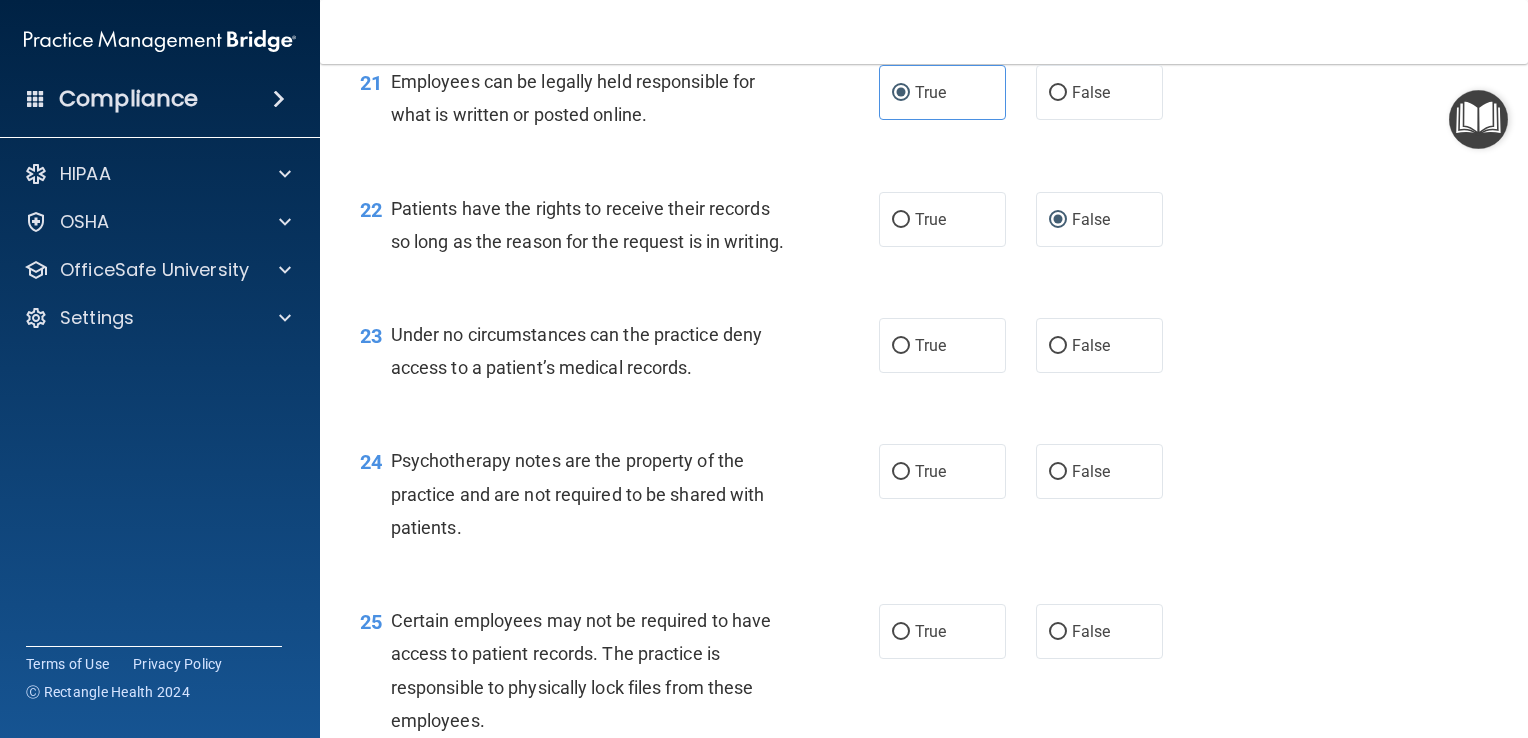 scroll, scrollTop: 3994, scrollLeft: 0, axis: vertical 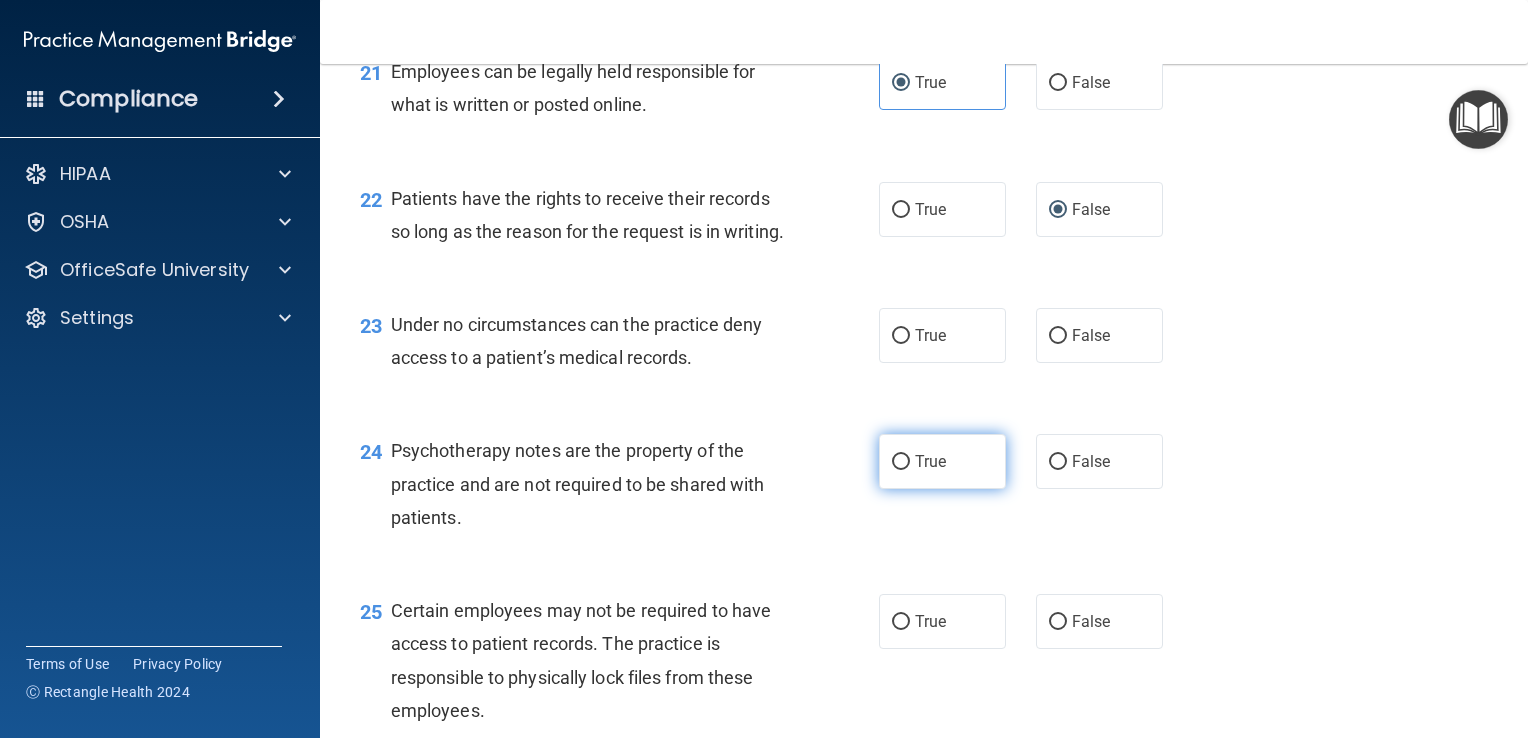 click on "True" at bounding box center [930, 461] 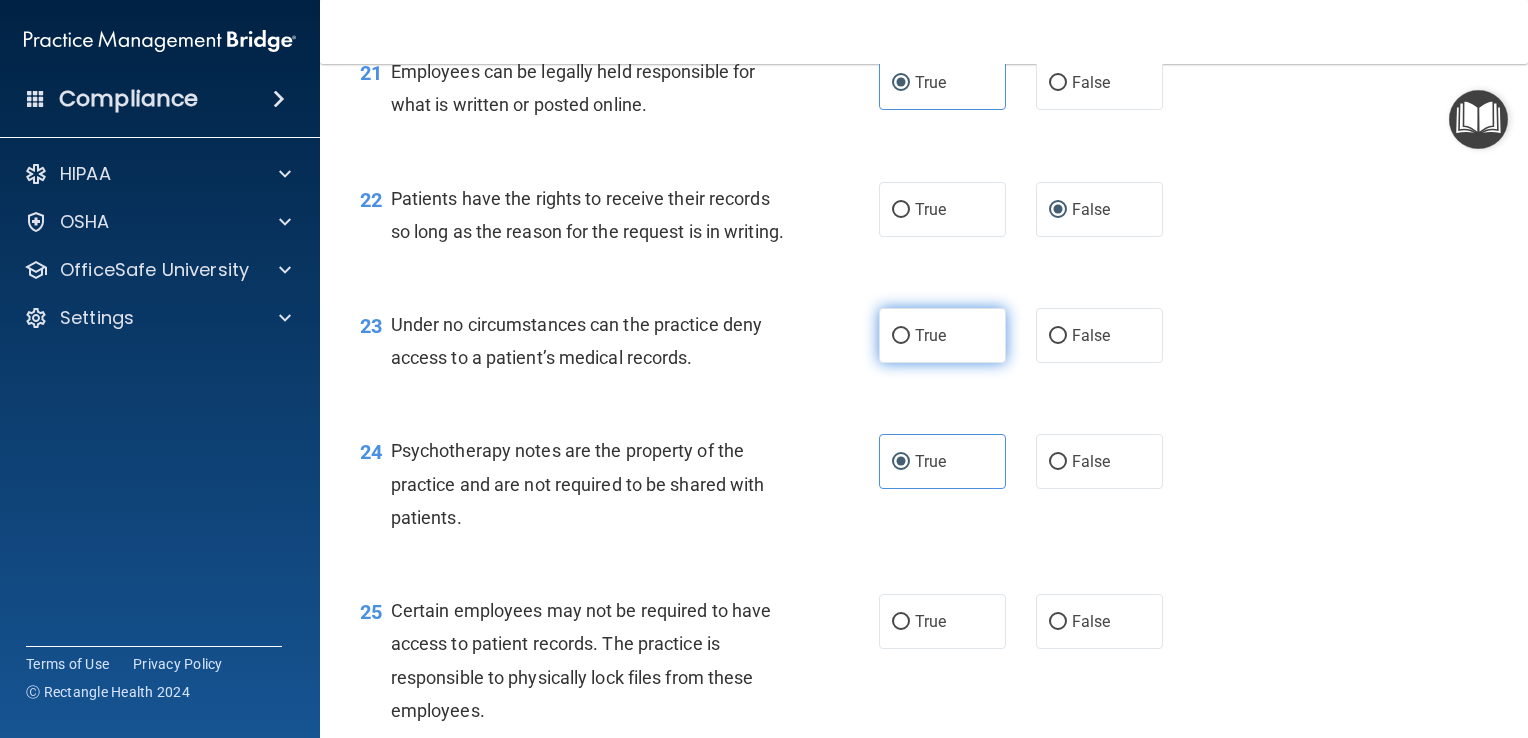click on "True" at bounding box center (901, 336) 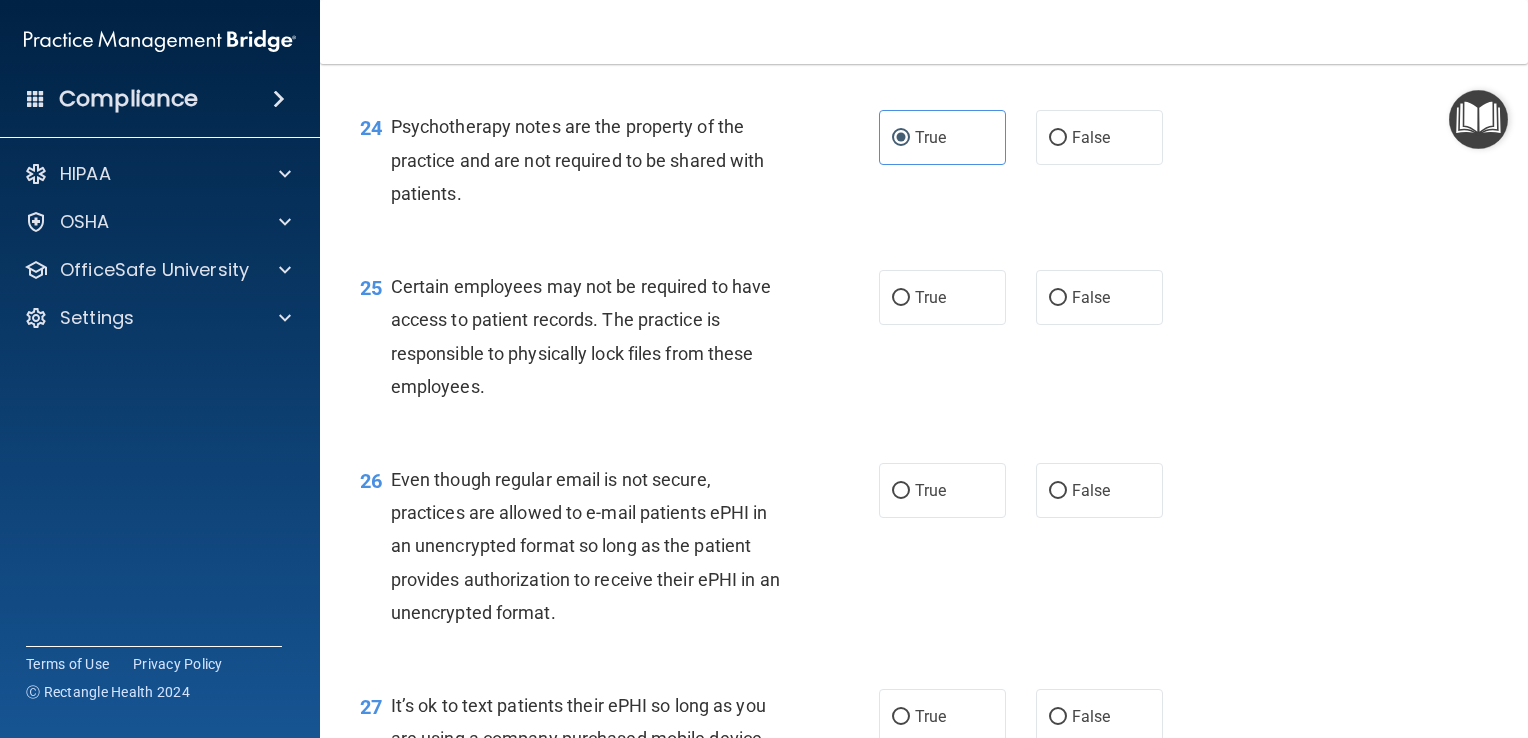 scroll, scrollTop: 4372, scrollLeft: 0, axis: vertical 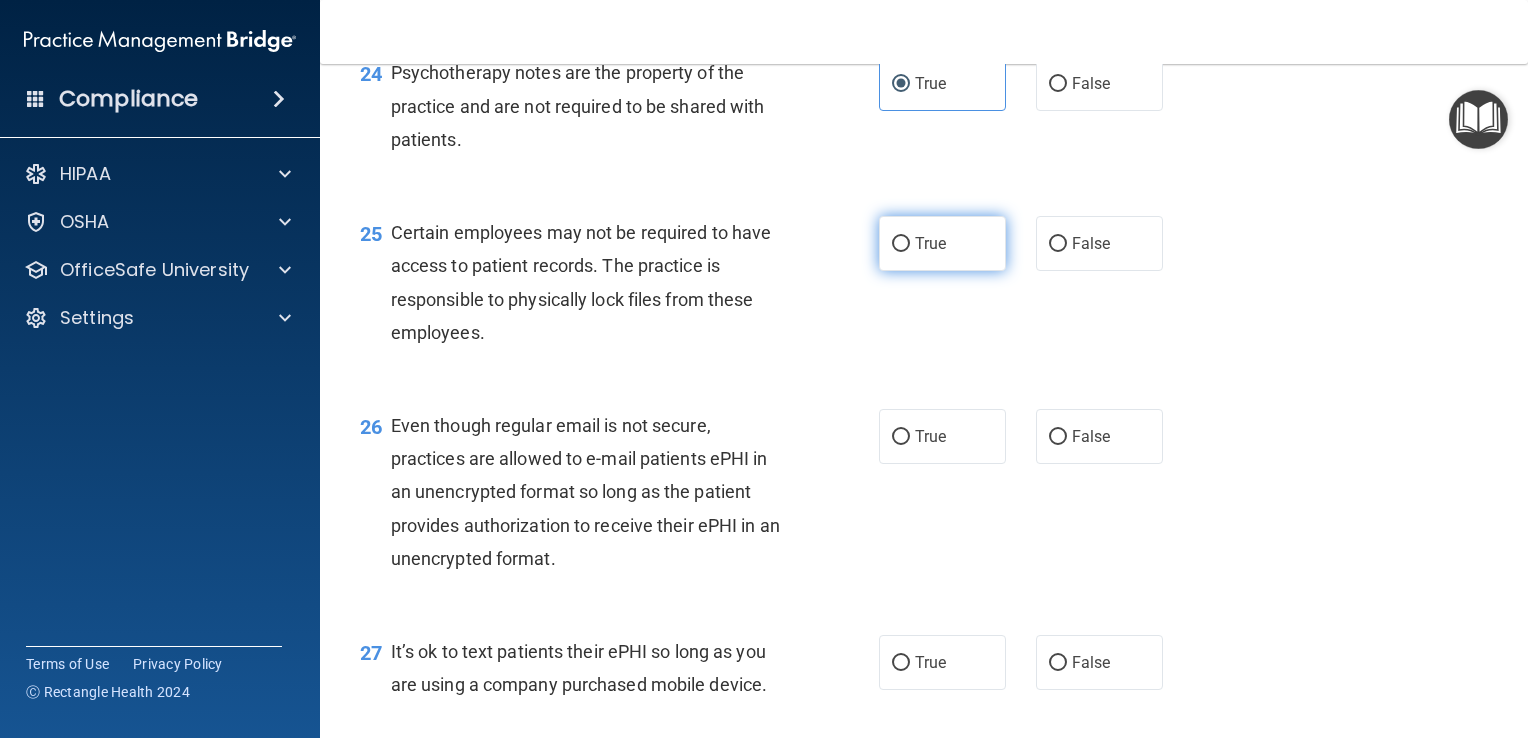 click on "True" at bounding box center (930, 243) 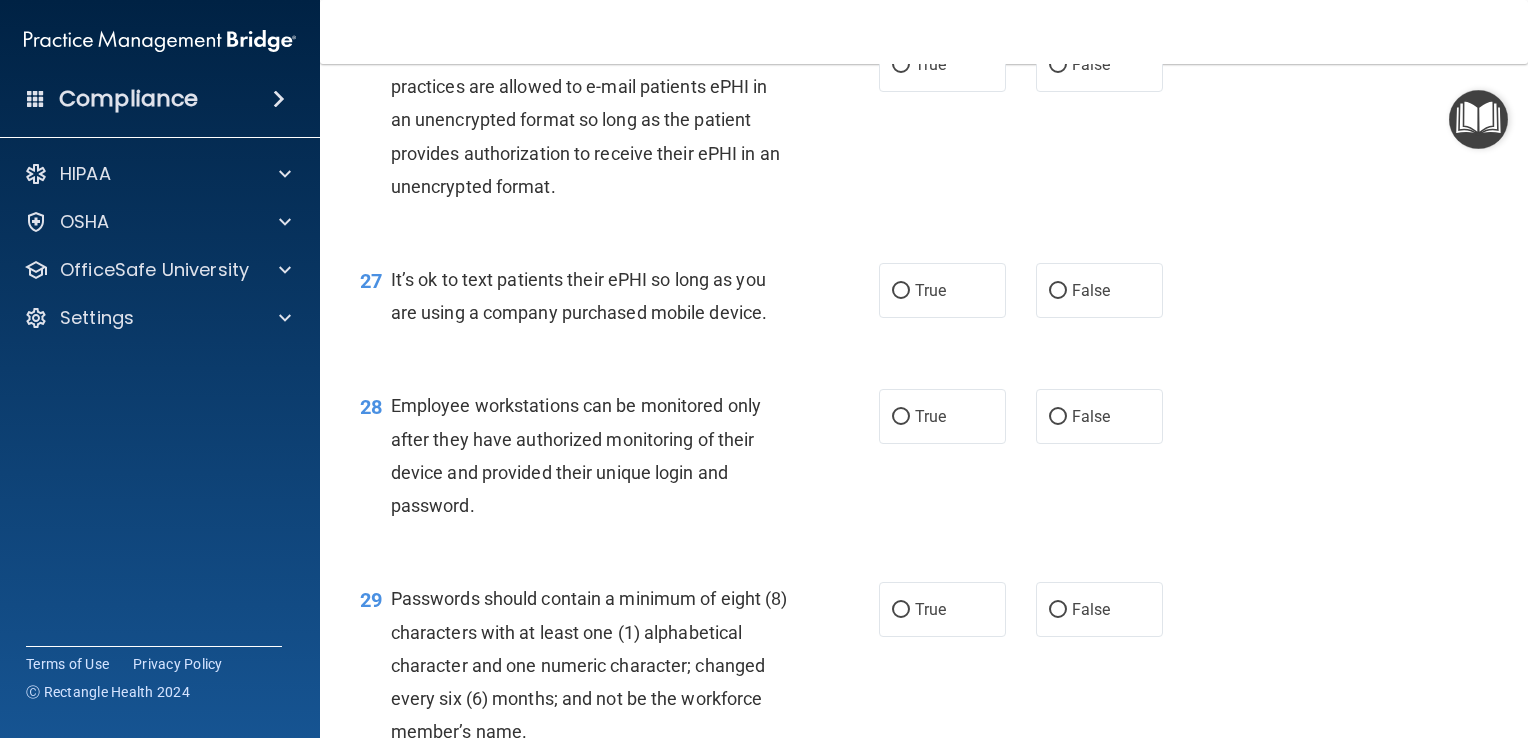 scroll, scrollTop: 4746, scrollLeft: 0, axis: vertical 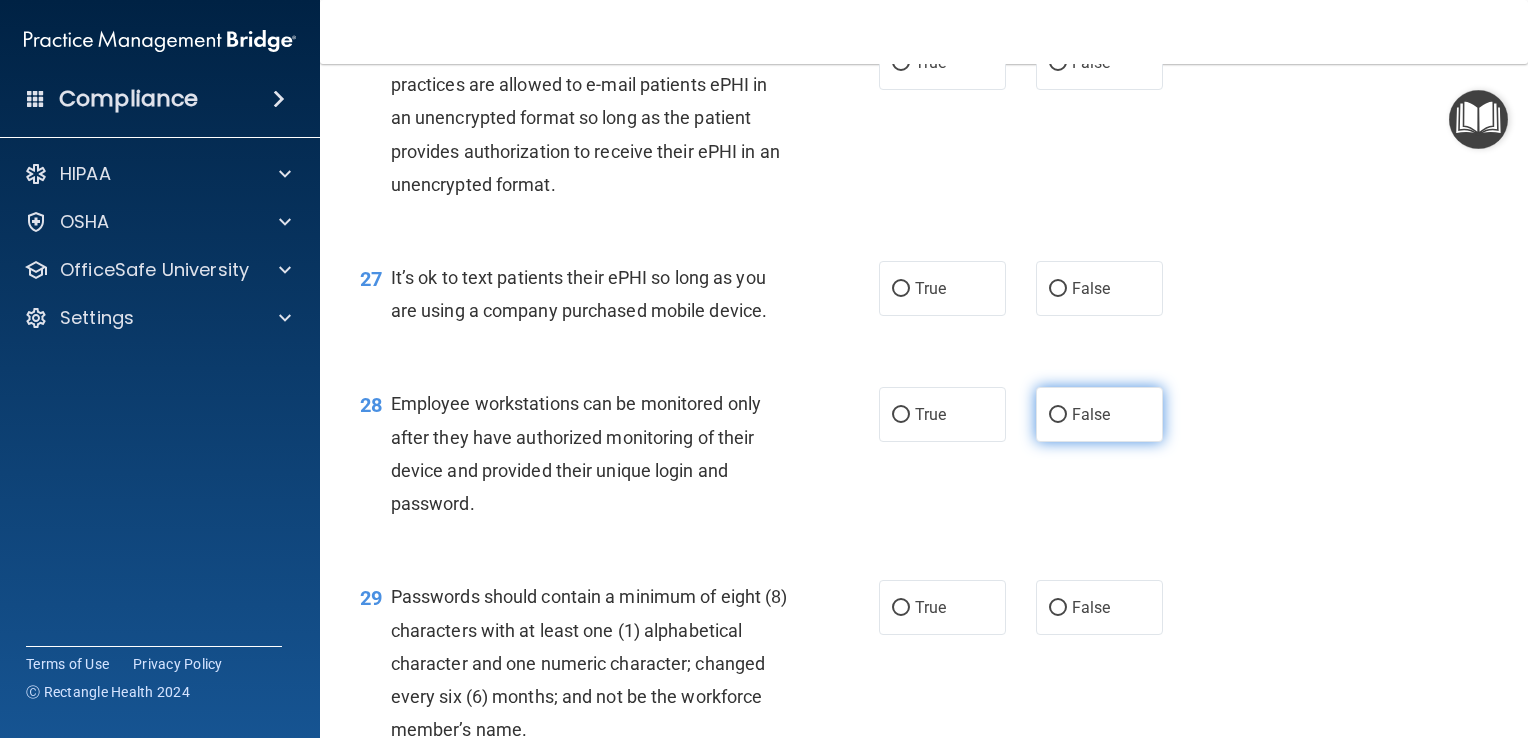 click on "False" at bounding box center (1099, 414) 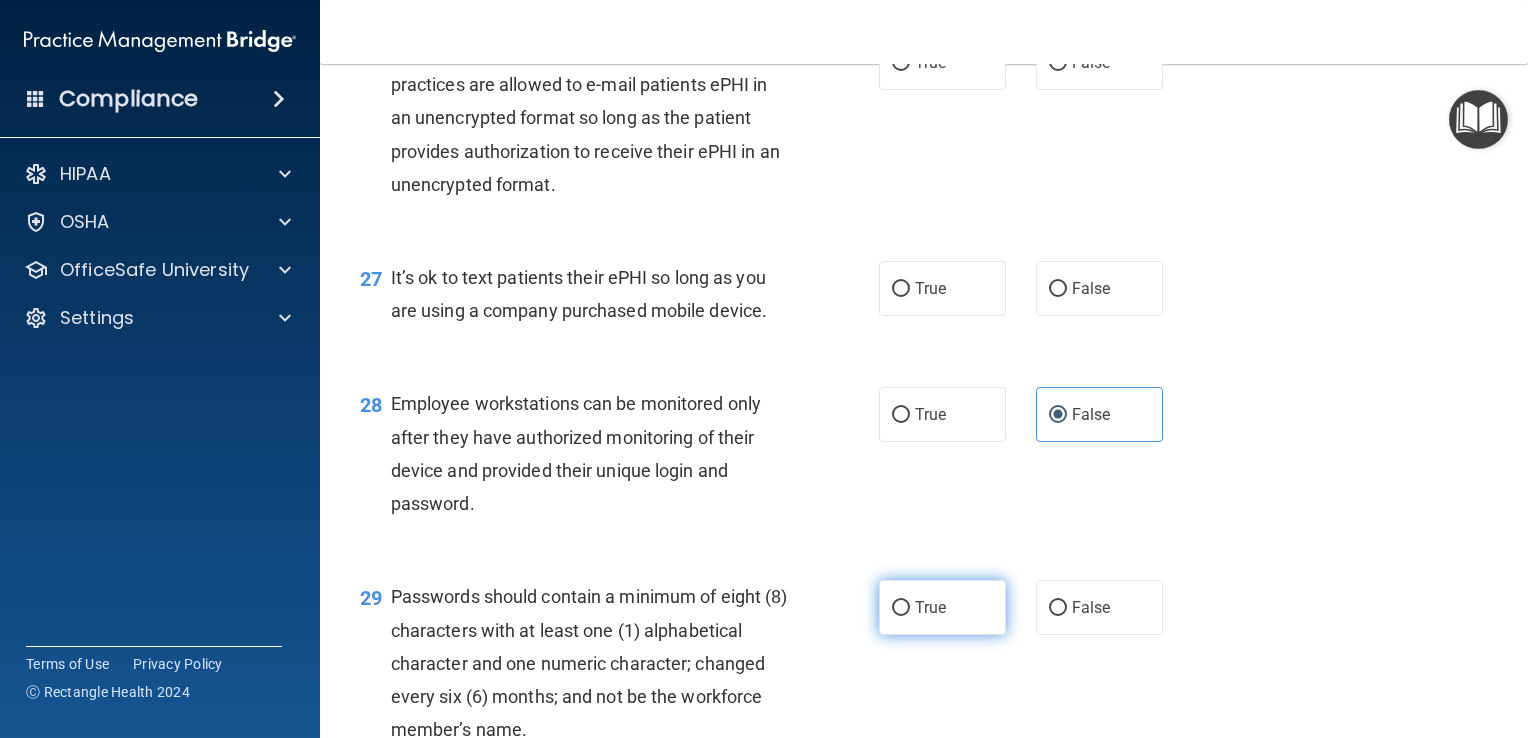 click on "True" at bounding box center (901, 608) 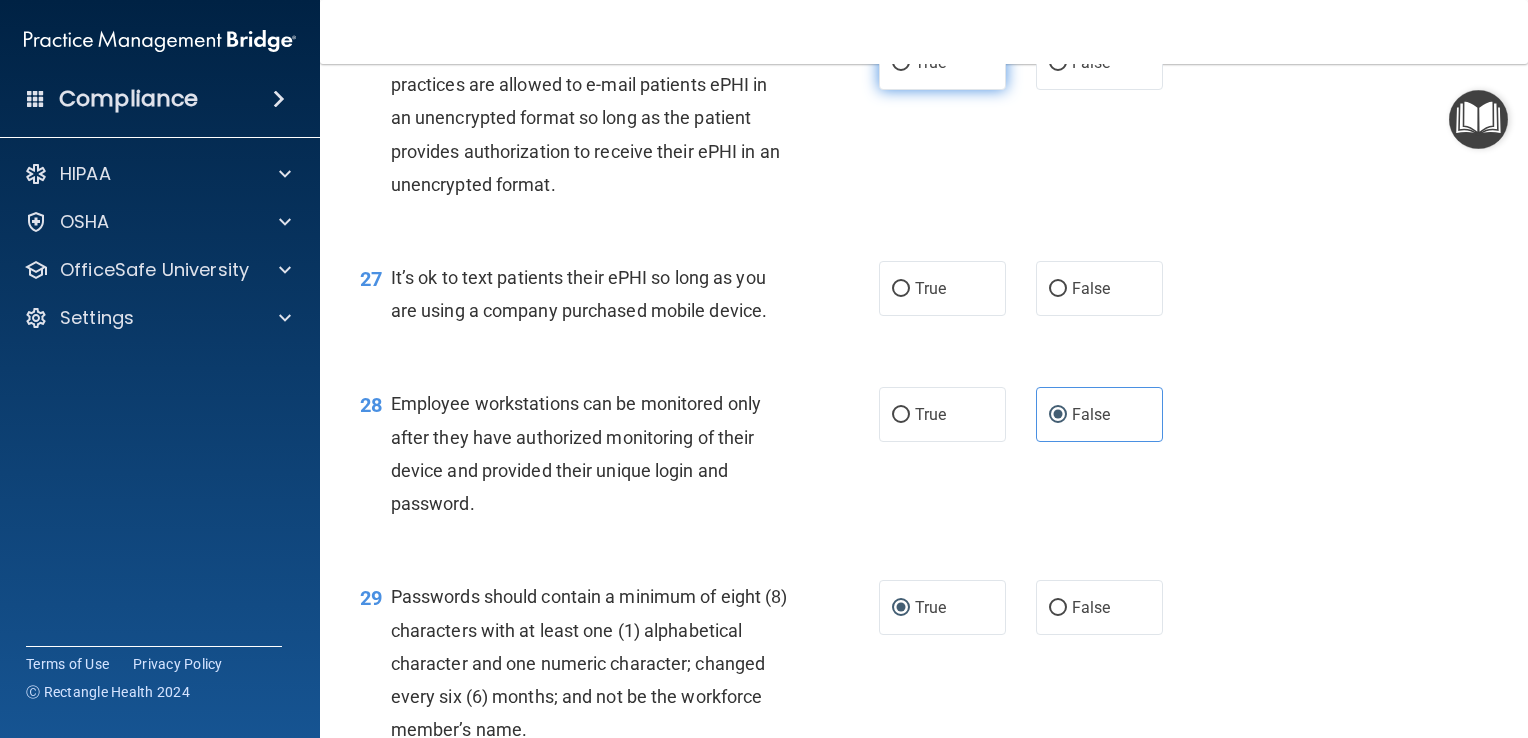 click on "True" at bounding box center (942, 62) 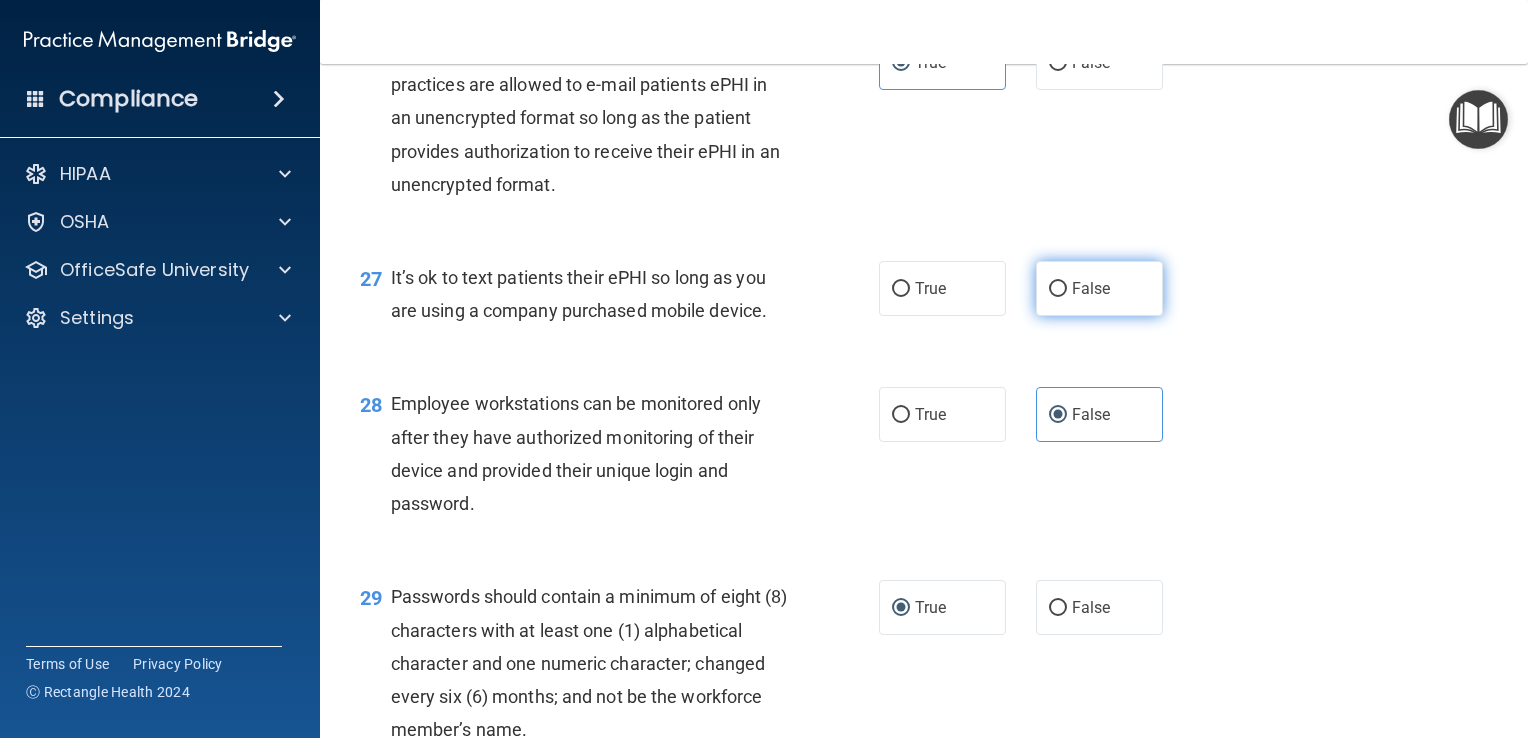click on "False" at bounding box center [1091, 288] 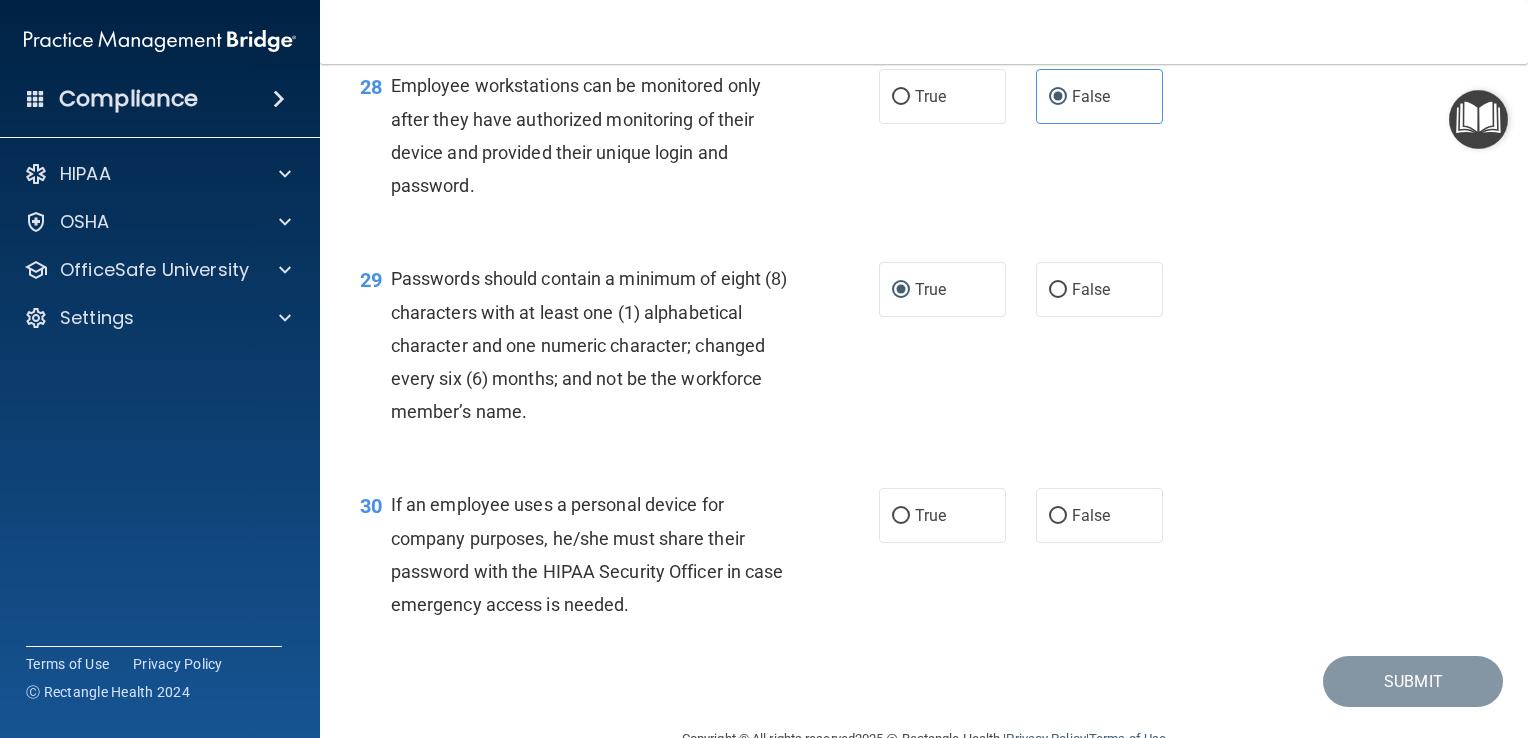 scroll, scrollTop: 5212, scrollLeft: 0, axis: vertical 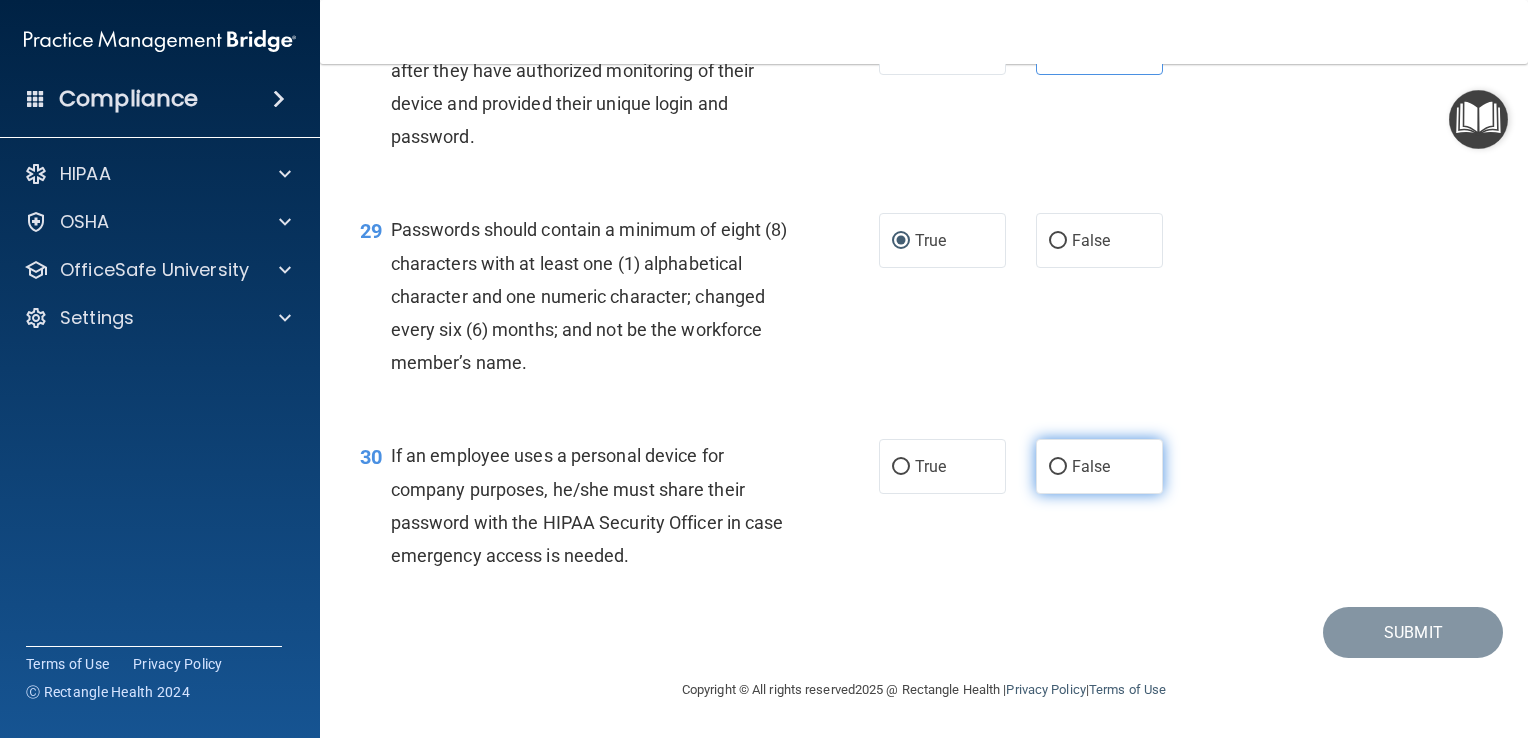 click on "False" at bounding box center [1058, 467] 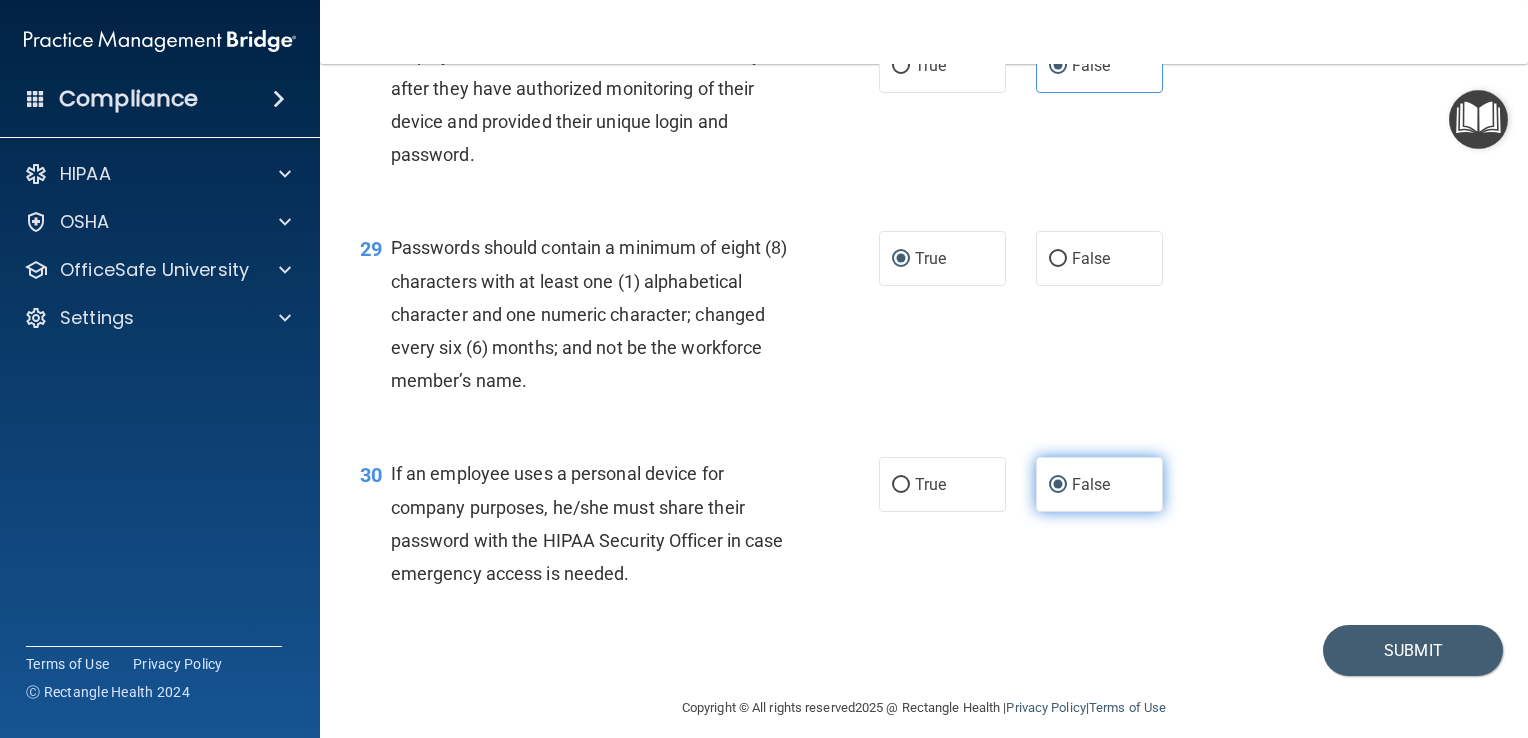 scroll, scrollTop: 5212, scrollLeft: 0, axis: vertical 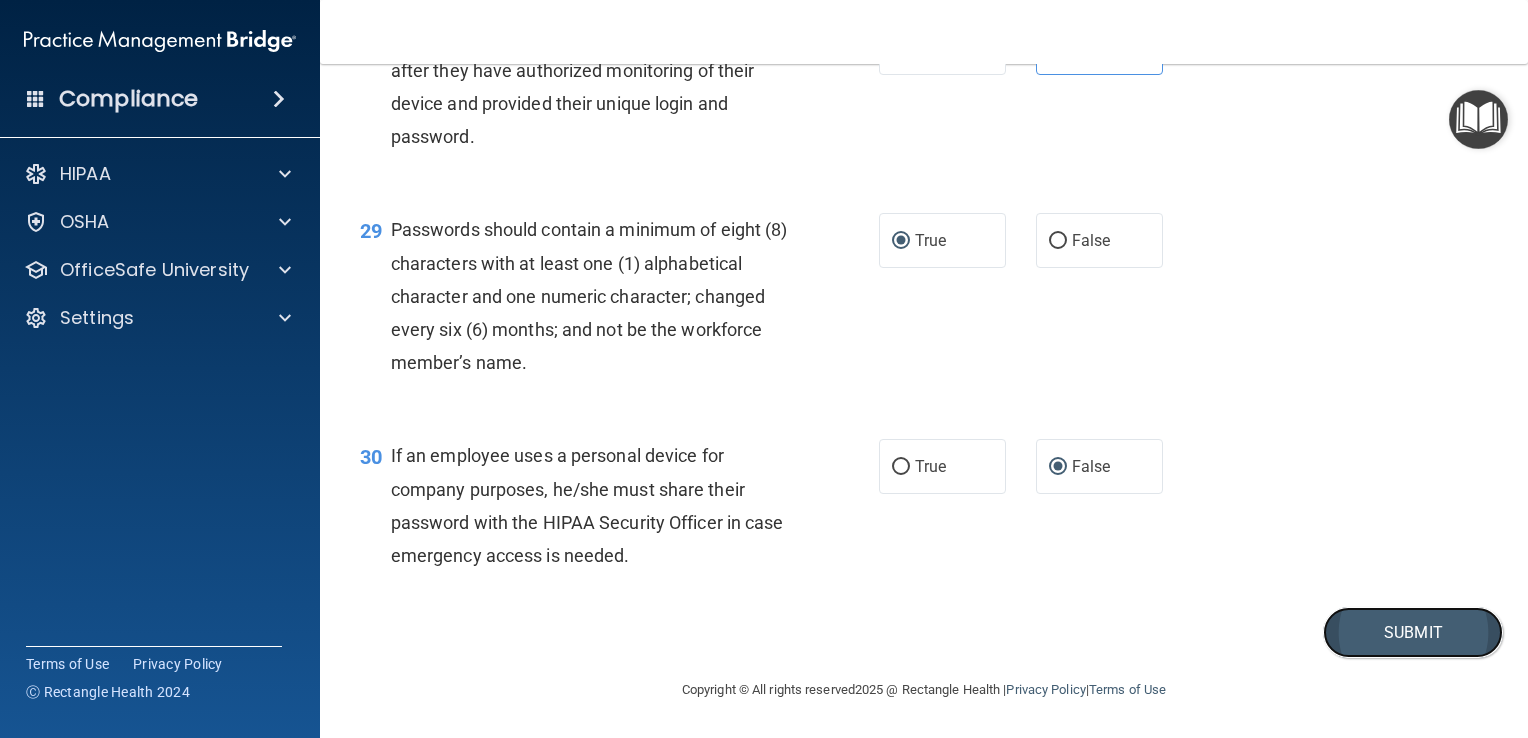click on "Submit" at bounding box center [1413, 632] 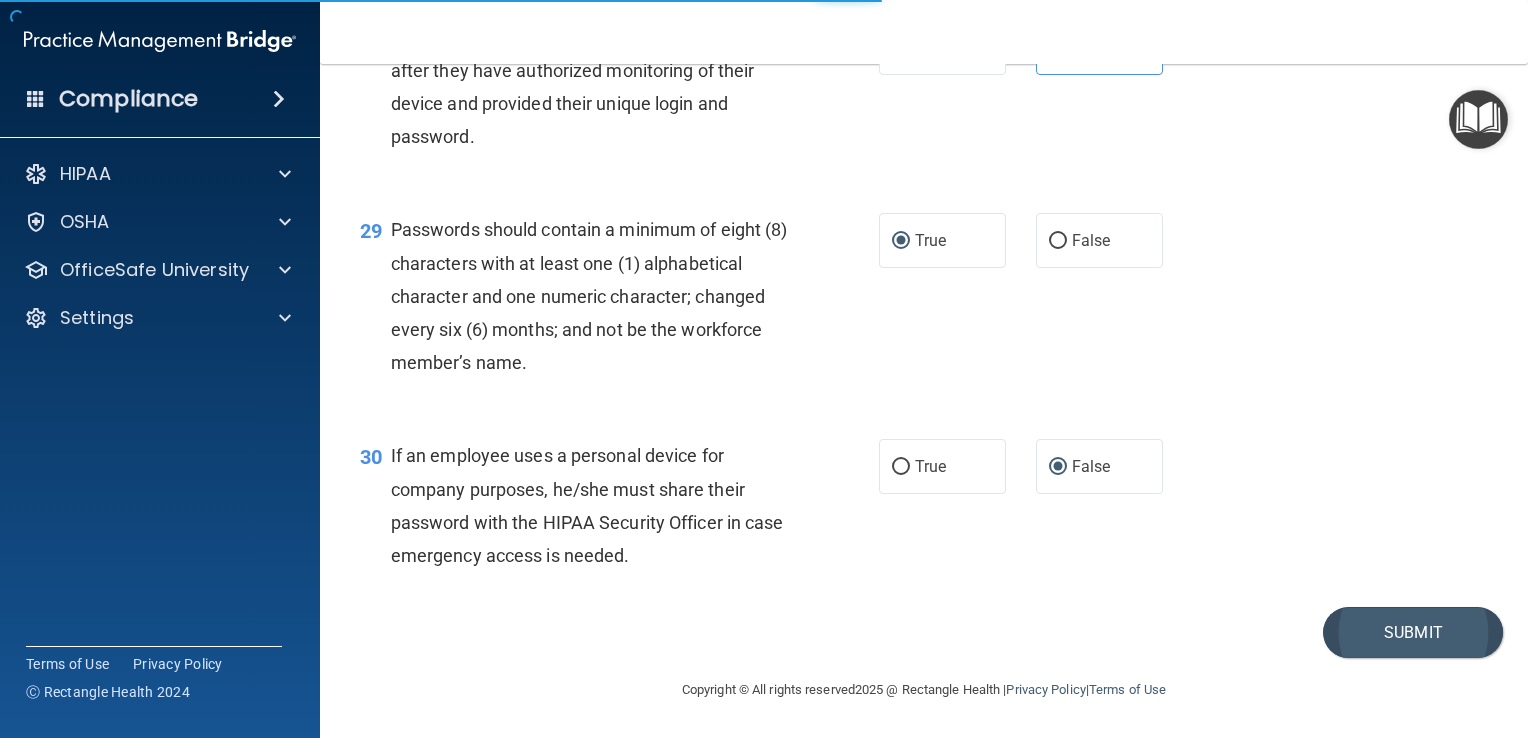 scroll, scrollTop: 0, scrollLeft: 0, axis: both 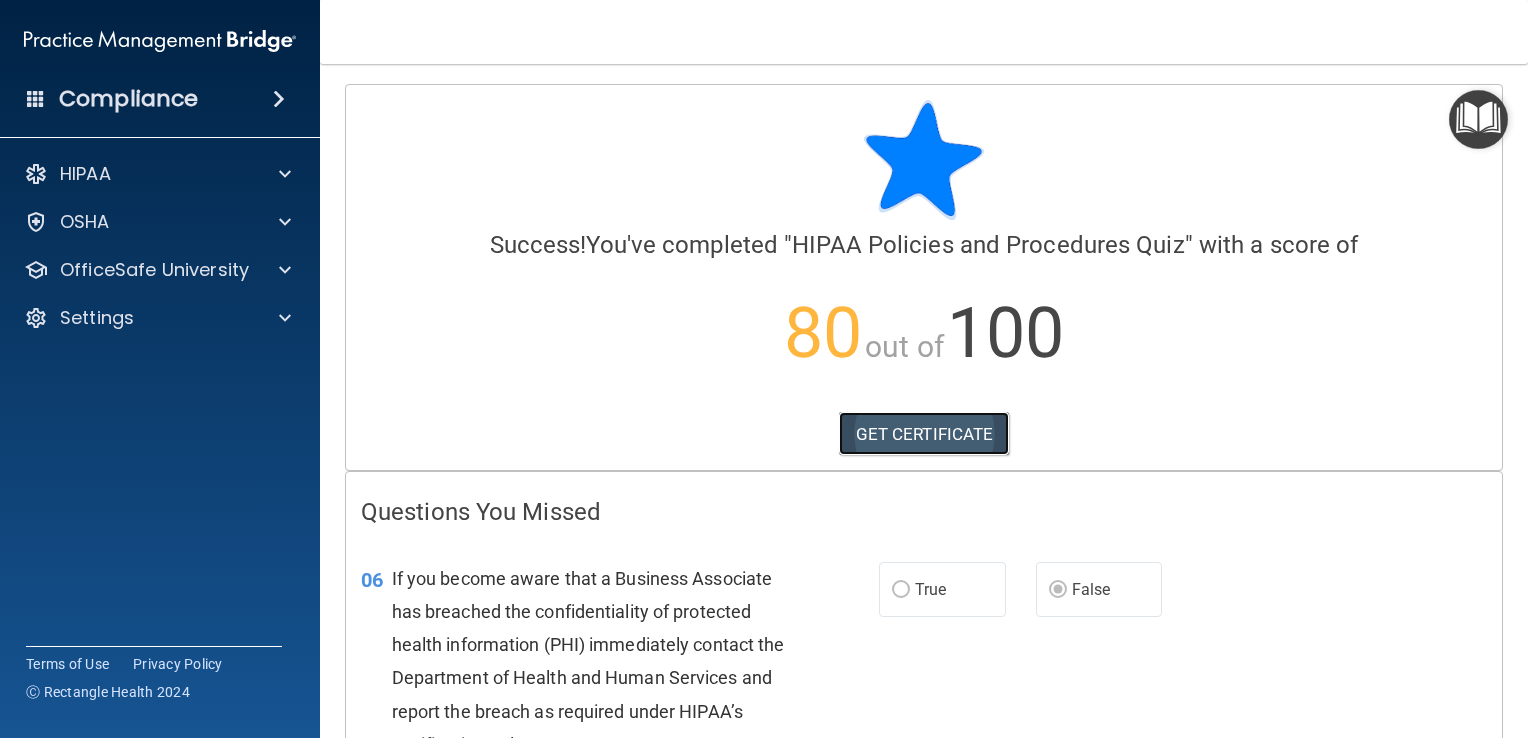 click on "GET CERTIFICATE" at bounding box center (924, 434) 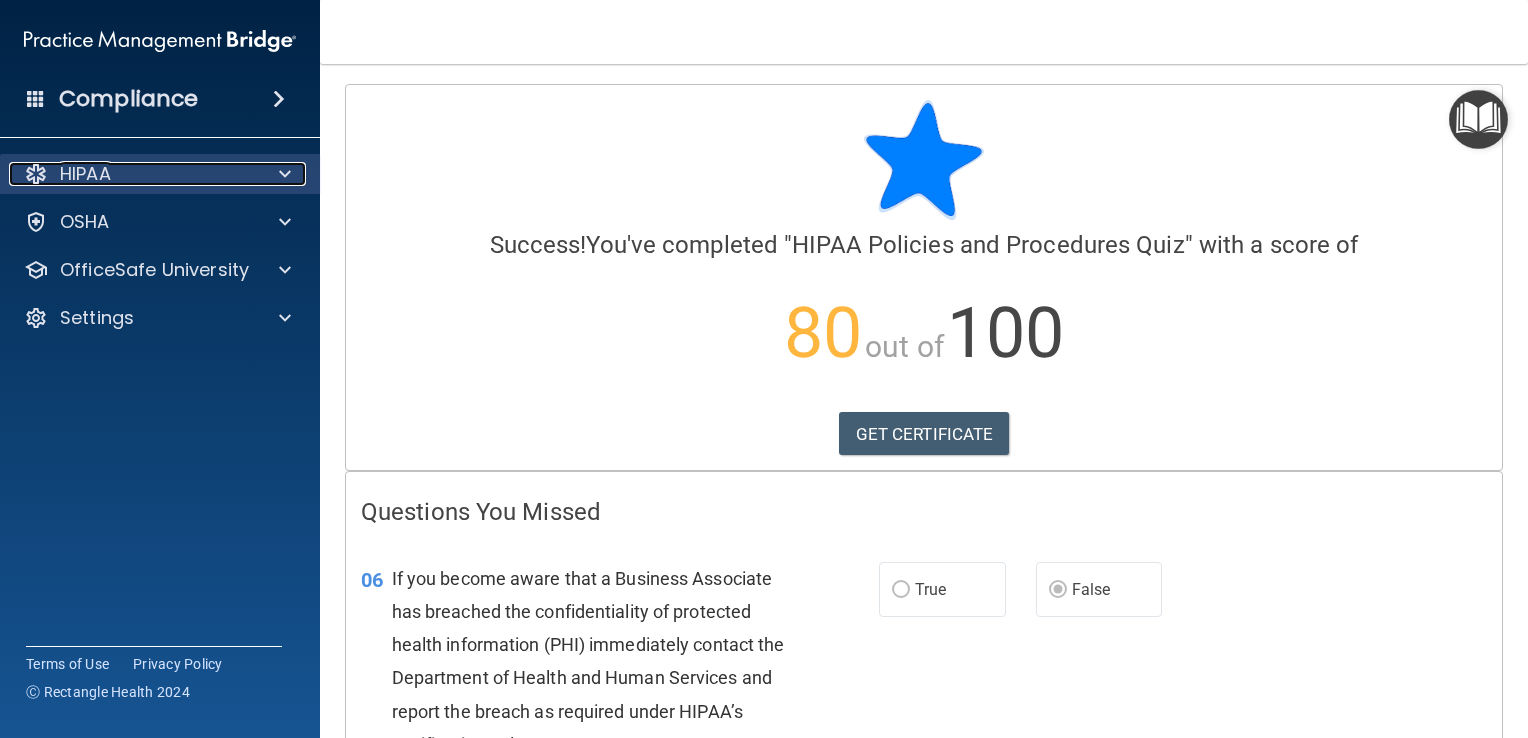 click on "HIPAA" at bounding box center (133, 174) 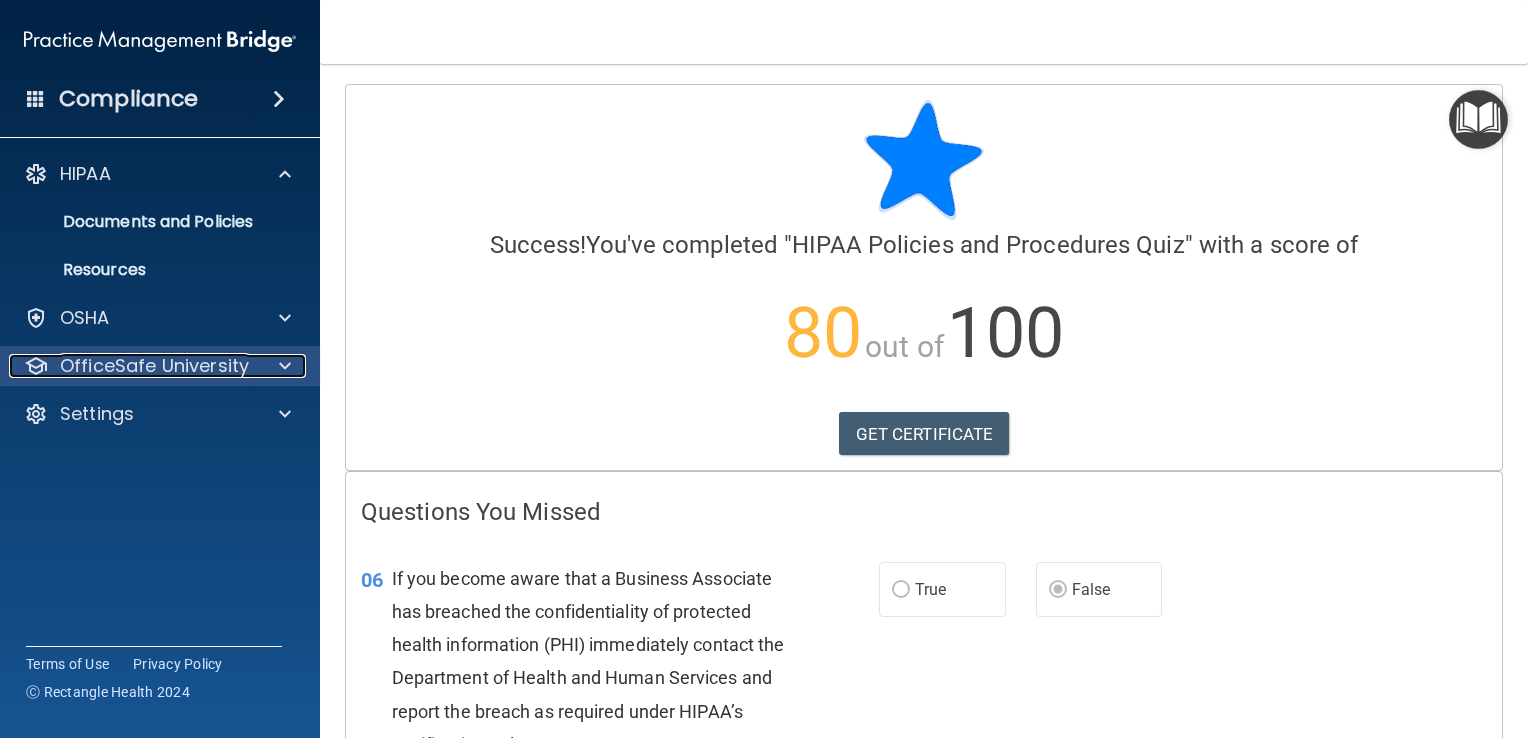 click on "OfficeSafe University" at bounding box center (154, 366) 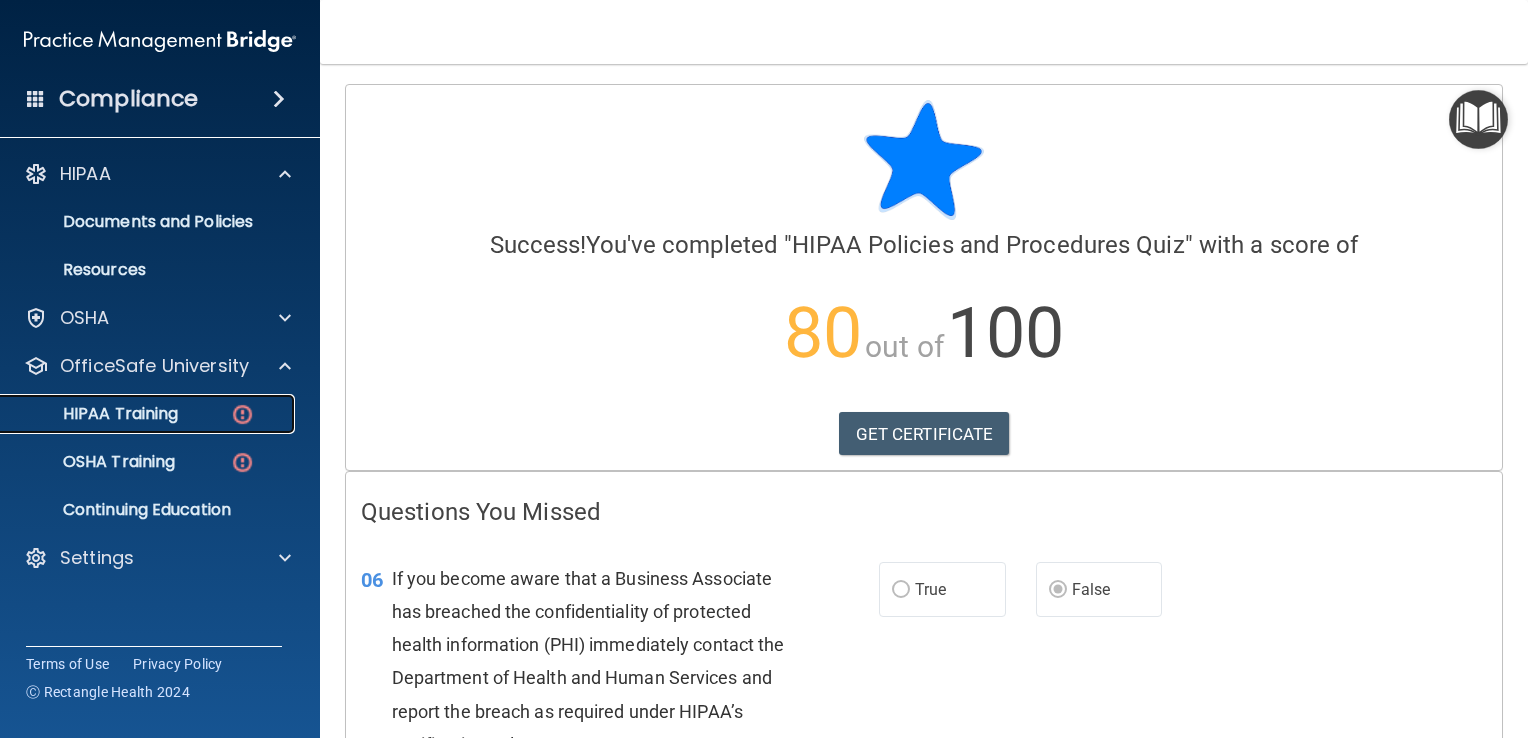click on "HIPAA Training" at bounding box center [137, 414] 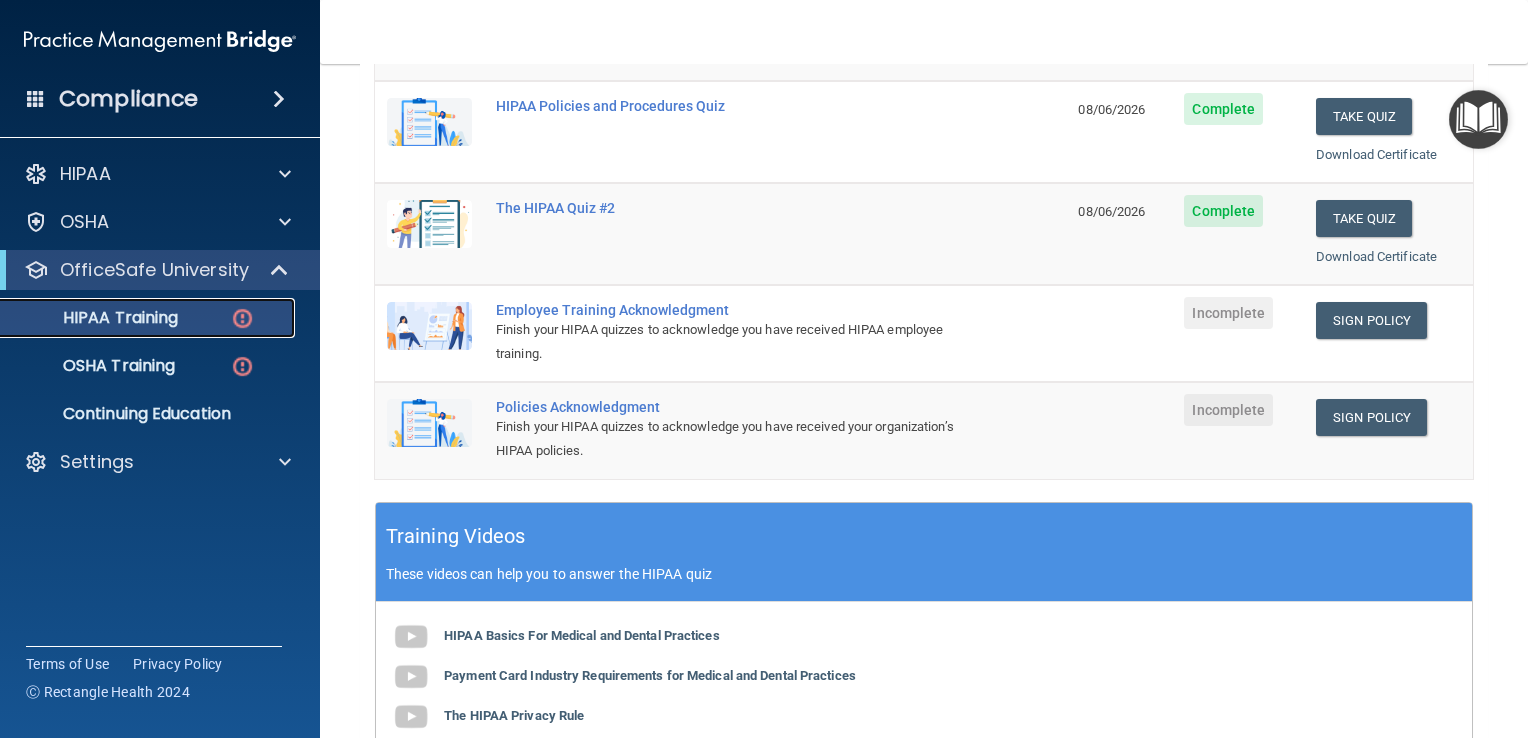 scroll, scrollTop: 372, scrollLeft: 0, axis: vertical 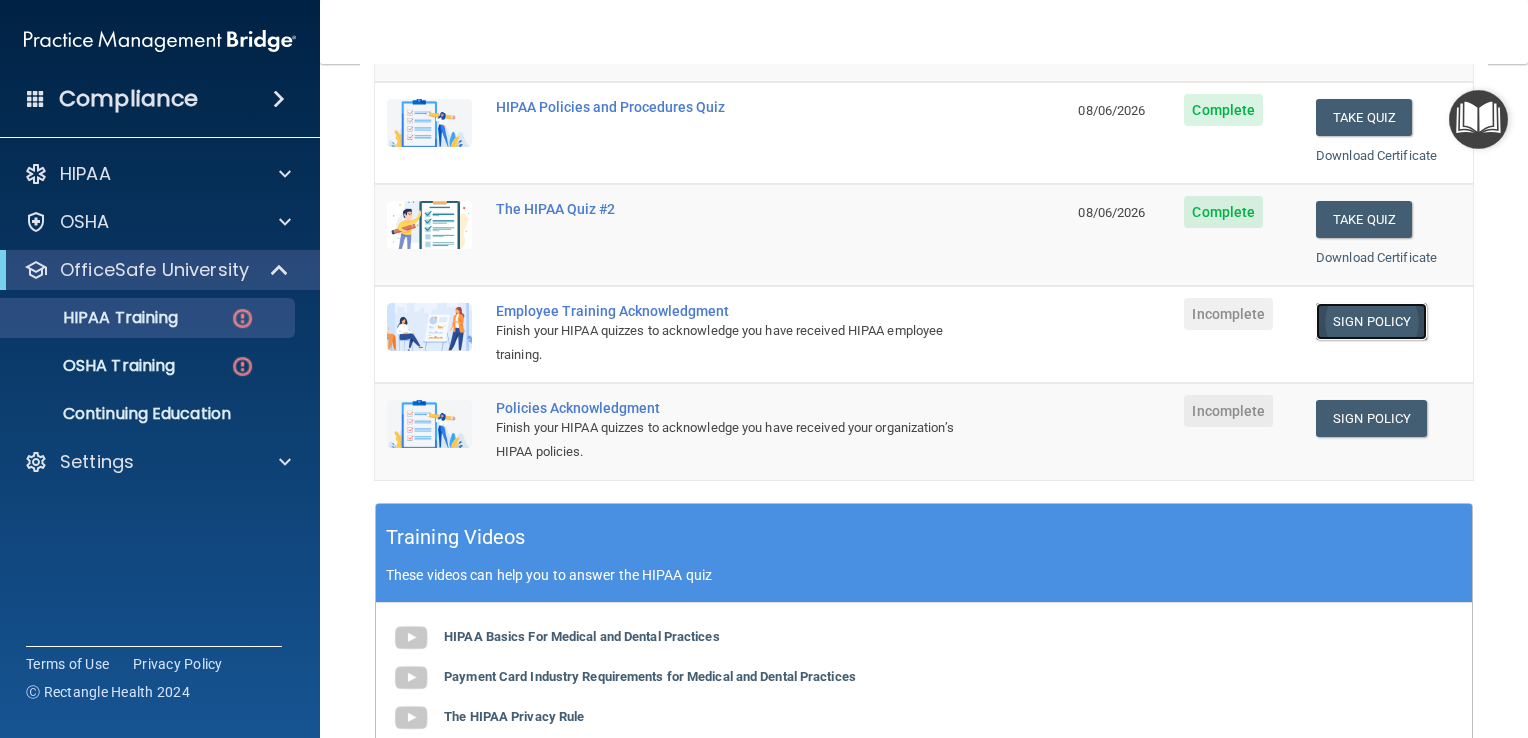click on "Sign Policy" at bounding box center [1371, 321] 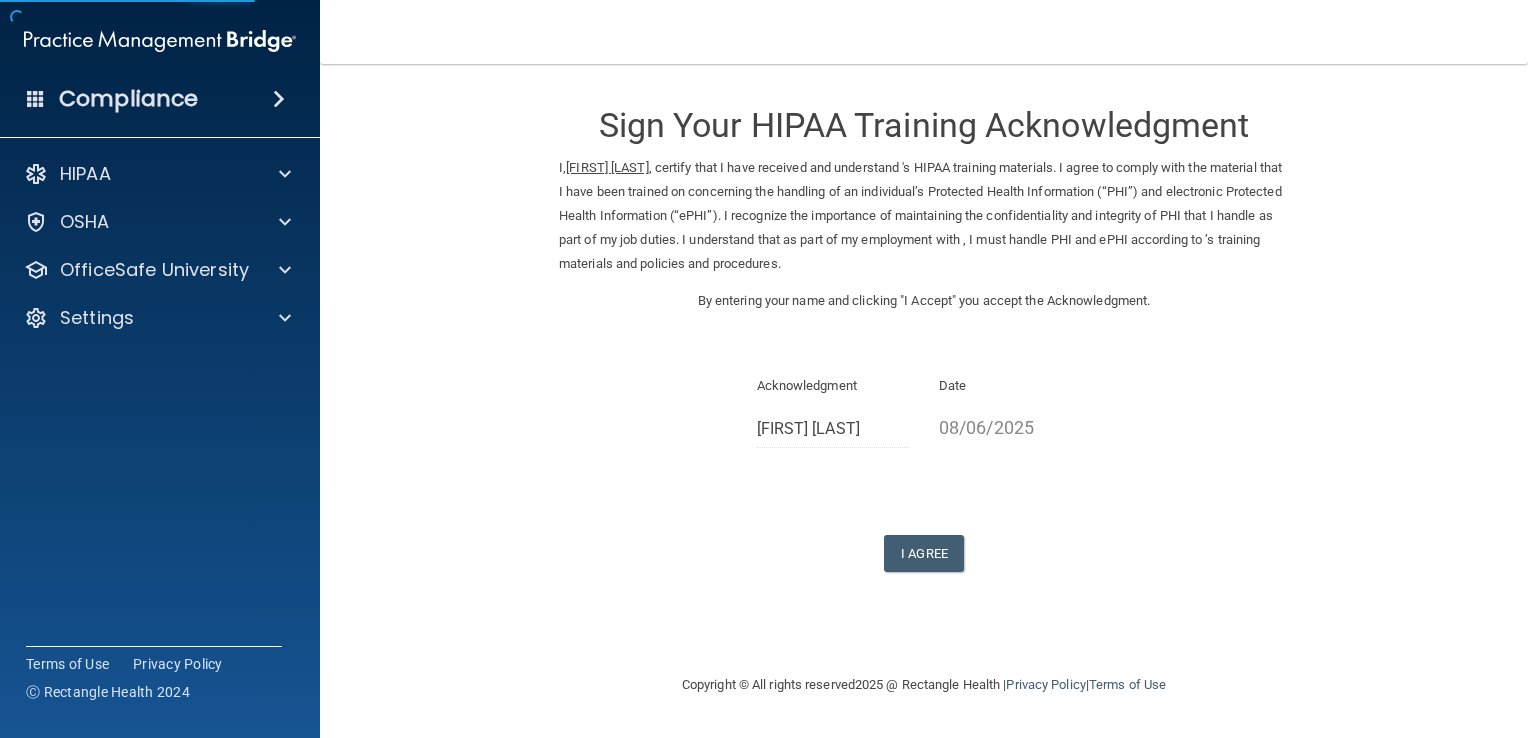 scroll, scrollTop: 0, scrollLeft: 0, axis: both 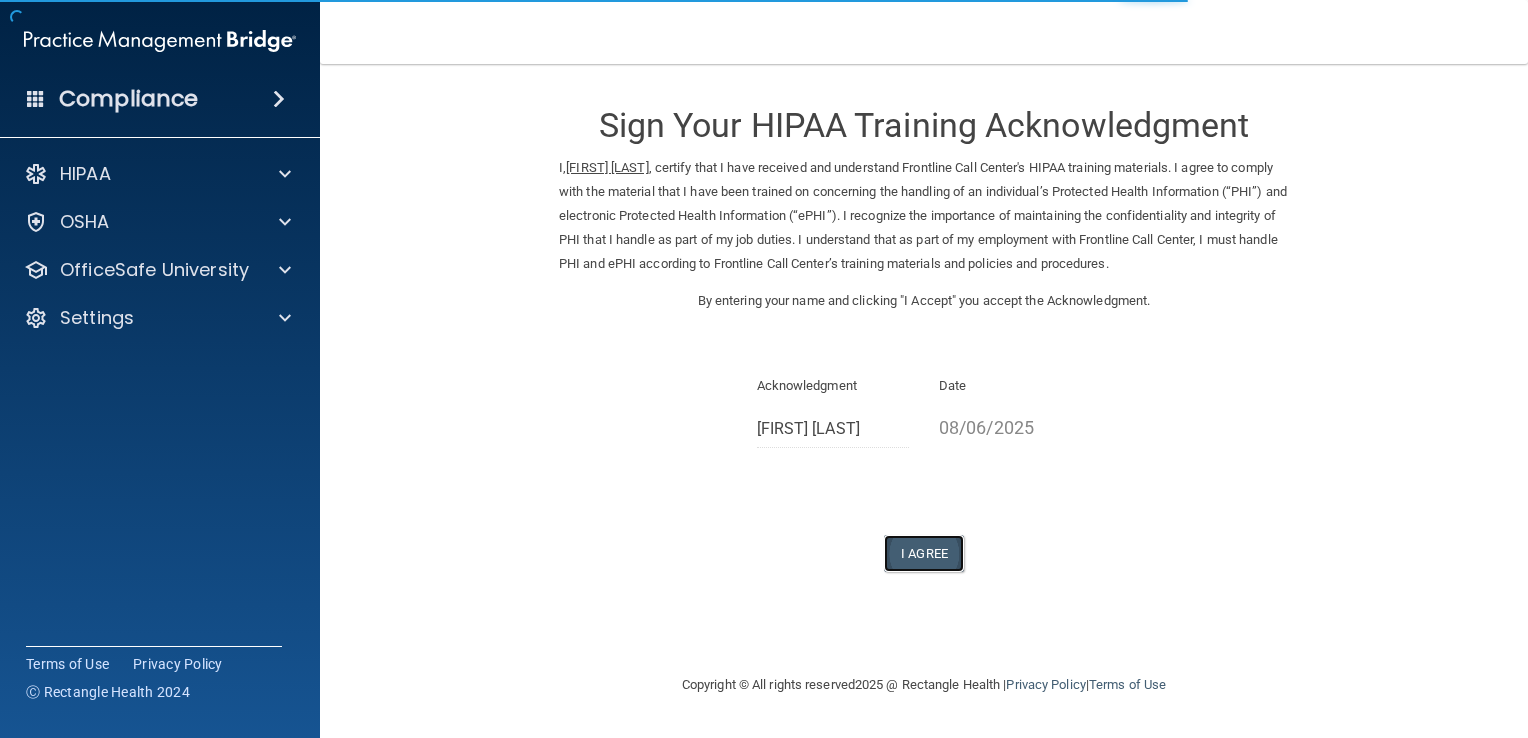 click on "I Agree" at bounding box center (924, 553) 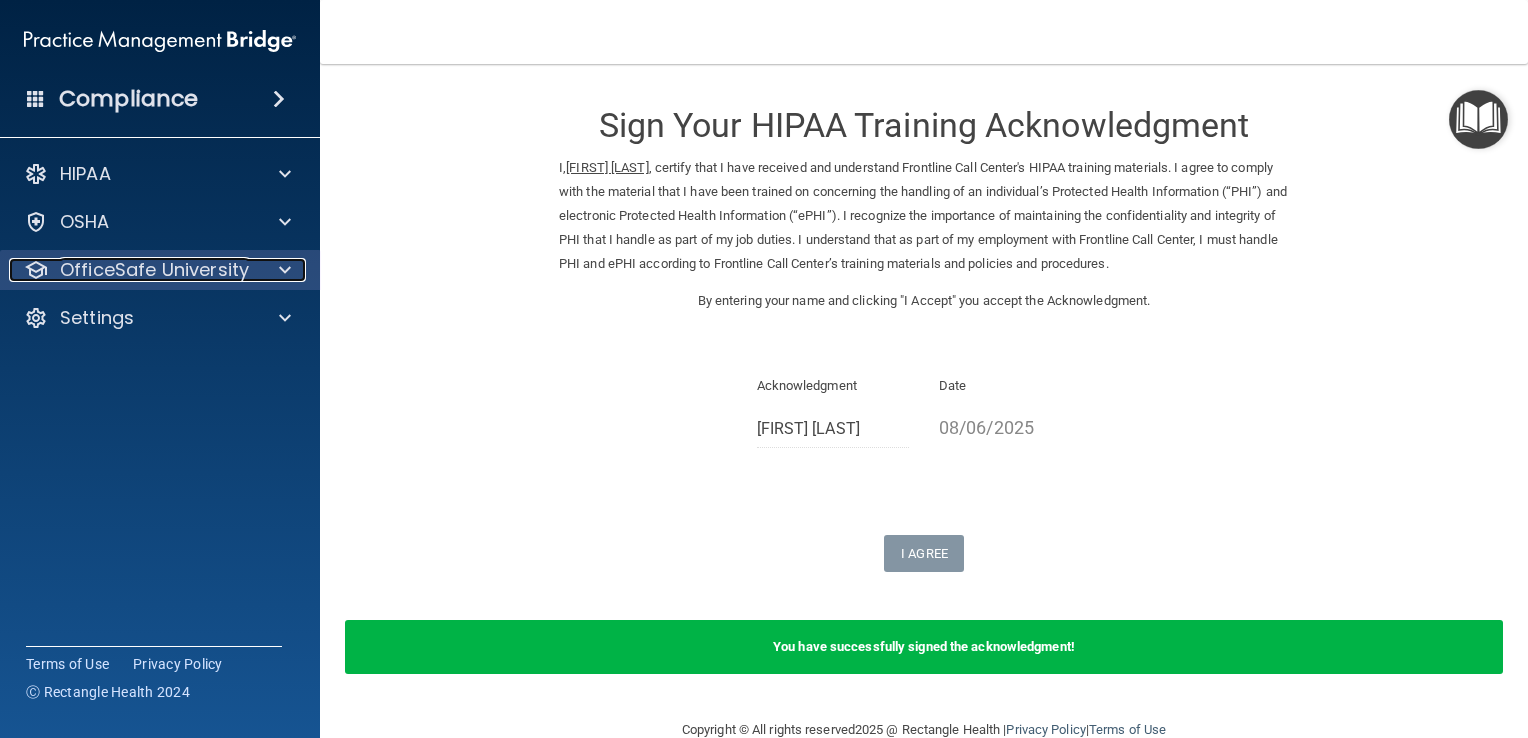 click on "OfficeSafe University" at bounding box center [154, 270] 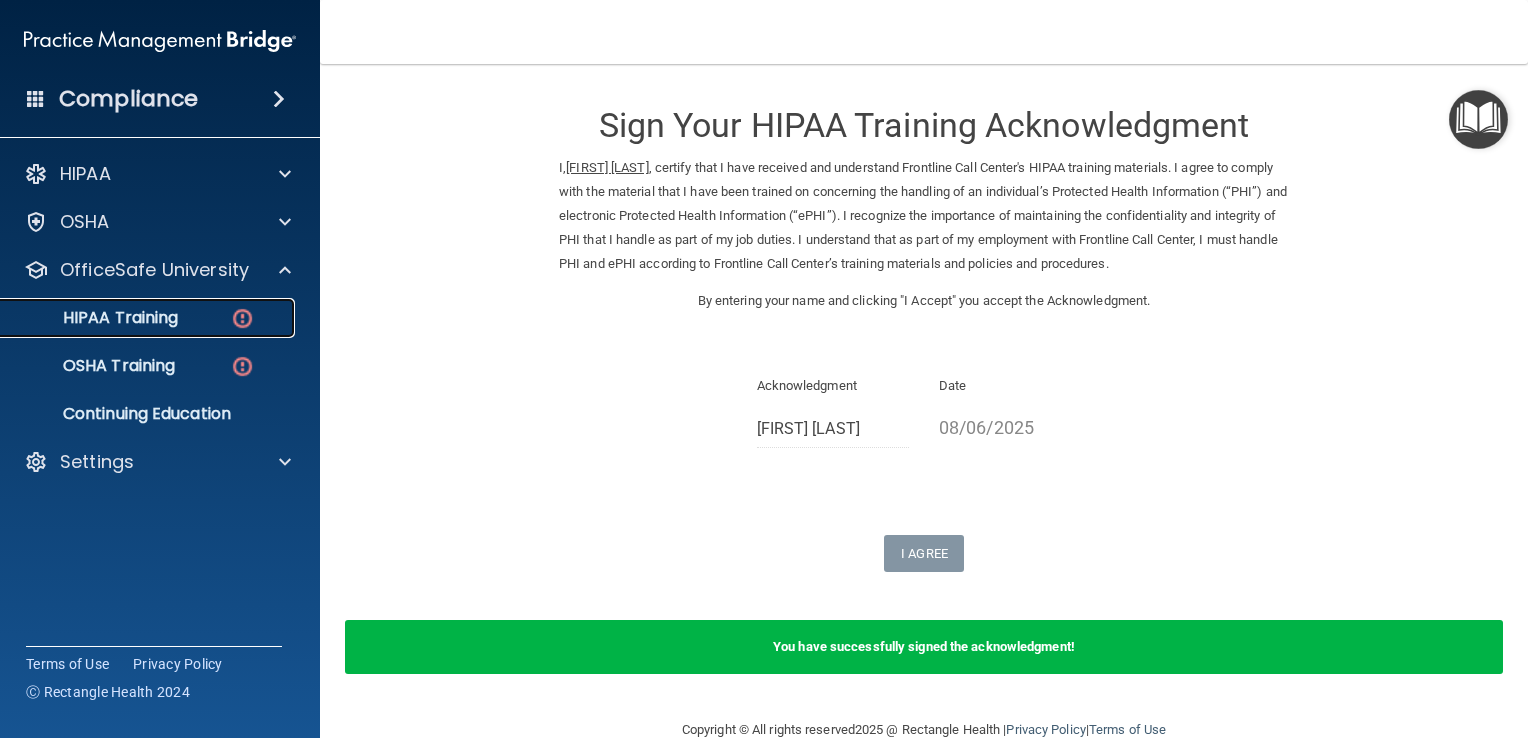 click on "HIPAA Training" at bounding box center [137, 318] 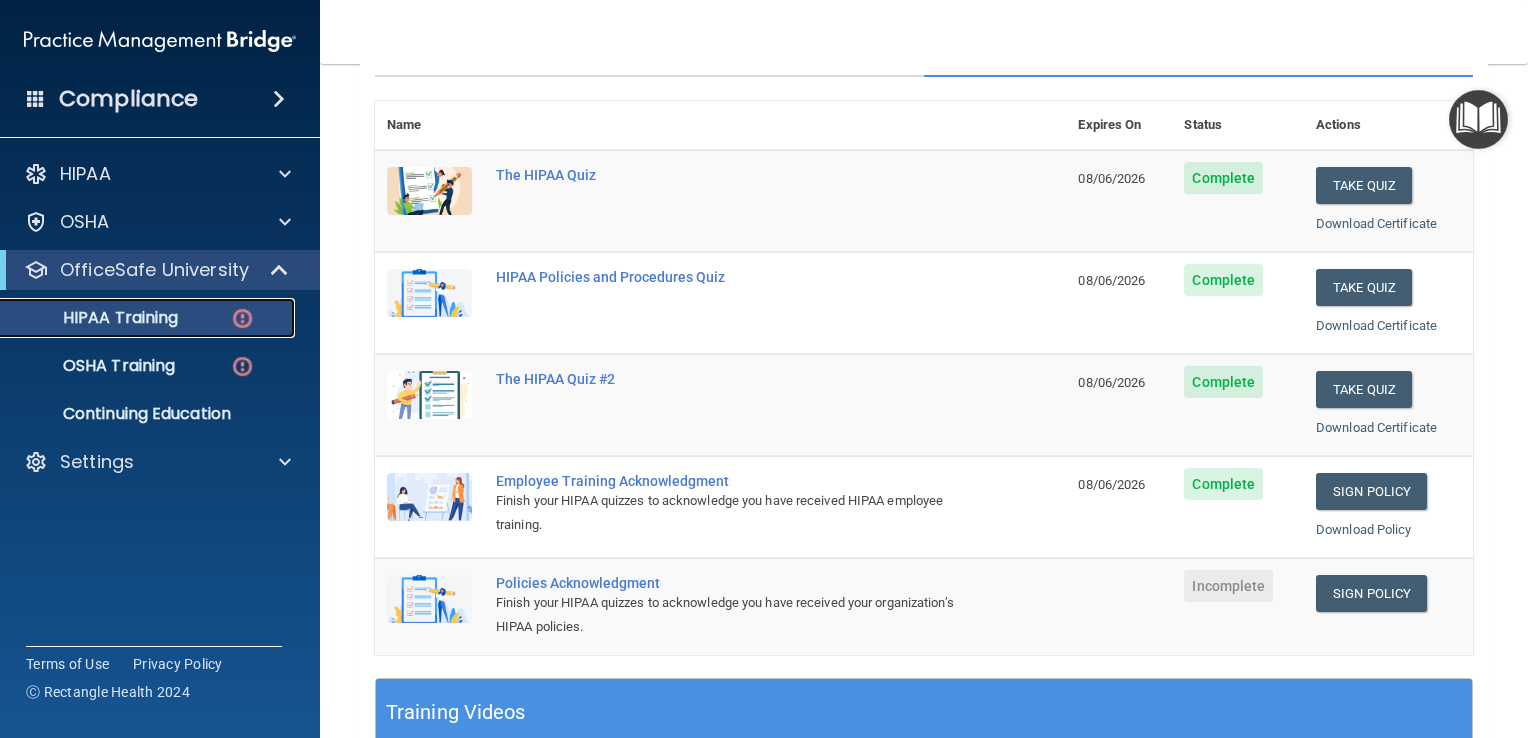 scroll, scrollTop: 328, scrollLeft: 0, axis: vertical 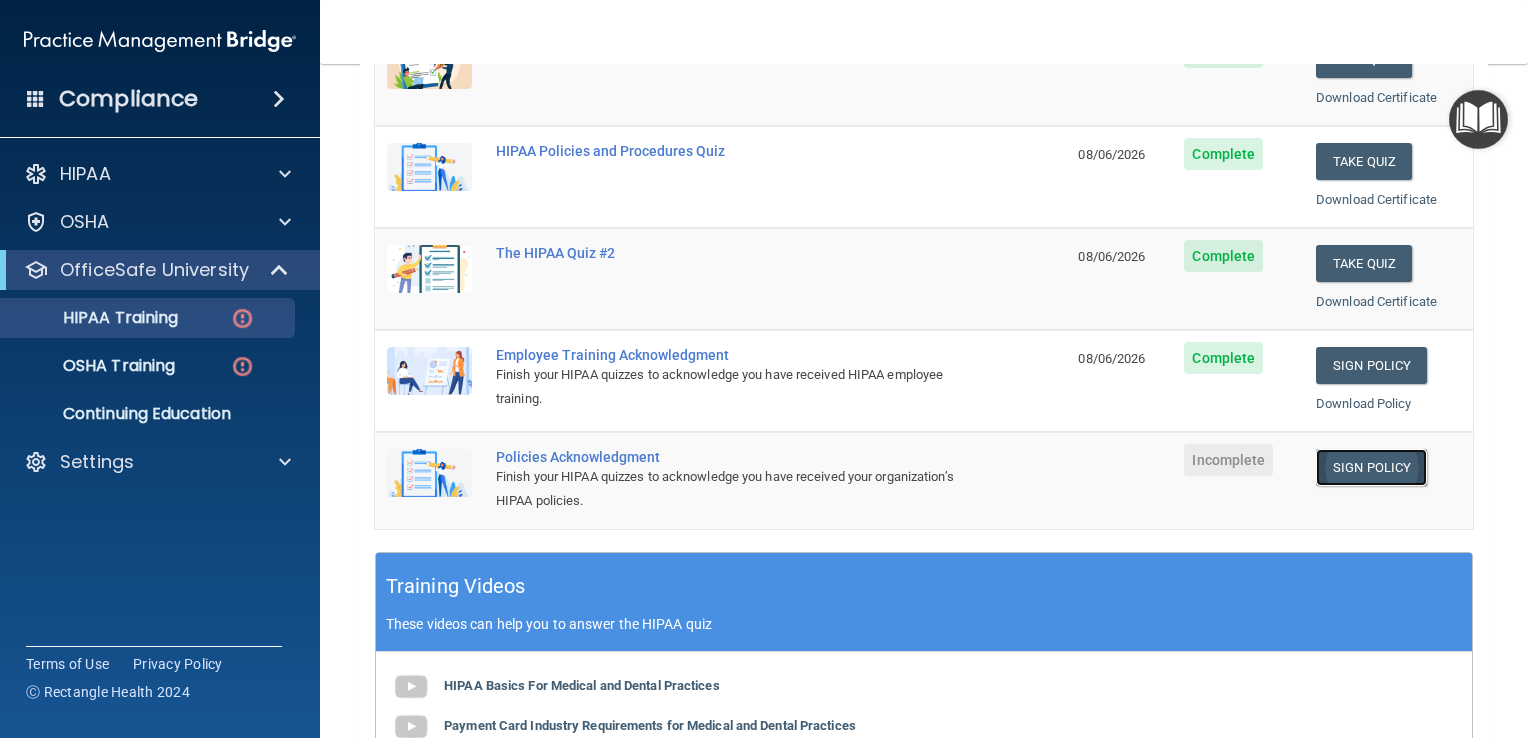 click on "Sign Policy" at bounding box center (1371, 467) 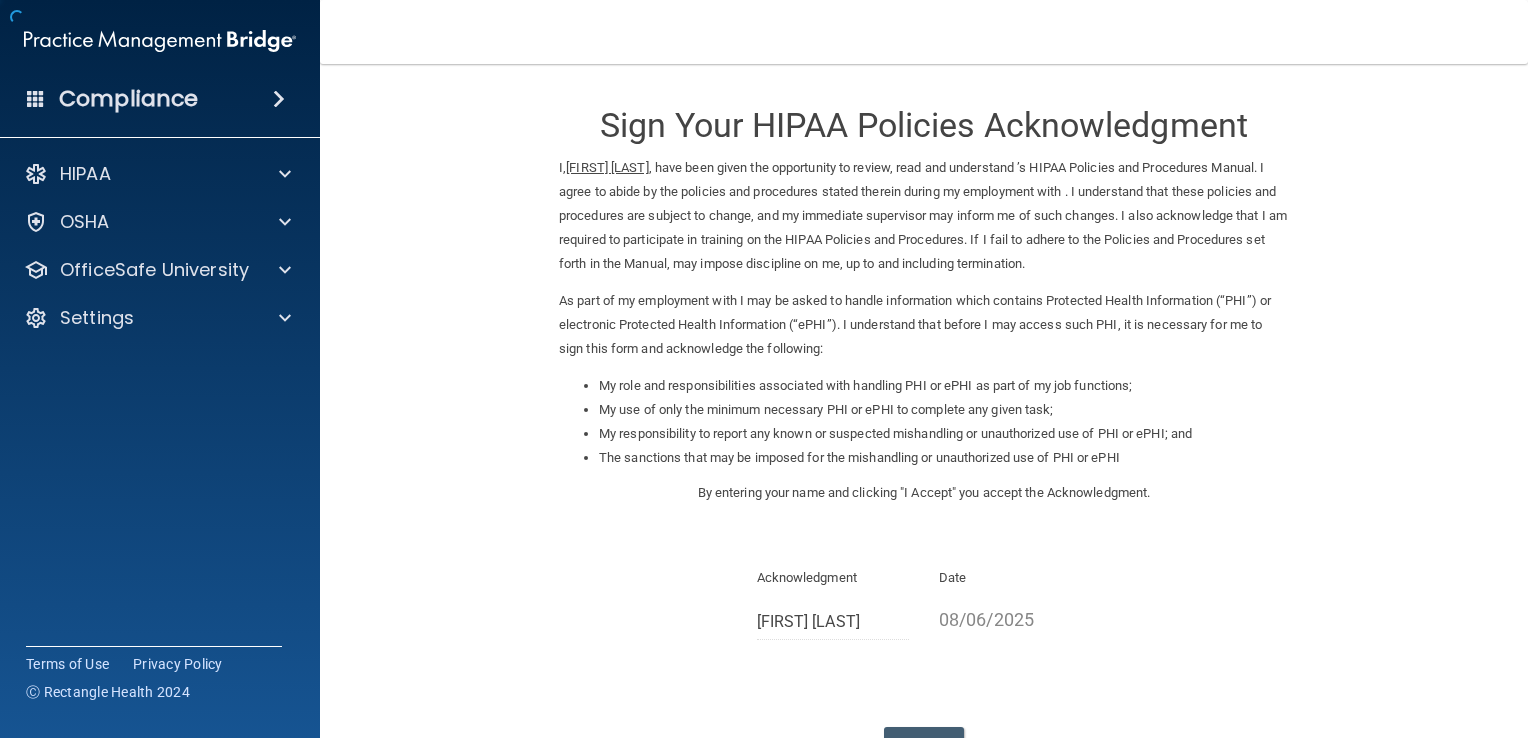 scroll, scrollTop: 0, scrollLeft: 0, axis: both 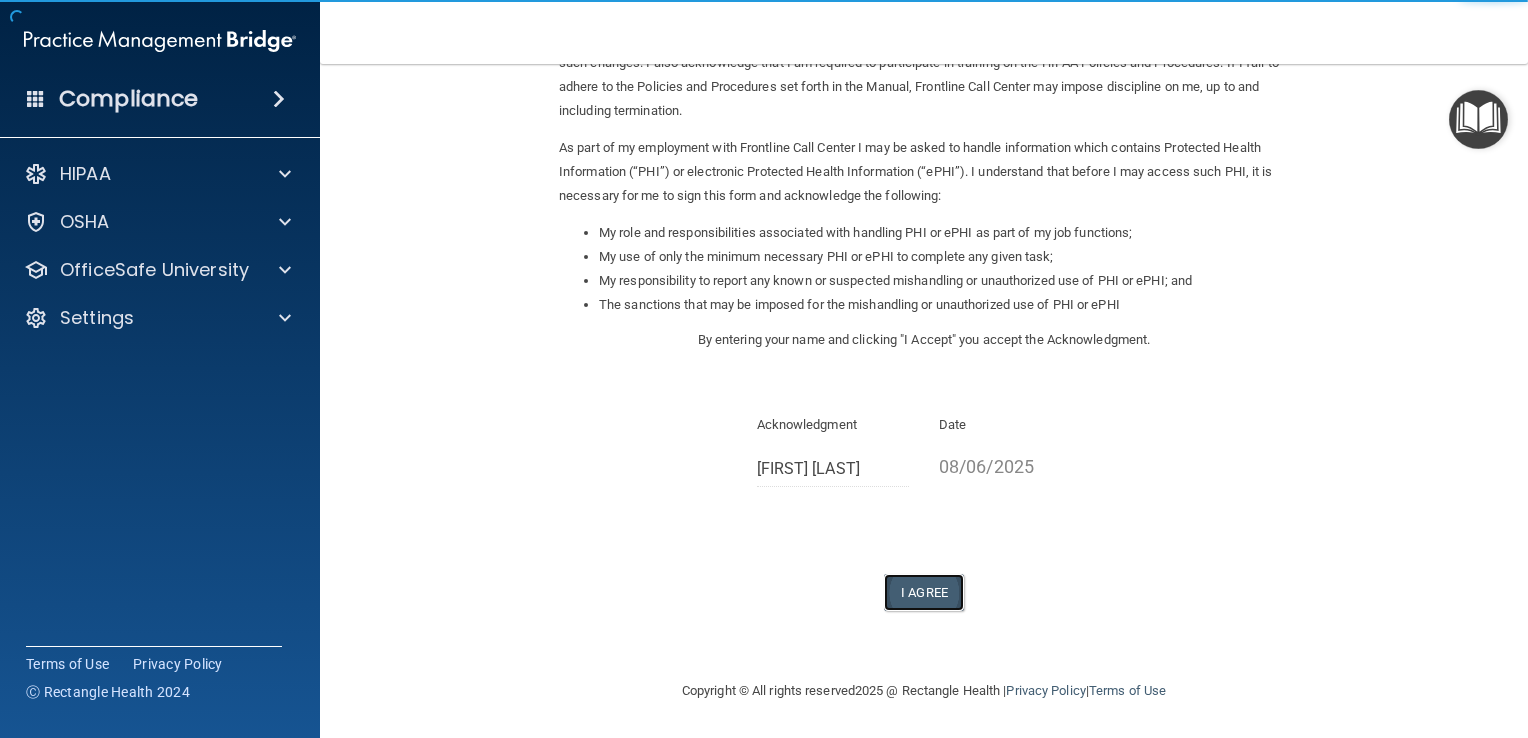 click on "I Agree" at bounding box center (924, 592) 